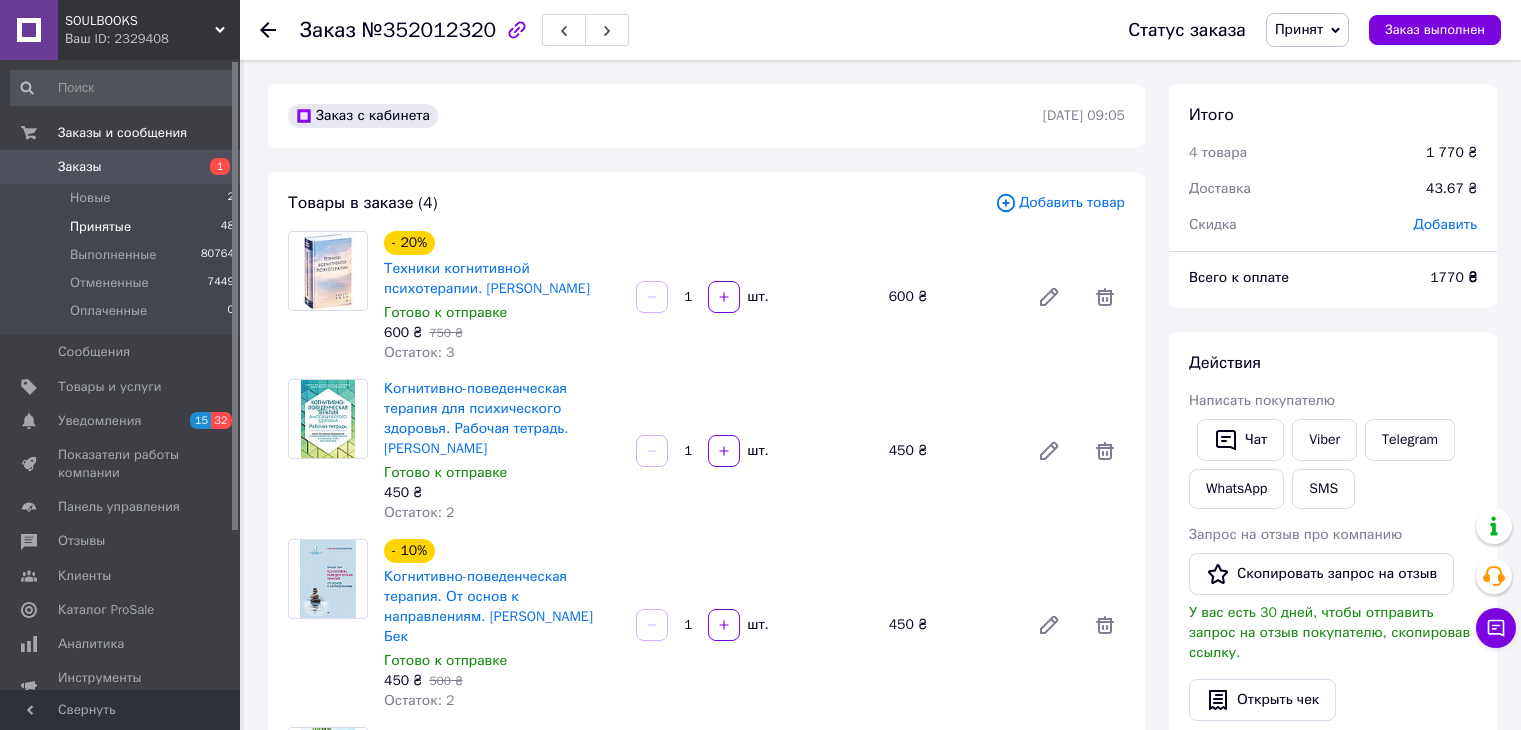 scroll, scrollTop: 1100, scrollLeft: 0, axis: vertical 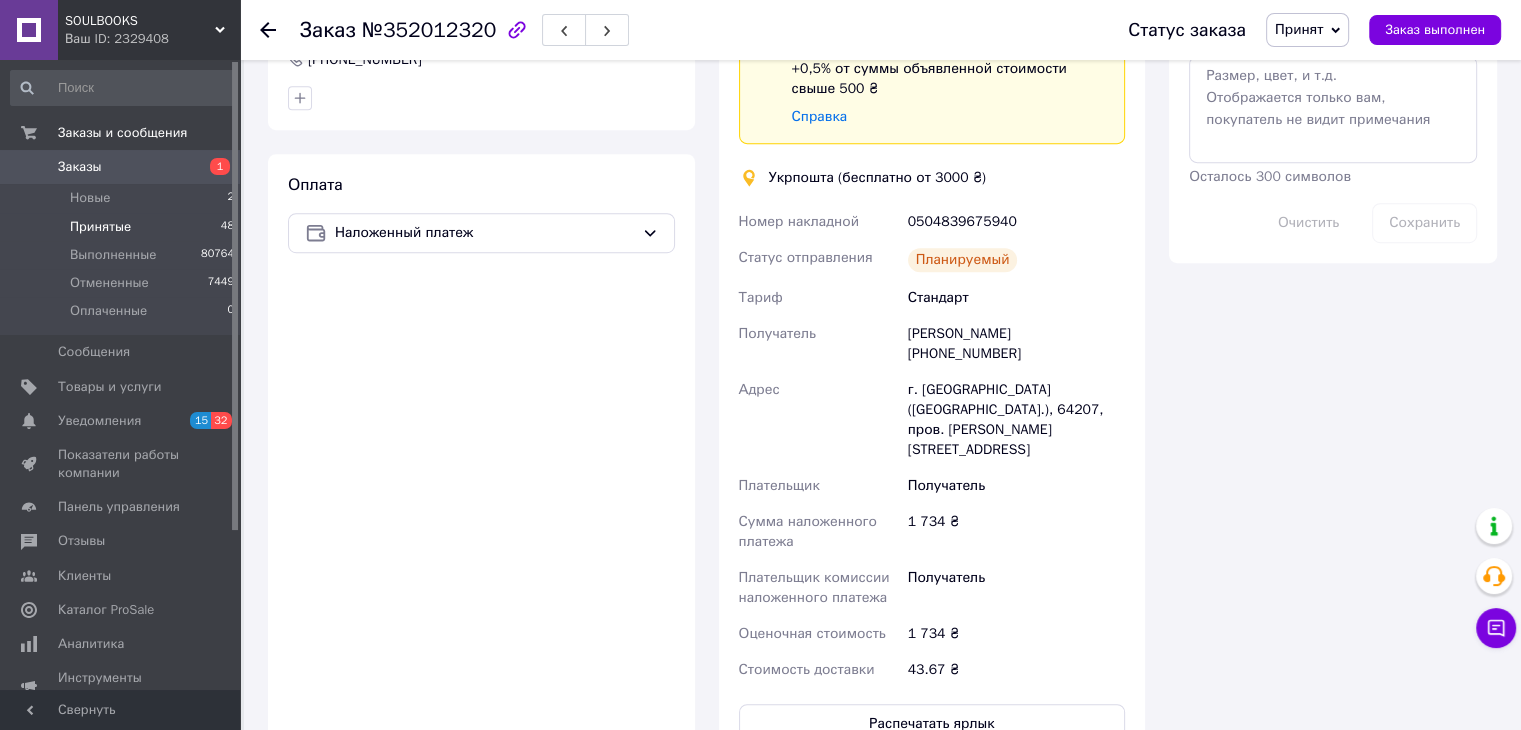 click on "Принятые" at bounding box center [100, 227] 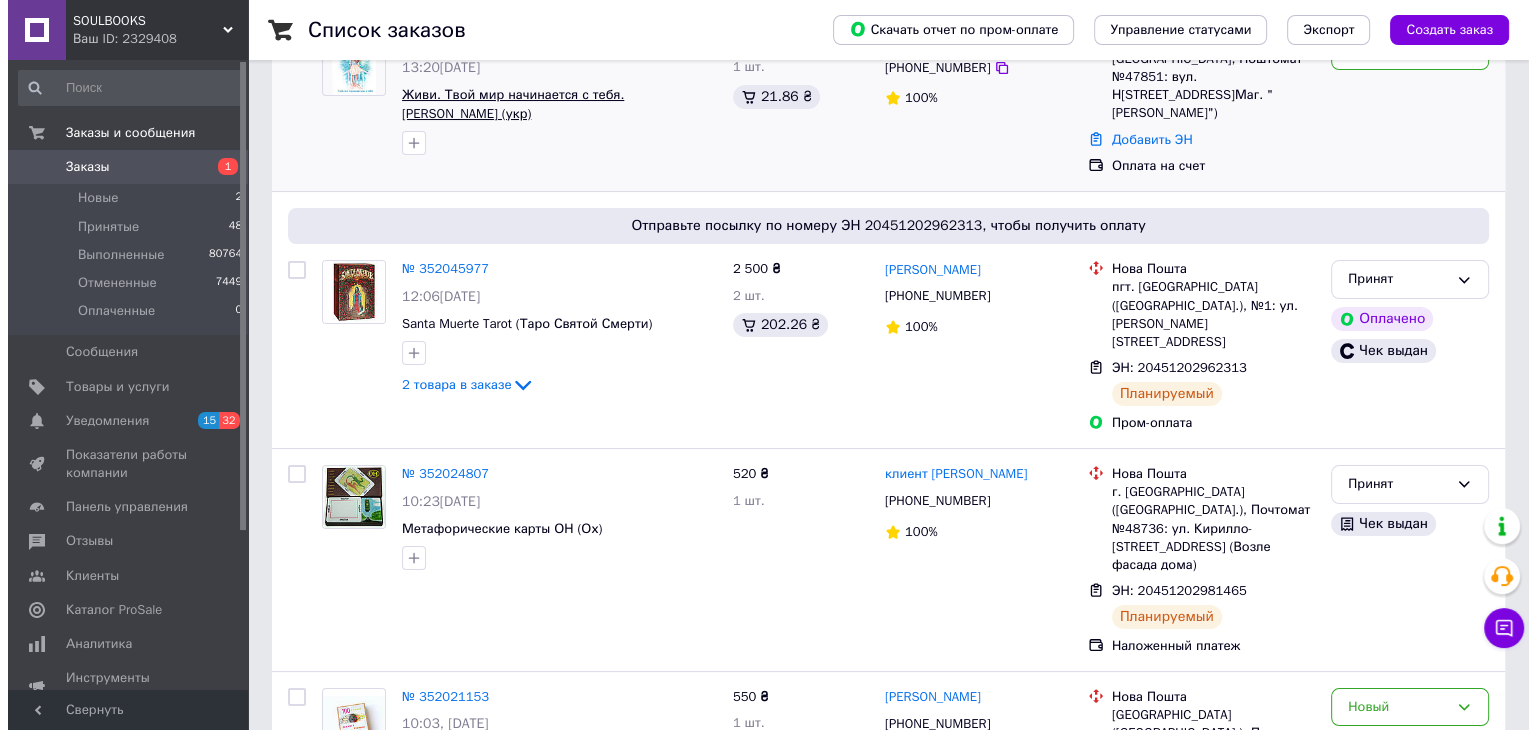 scroll, scrollTop: 0, scrollLeft: 0, axis: both 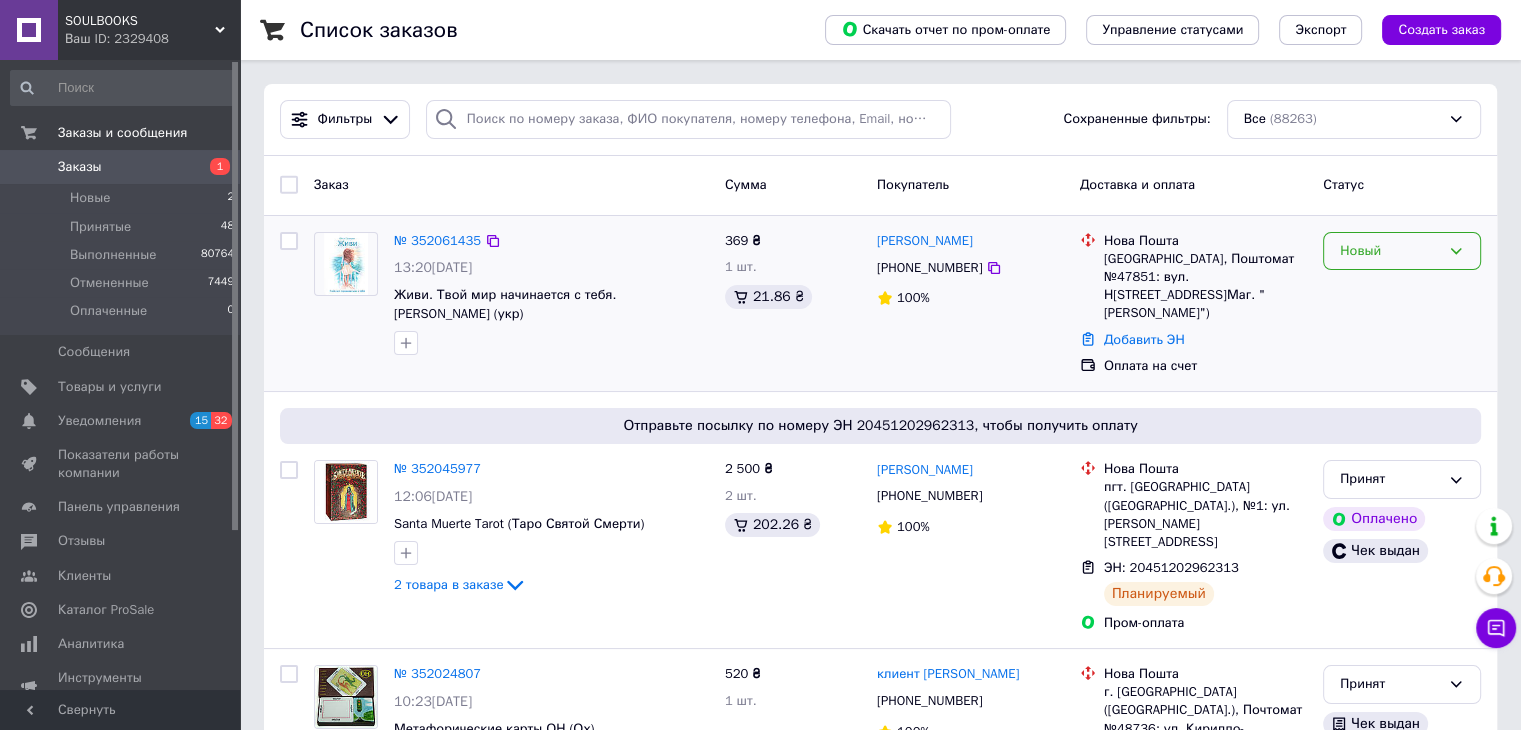 click on "Новый" at bounding box center [1390, 251] 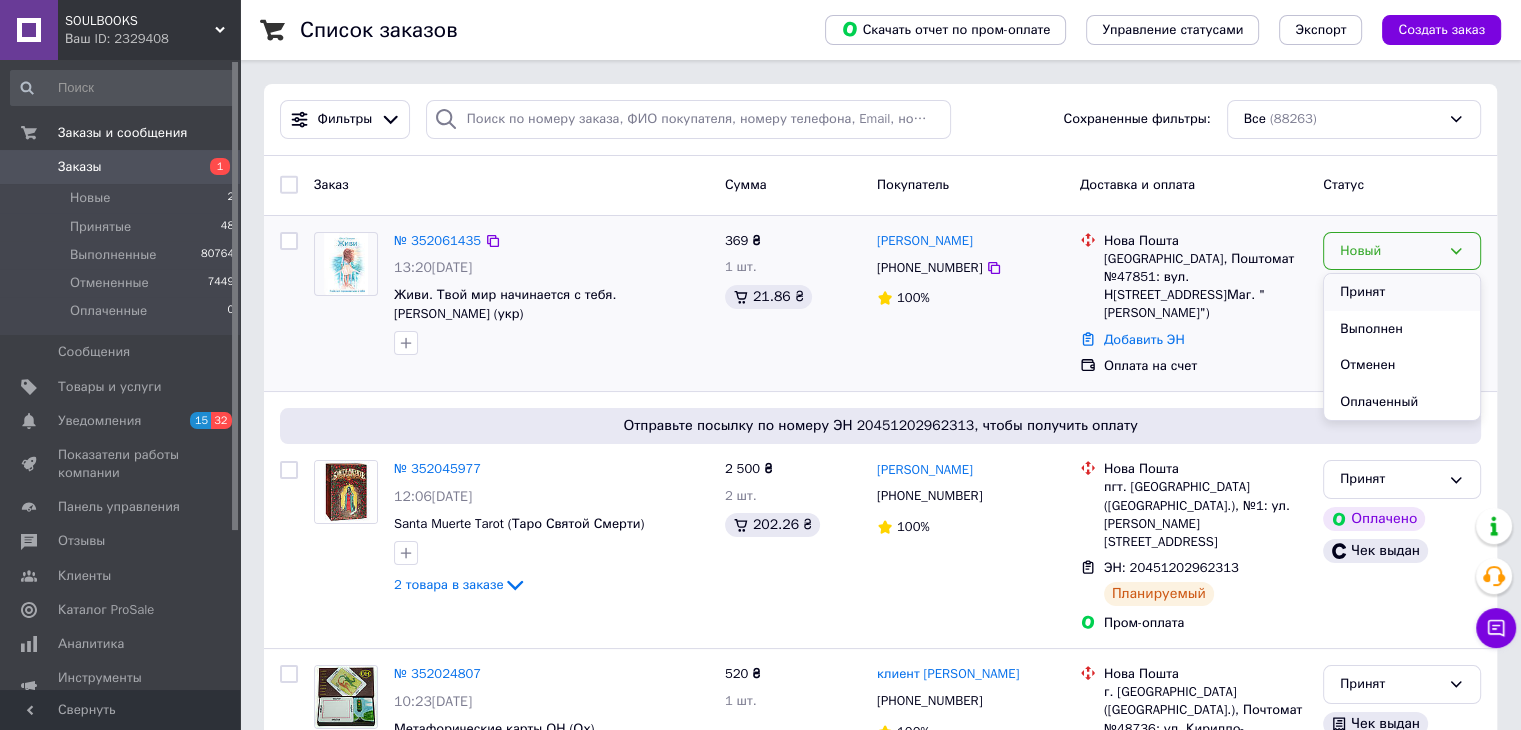 click on "Принят" at bounding box center [1402, 292] 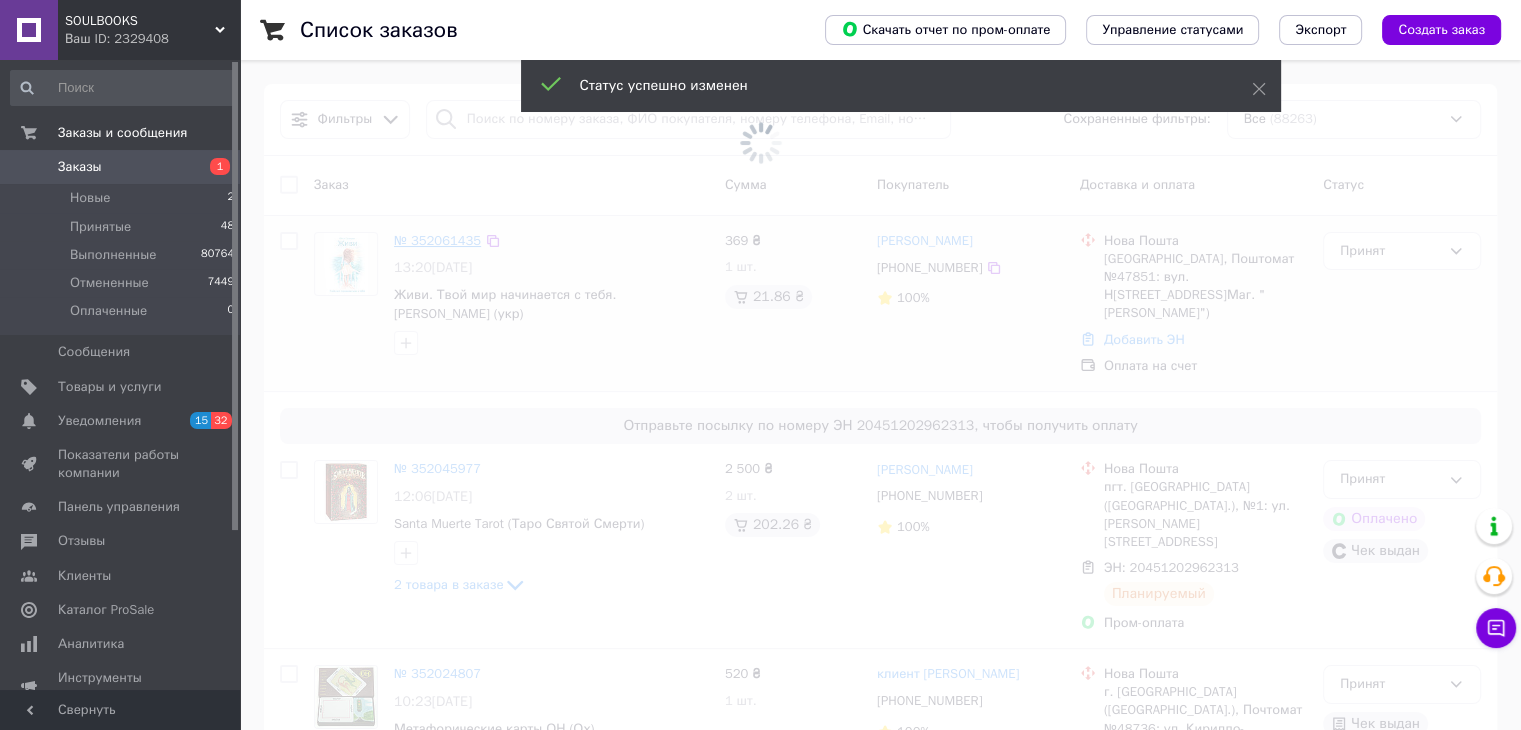 click at bounding box center (760, 142) 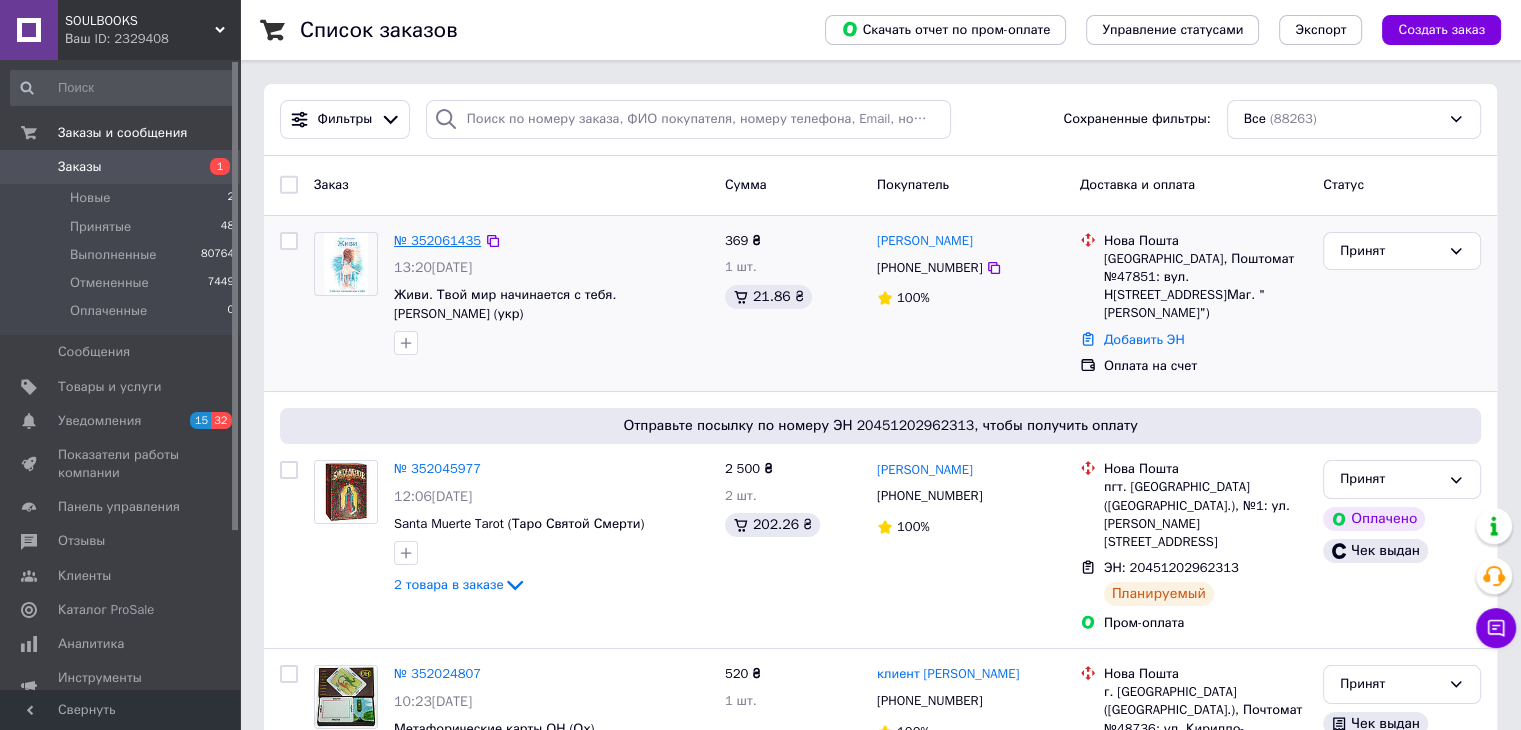 click on "№ 352061435" at bounding box center [437, 240] 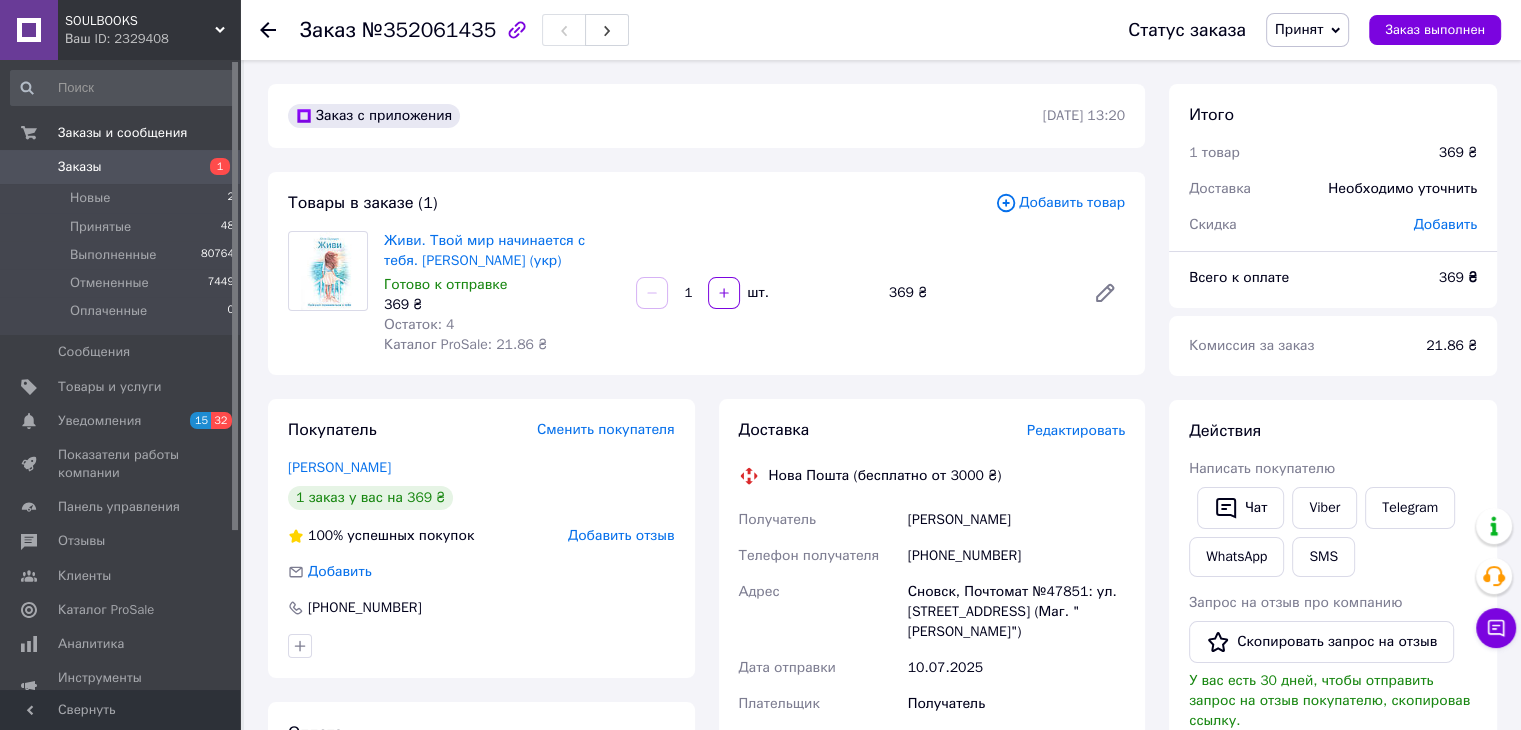 click on "Редактировать" at bounding box center [1076, 430] 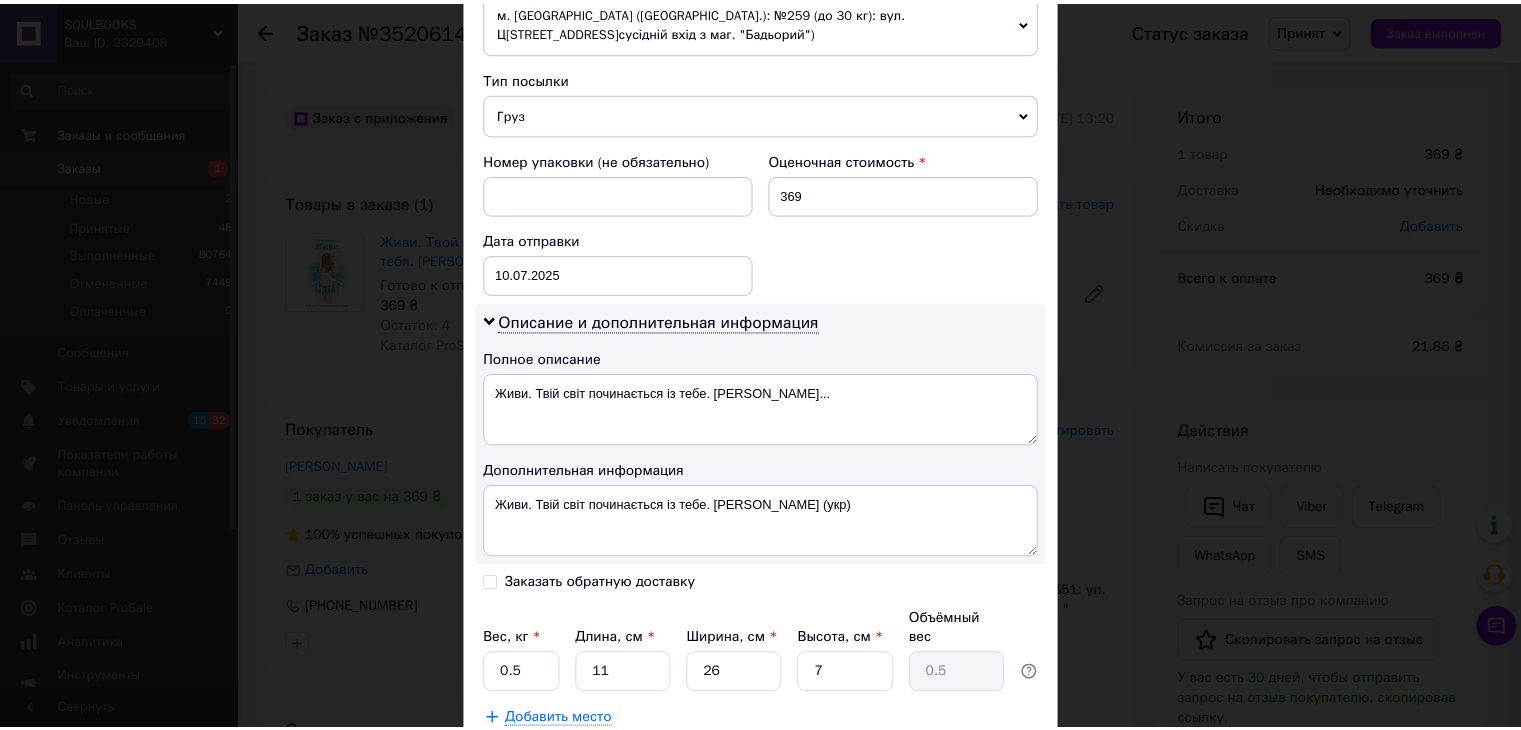 scroll, scrollTop: 872, scrollLeft: 0, axis: vertical 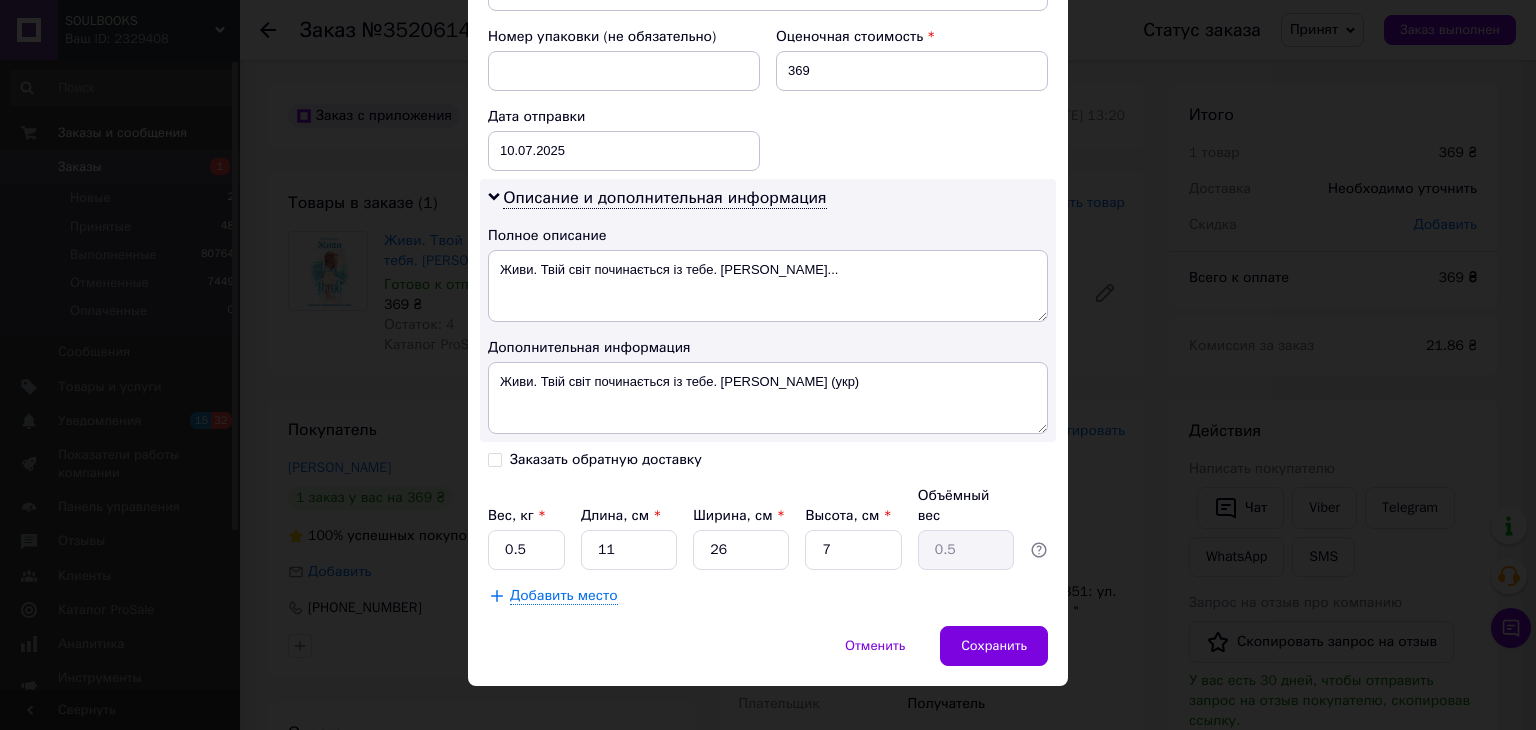 click on "Отменить   Сохранить" at bounding box center [768, 656] 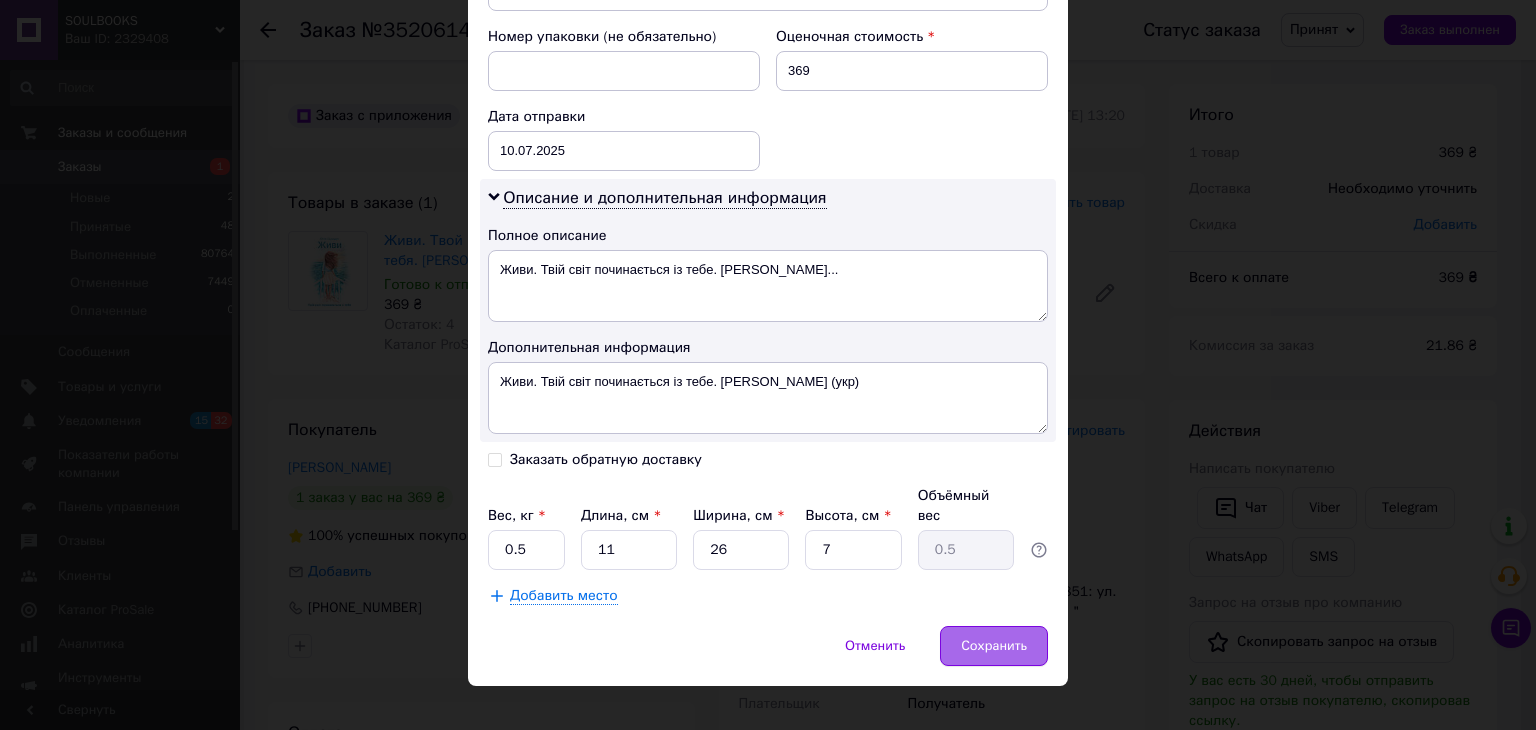 click on "Сохранить" at bounding box center (994, 646) 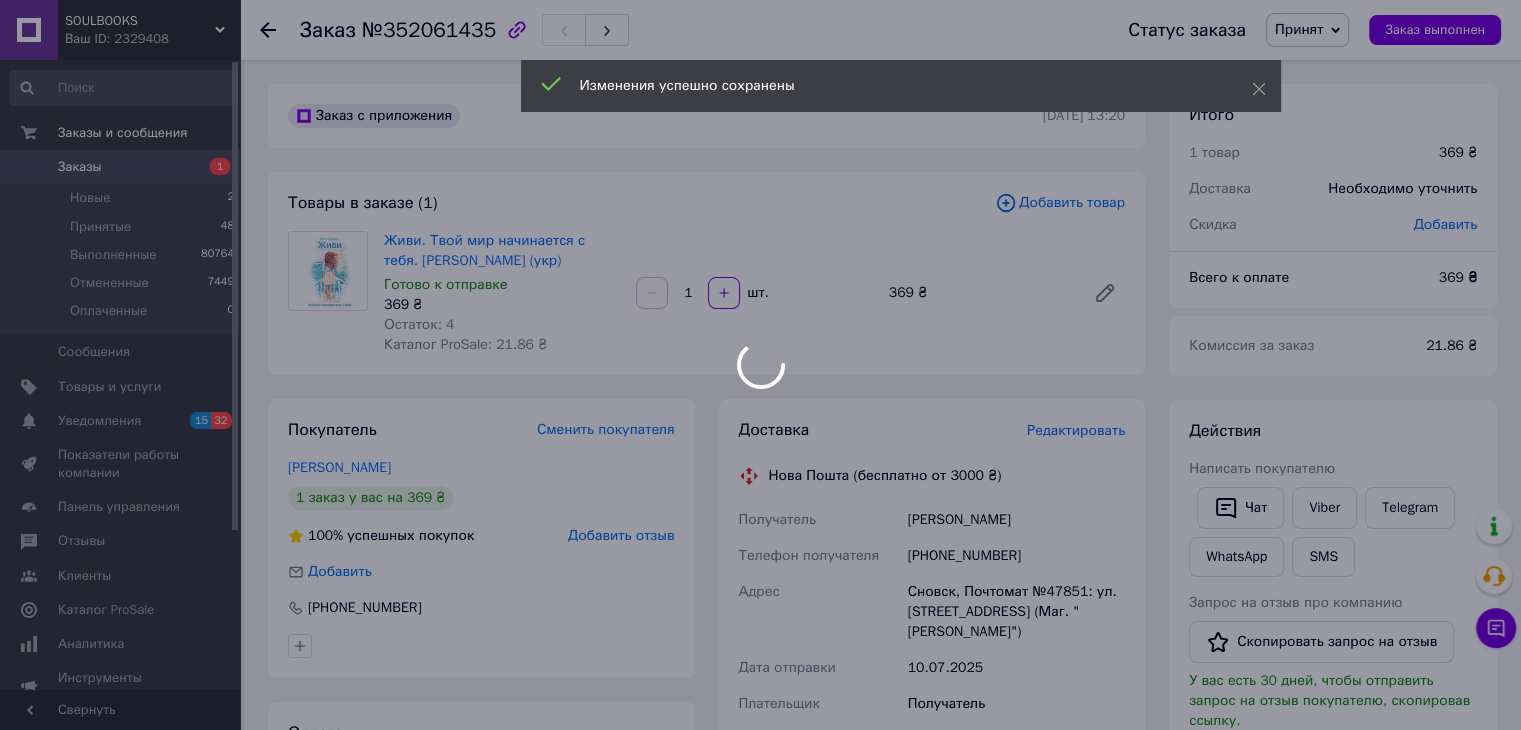 scroll, scrollTop: 500, scrollLeft: 0, axis: vertical 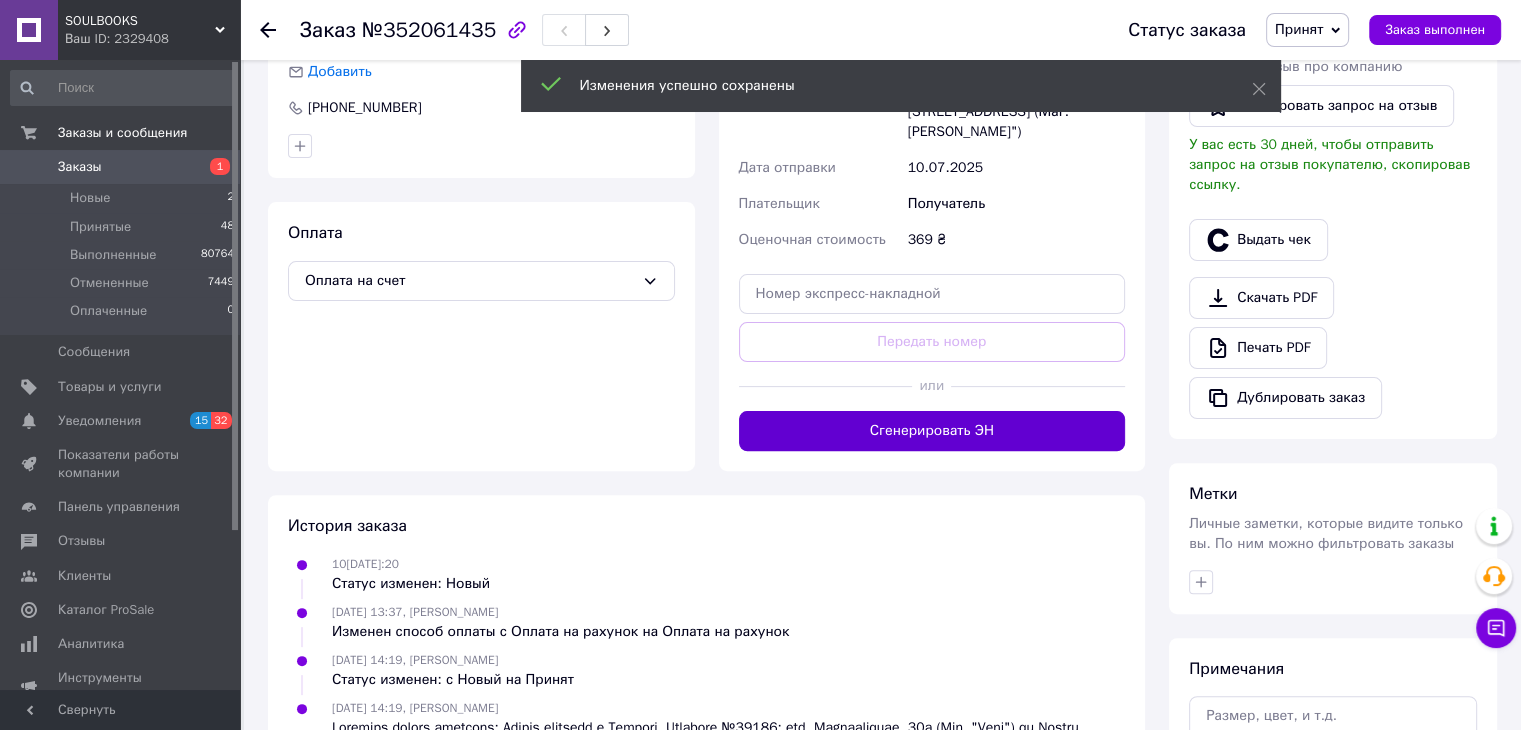 click on "Сгенерировать ЭН" at bounding box center [932, 431] 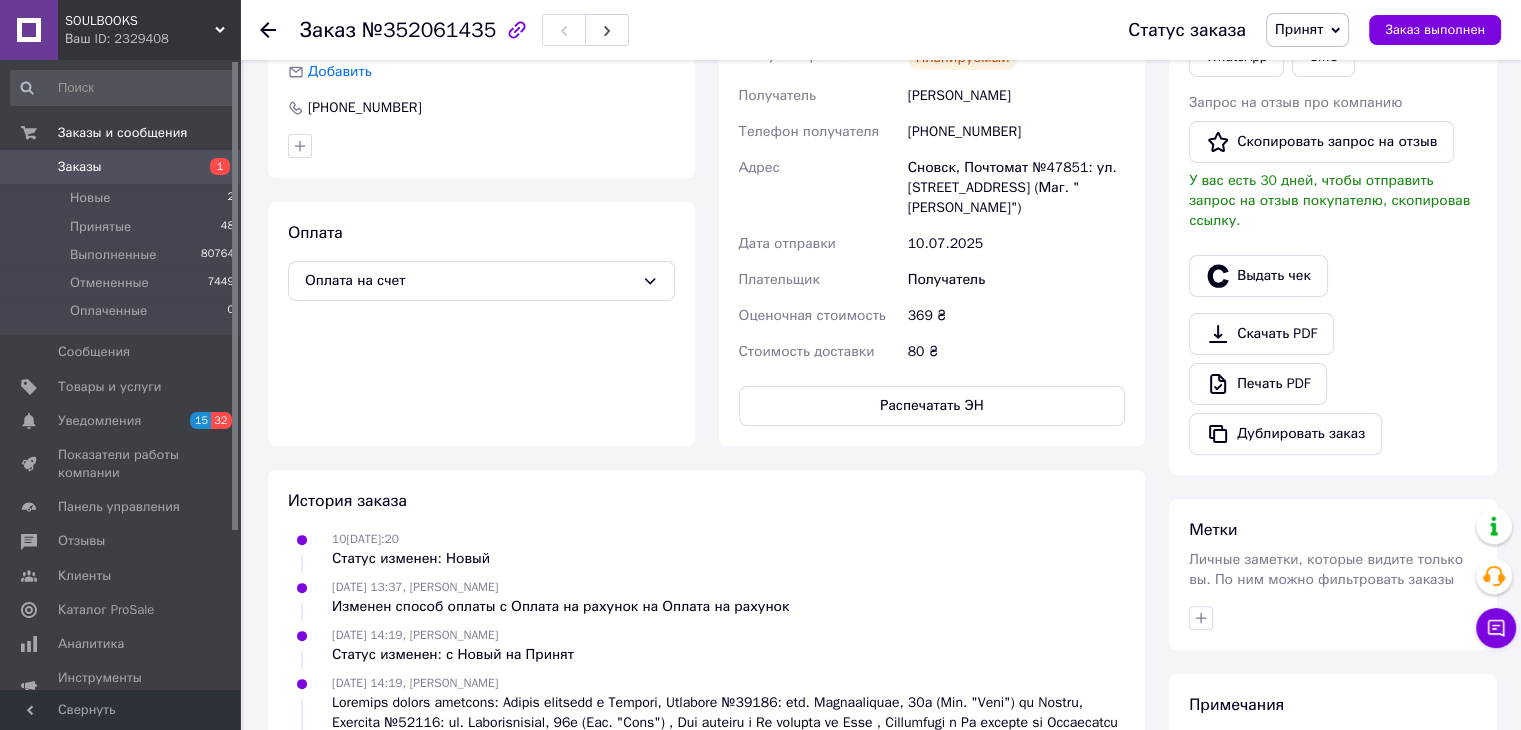 scroll, scrollTop: 0, scrollLeft: 0, axis: both 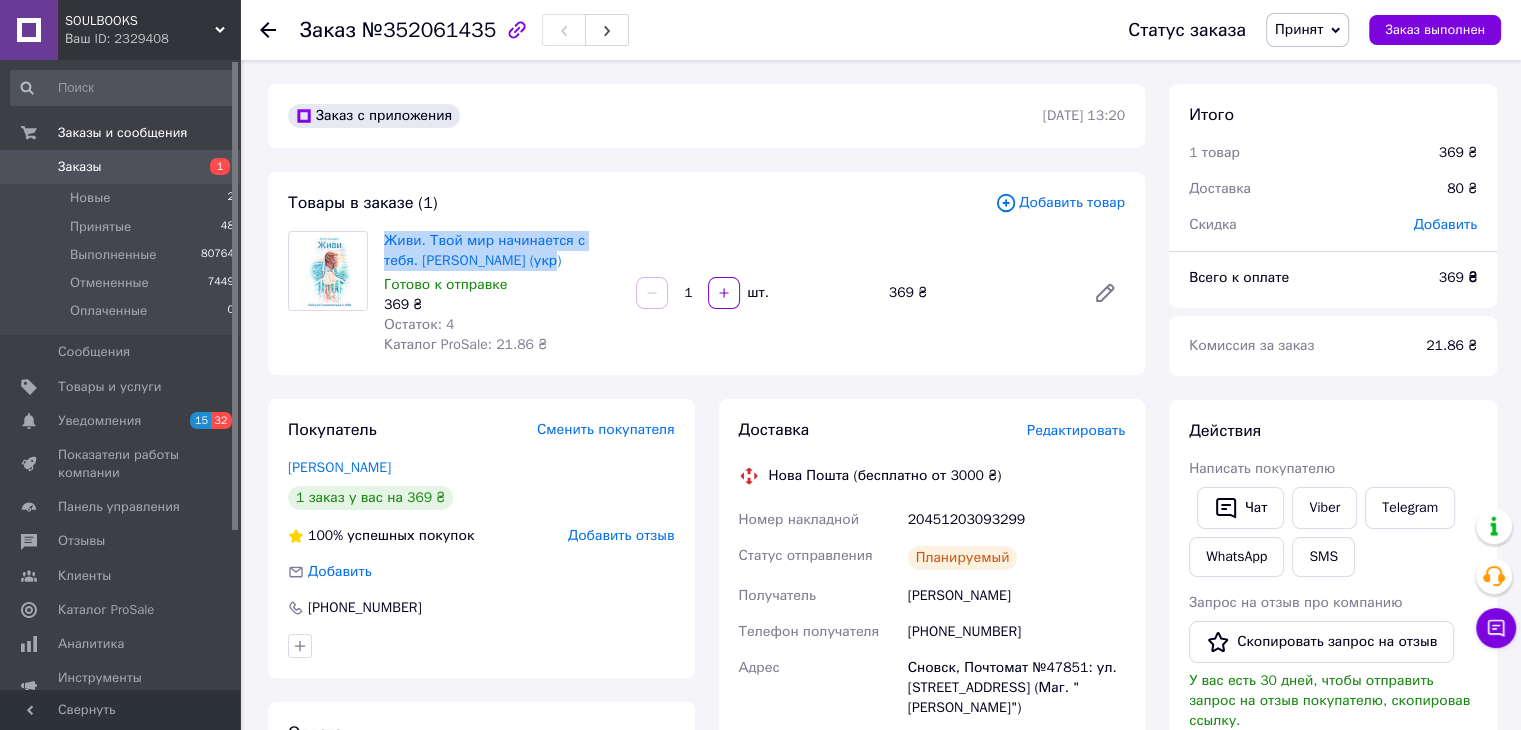 drag, startPoint x: 376, startPoint y: 235, endPoint x: 572, endPoint y: 269, distance: 198.92712 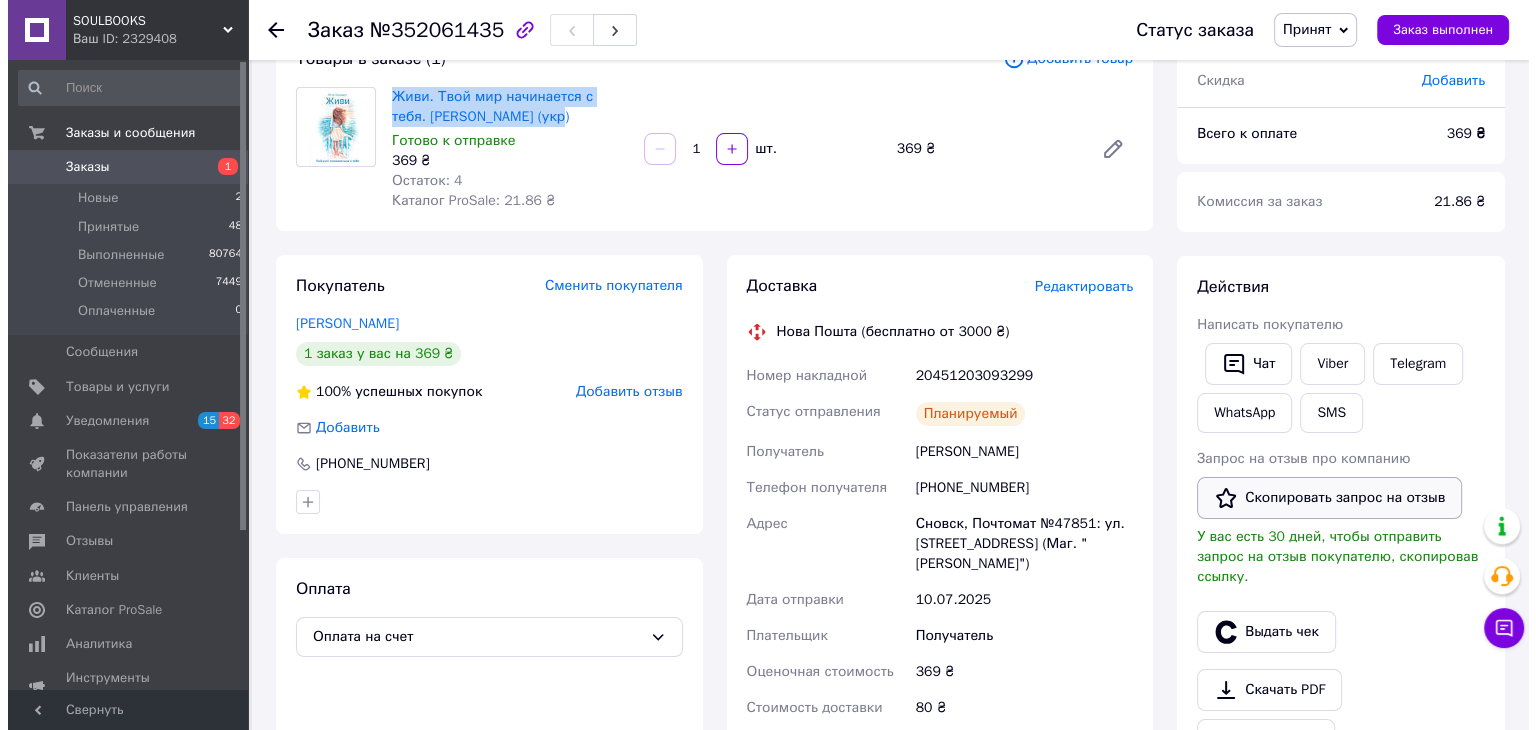 scroll, scrollTop: 300, scrollLeft: 0, axis: vertical 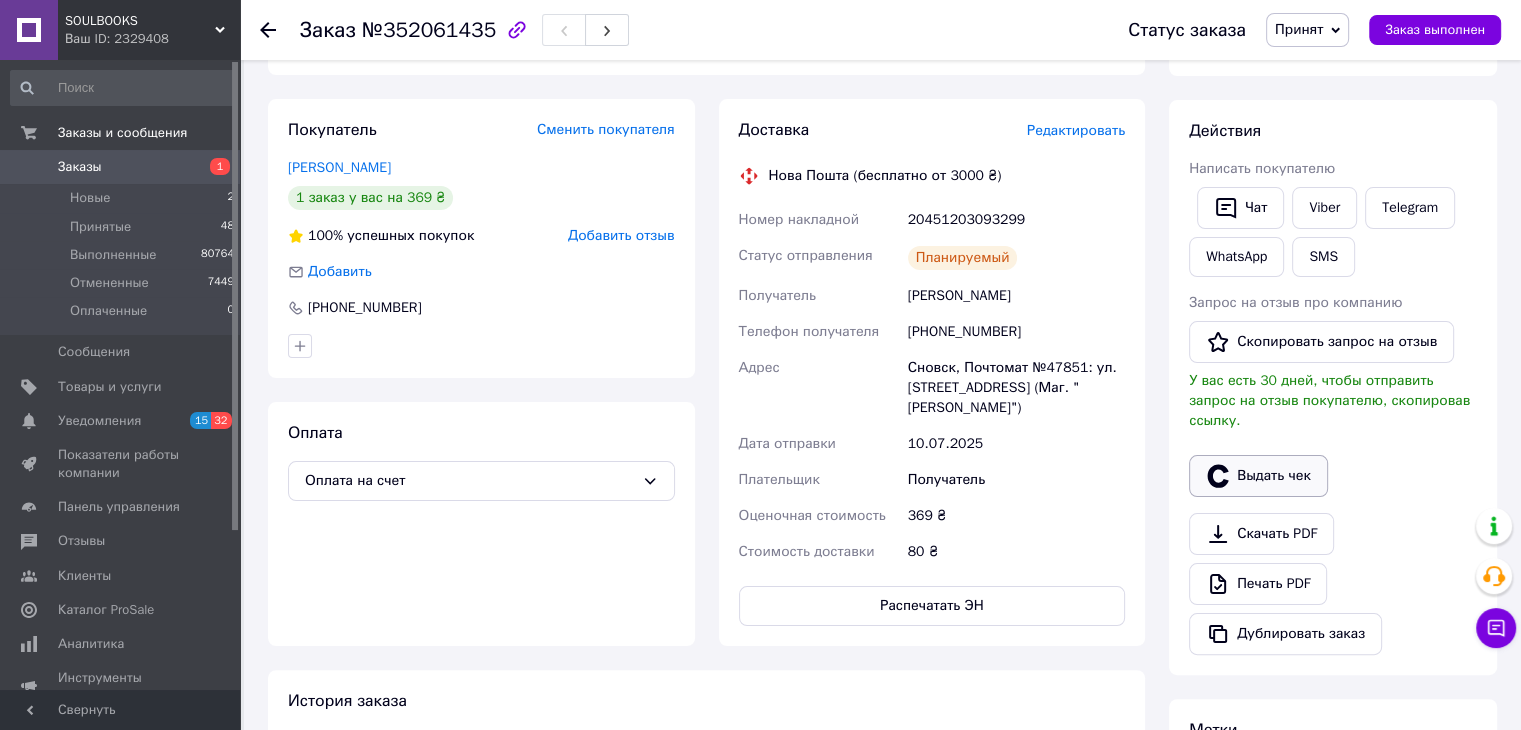 click on "Выдать чек" at bounding box center (1258, 476) 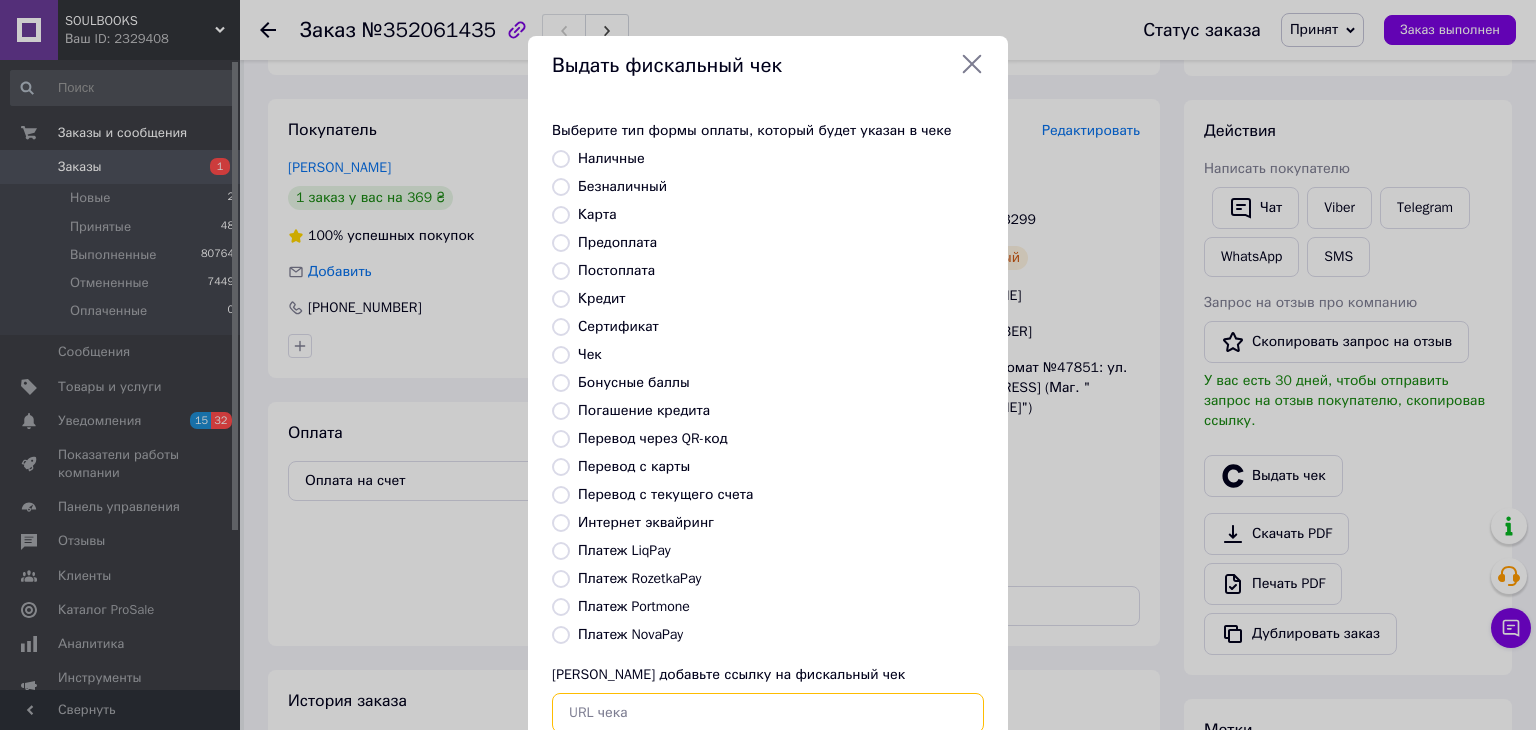 click at bounding box center (768, 713) 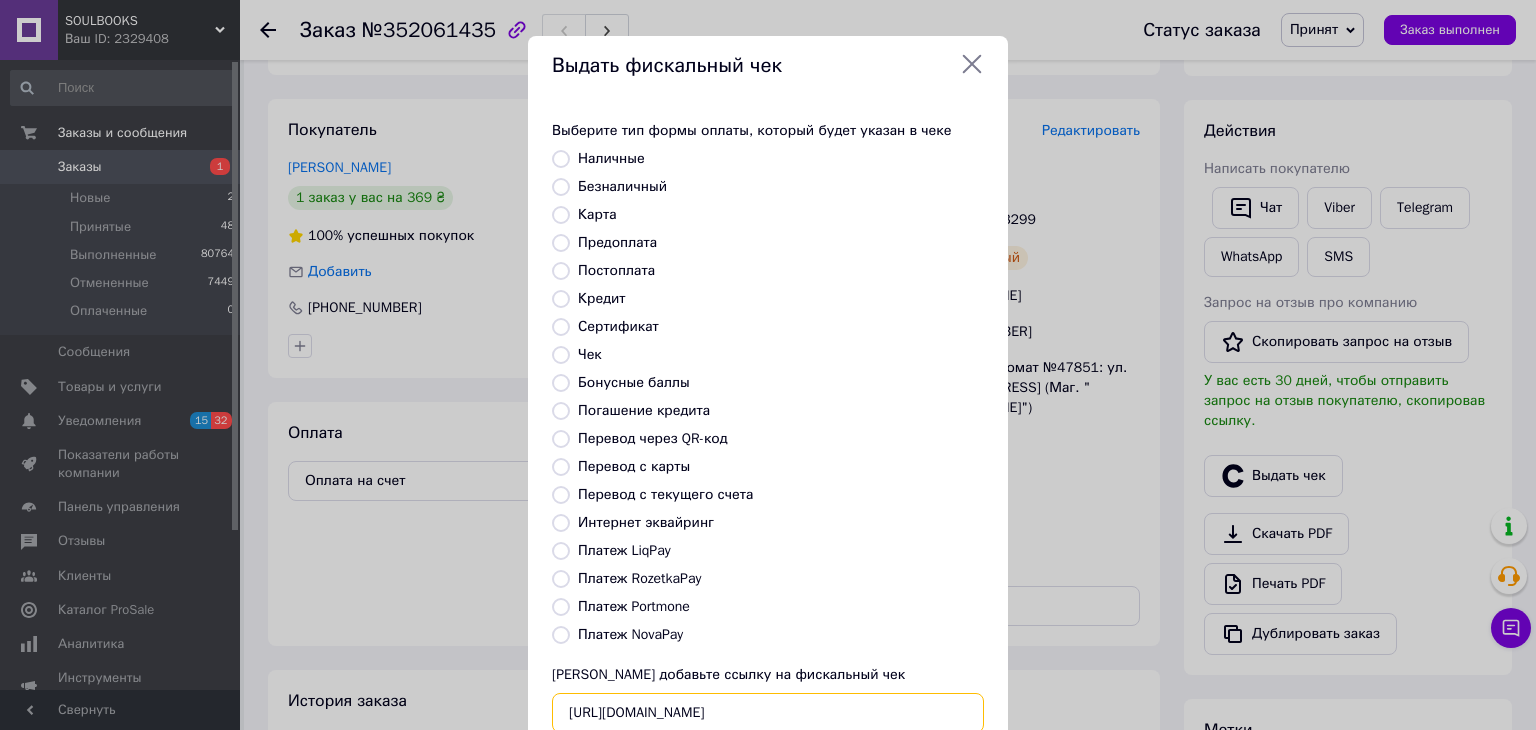scroll, scrollTop: 0, scrollLeft: 32, axis: horizontal 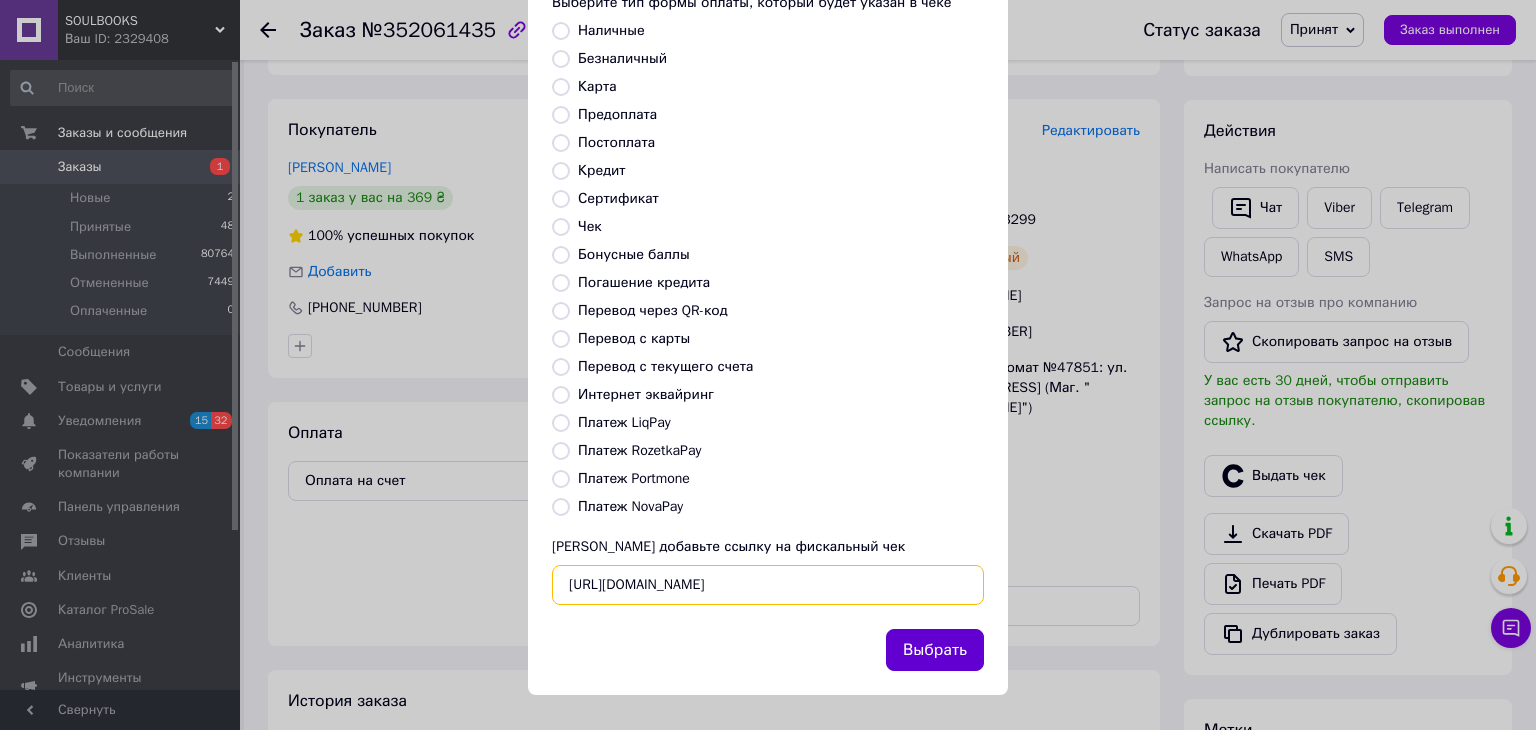 type on "https://check.checkbox.ua/c41672b1-9d54-43e3-bb16-d1eabe92b3e2" 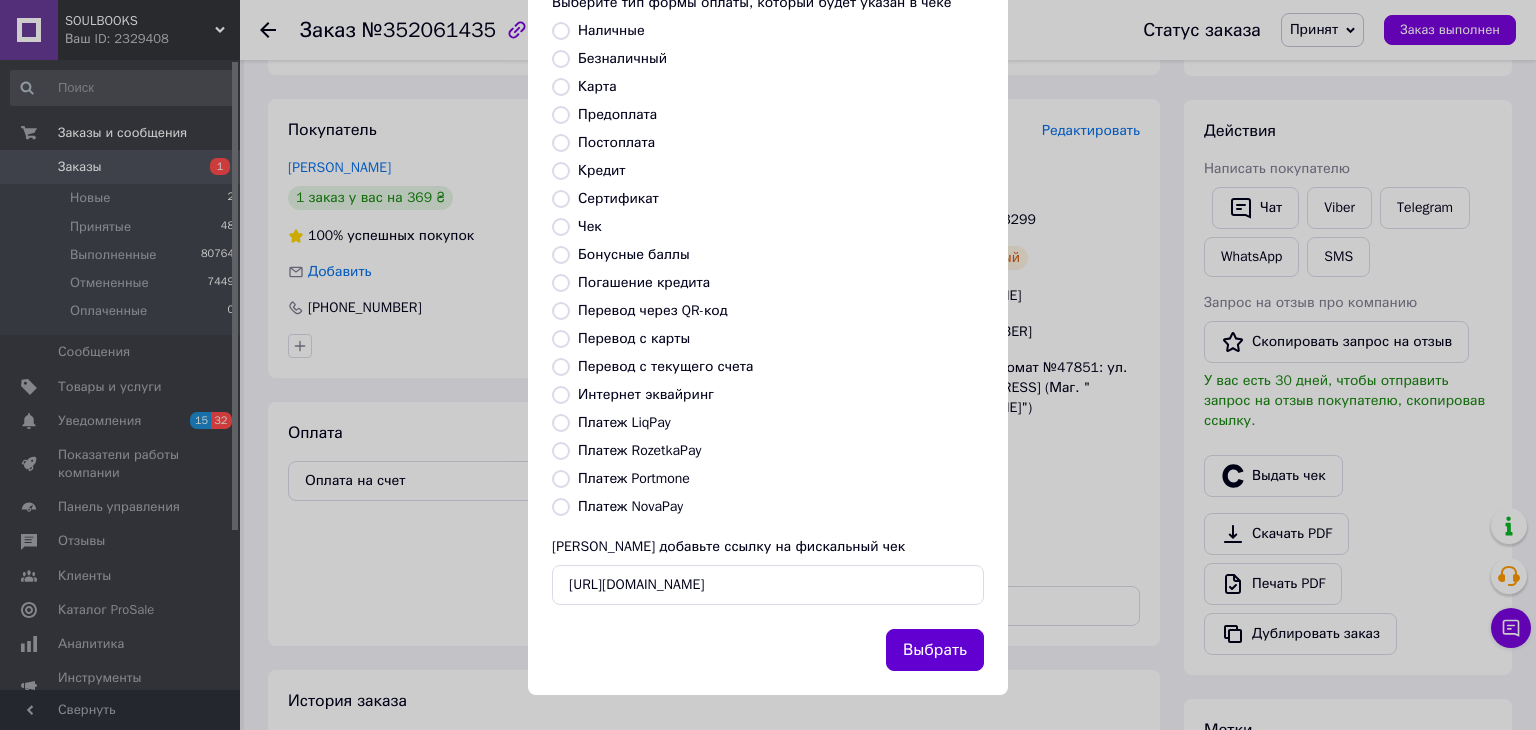 click on "Выбрать" at bounding box center (935, 650) 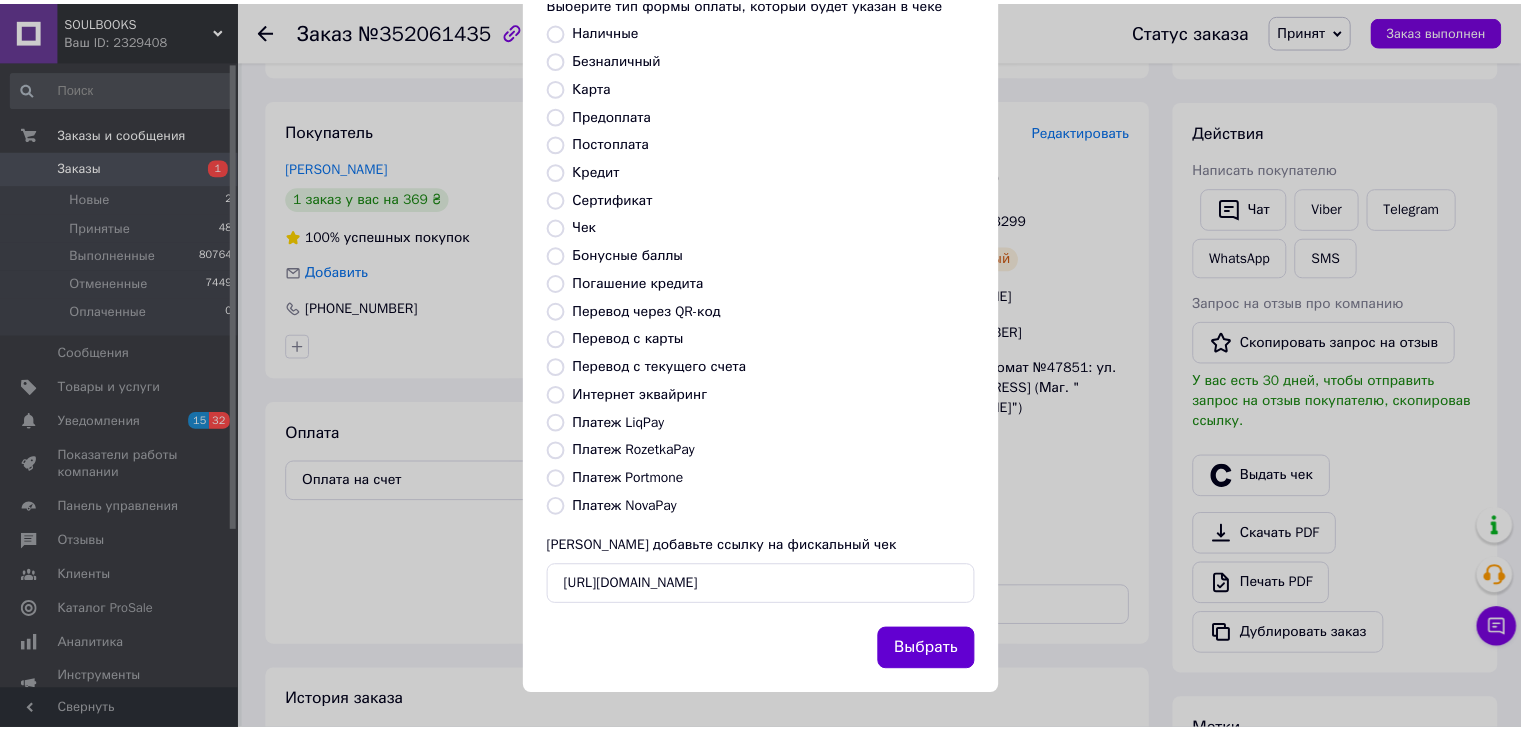 scroll, scrollTop: 0, scrollLeft: 0, axis: both 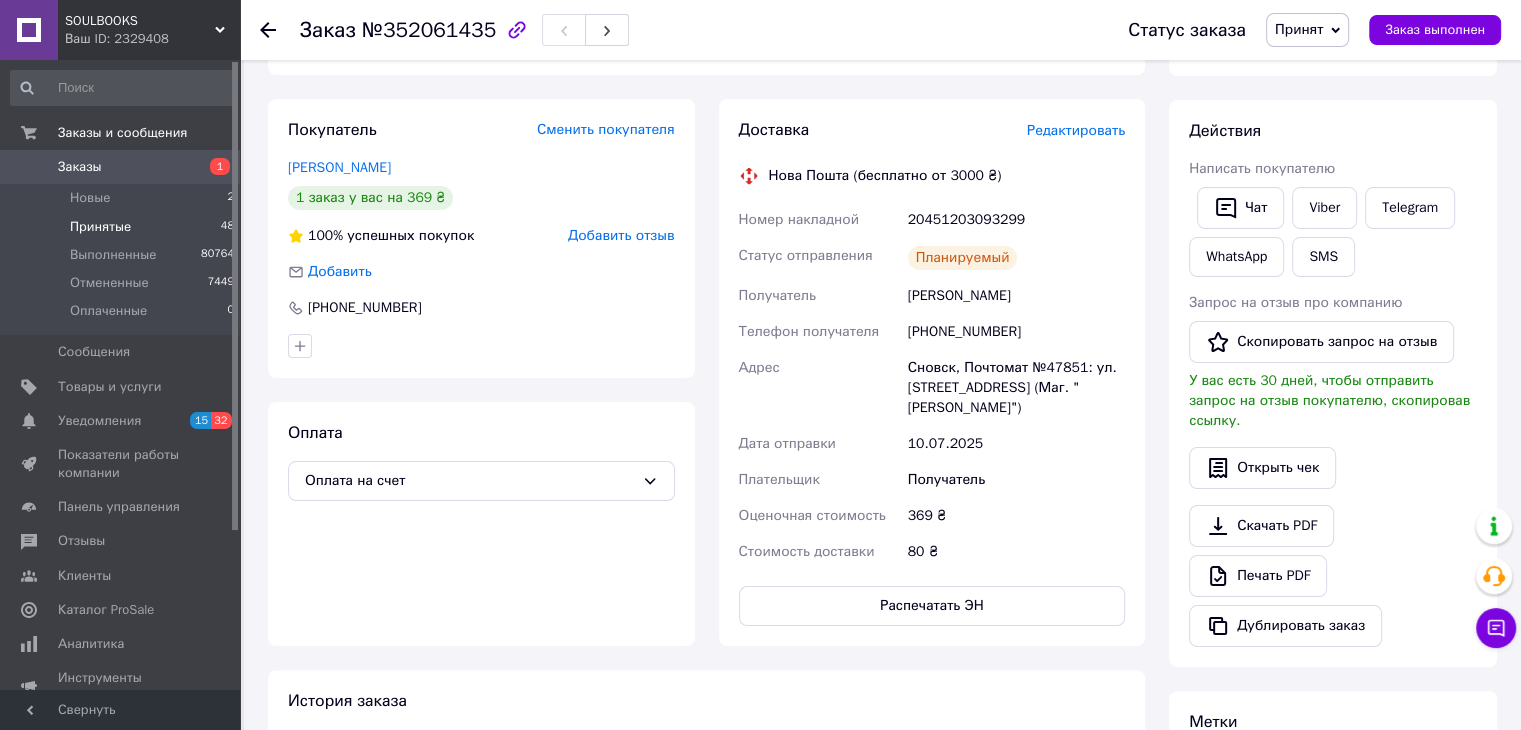 click on "Принятые" at bounding box center (100, 227) 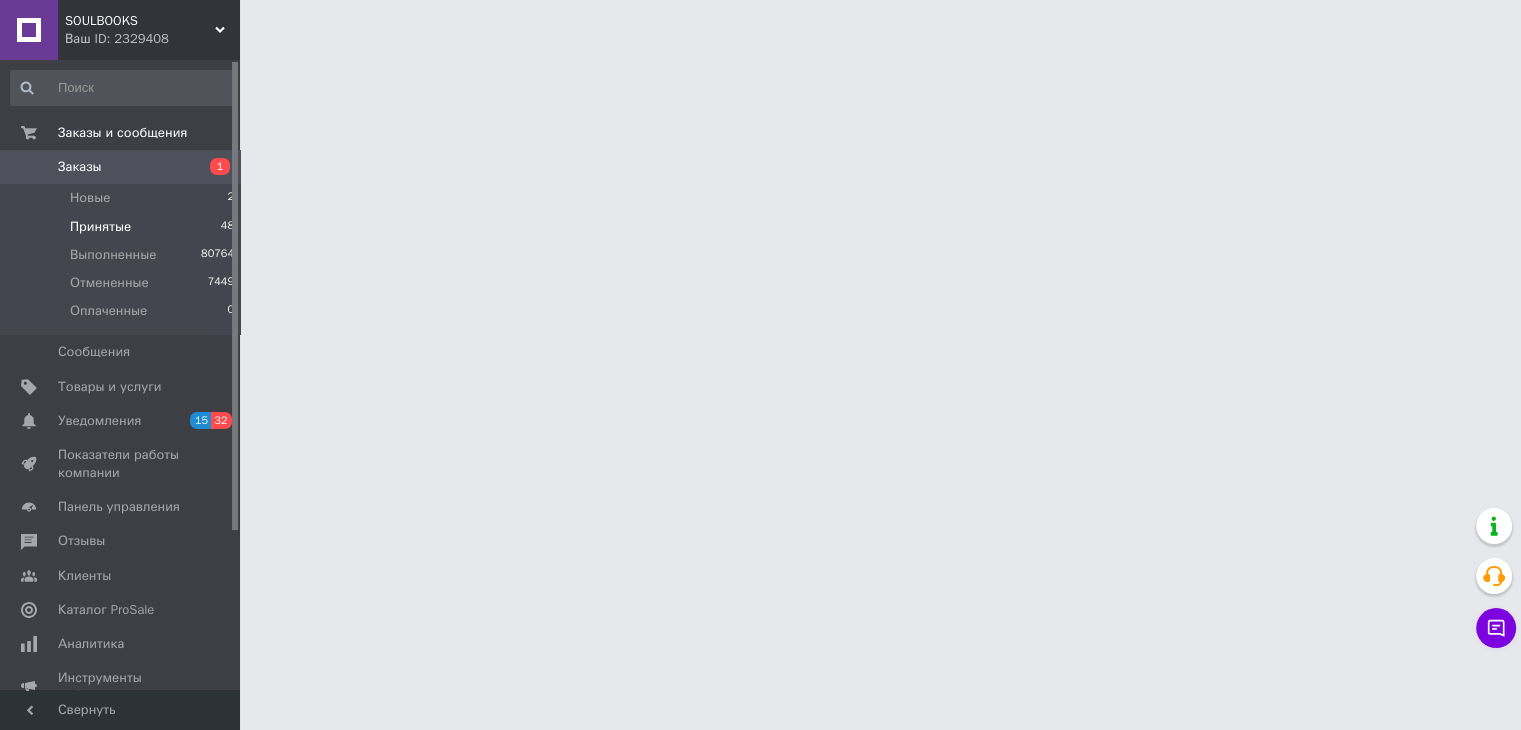 scroll, scrollTop: 0, scrollLeft: 0, axis: both 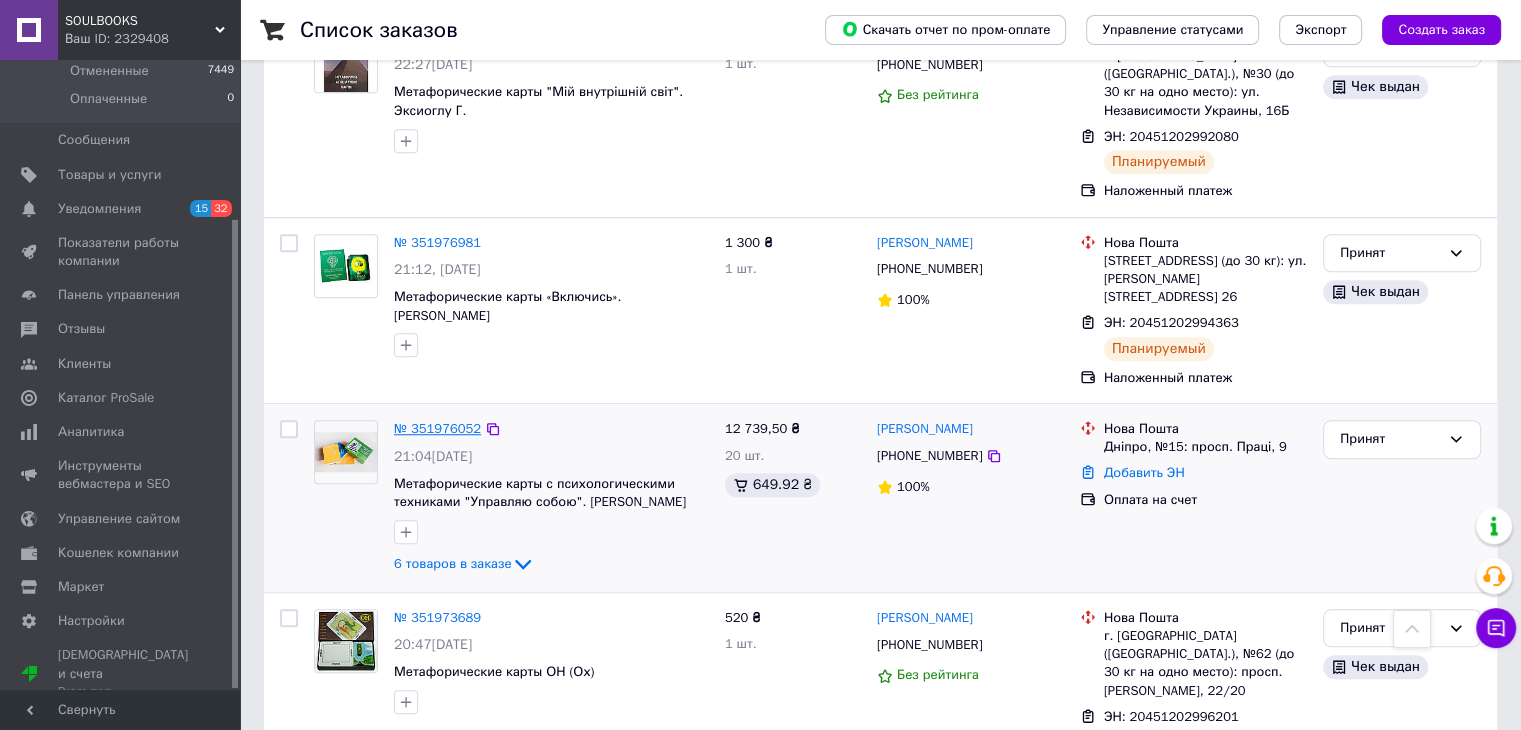 click on "№ 351976052" at bounding box center [437, 428] 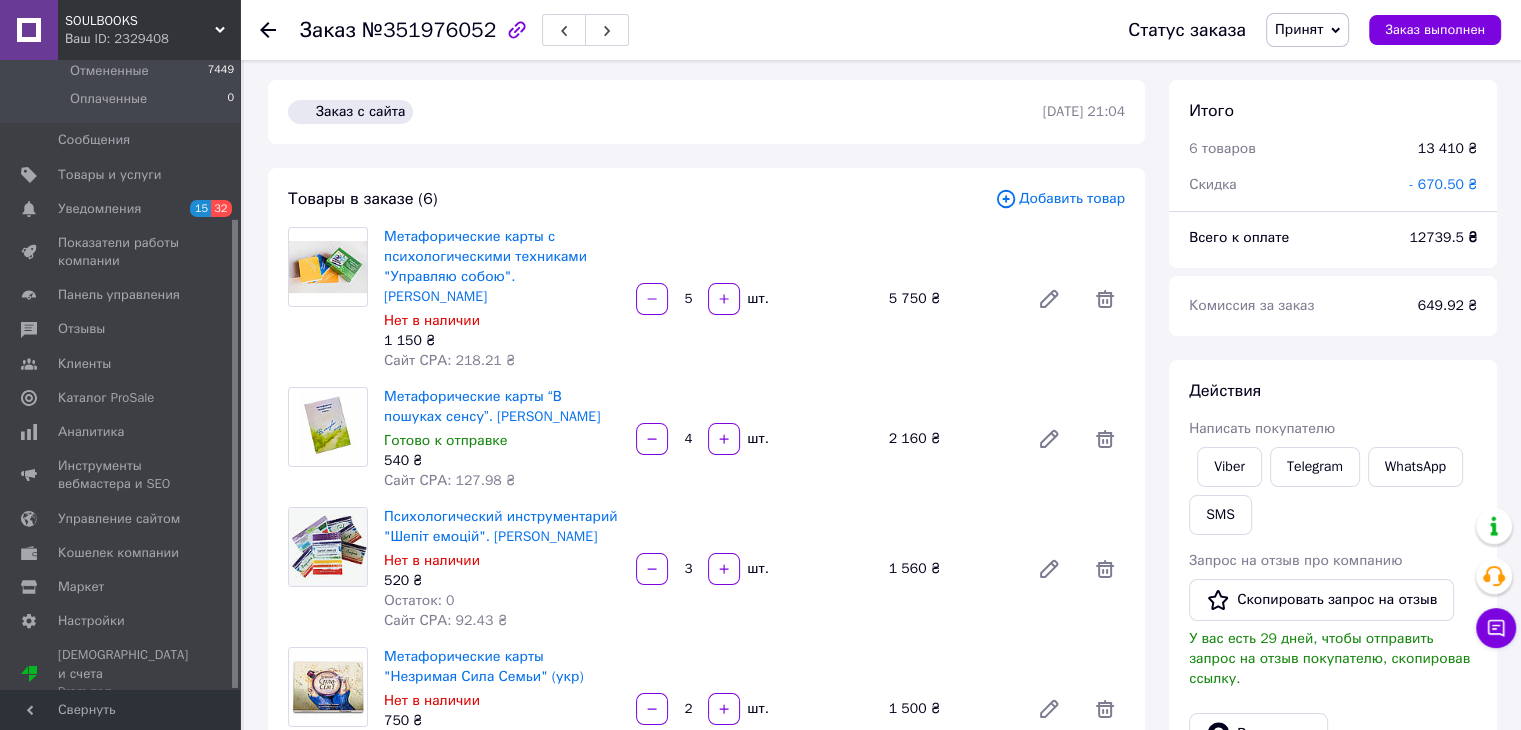 scroll, scrollTop: 0, scrollLeft: 0, axis: both 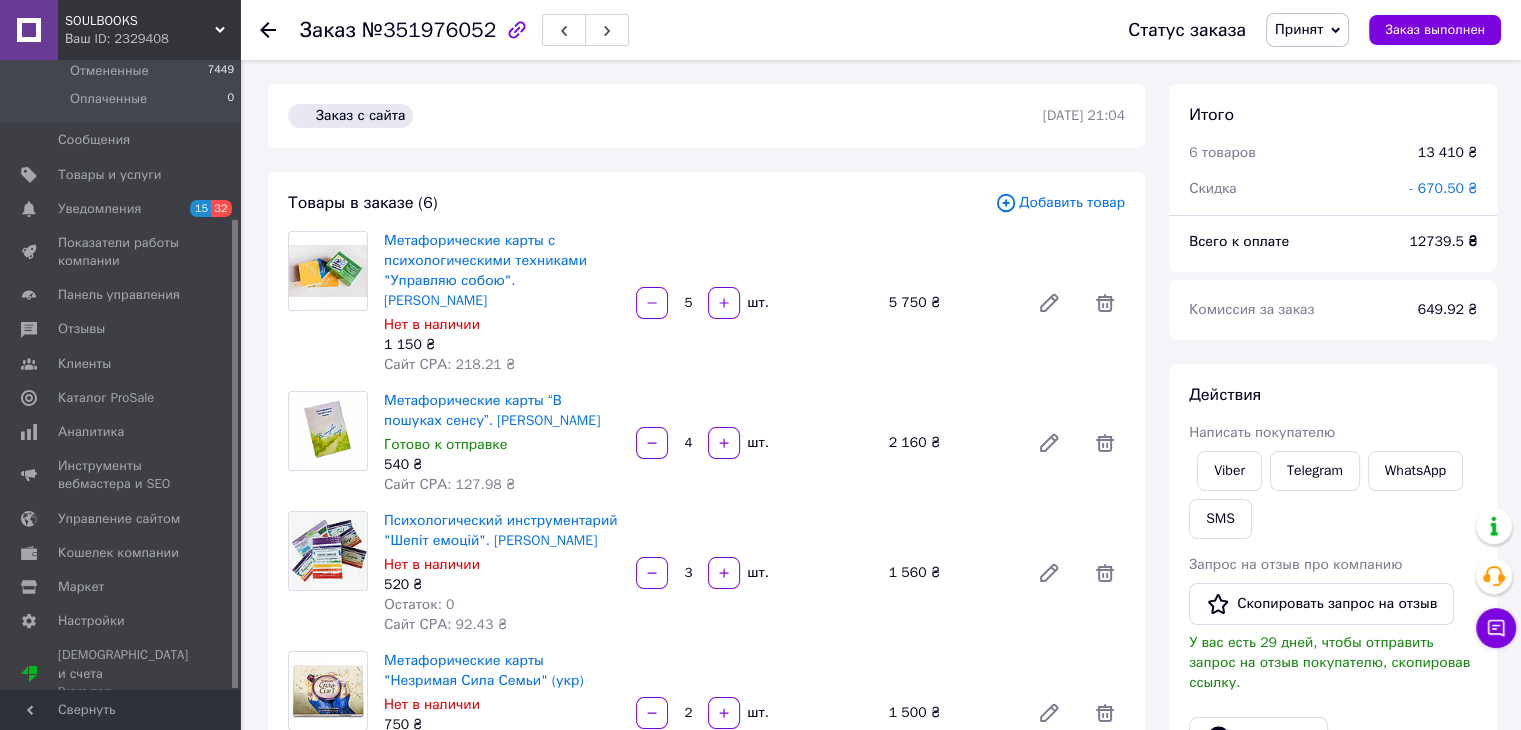 drag, startPoint x: 381, startPoint y: 242, endPoint x: 456, endPoint y: 303, distance: 96.67471 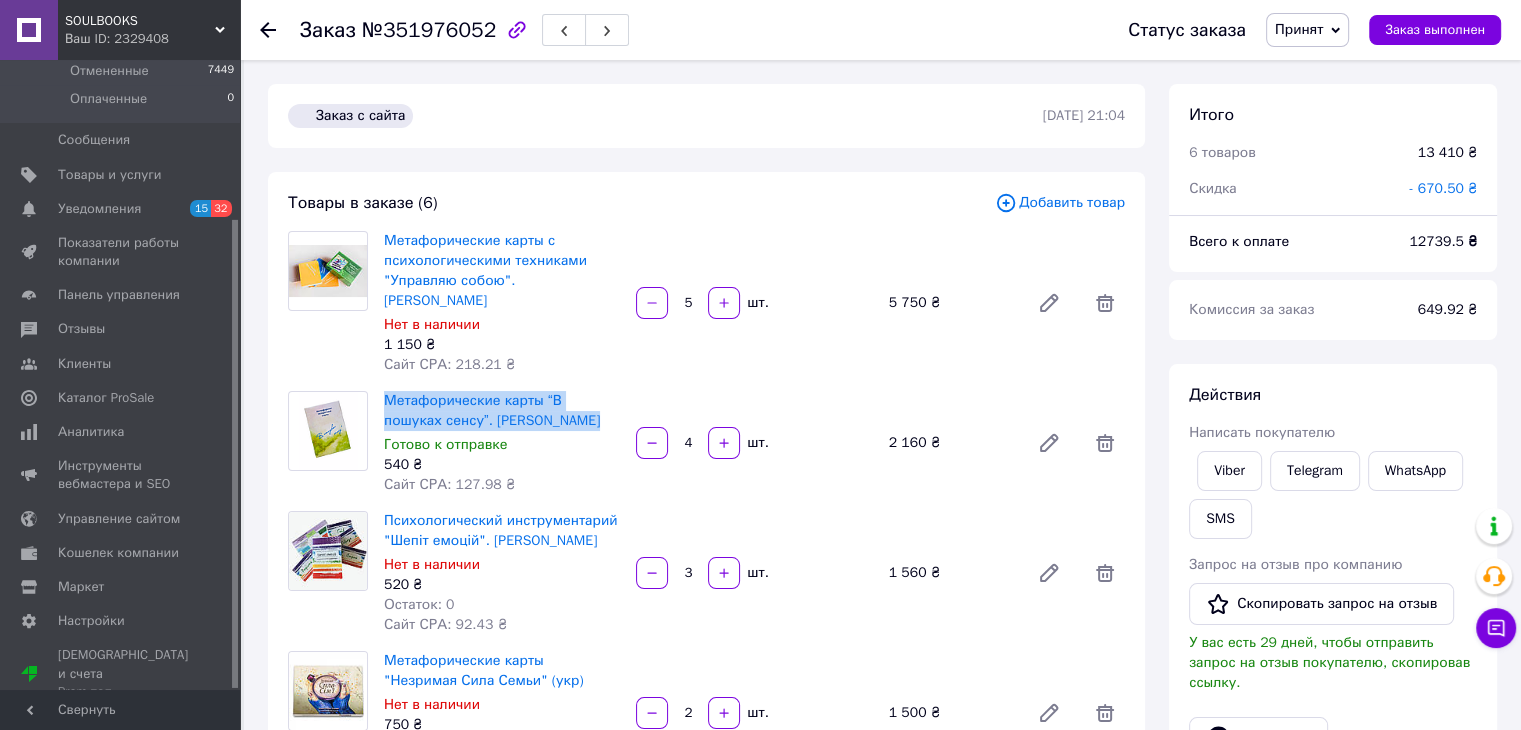 drag, startPoint x: 379, startPoint y: 401, endPoint x: 564, endPoint y: 427, distance: 186.8181 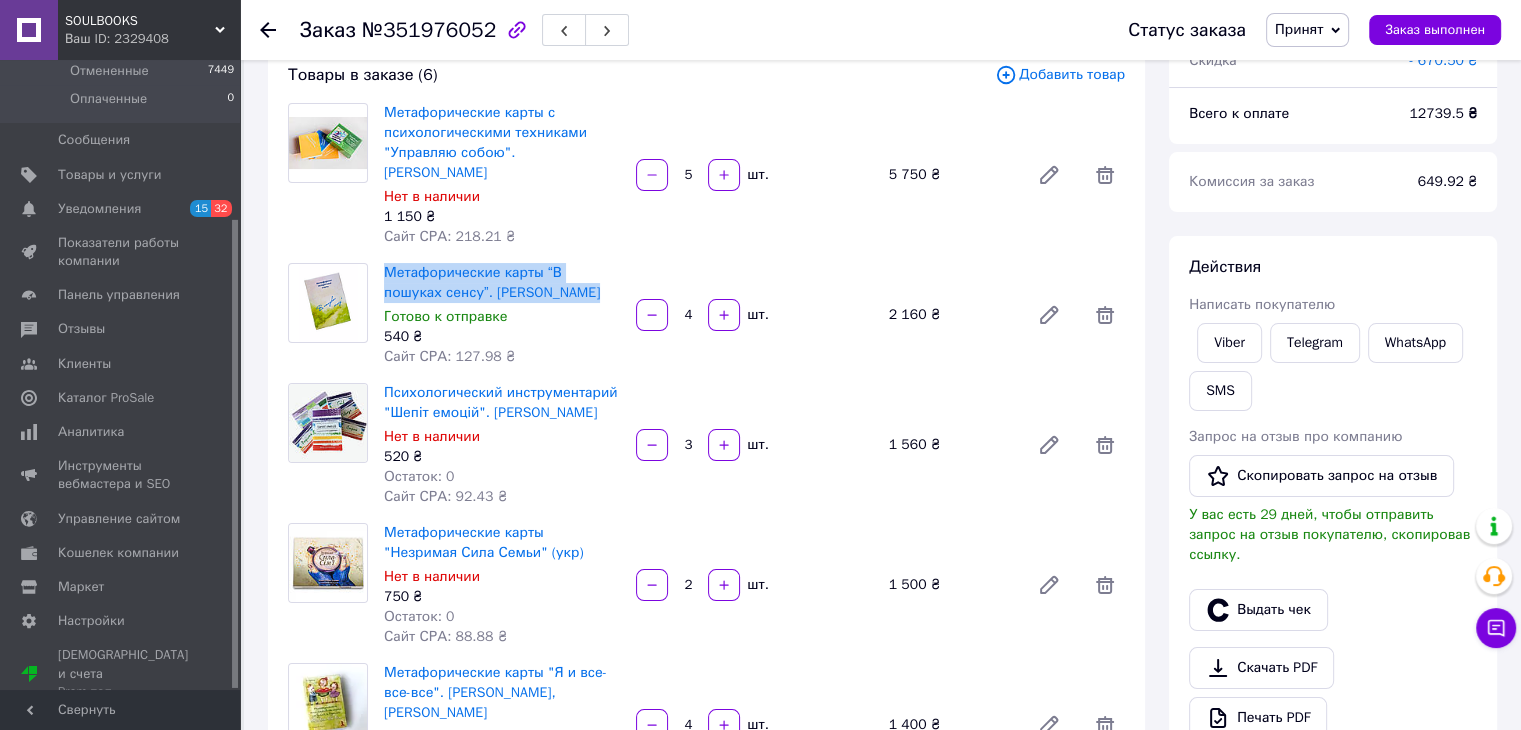 scroll, scrollTop: 200, scrollLeft: 0, axis: vertical 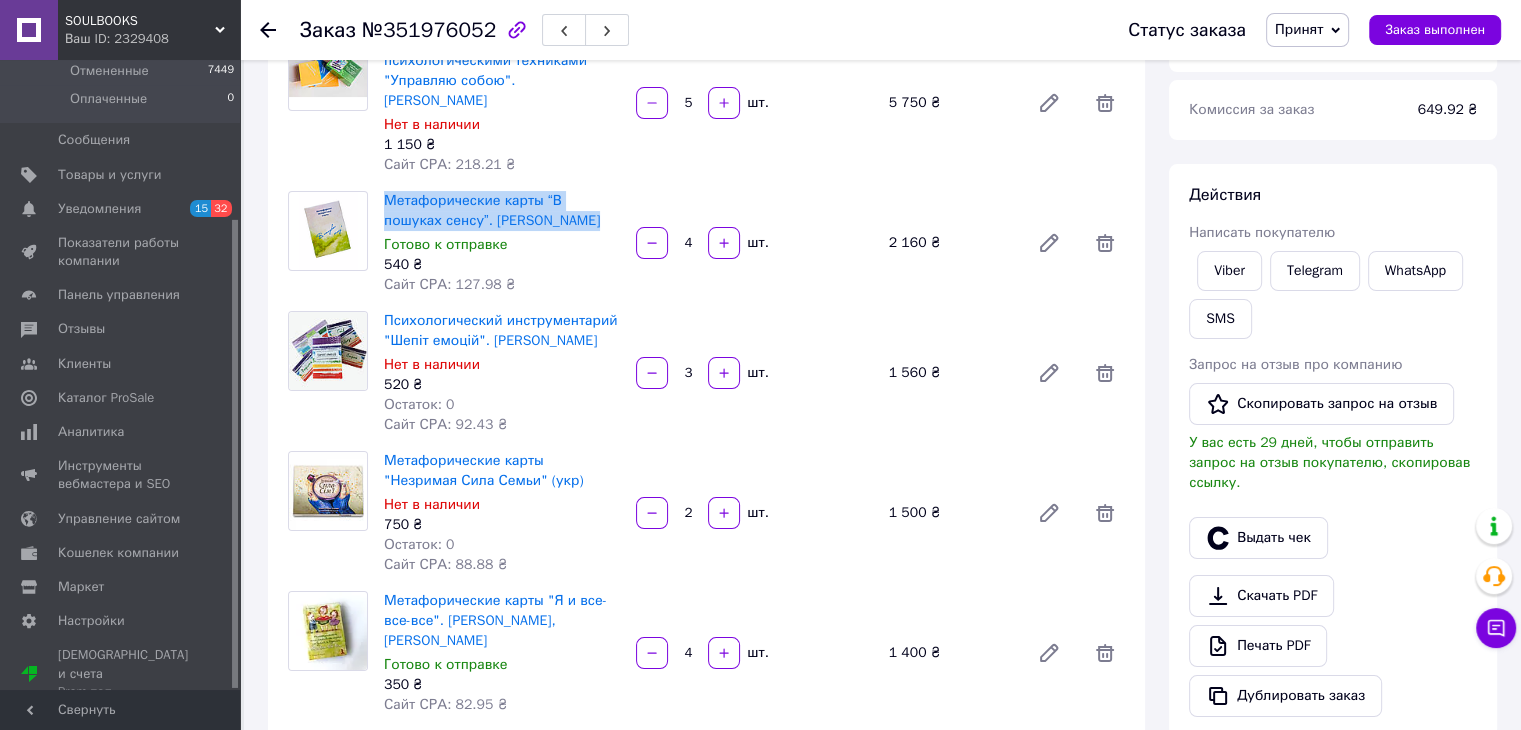 drag, startPoint x: 380, startPoint y: 321, endPoint x: 624, endPoint y: 338, distance: 244.59149 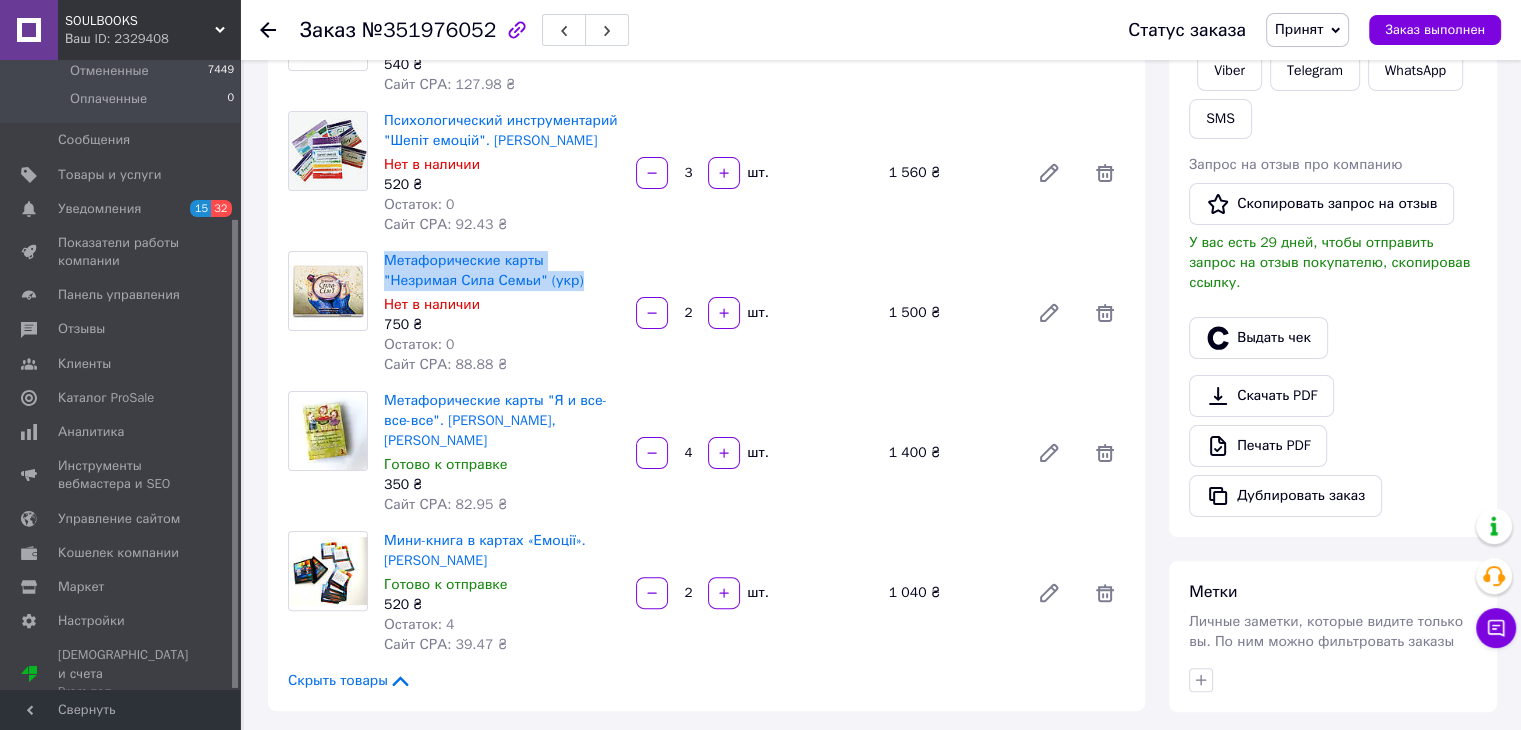 drag, startPoint x: 380, startPoint y: 254, endPoint x: 521, endPoint y: 285, distance: 144.36758 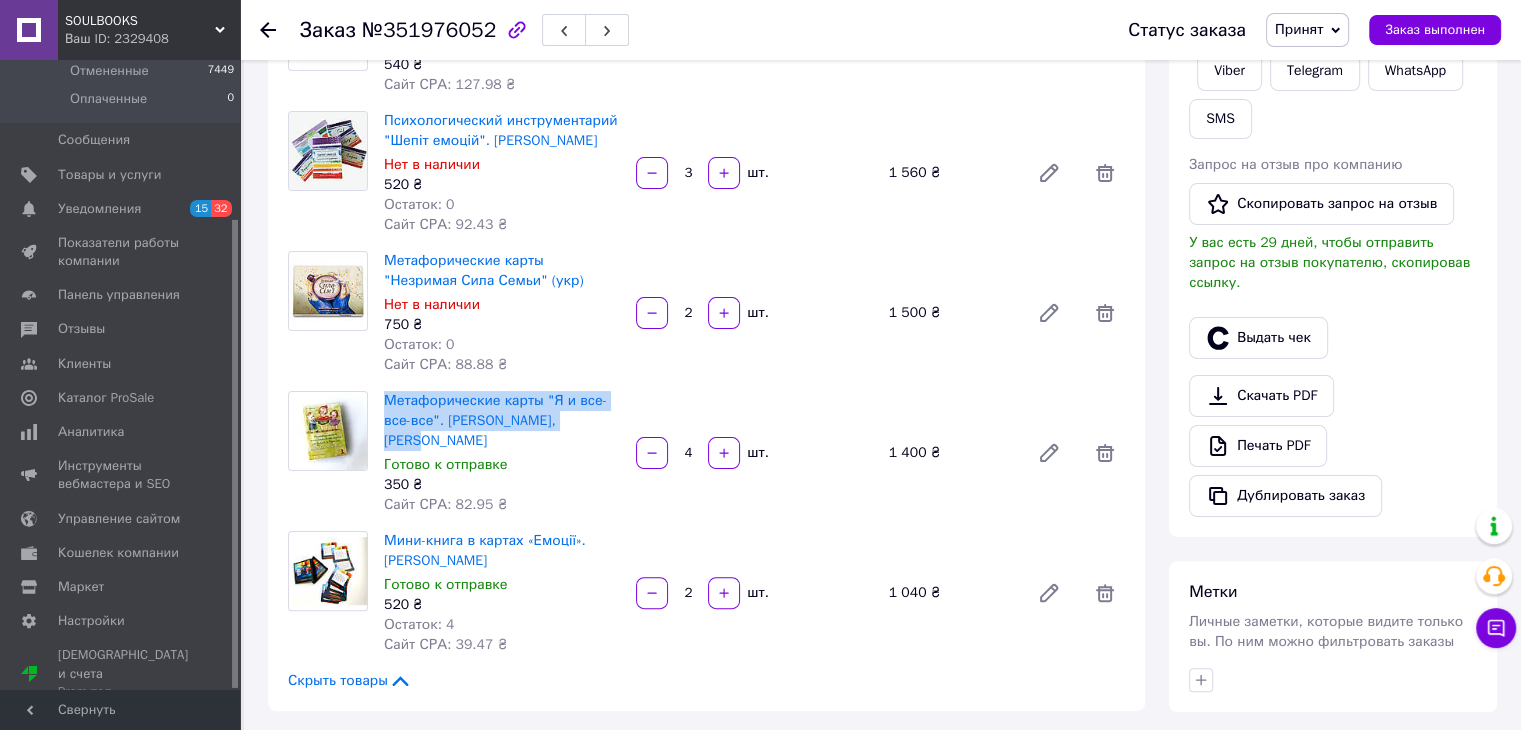 drag, startPoint x: 381, startPoint y: 404, endPoint x: 600, endPoint y: 430, distance: 220.53798 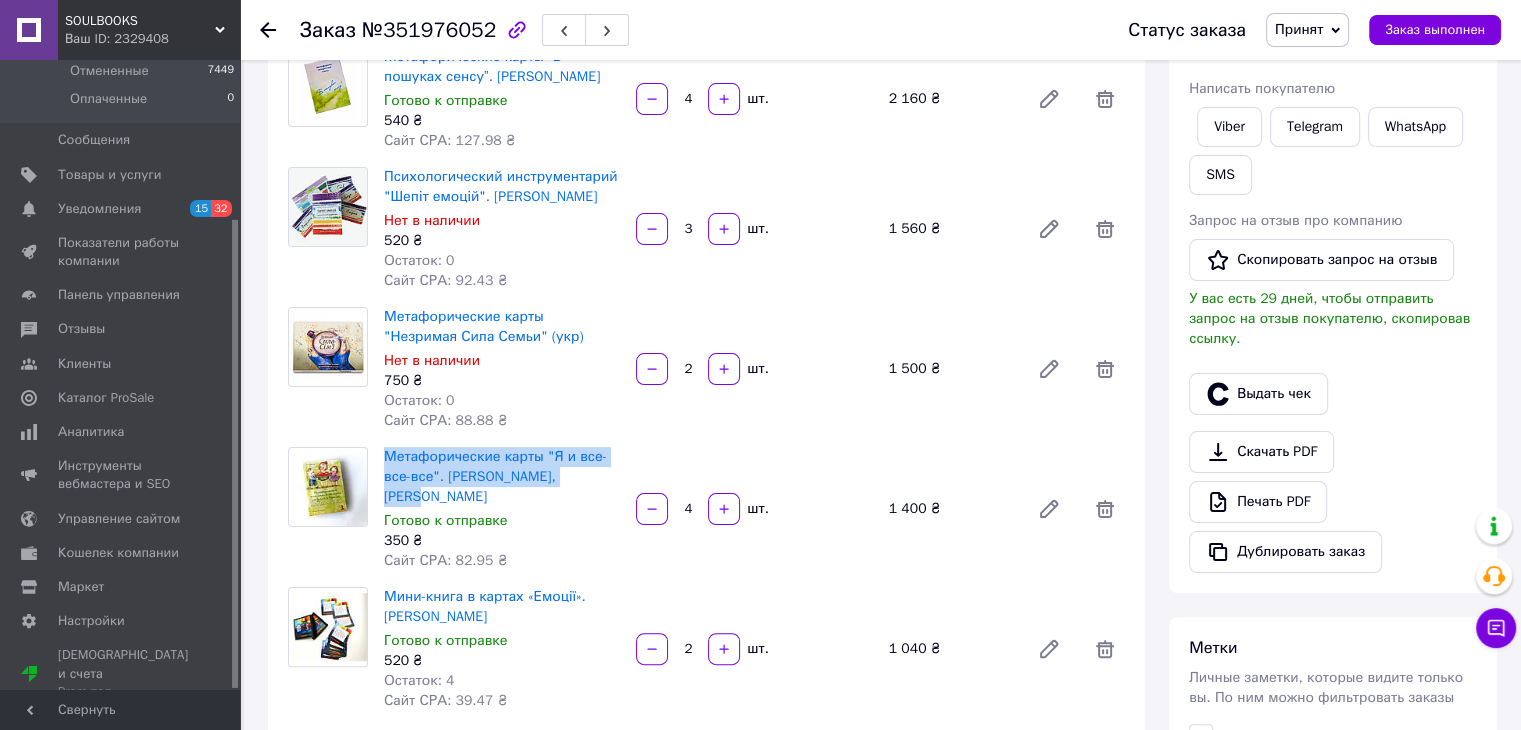 scroll, scrollTop: 600, scrollLeft: 0, axis: vertical 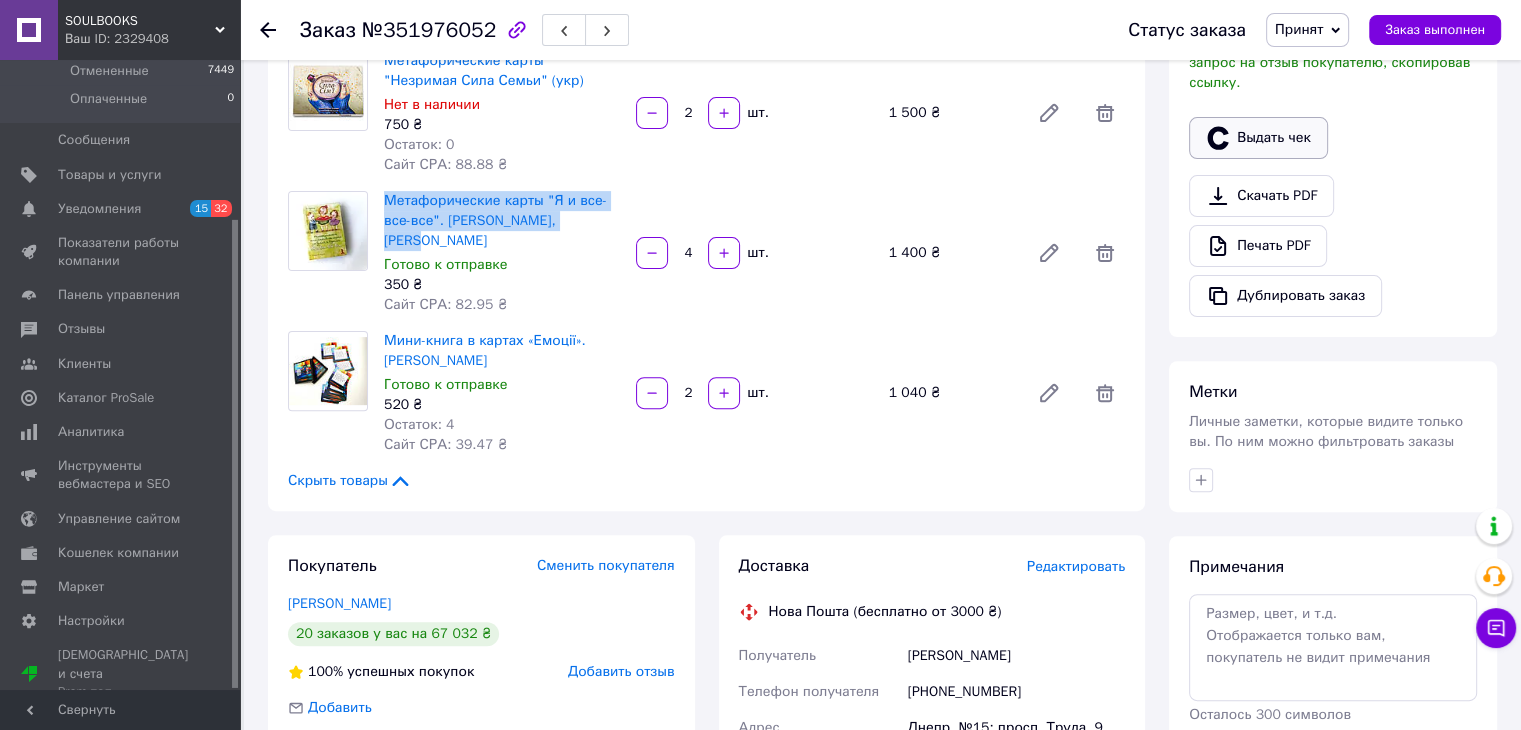 click on "Выдать чек" at bounding box center (1258, 138) 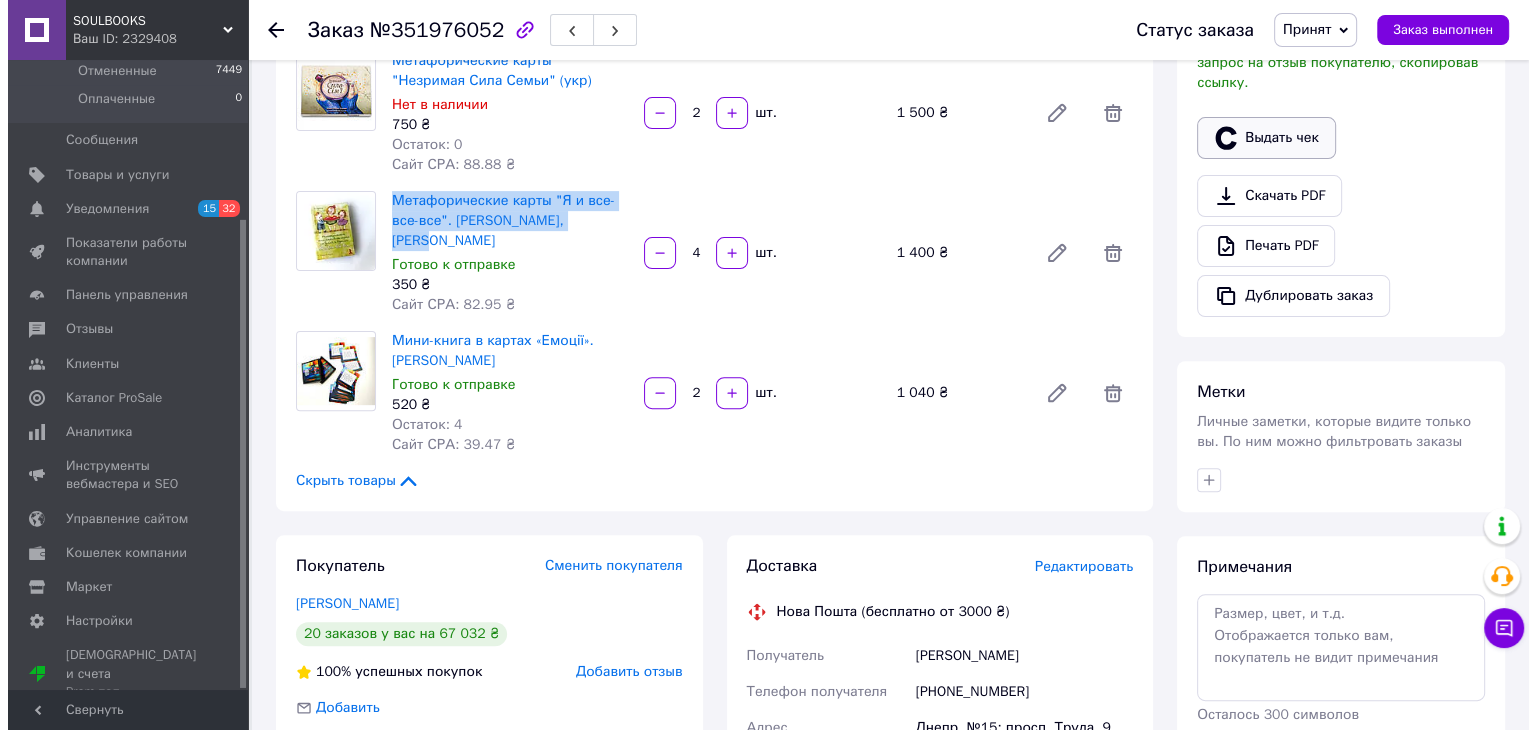 scroll, scrollTop: 580, scrollLeft: 0, axis: vertical 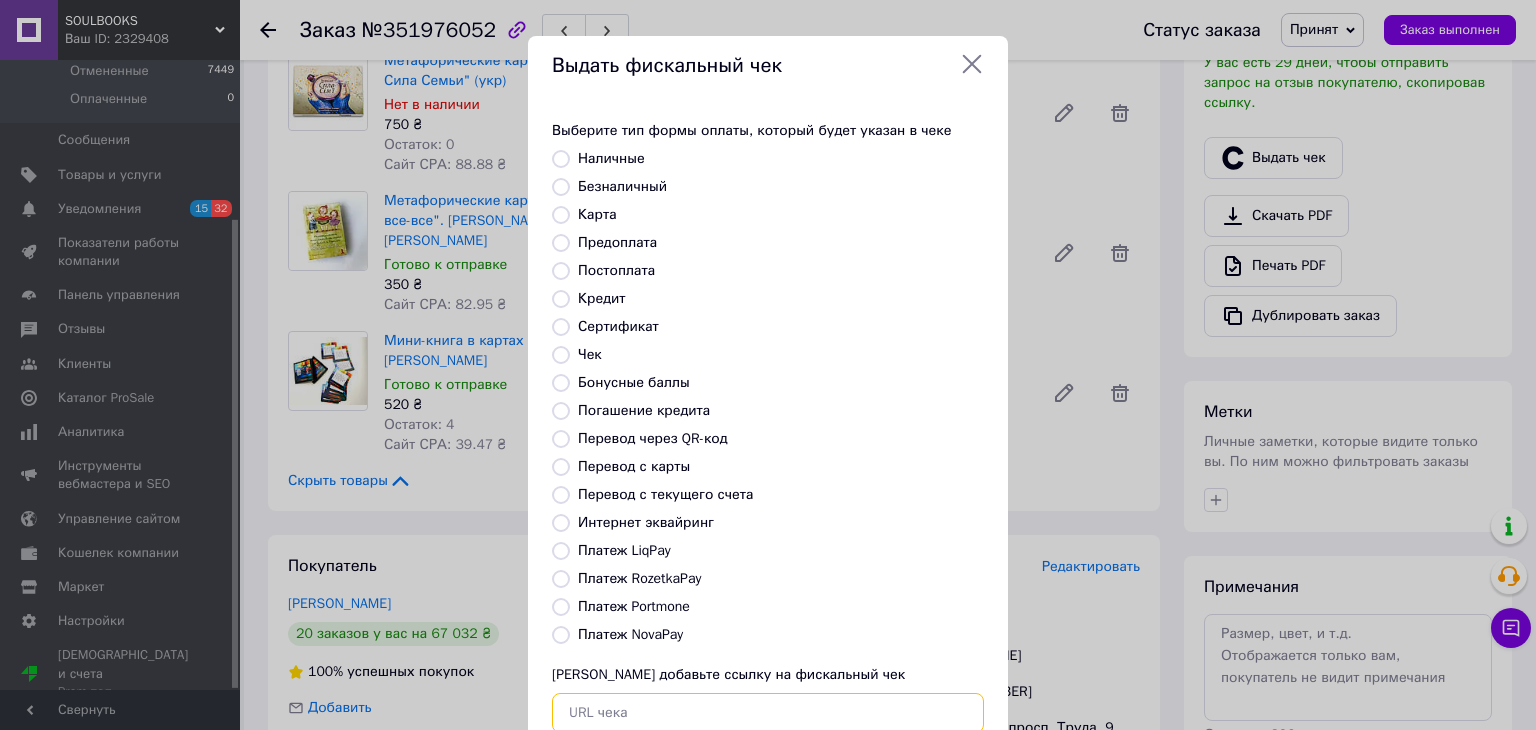 click at bounding box center [768, 713] 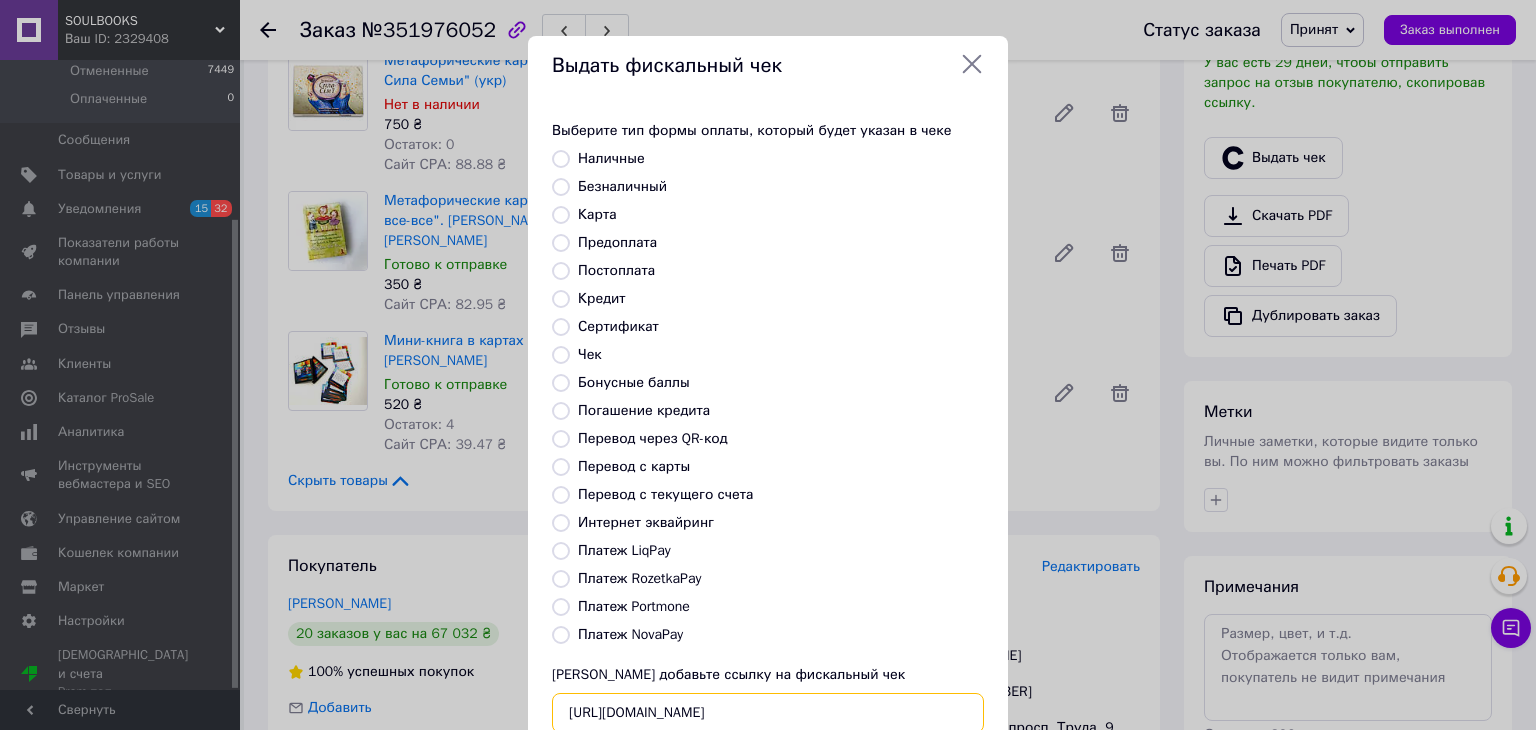 scroll, scrollTop: 0, scrollLeft: 27, axis: horizontal 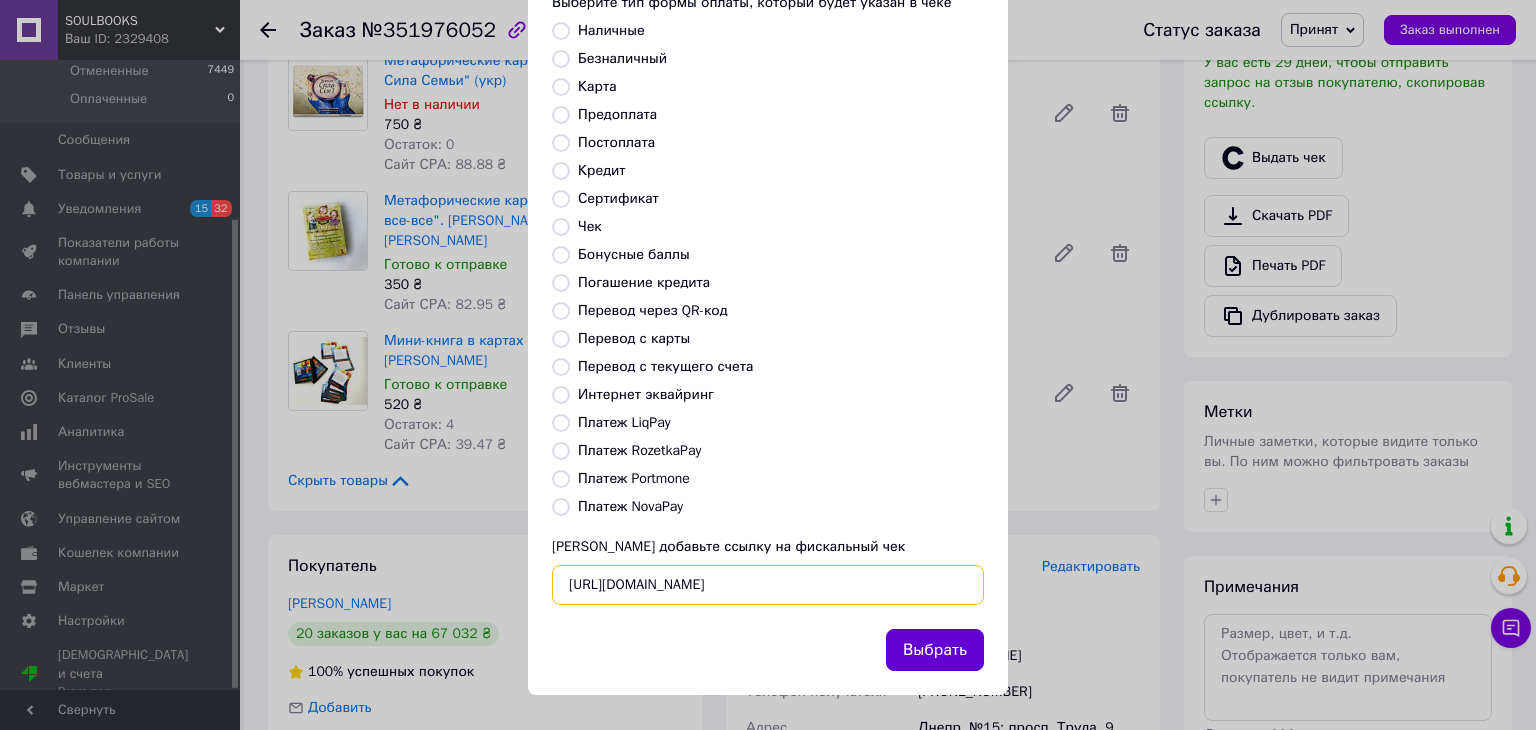 type on "https://check.checkbox.ua/3b474519-f7a9-4a80-ae50-111478e2d421" 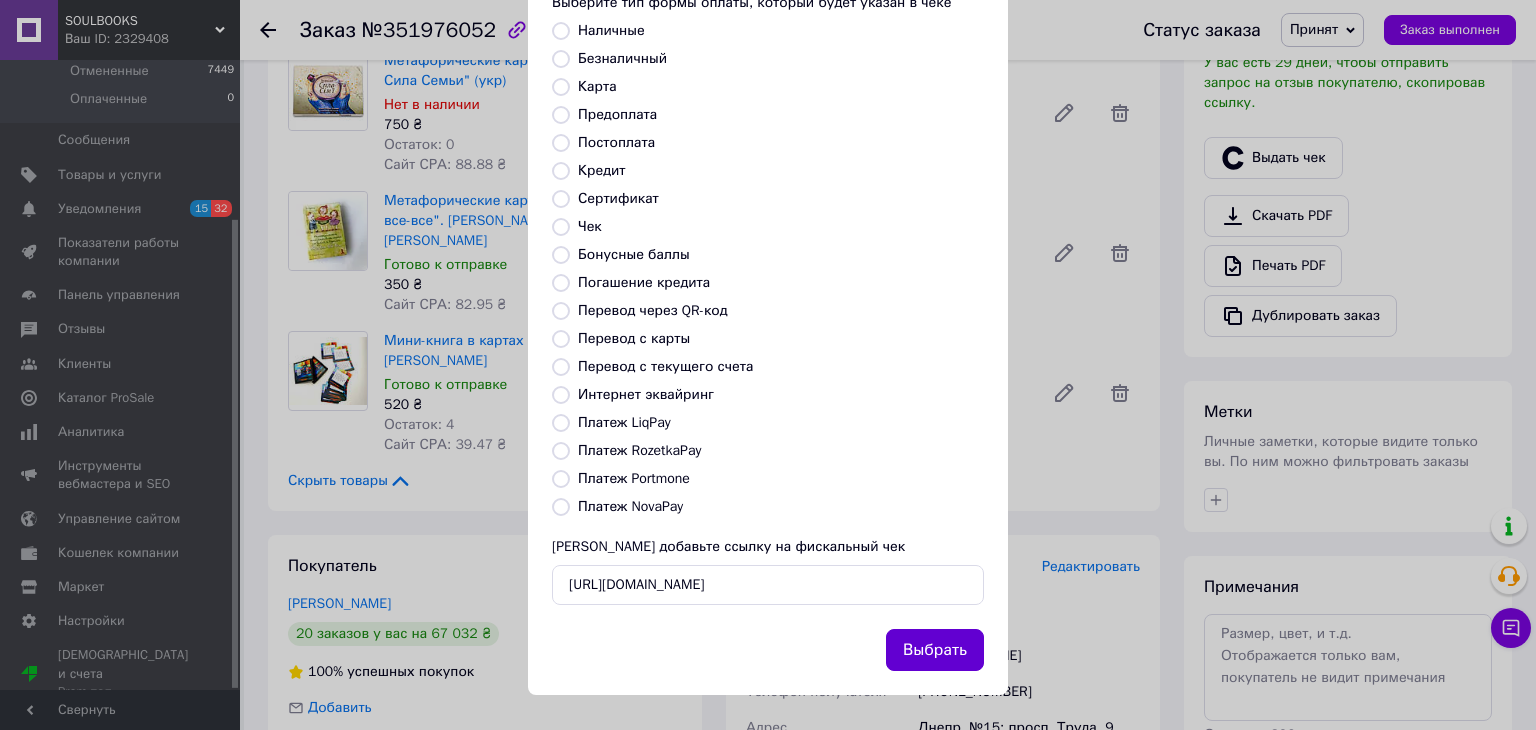 click on "Выбрать" at bounding box center [935, 650] 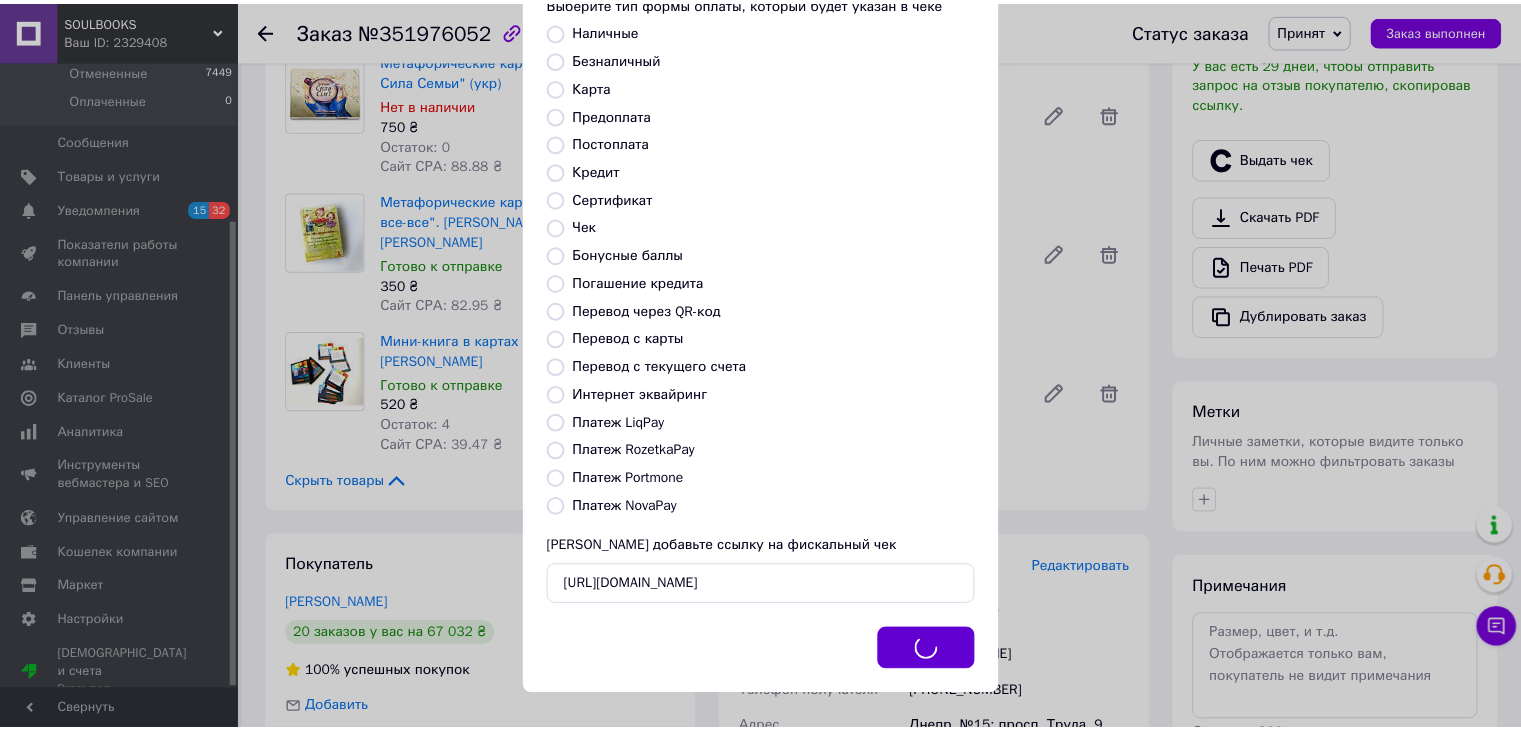scroll, scrollTop: 600, scrollLeft: 0, axis: vertical 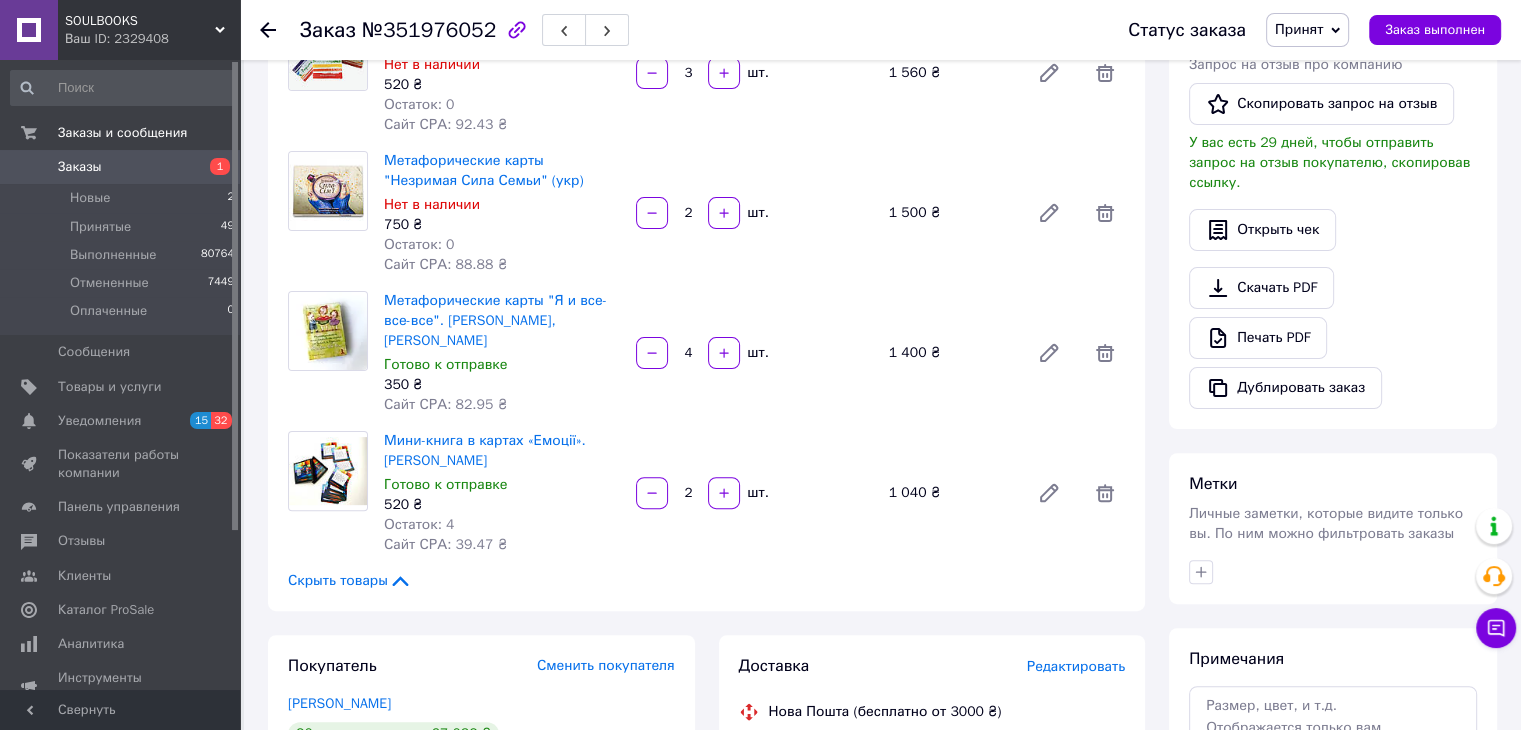 click on "Заказы" at bounding box center (80, 167) 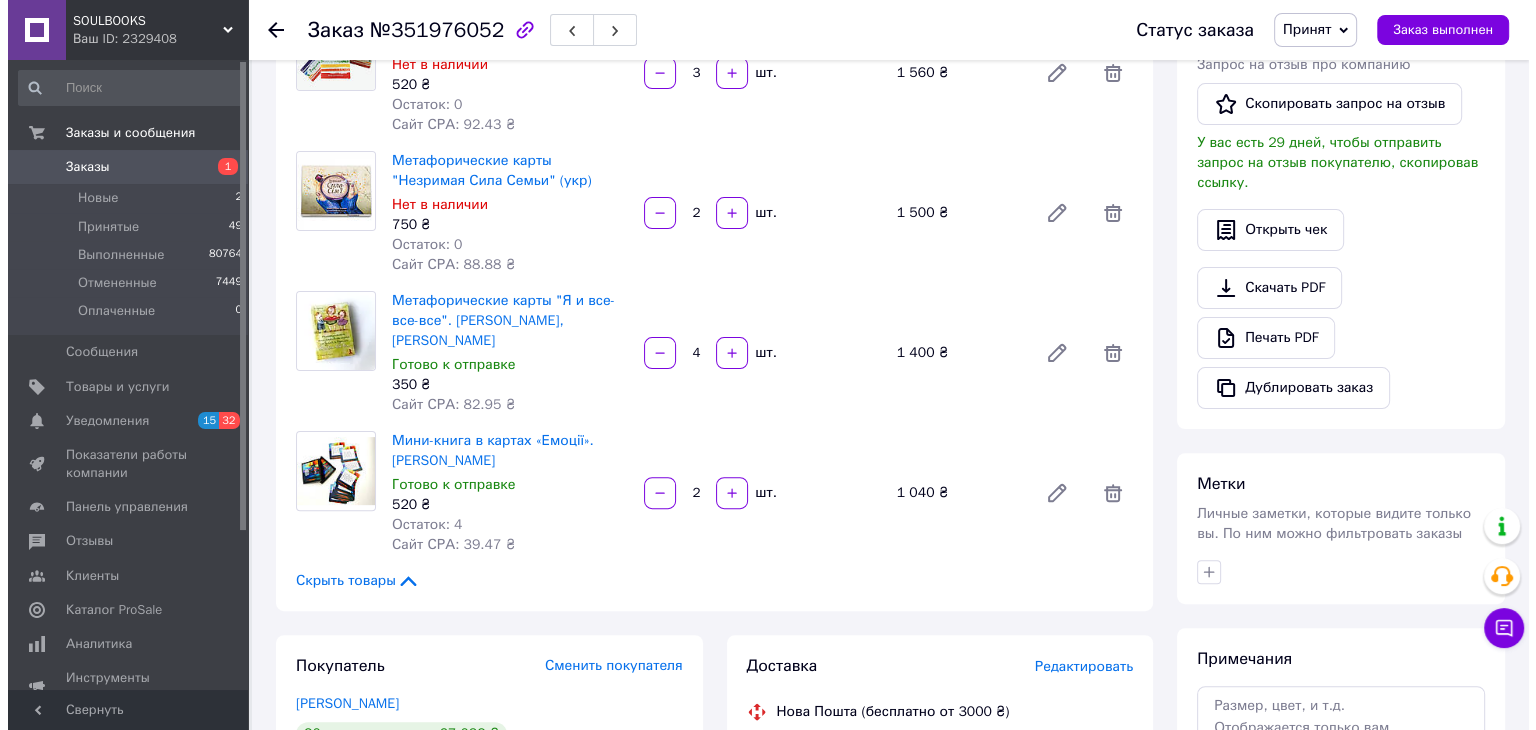 scroll, scrollTop: 0, scrollLeft: 0, axis: both 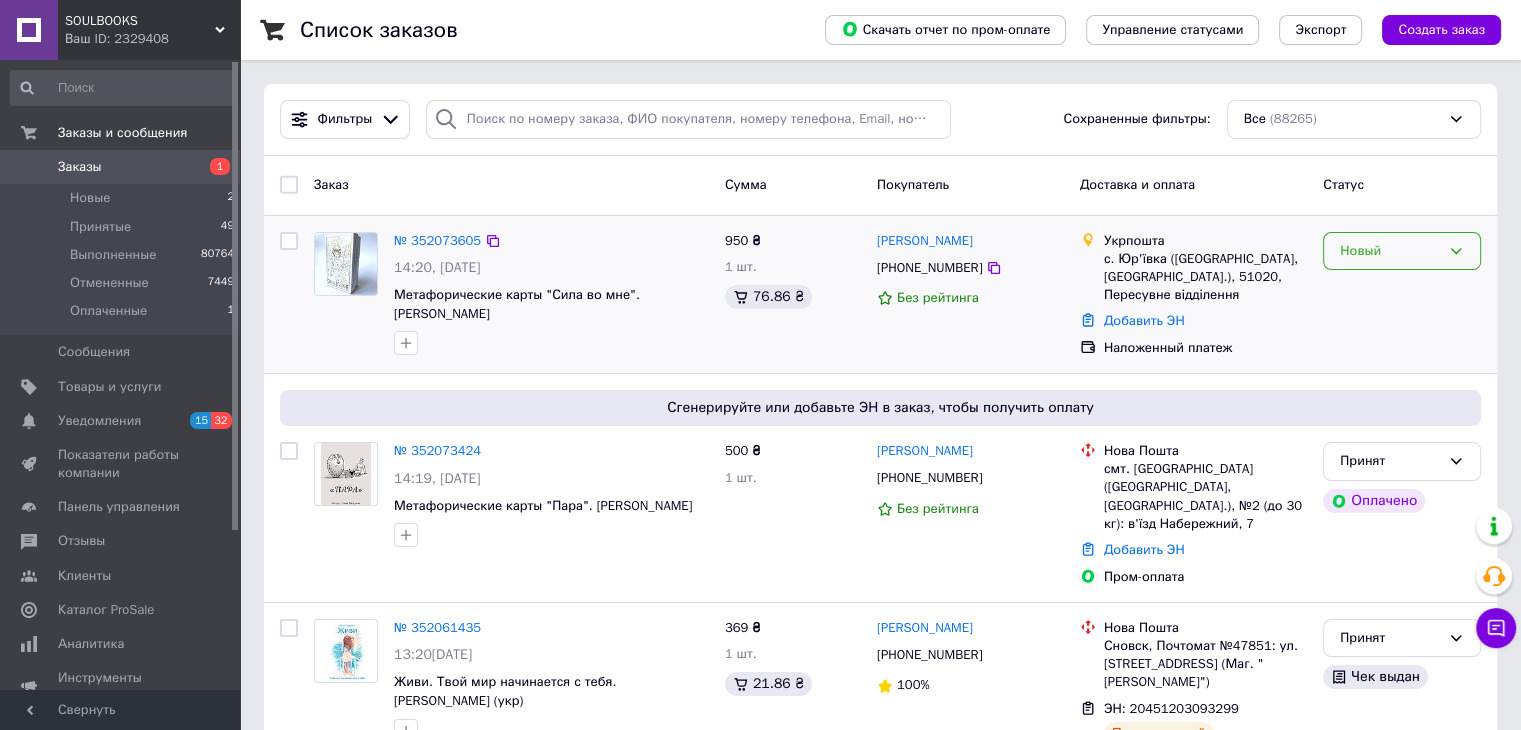 click on "Новый" at bounding box center (1390, 251) 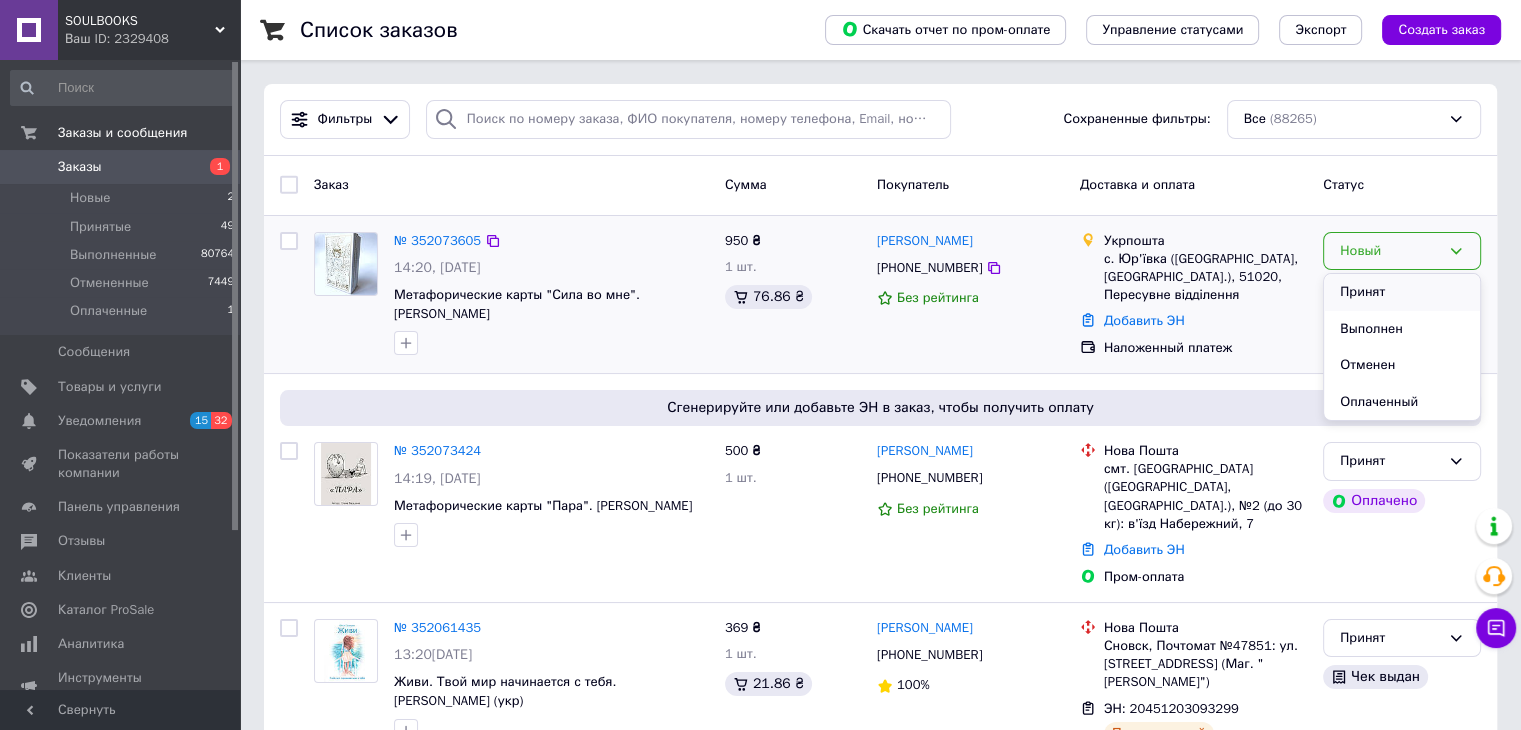 click on "Принят" at bounding box center (1402, 292) 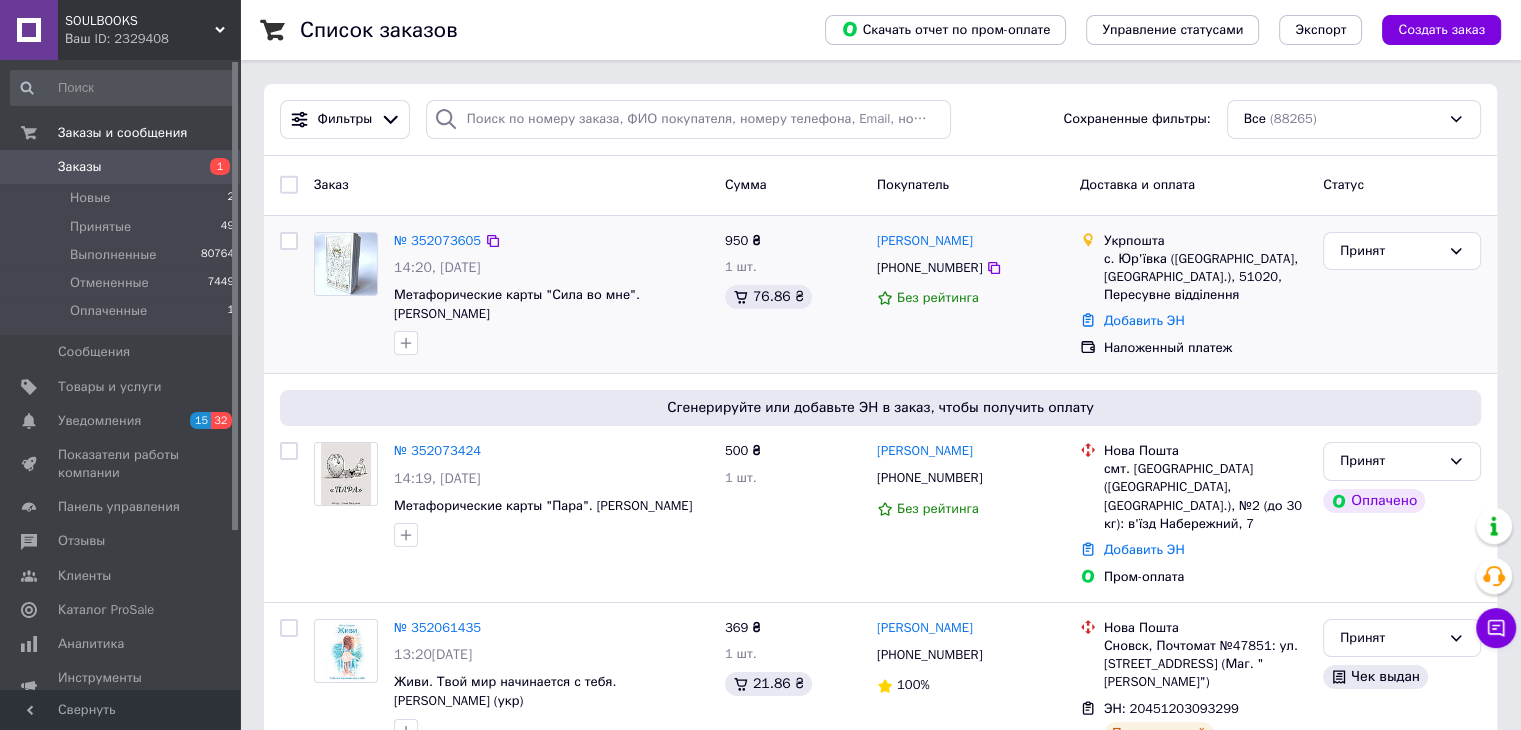 click on "№ 352073424" at bounding box center [437, 450] 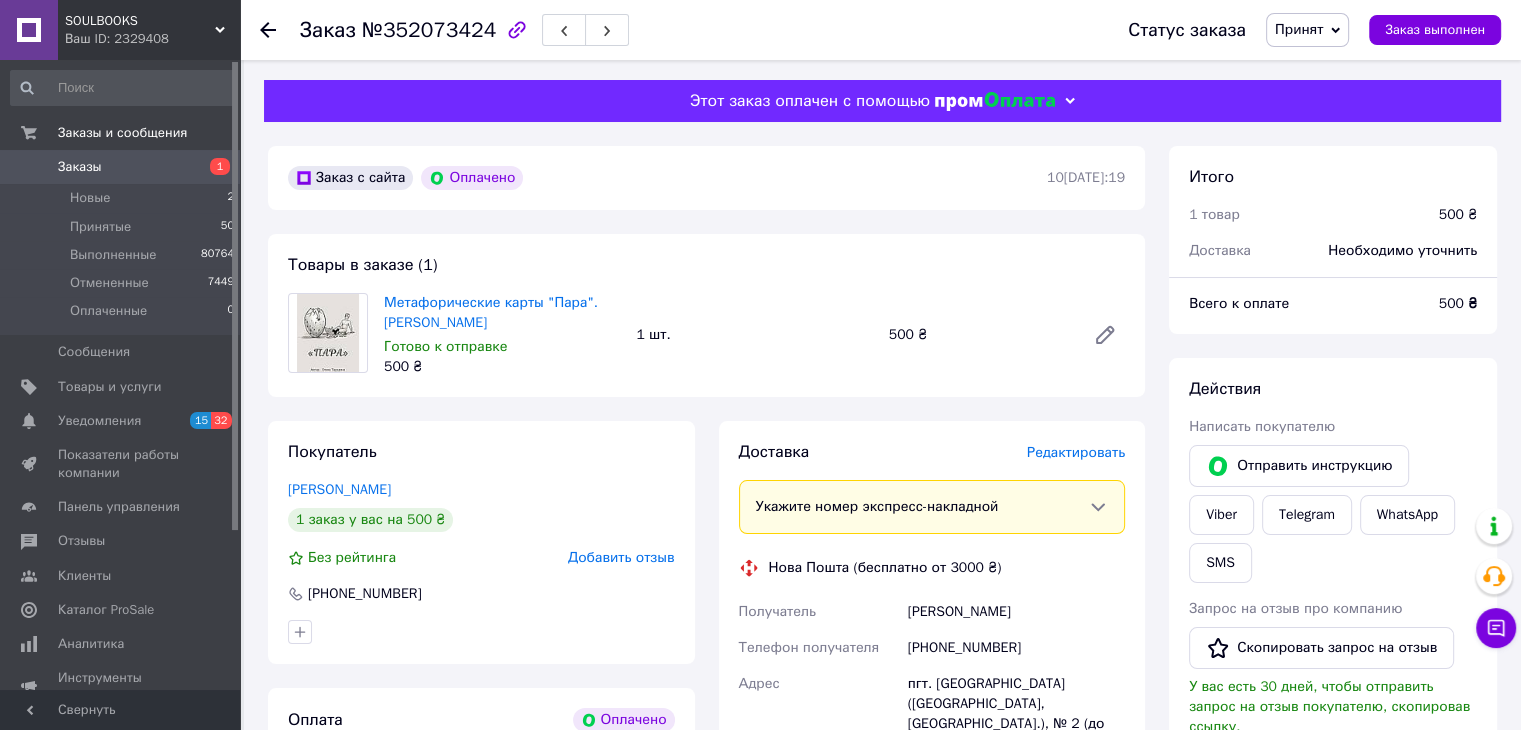 click on "Редактировать" at bounding box center [1076, 452] 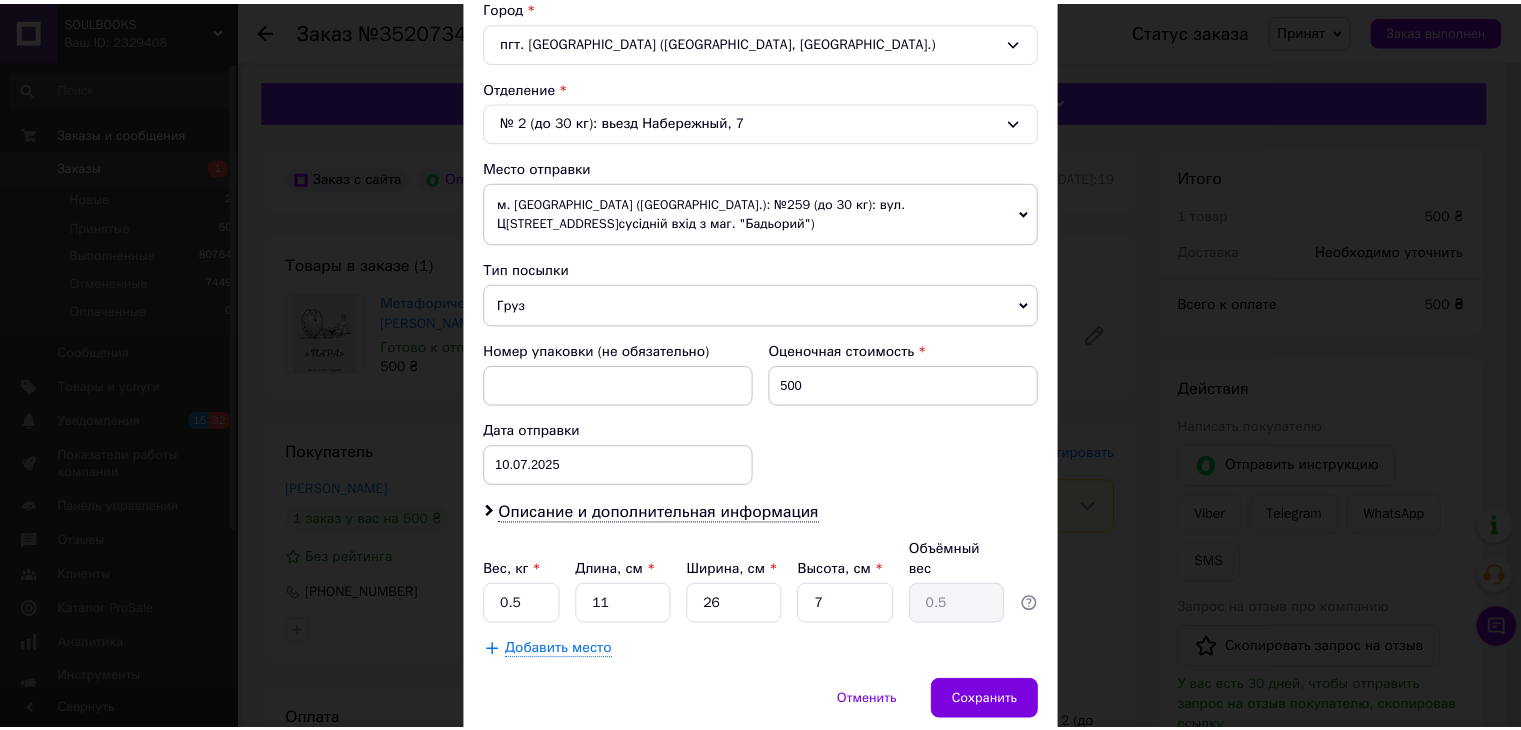 scroll, scrollTop: 612, scrollLeft: 0, axis: vertical 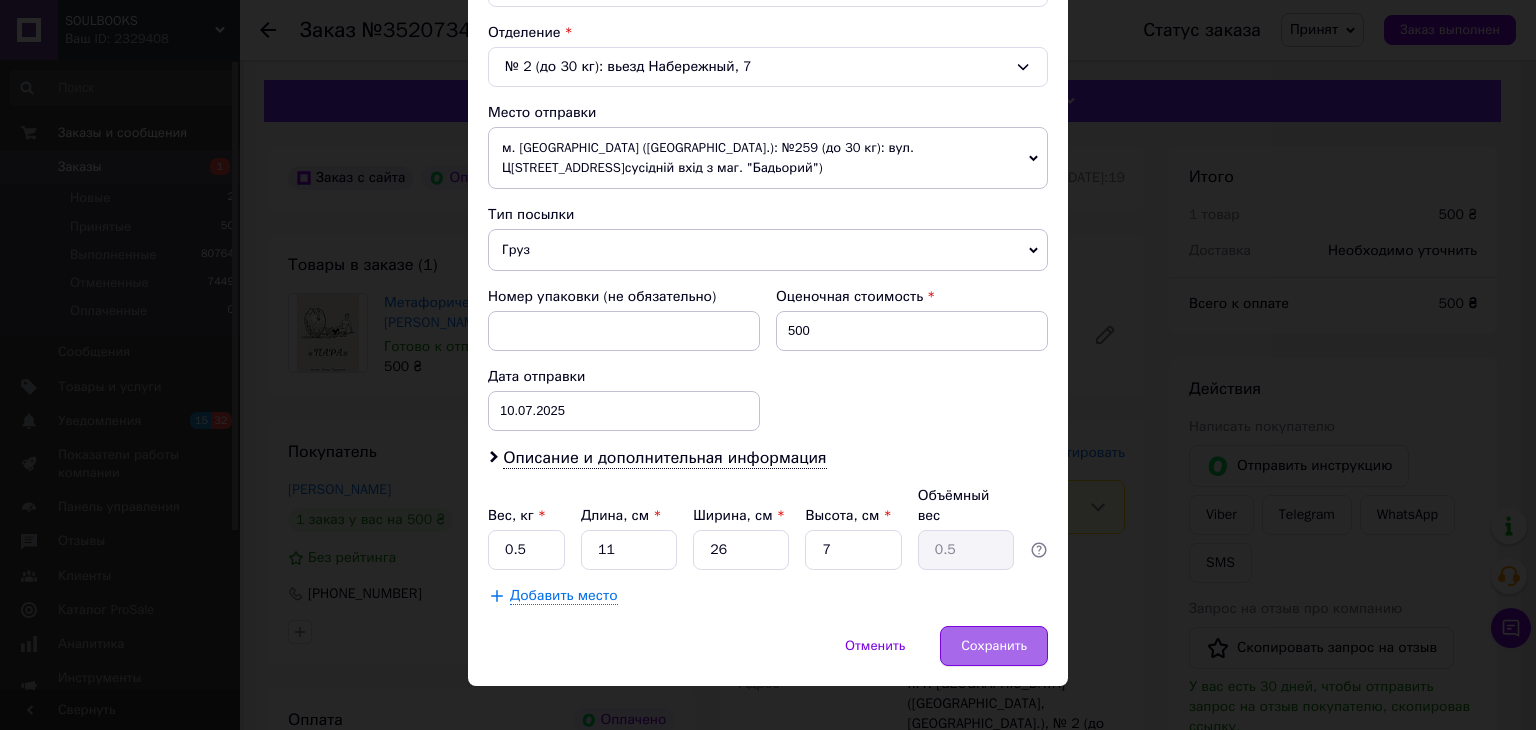 click on "Сохранить" at bounding box center [994, 646] 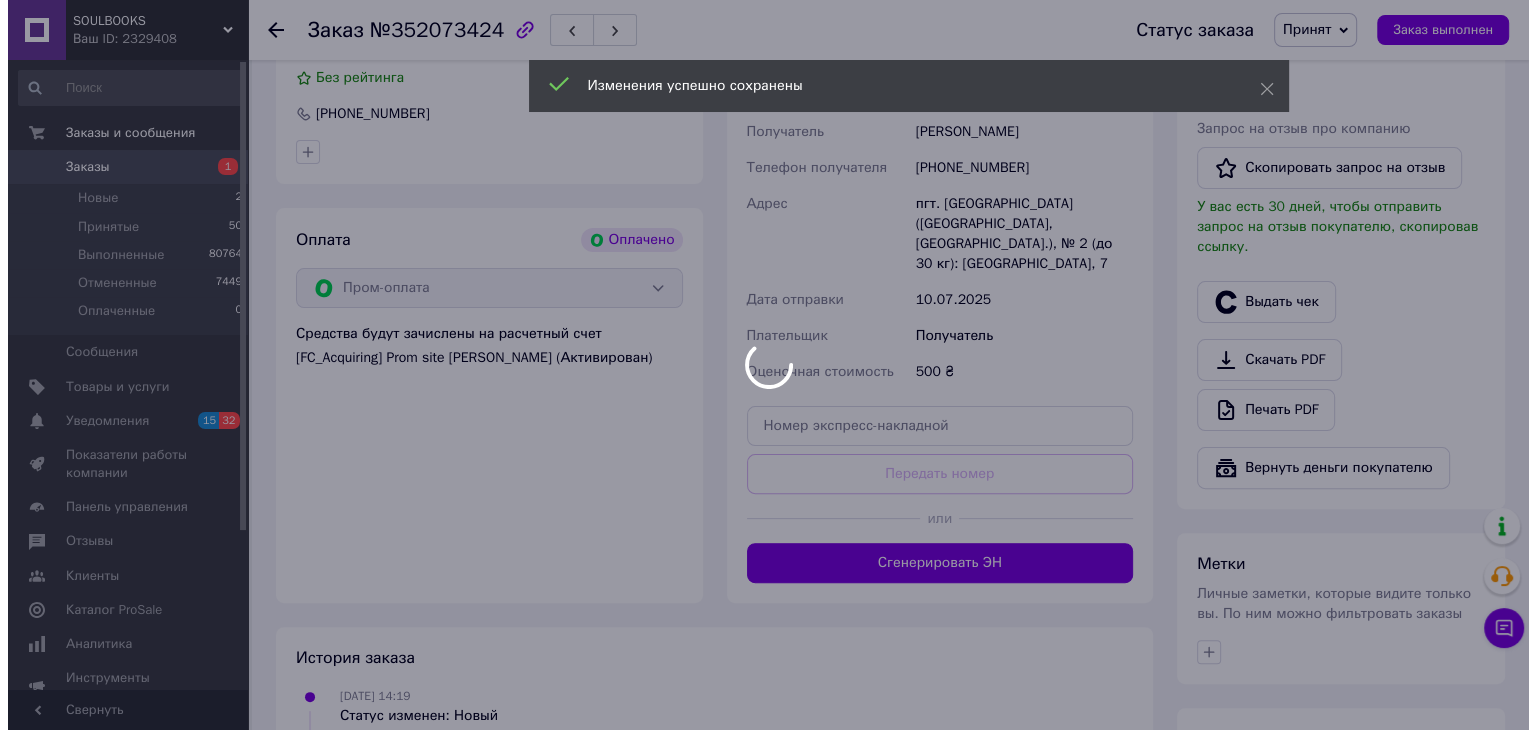 scroll, scrollTop: 500, scrollLeft: 0, axis: vertical 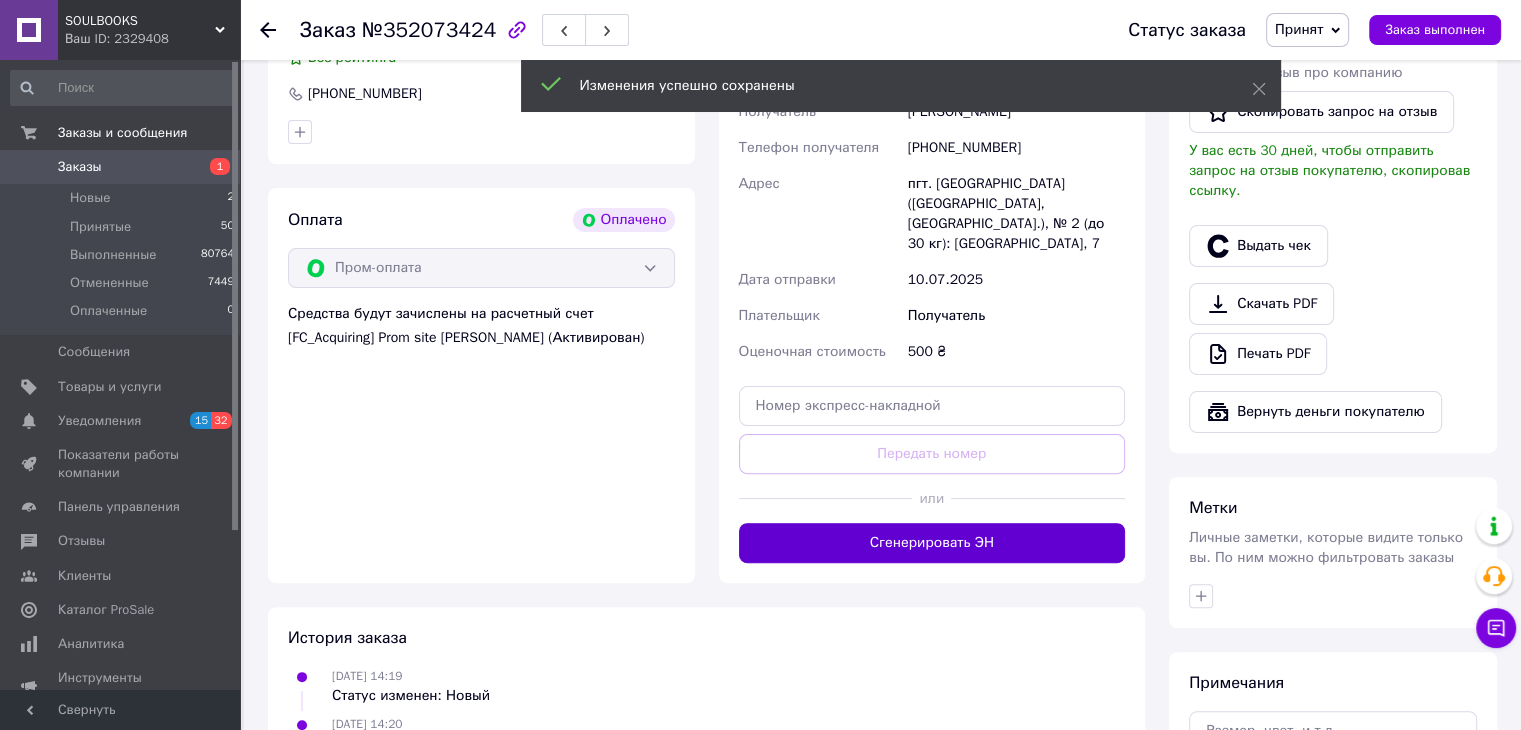 click on "Сгенерировать ЭН" at bounding box center (932, 543) 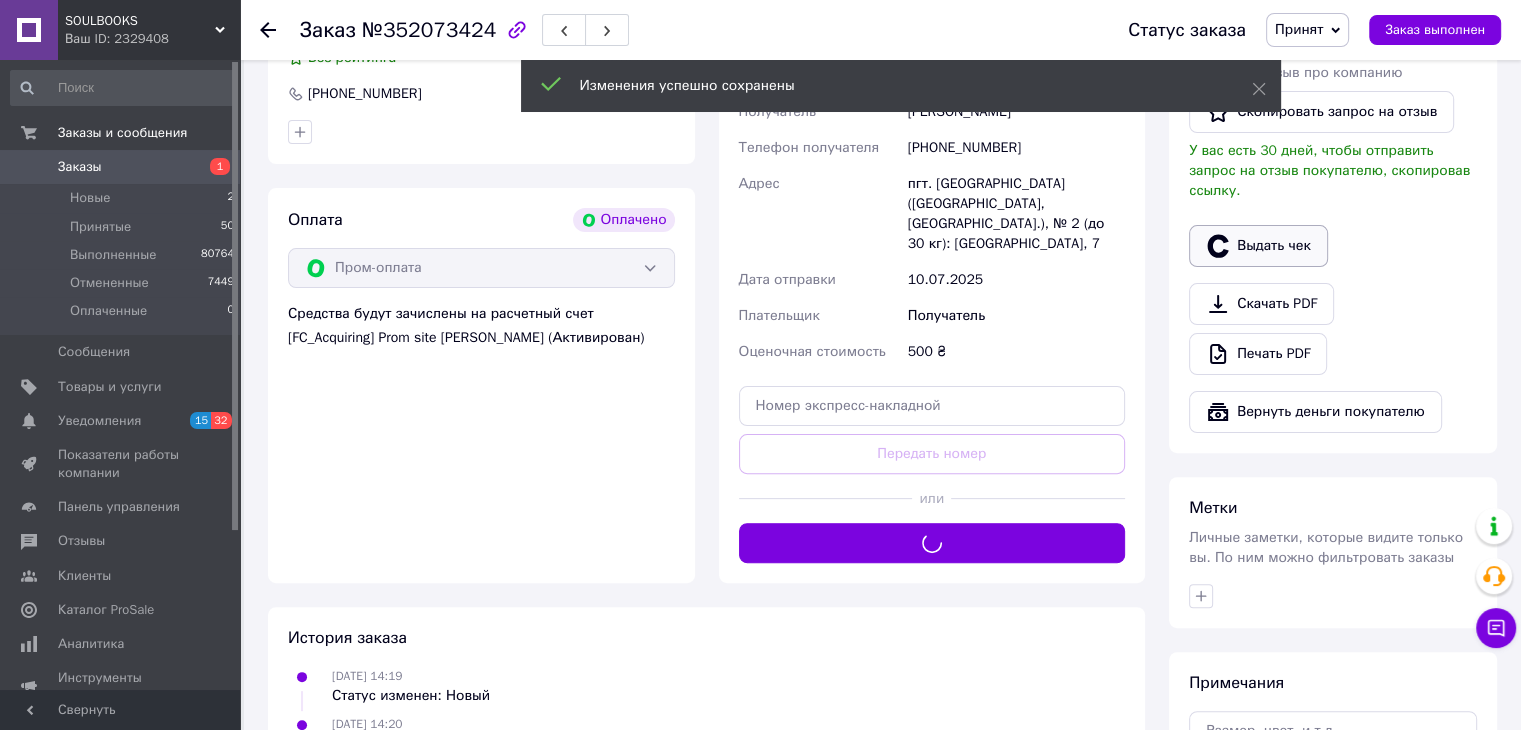 click on "Выдать чек" at bounding box center [1258, 246] 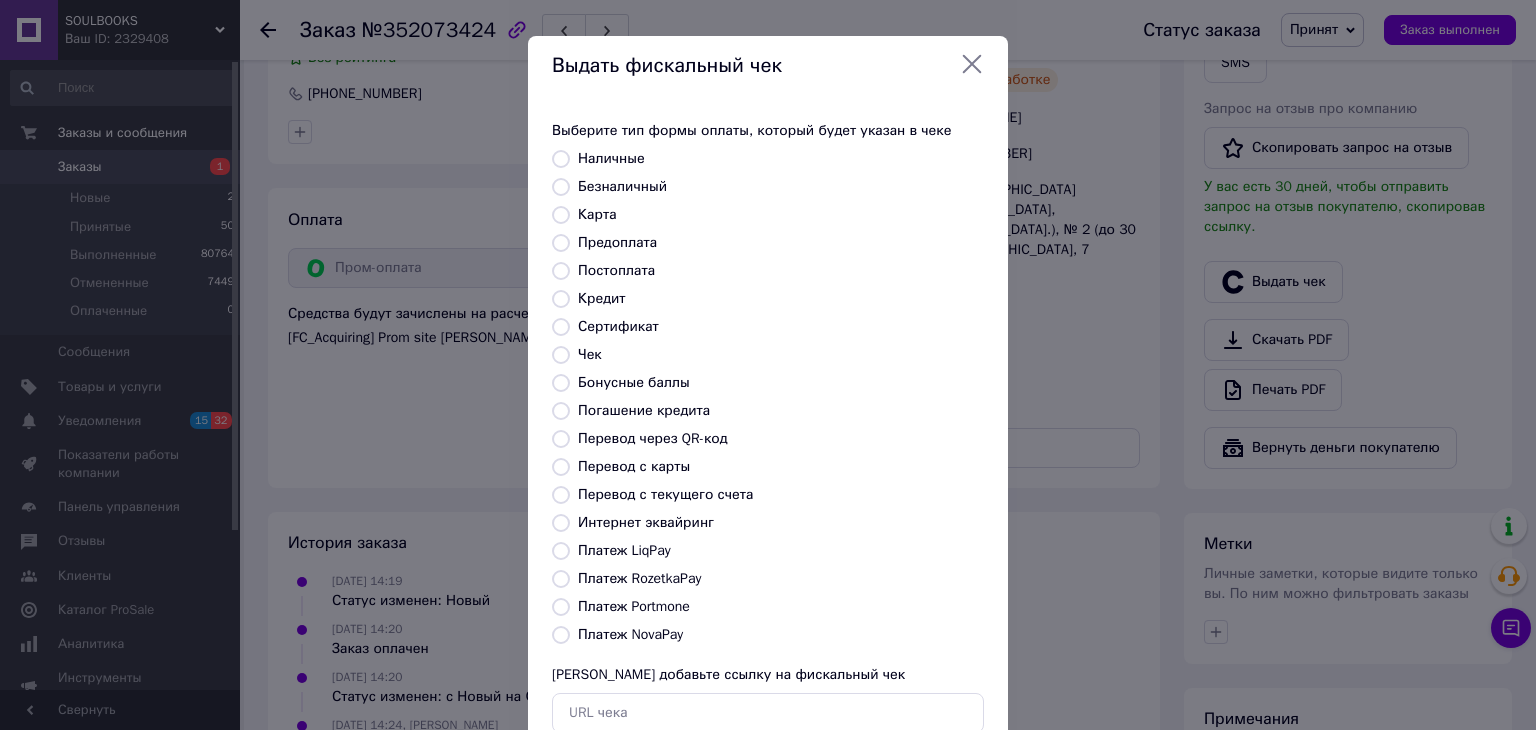 click on "Платеж RozetkaPay" at bounding box center [639, 578] 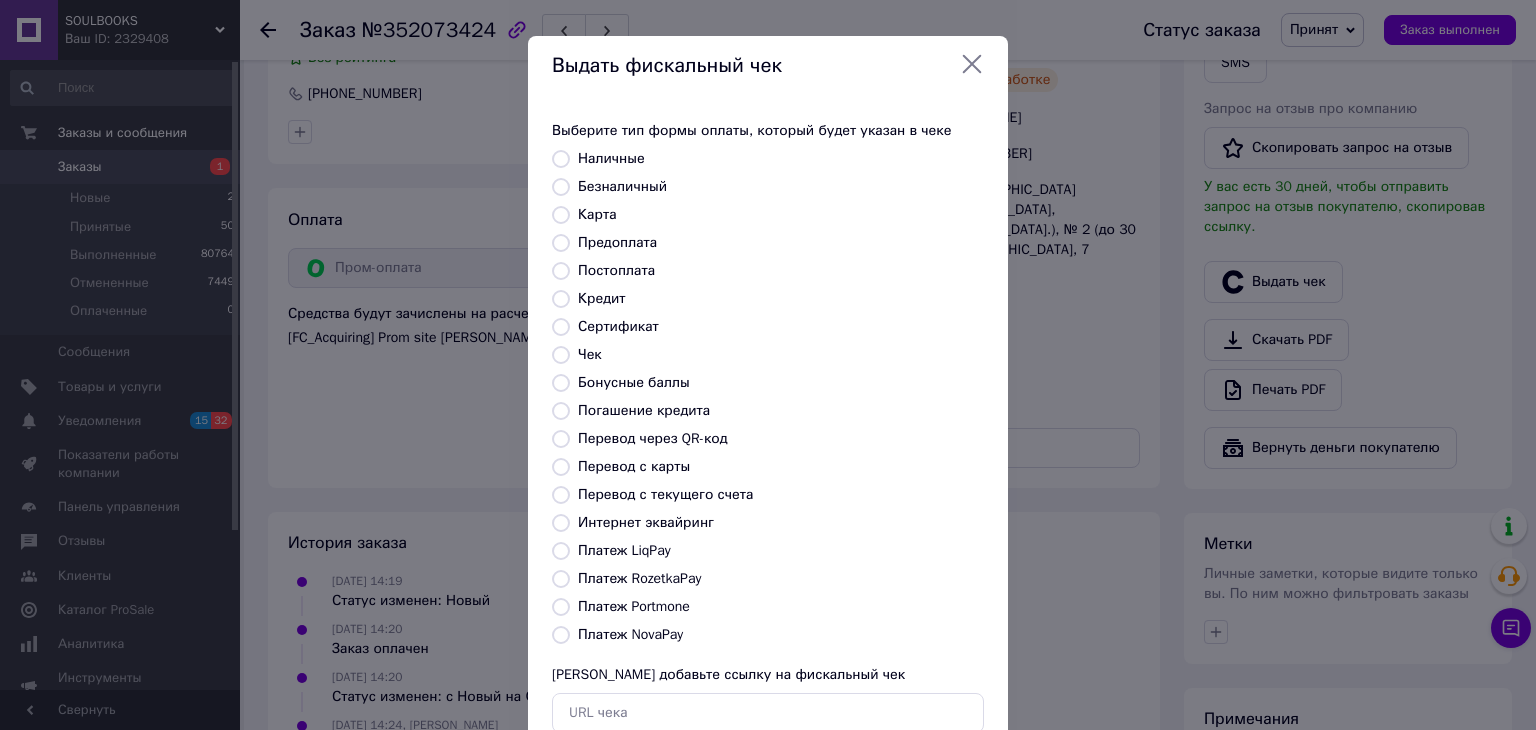 radio on "true" 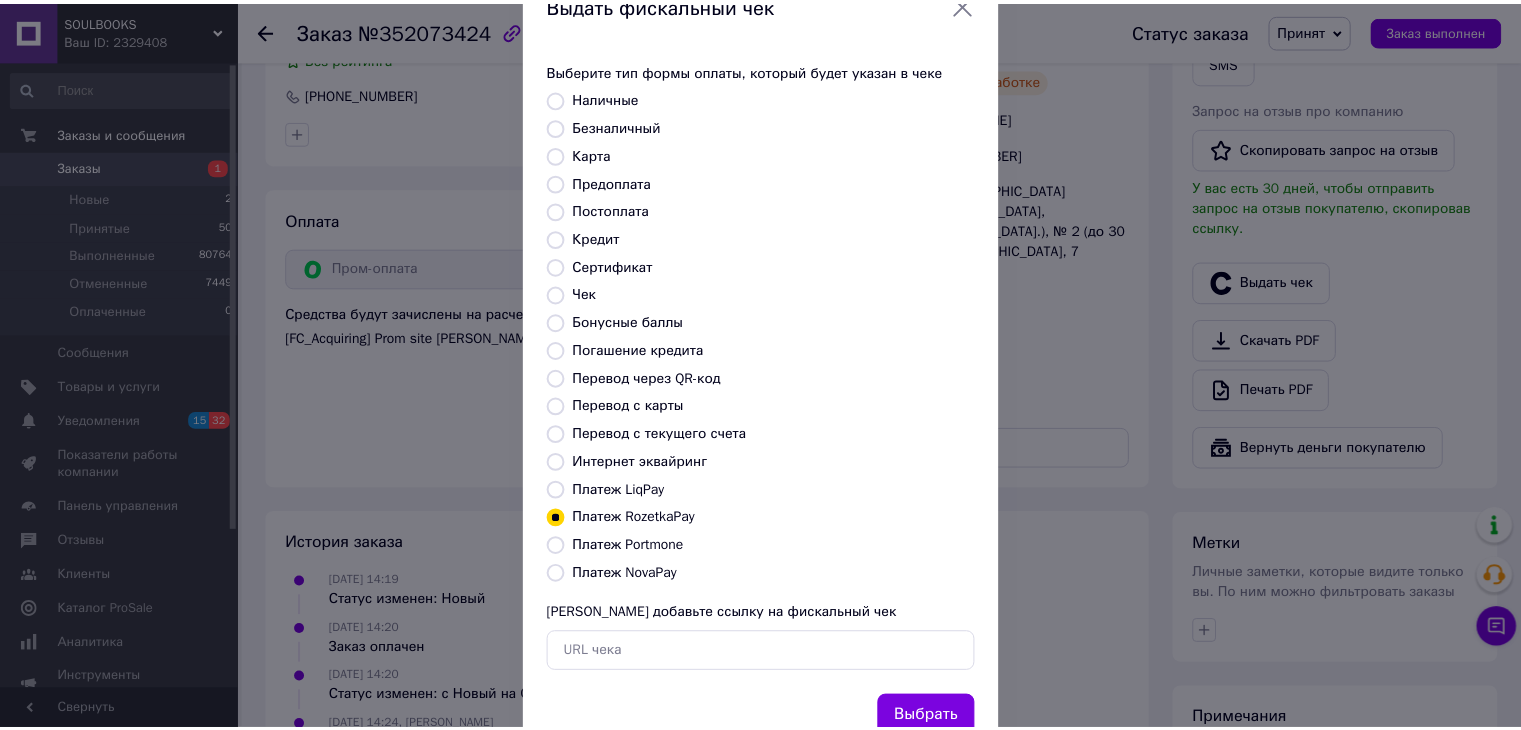 scroll, scrollTop: 128, scrollLeft: 0, axis: vertical 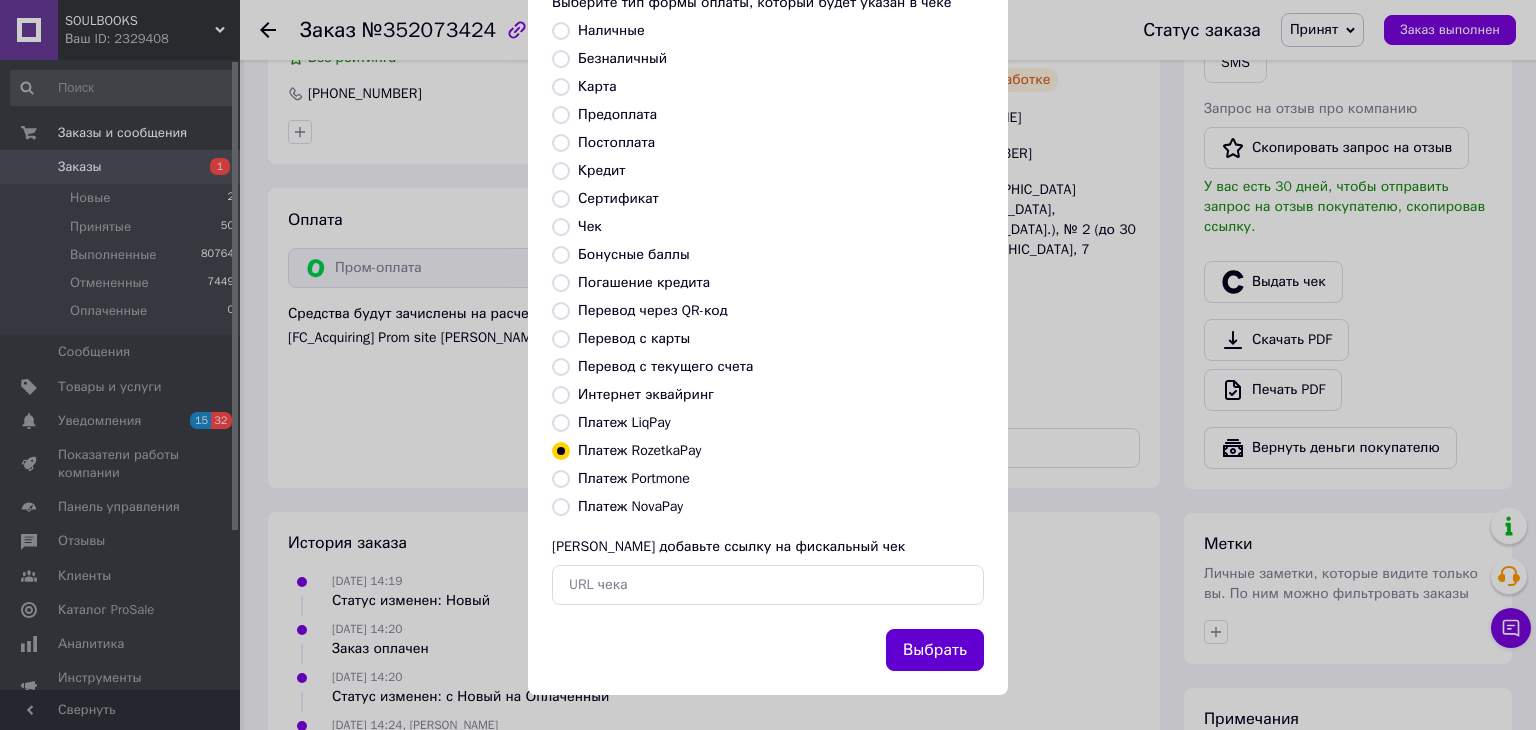 click on "Выбрать" at bounding box center (935, 650) 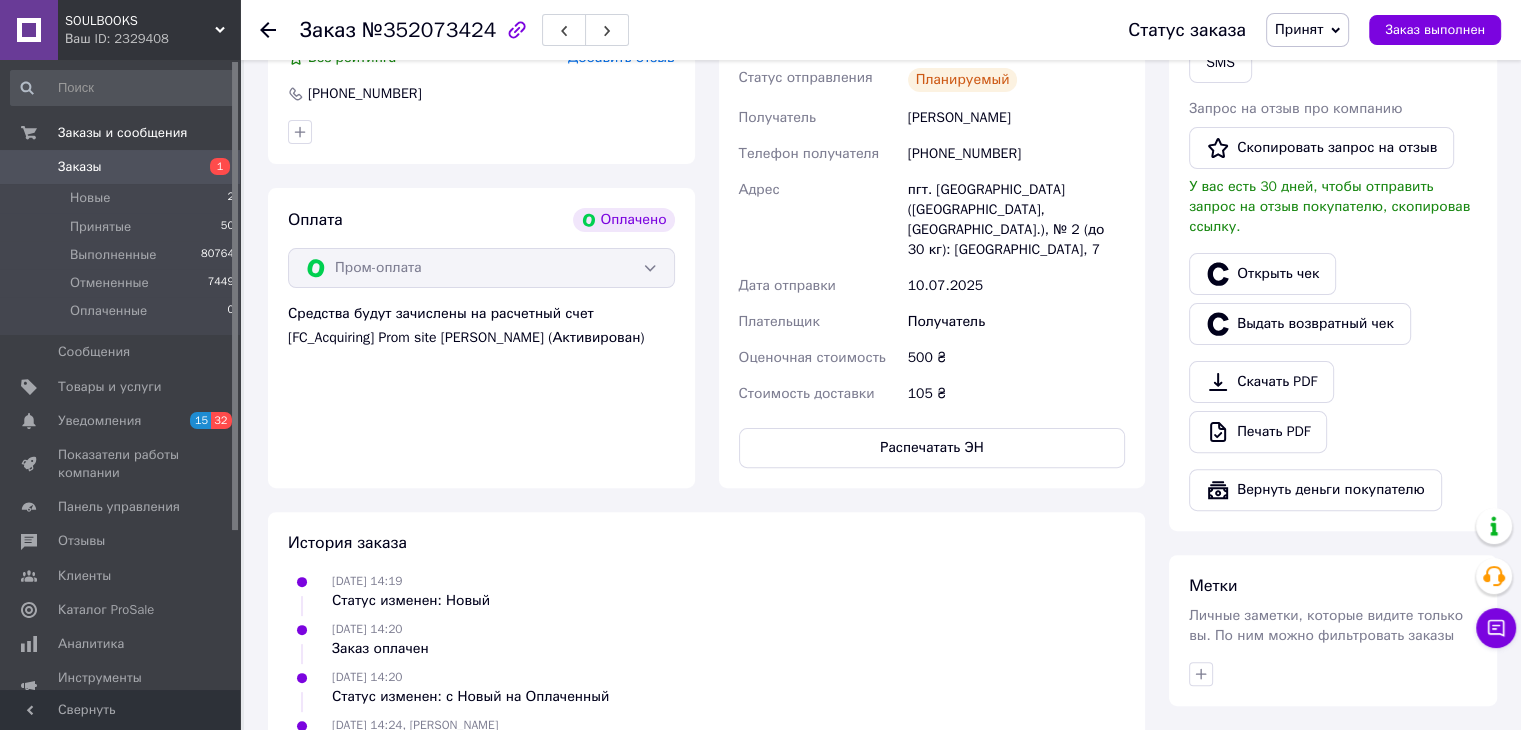 click on "Заказы" at bounding box center [80, 167] 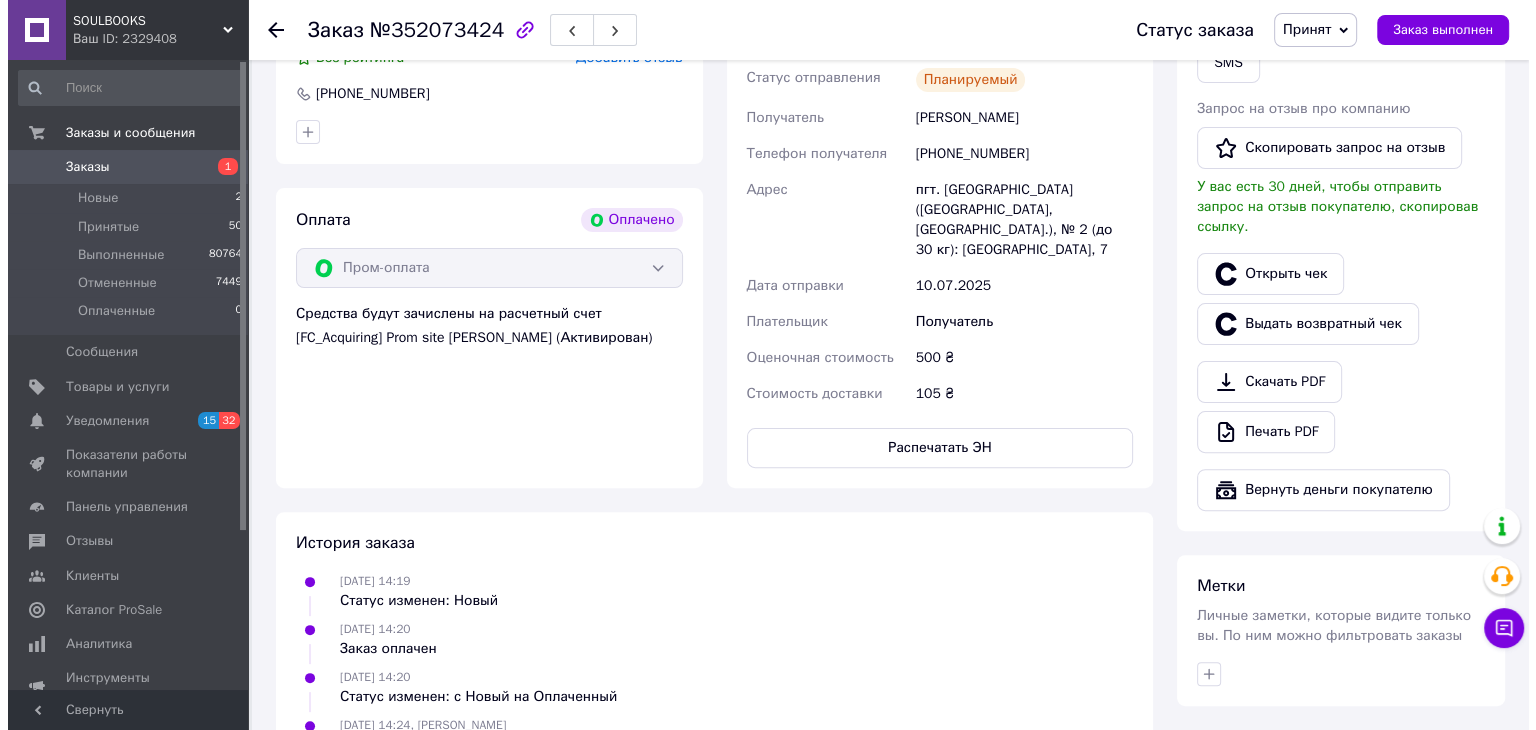 scroll, scrollTop: 0, scrollLeft: 0, axis: both 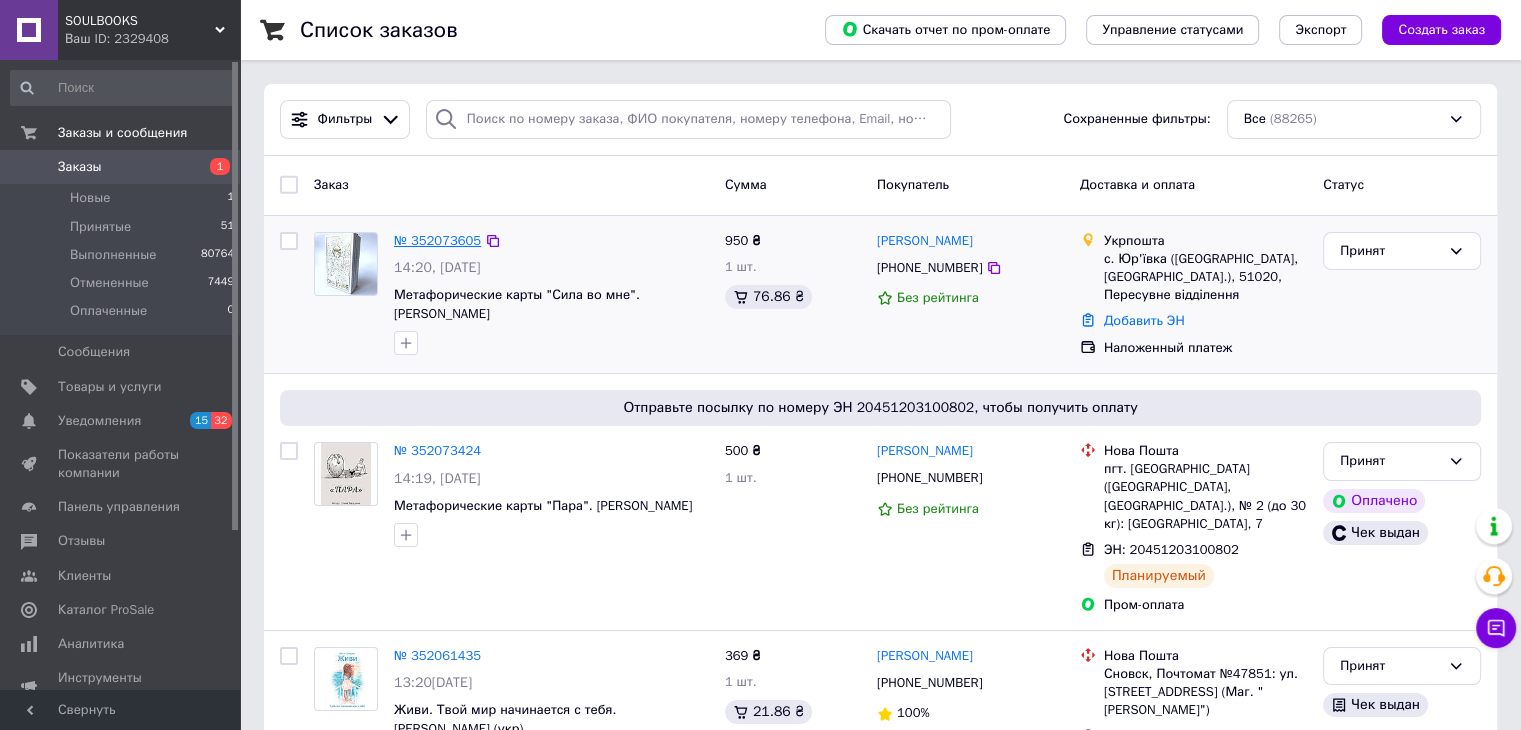 click on "№ 352073605" at bounding box center [437, 240] 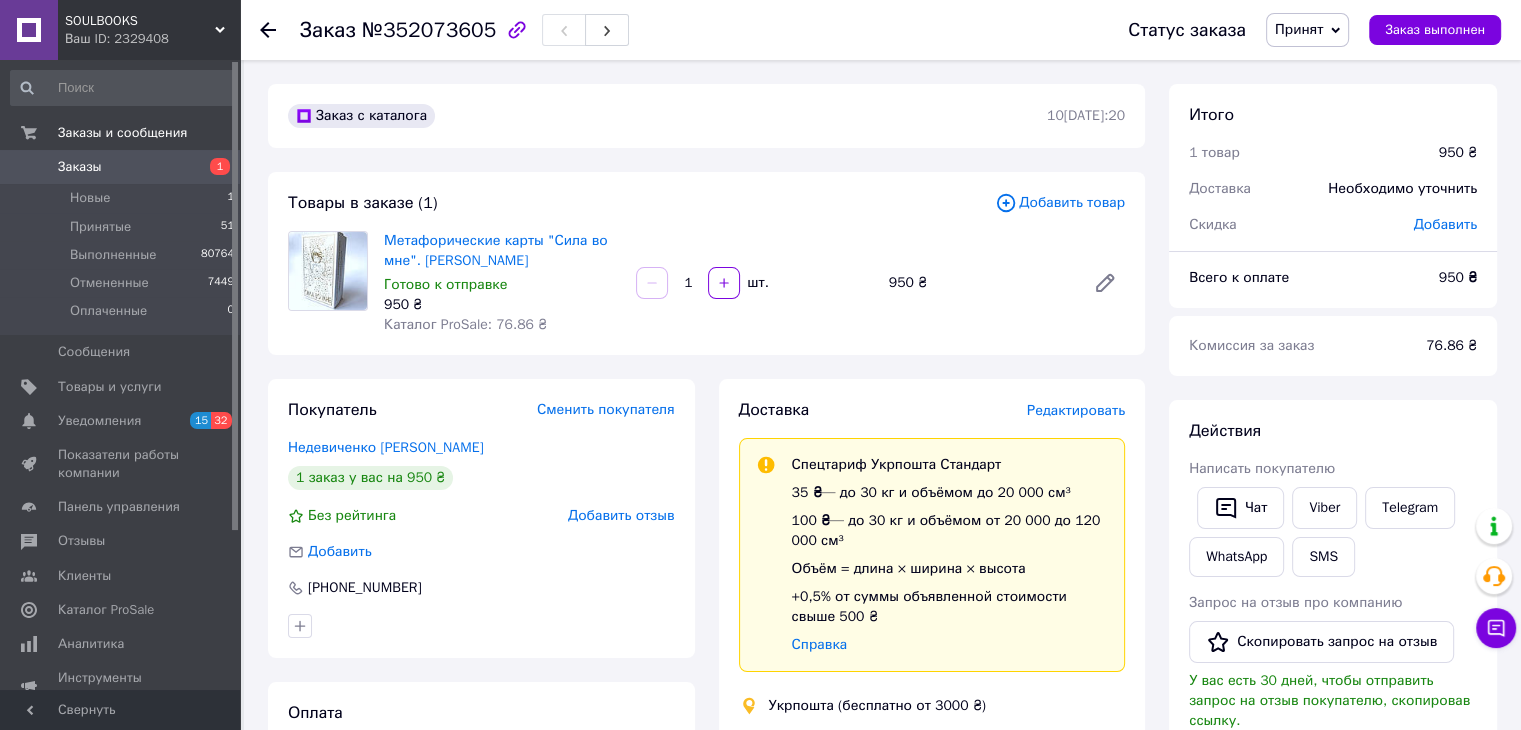 click on "Редактировать" at bounding box center (1076, 410) 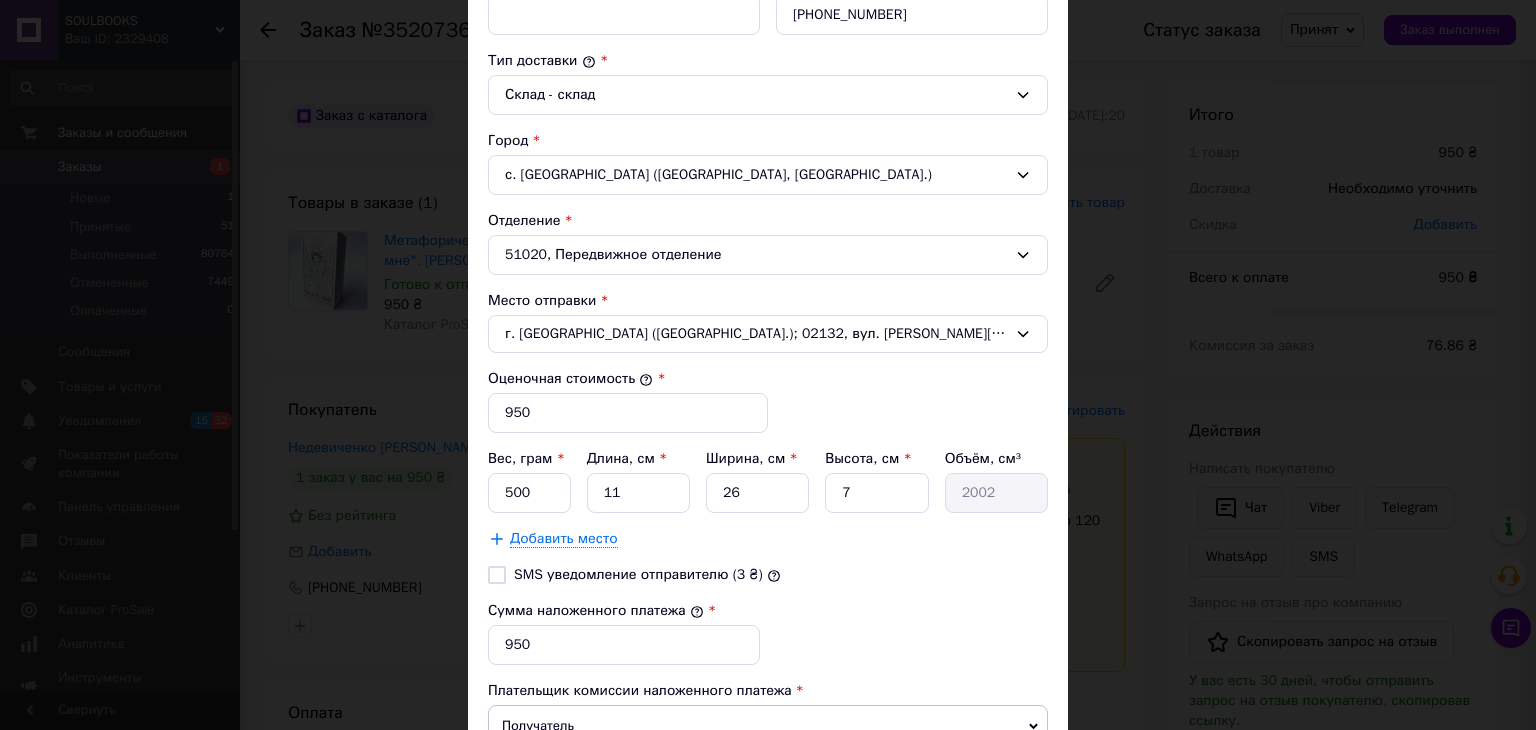 scroll, scrollTop: 677, scrollLeft: 0, axis: vertical 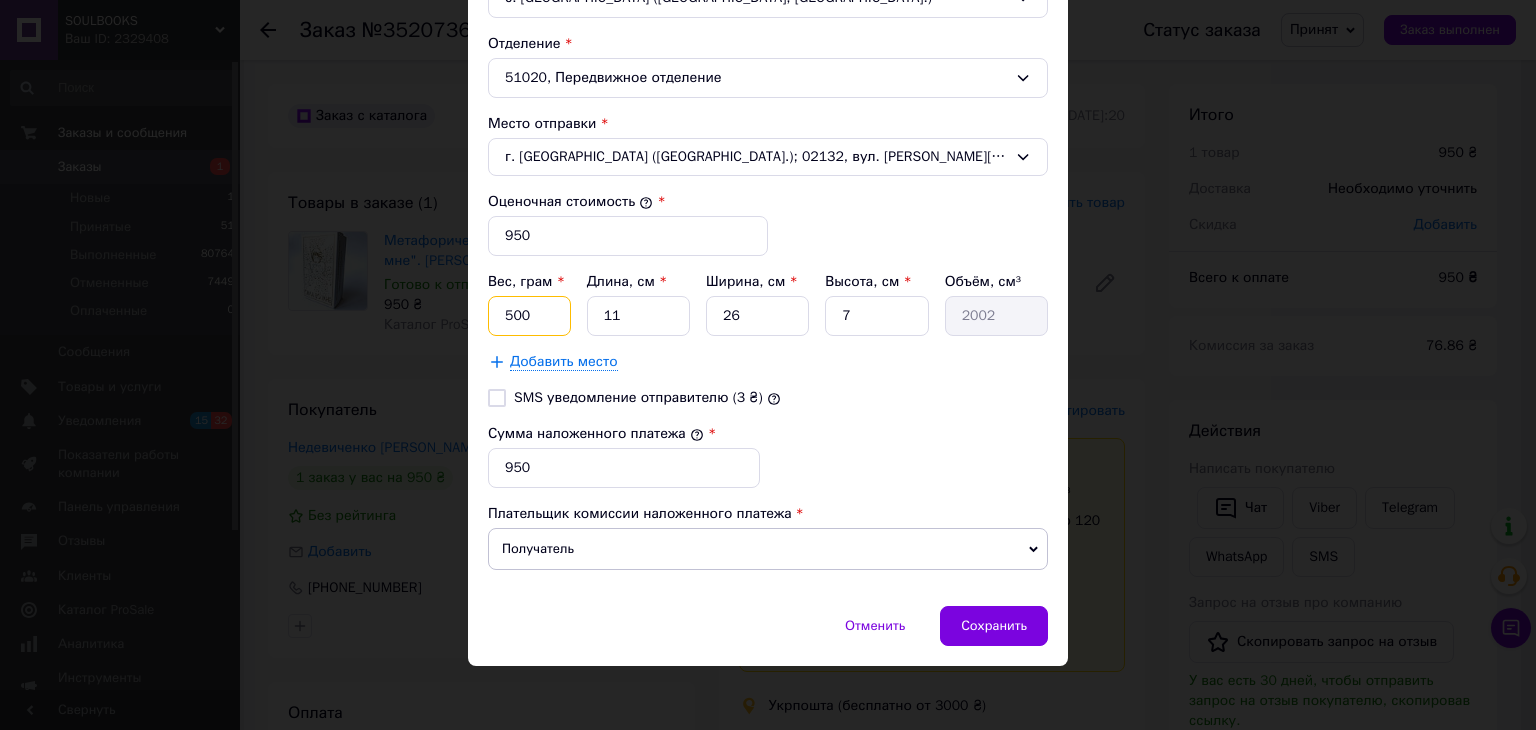 drag, startPoint x: 548, startPoint y: 320, endPoint x: 461, endPoint y: 320, distance: 87 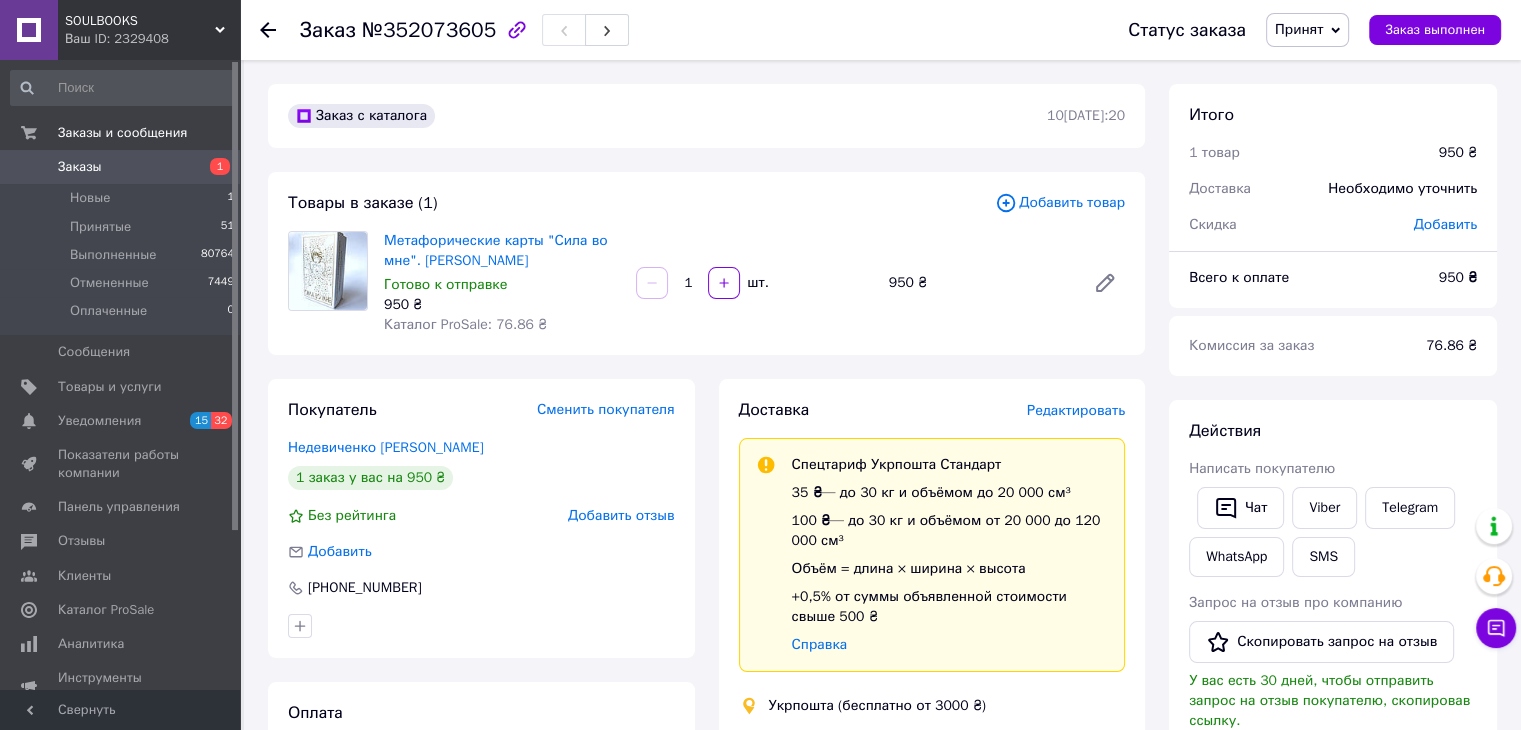 click on "Редактировать" at bounding box center (1076, 410) 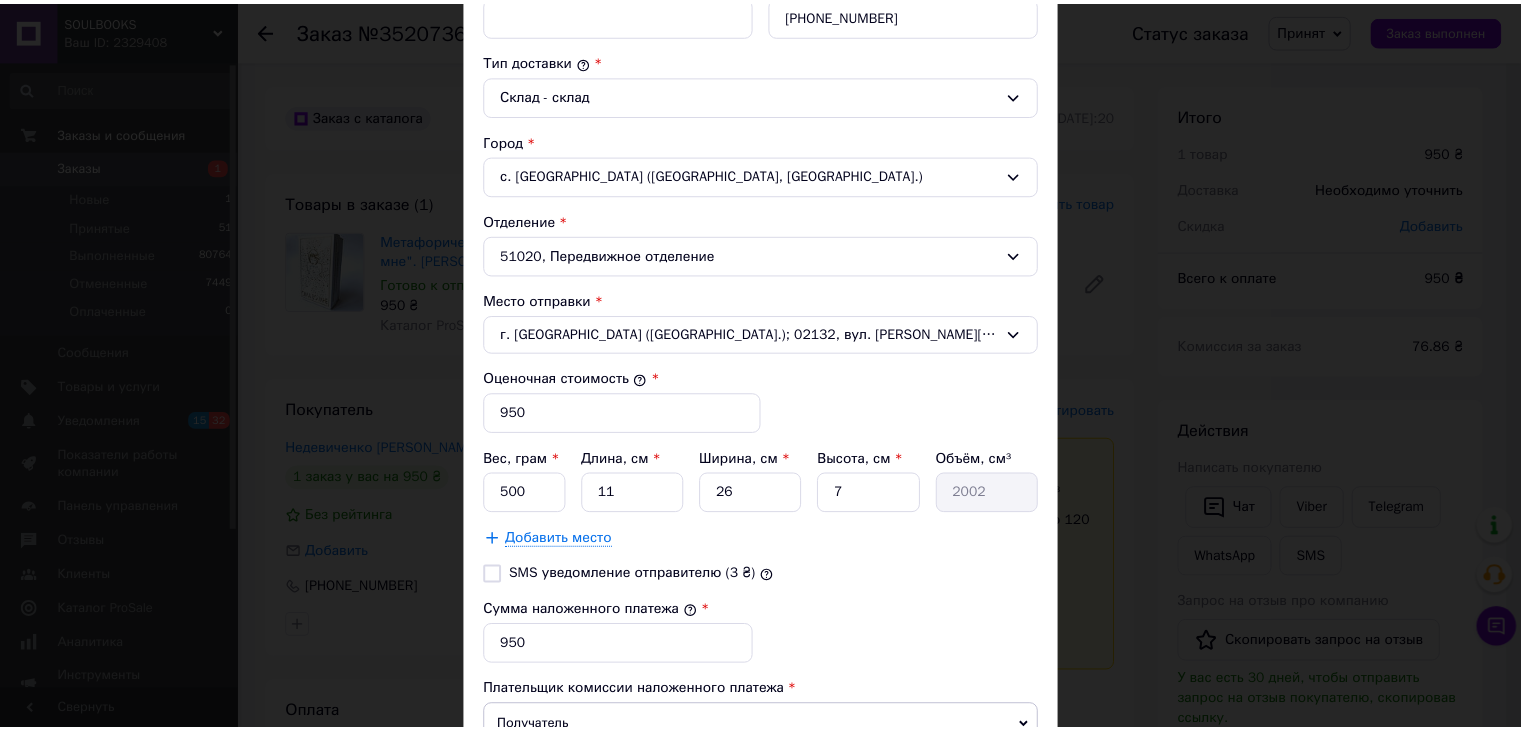 scroll, scrollTop: 677, scrollLeft: 0, axis: vertical 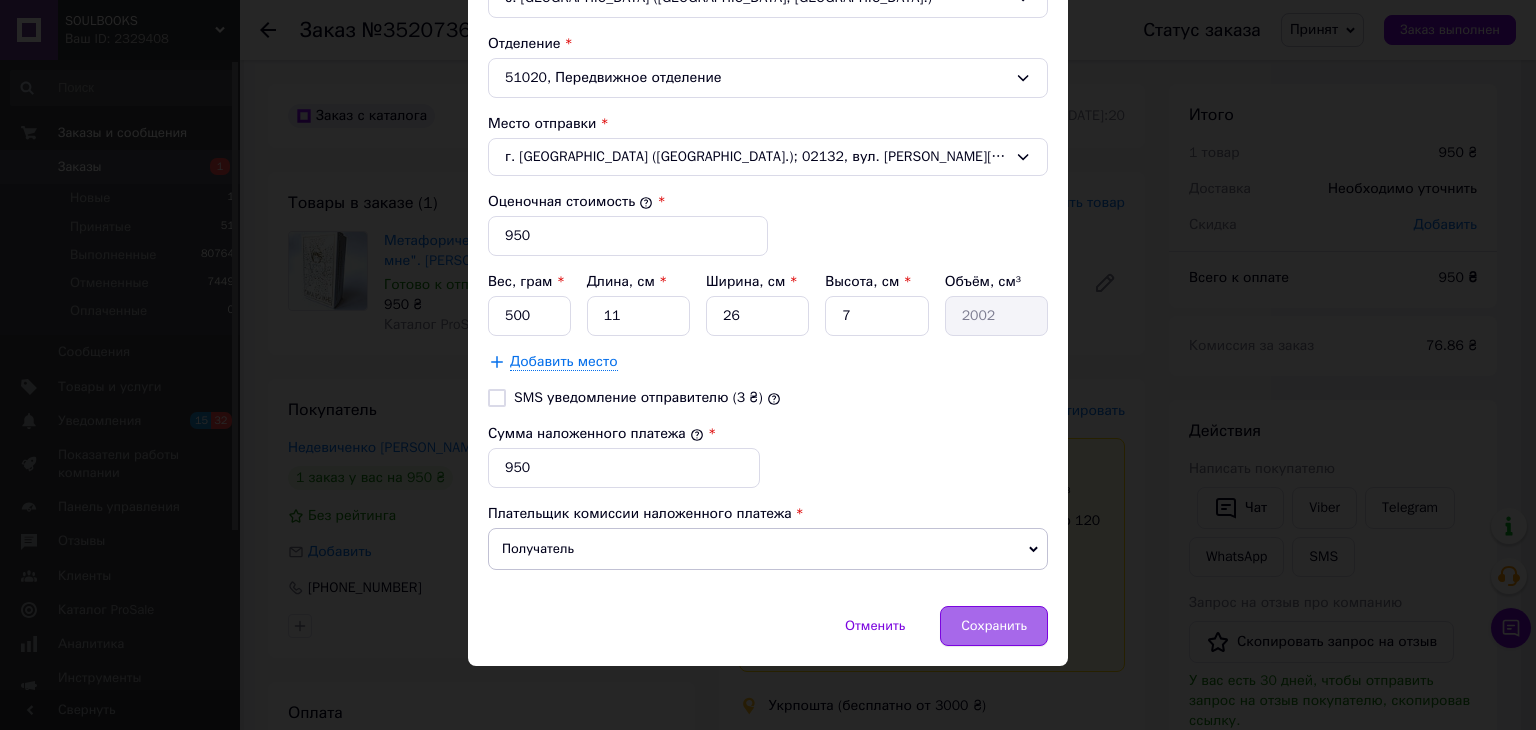 click on "Сохранить" at bounding box center [994, 626] 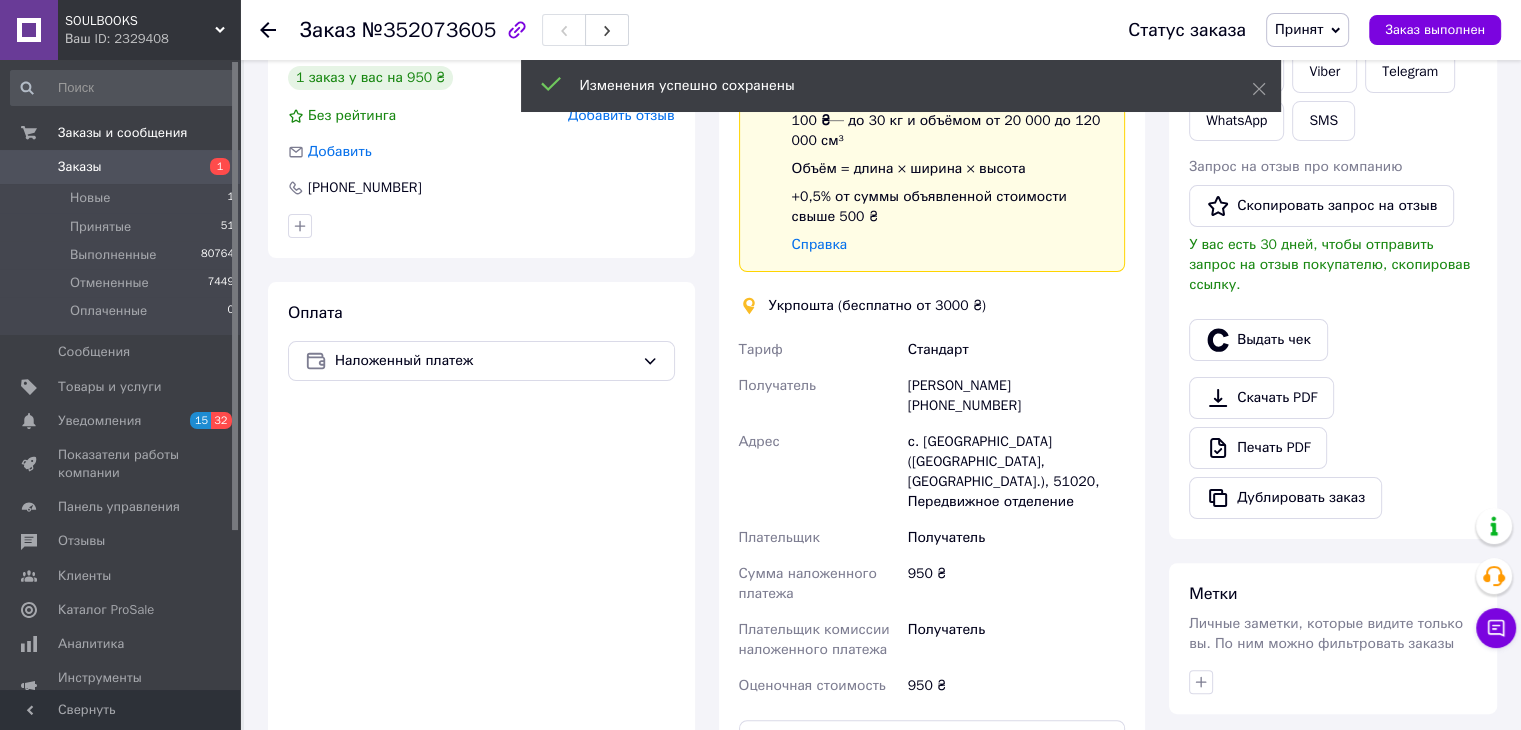 scroll, scrollTop: 600, scrollLeft: 0, axis: vertical 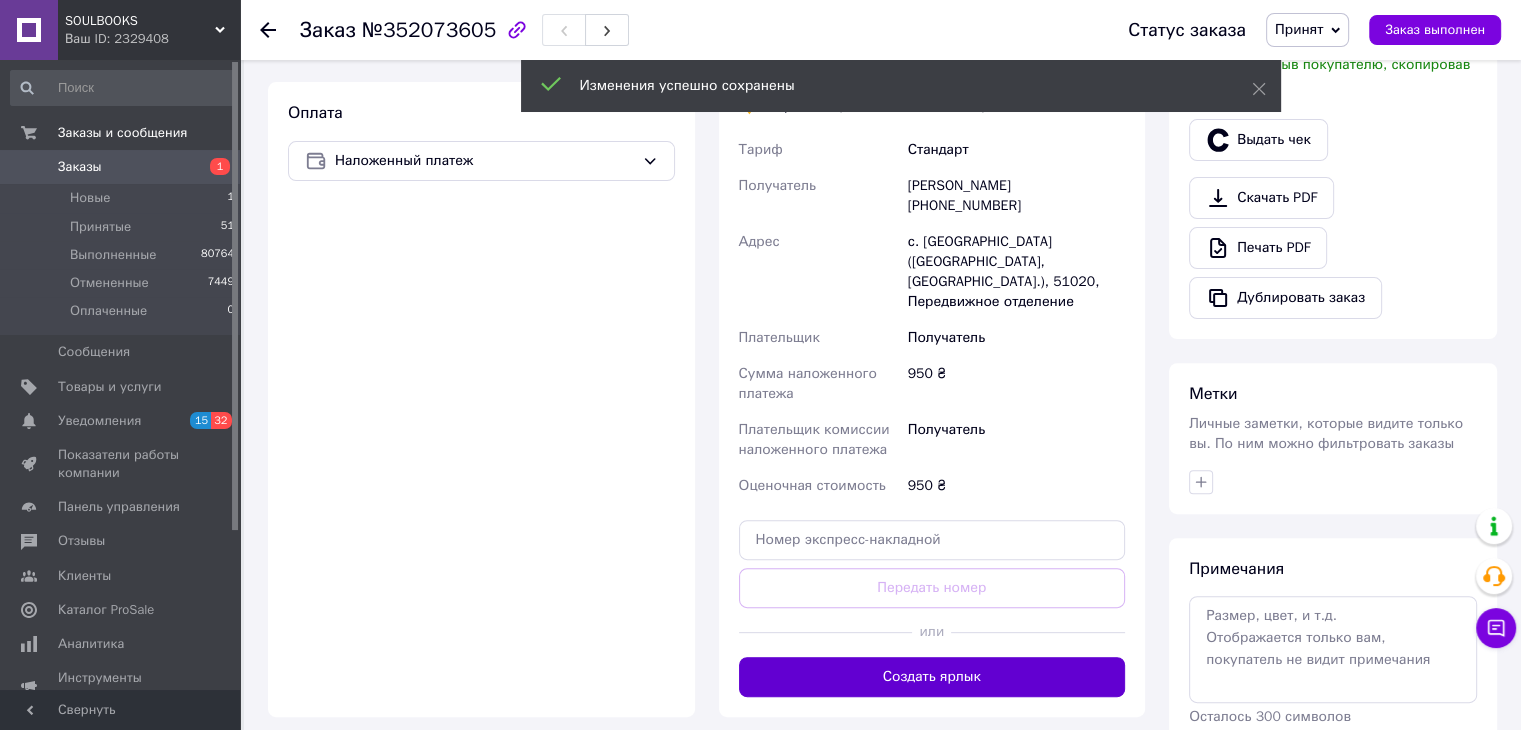 click on "Создать ярлык" at bounding box center (932, 677) 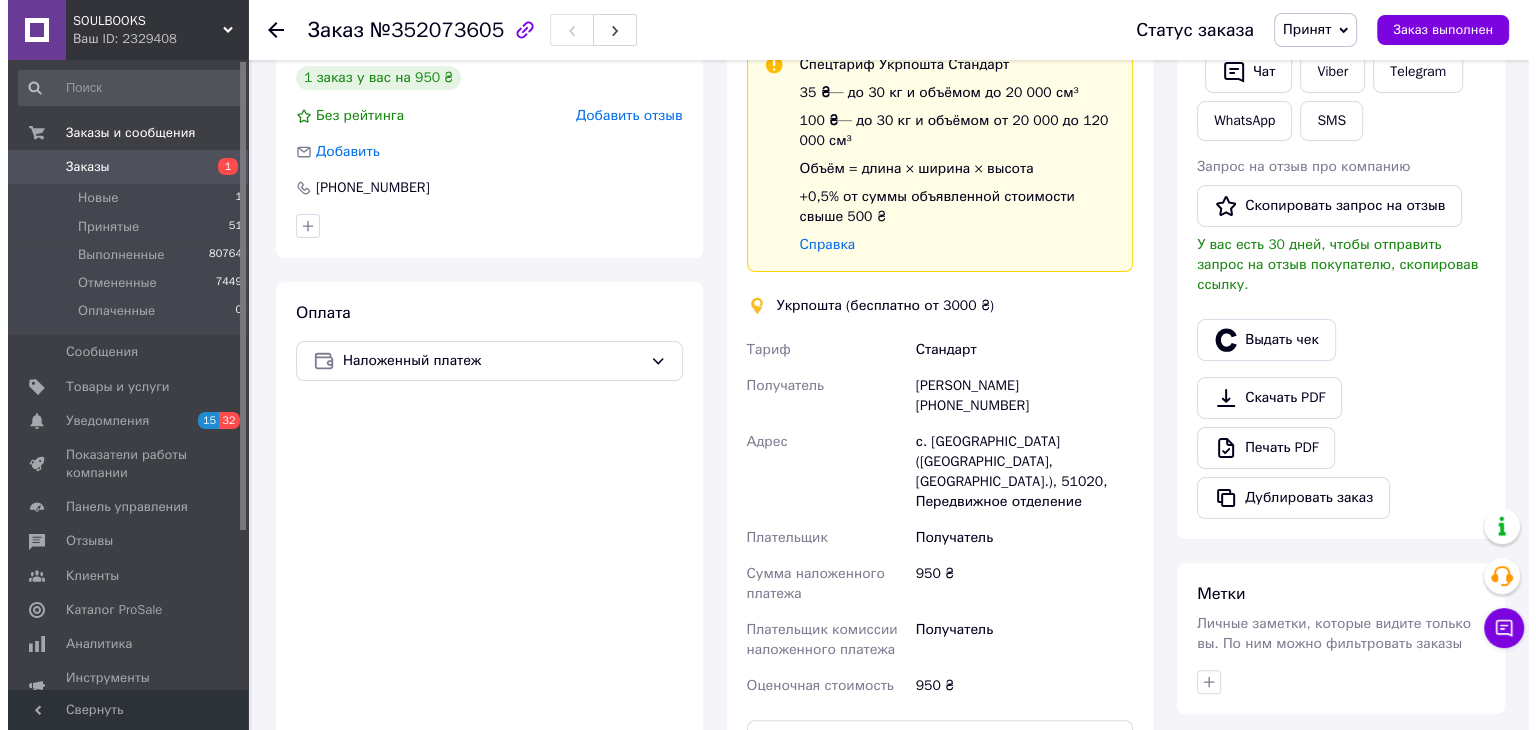scroll, scrollTop: 100, scrollLeft: 0, axis: vertical 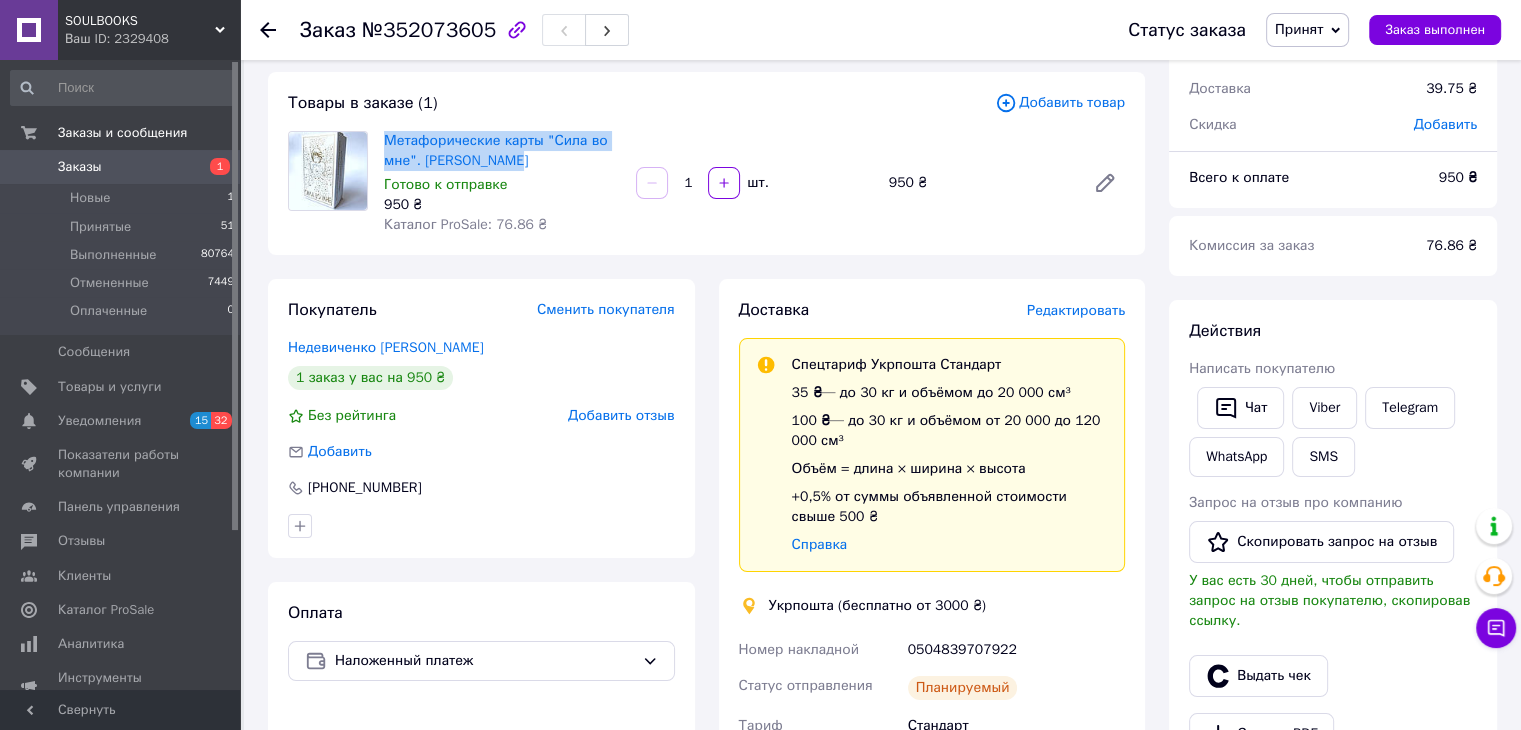 drag, startPoint x: 381, startPoint y: 137, endPoint x: 537, endPoint y: 166, distance: 158.67262 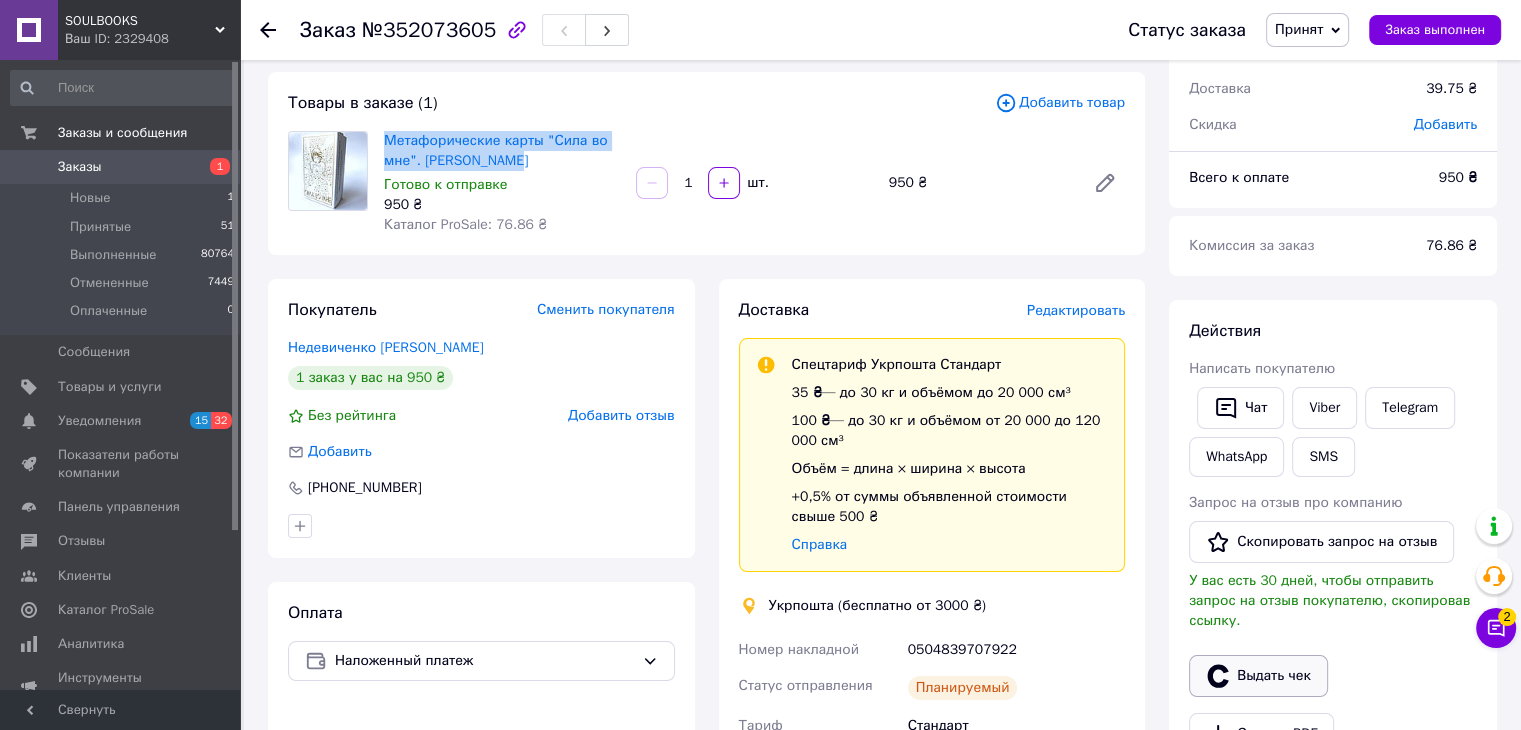 click on "Выдать чек" at bounding box center [1258, 676] 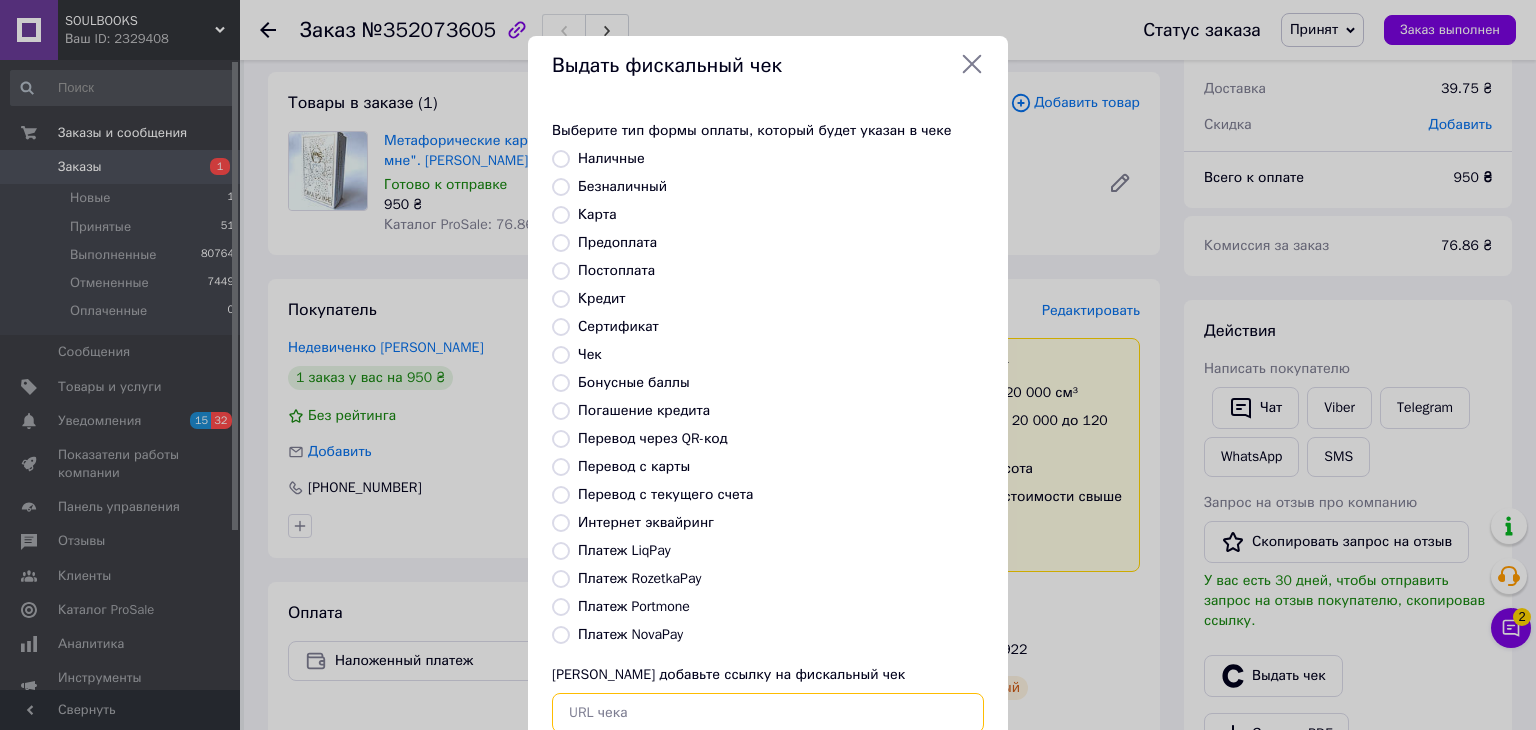 click at bounding box center [768, 713] 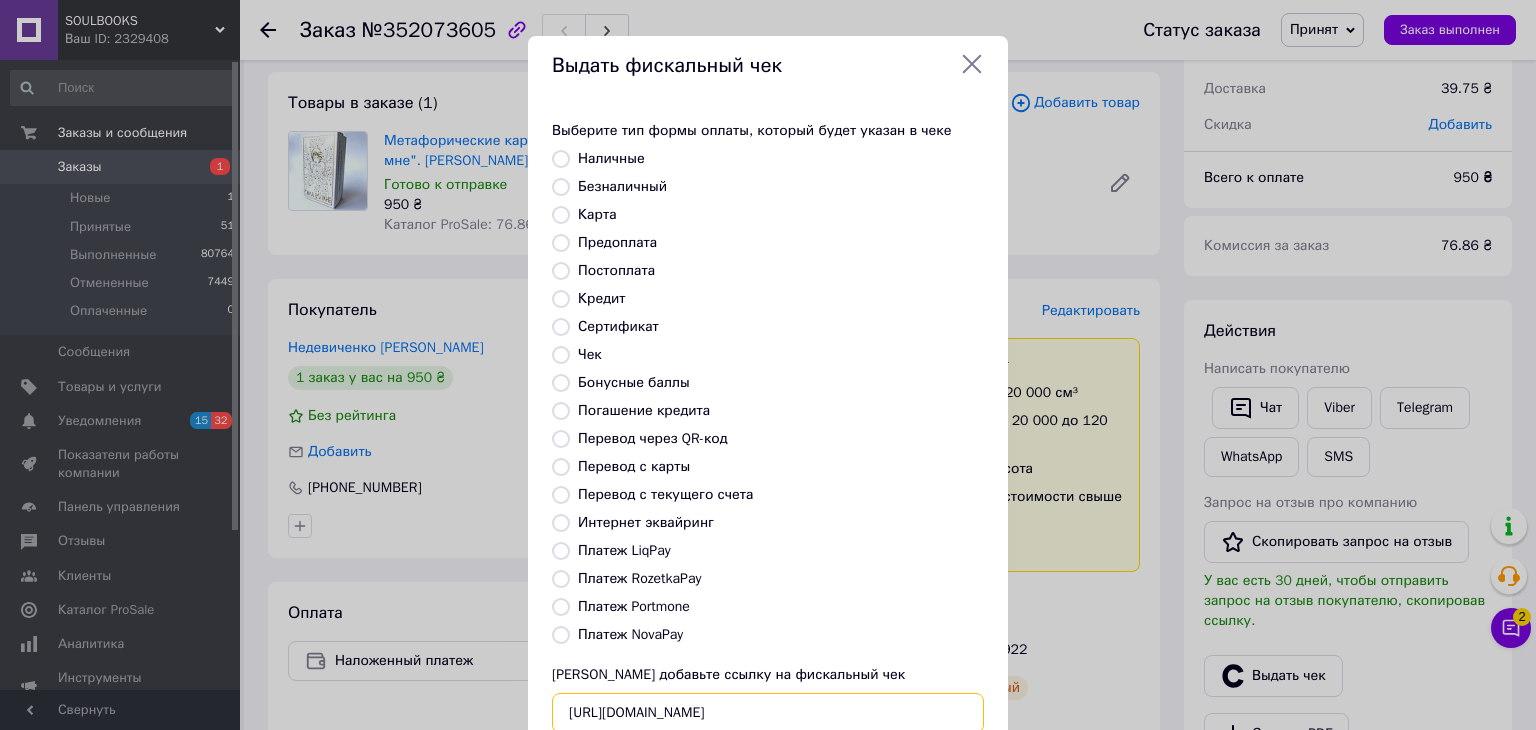 scroll, scrollTop: 0, scrollLeft: 23, axis: horizontal 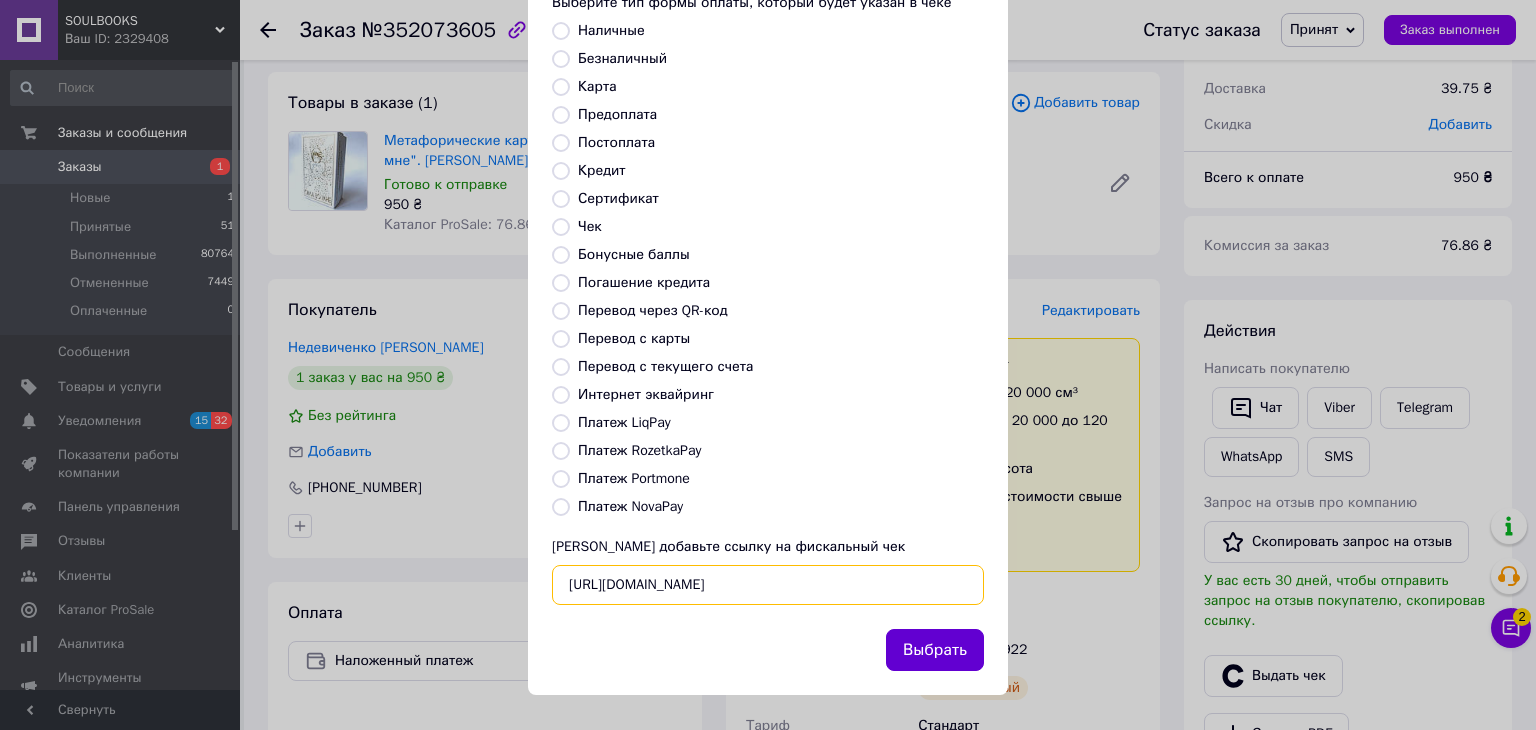 type on "https://check.checkbox.ua/25138788-97c8-4b0c-bb24-7b1c1a46f1f6" 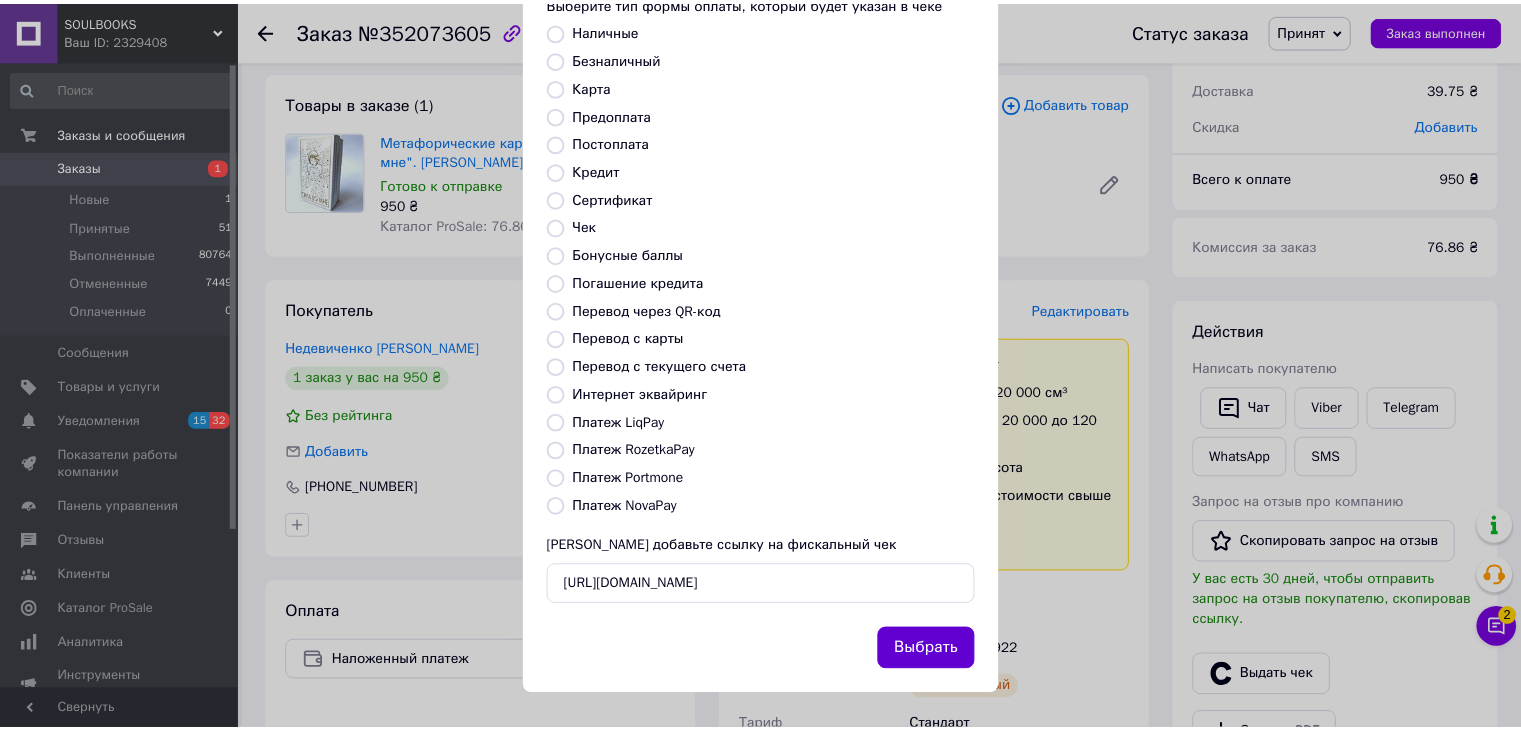 scroll, scrollTop: 0, scrollLeft: 0, axis: both 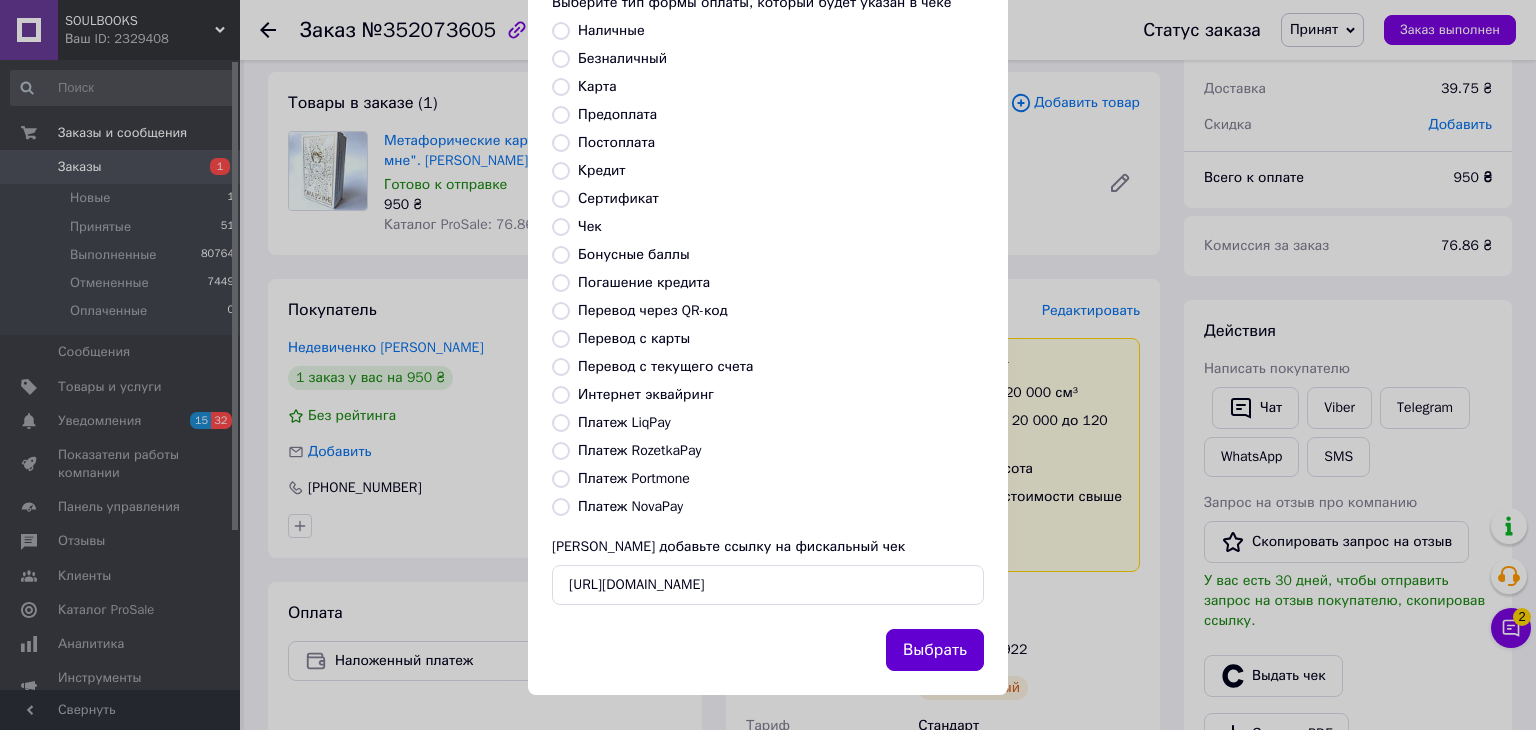 click on "Выбрать" at bounding box center [935, 650] 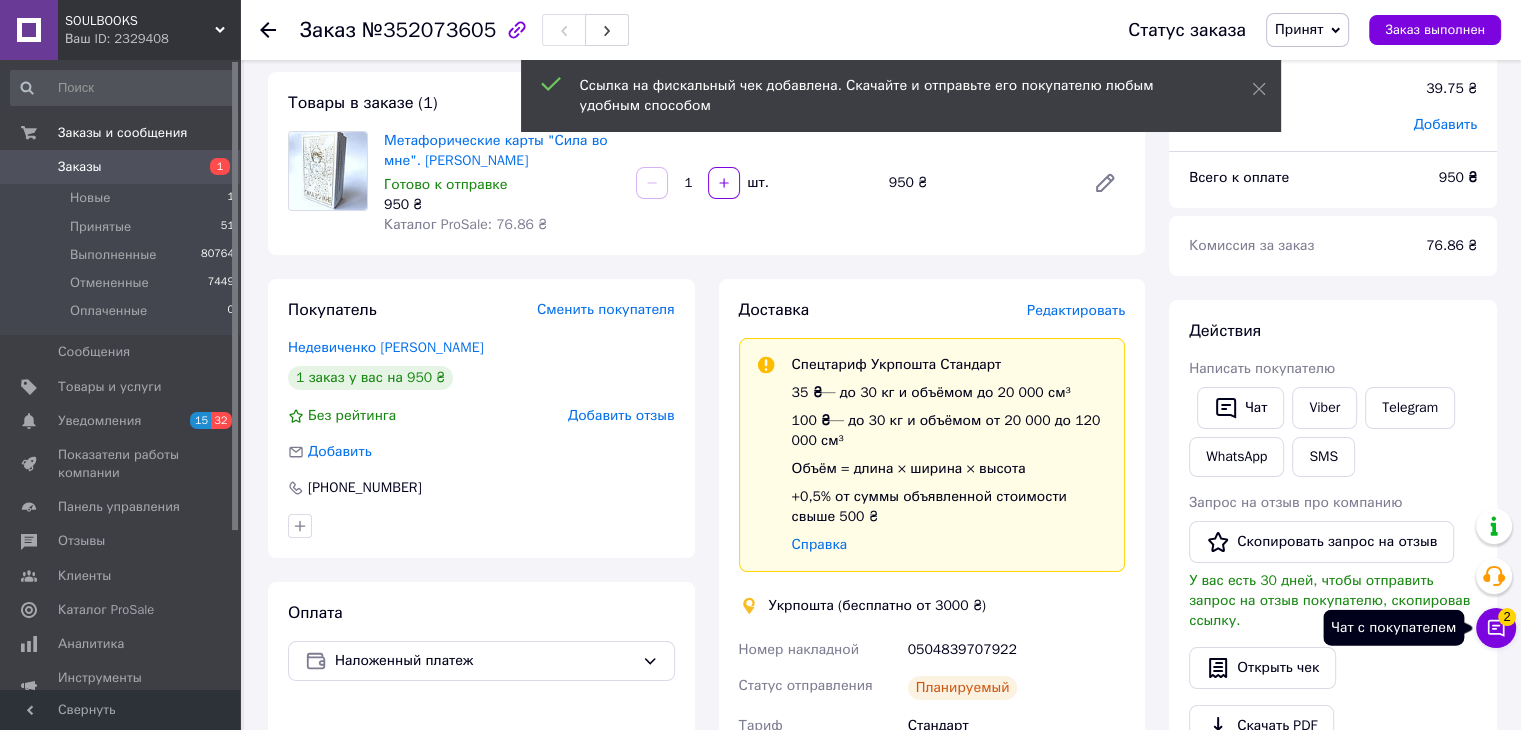 click 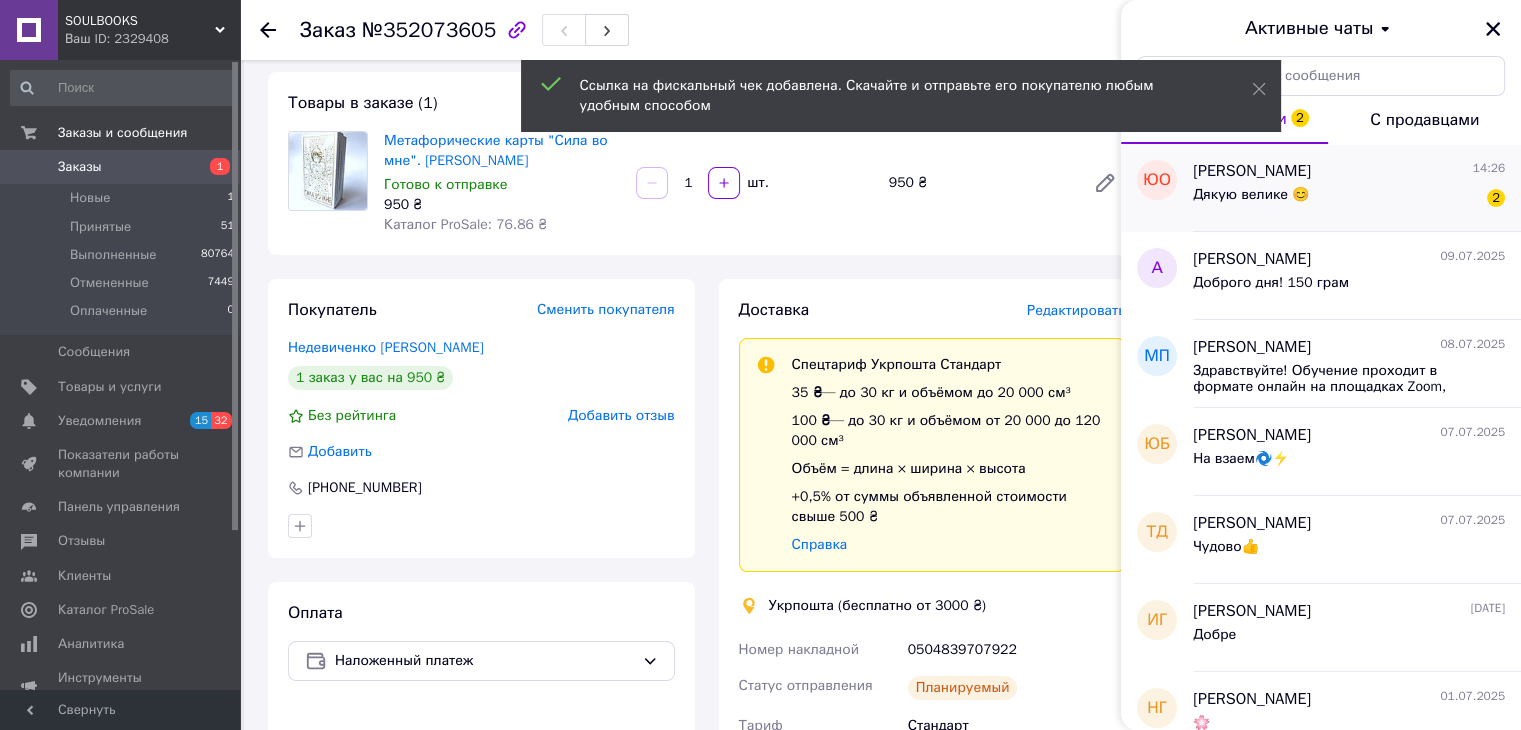 click on "Юлія Олабіна 14:26 Дякую велике 😊 2" at bounding box center [1357, 188] 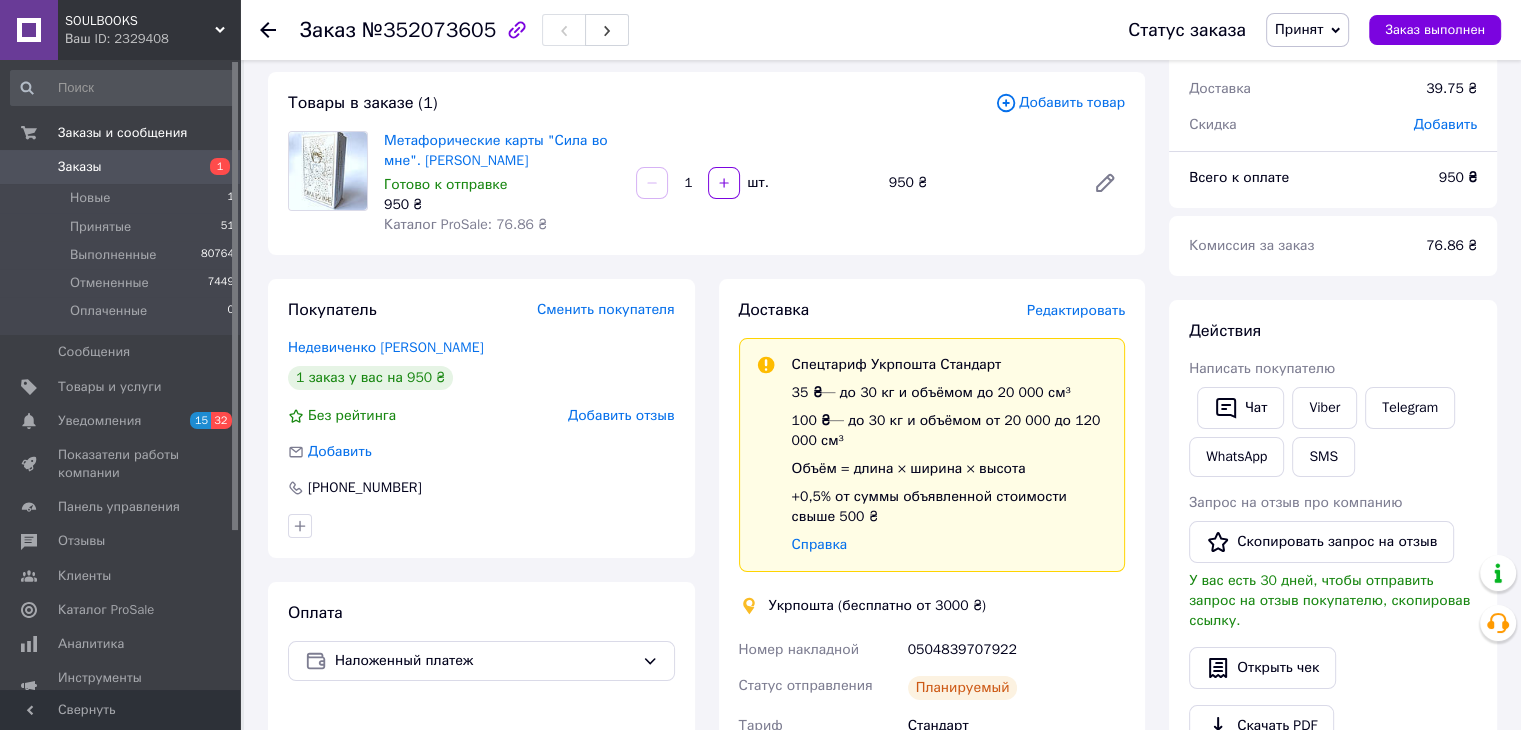 click on "Заказы" at bounding box center [121, 167] 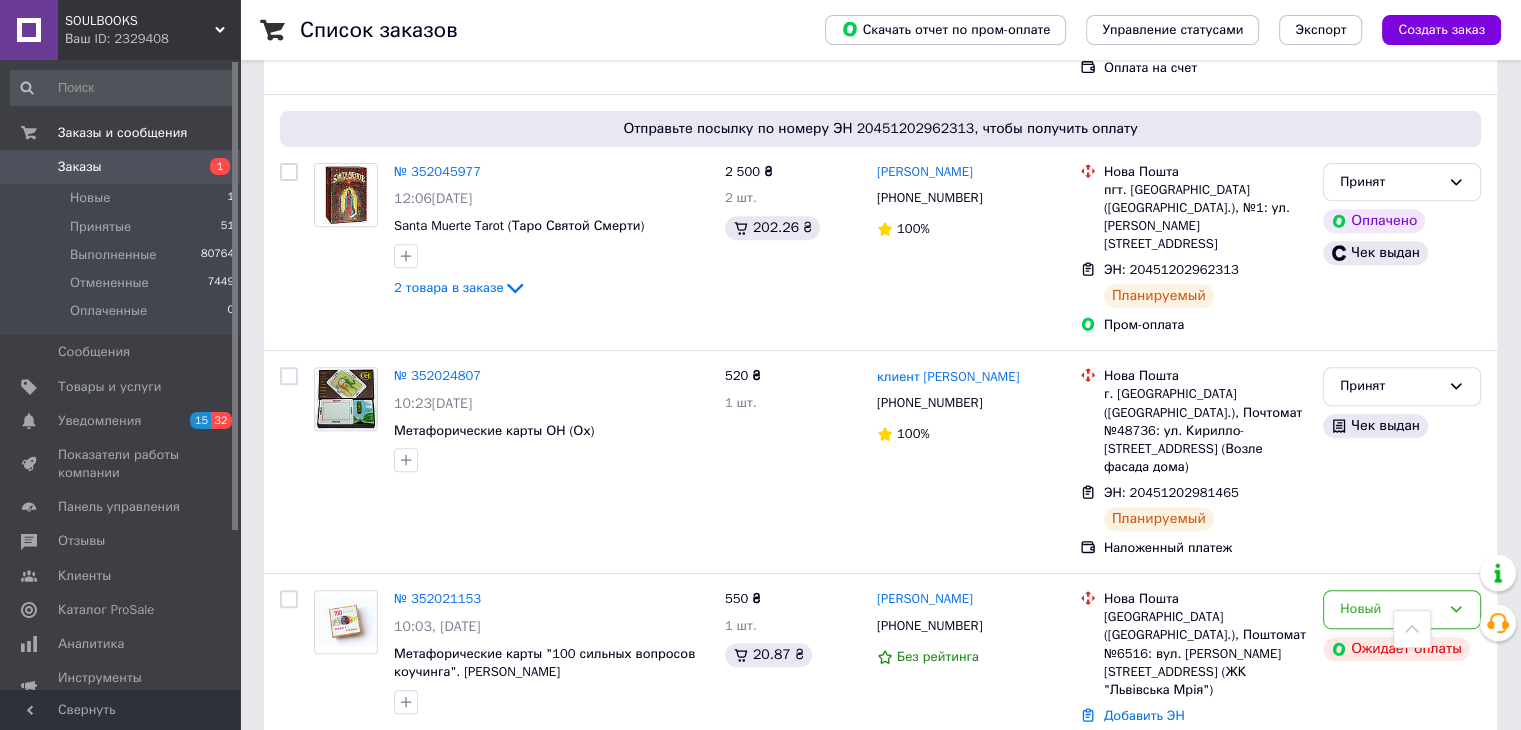 scroll, scrollTop: 800, scrollLeft: 0, axis: vertical 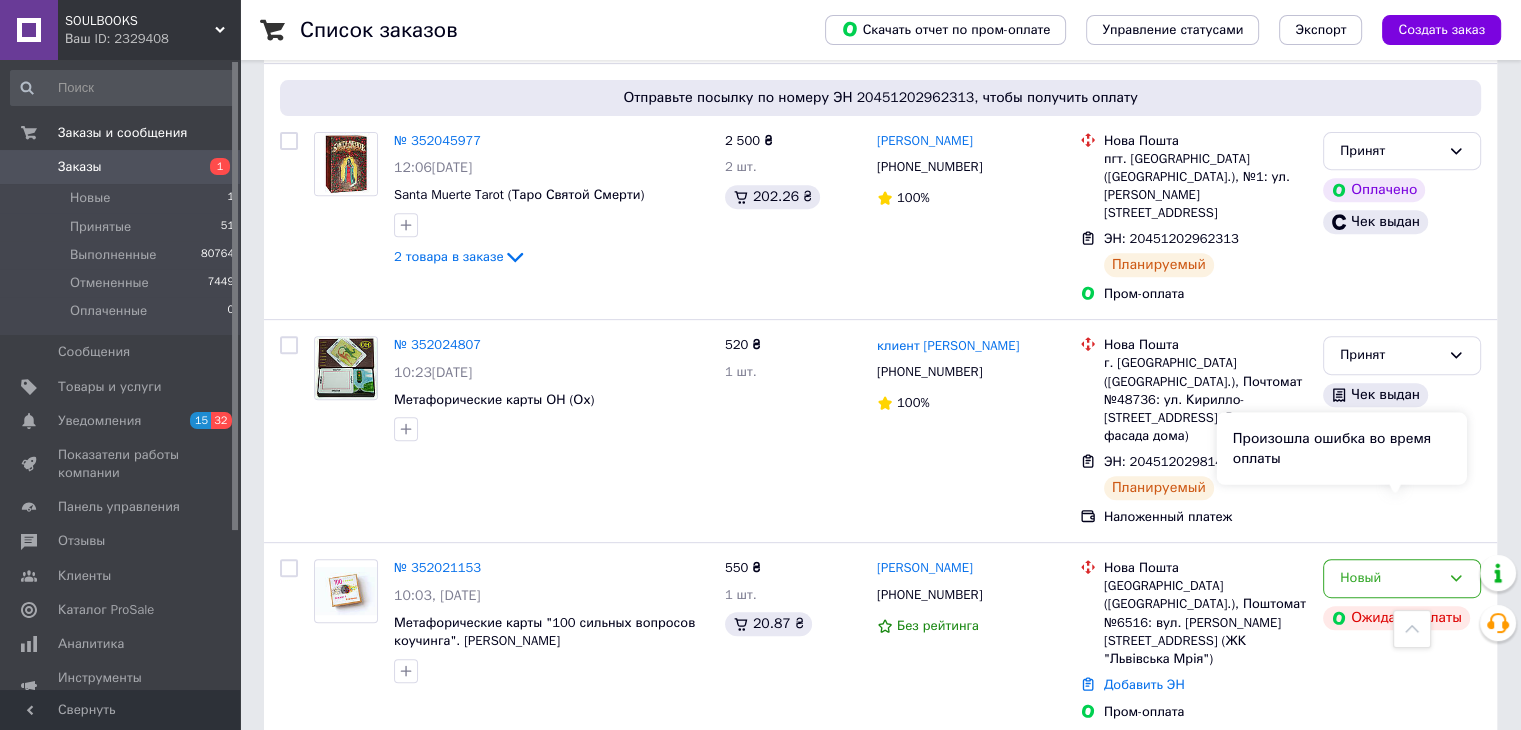 click on "Произошла ошибка во время оплаты" at bounding box center [1342, 448] 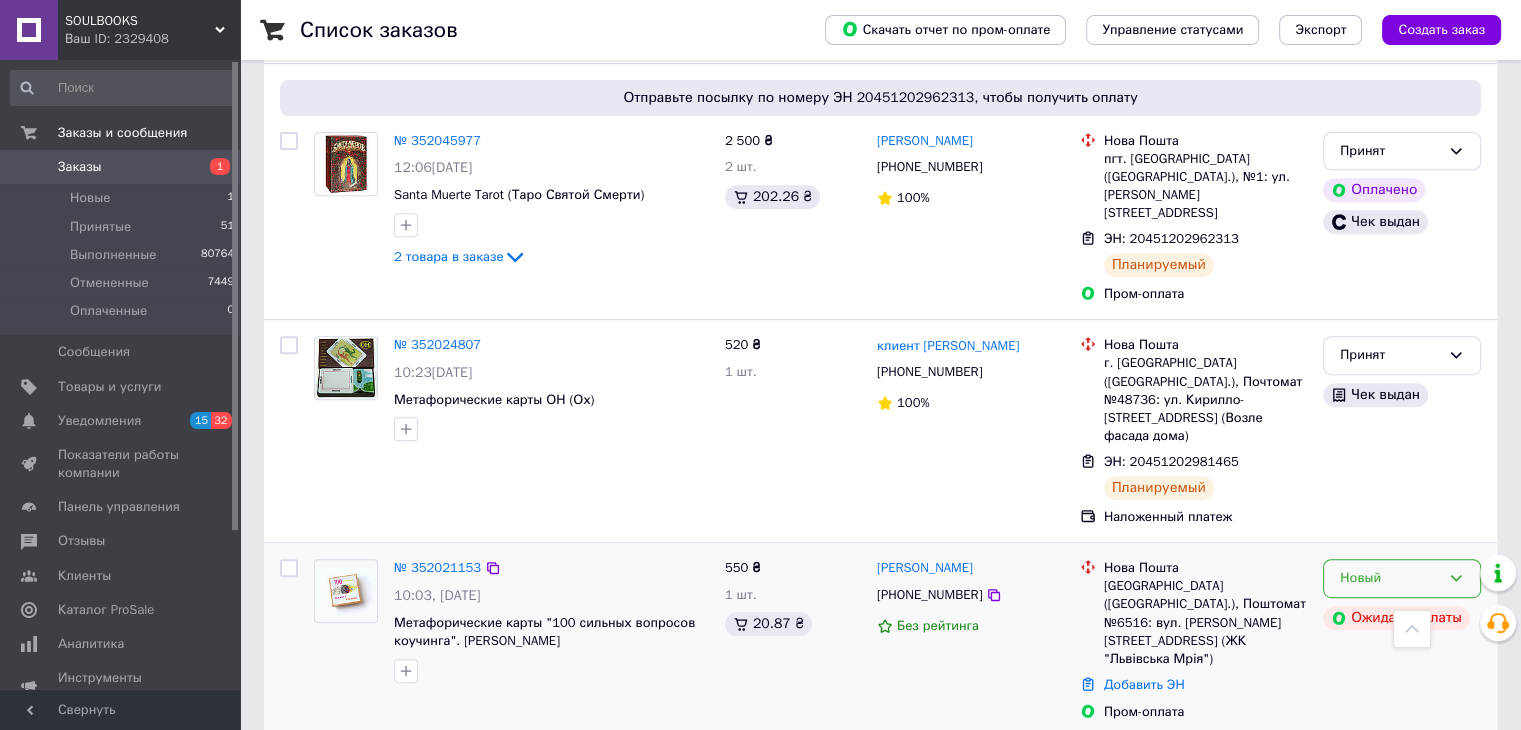click on "Новый" at bounding box center (1402, 578) 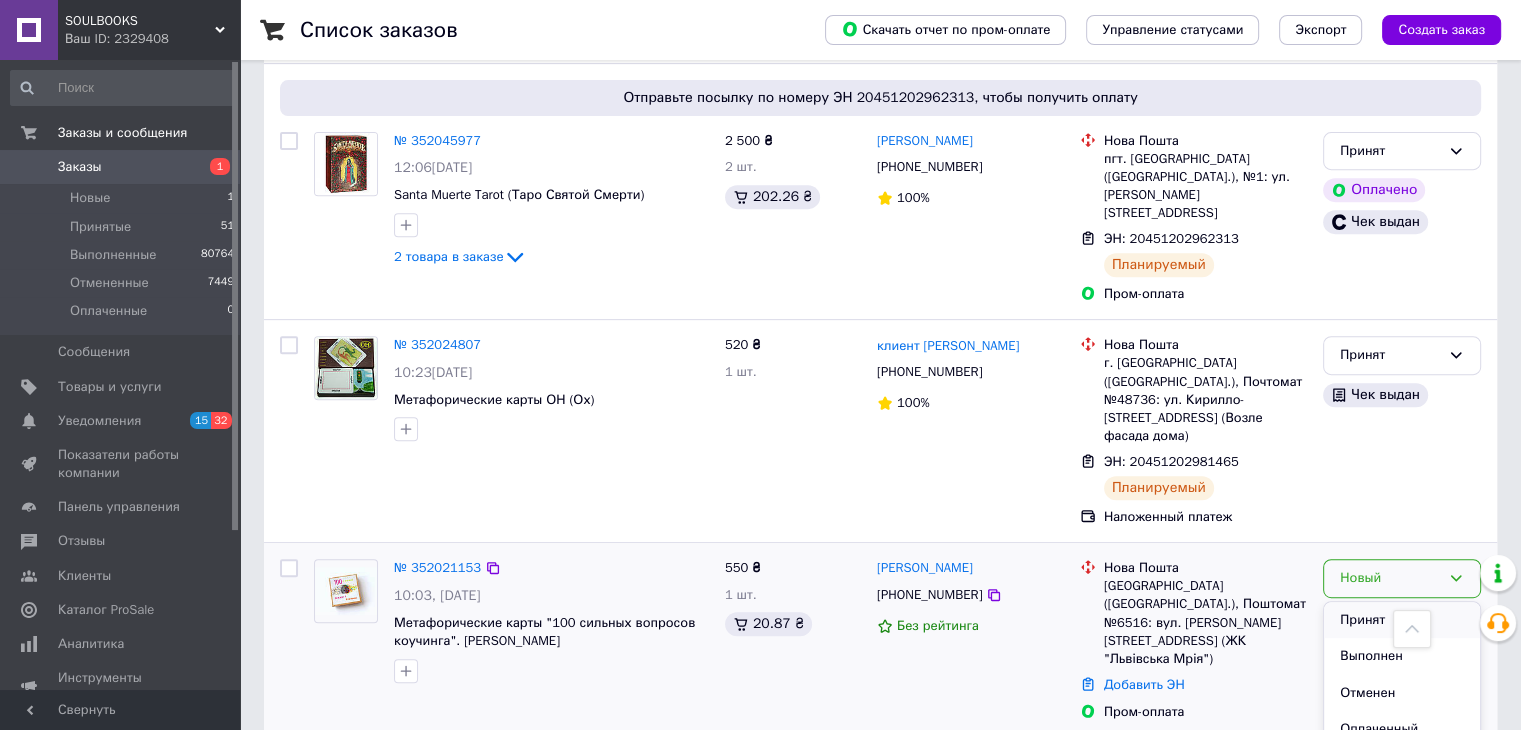 click on "Принят" at bounding box center [1402, 620] 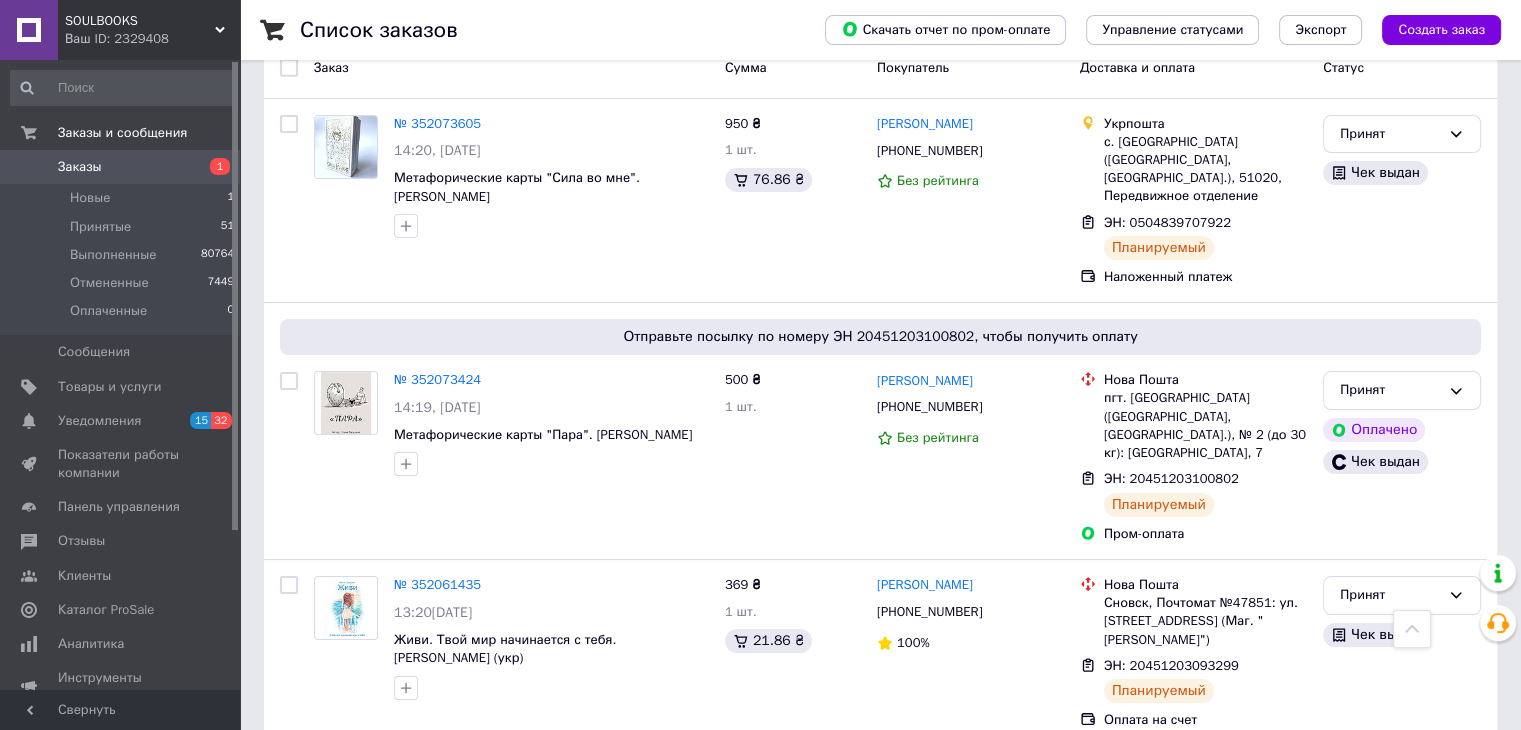 scroll, scrollTop: 0, scrollLeft: 0, axis: both 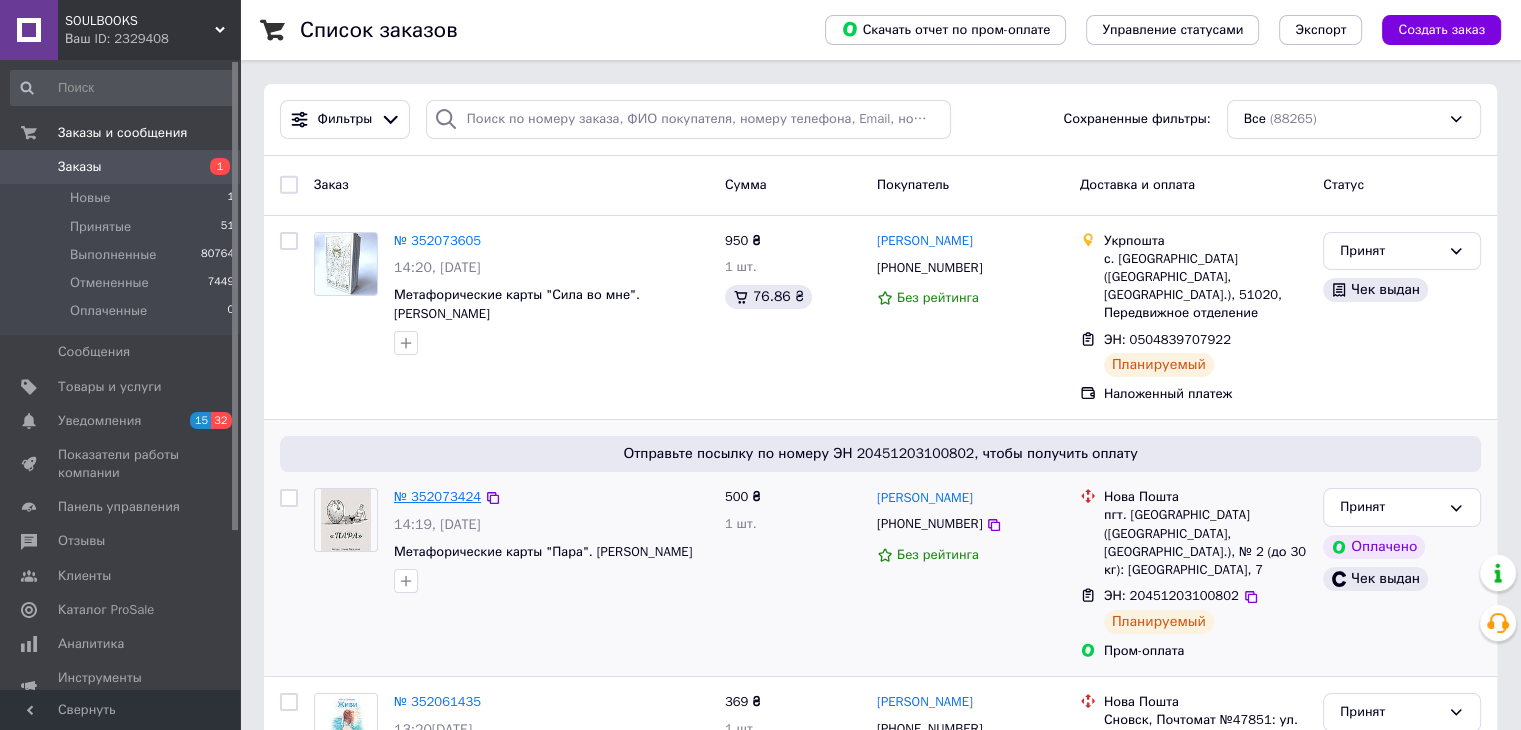 click on "№ 352073424" at bounding box center [437, 496] 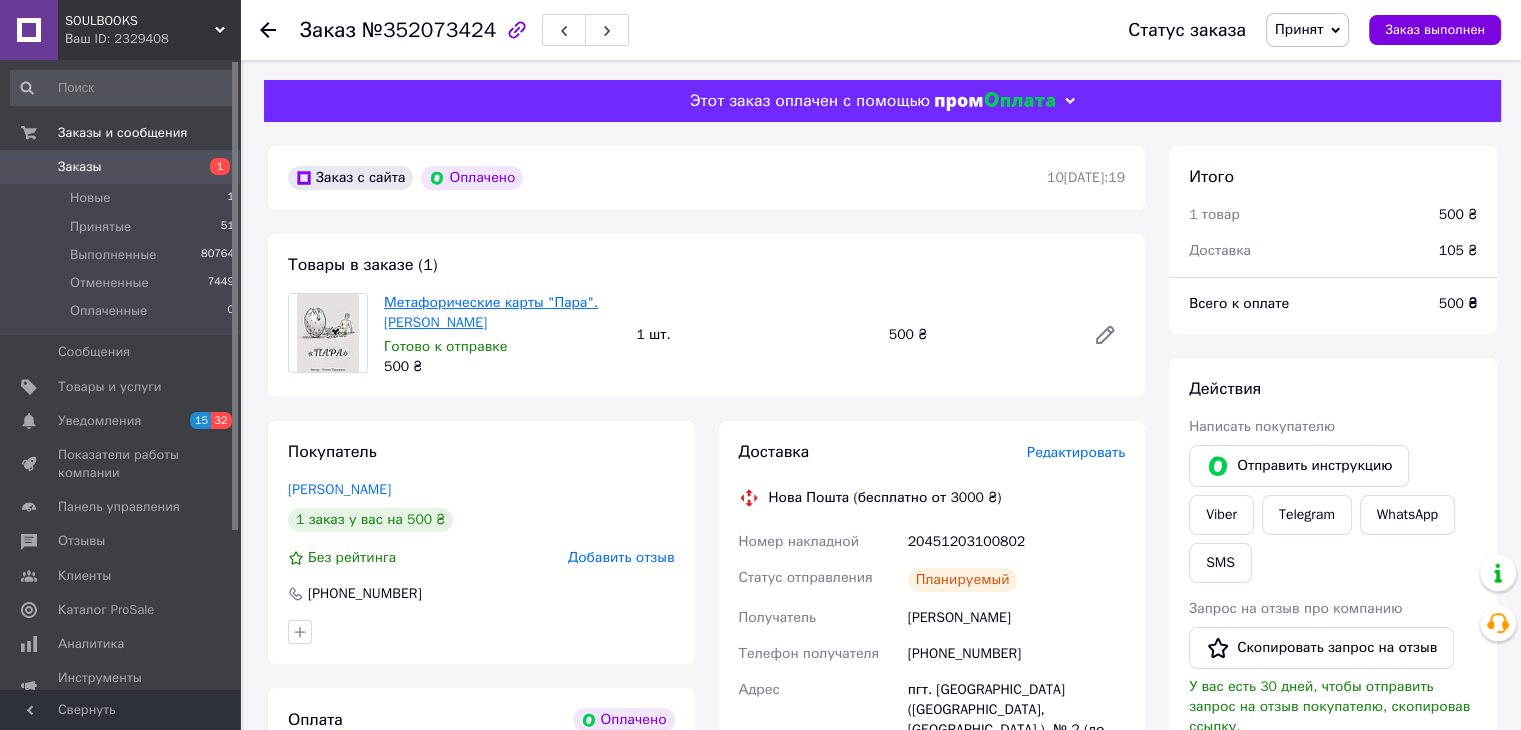 click on "Метафорические карты "Пара". [PERSON_NAME]" at bounding box center (491, 312) 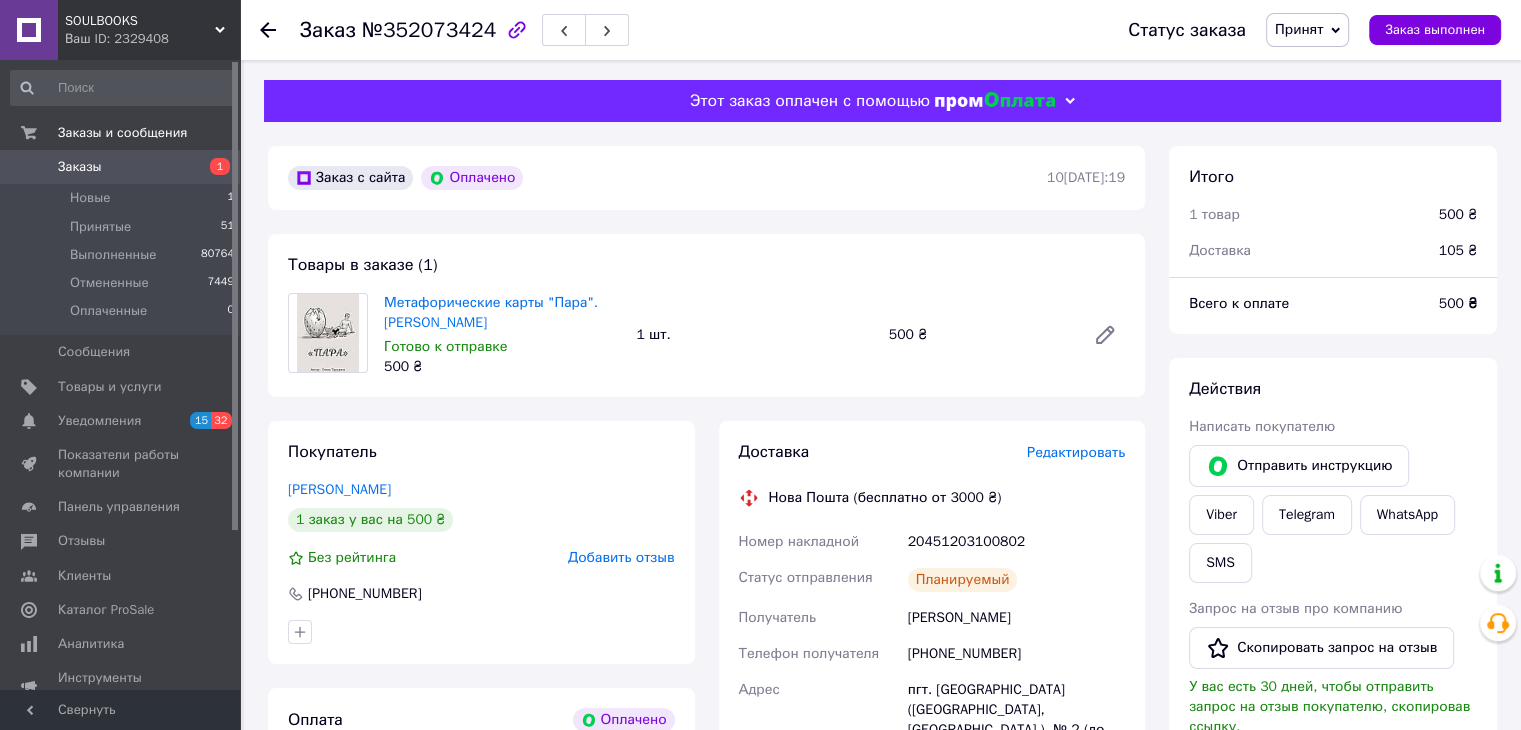 click on "Заказы" at bounding box center (80, 167) 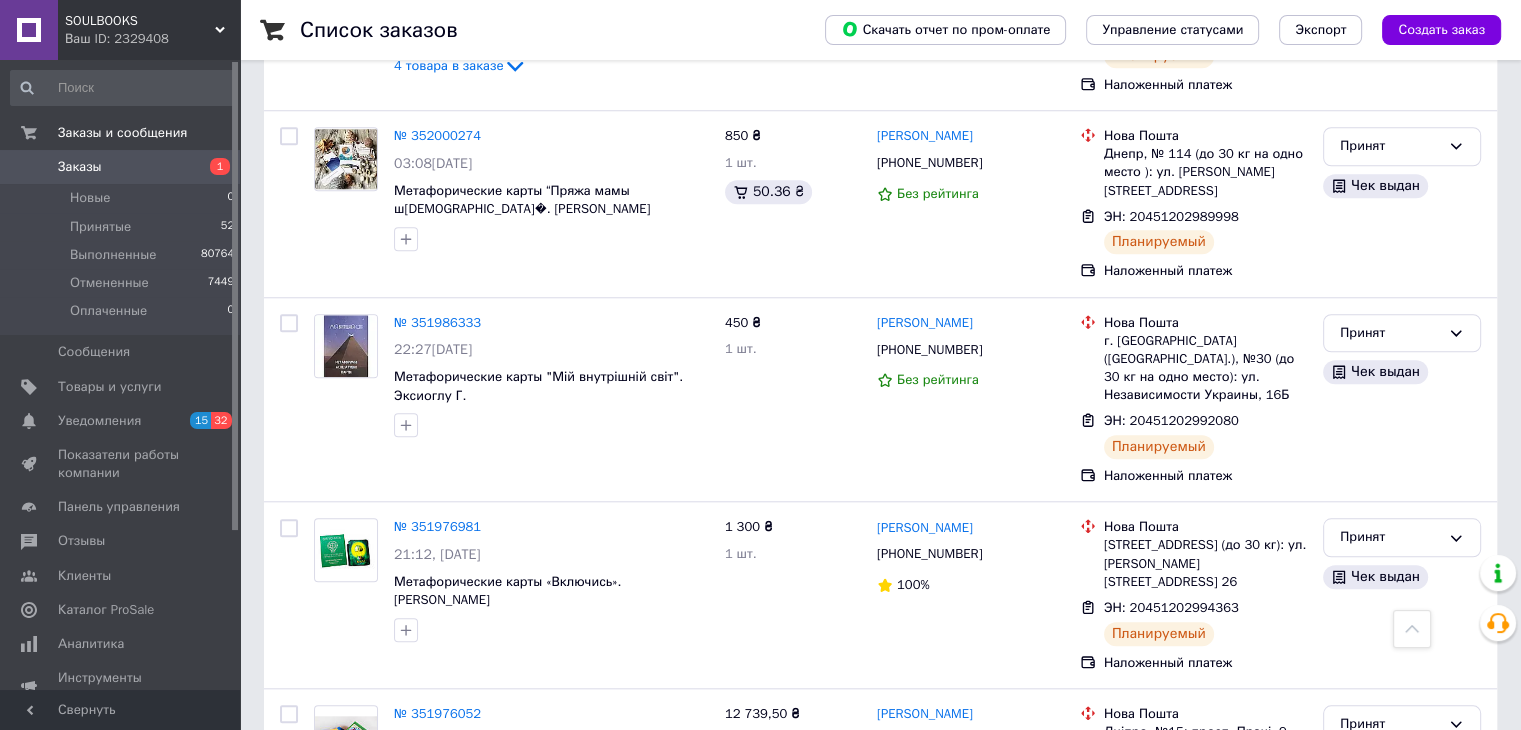 scroll, scrollTop: 2100, scrollLeft: 0, axis: vertical 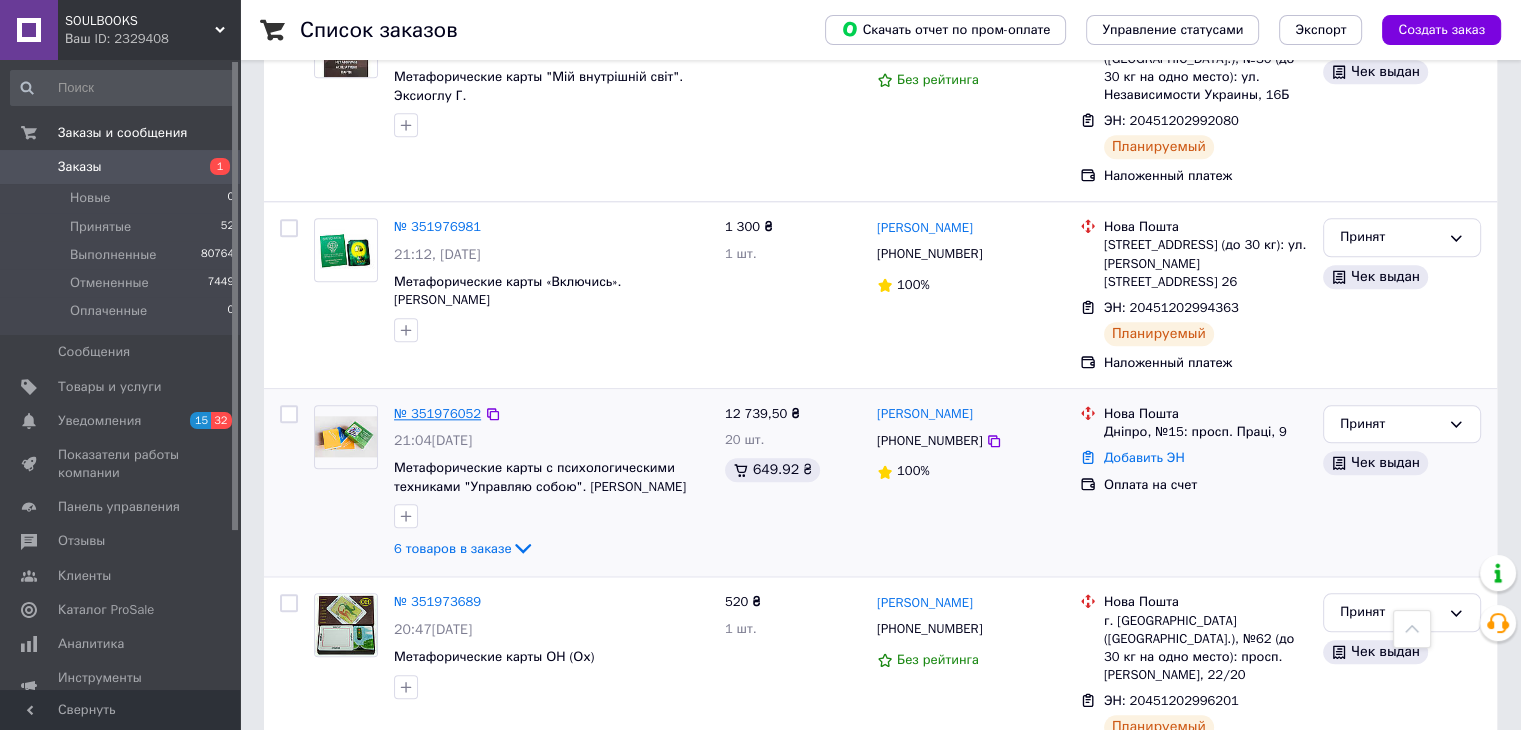click on "№ 351976052" at bounding box center [437, 413] 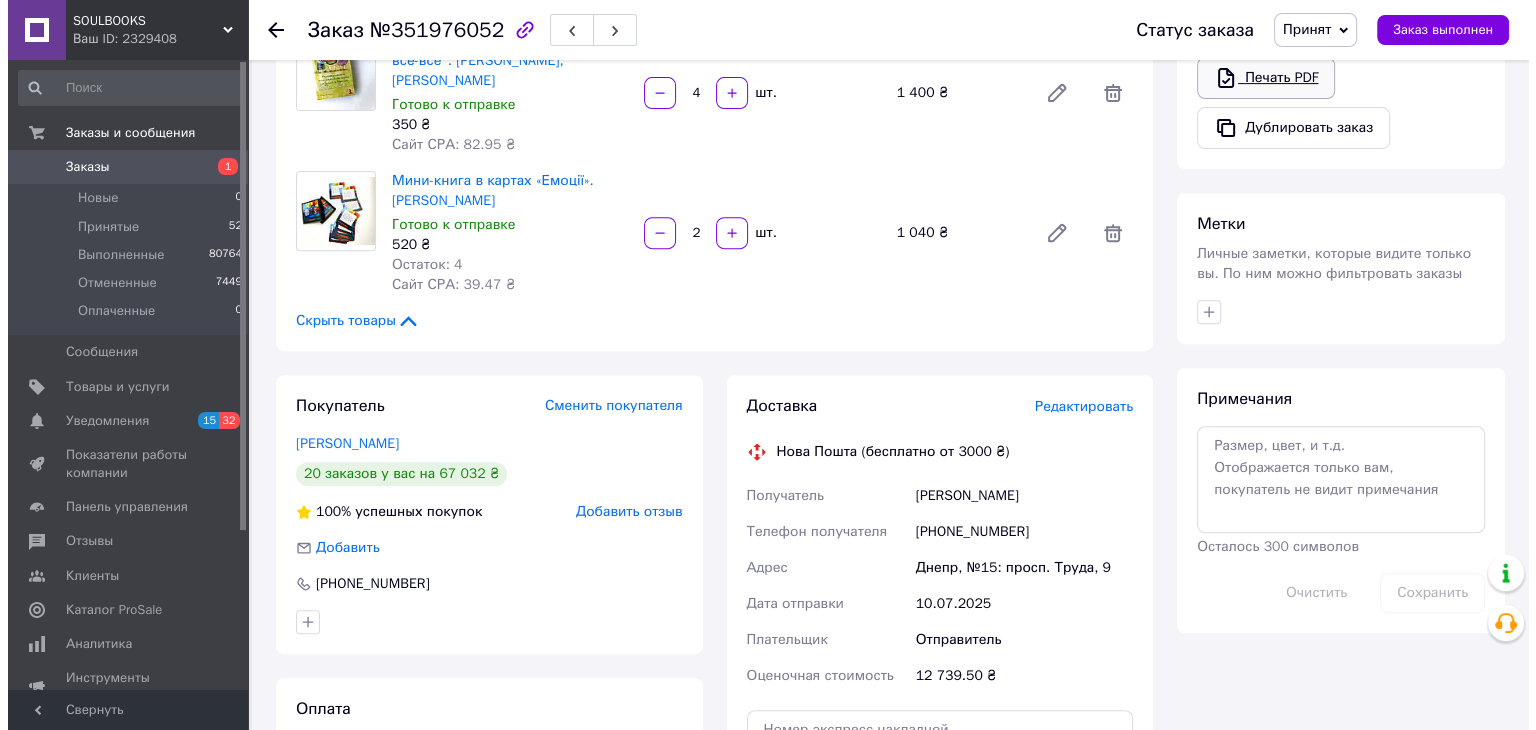 scroll, scrollTop: 1013, scrollLeft: 0, axis: vertical 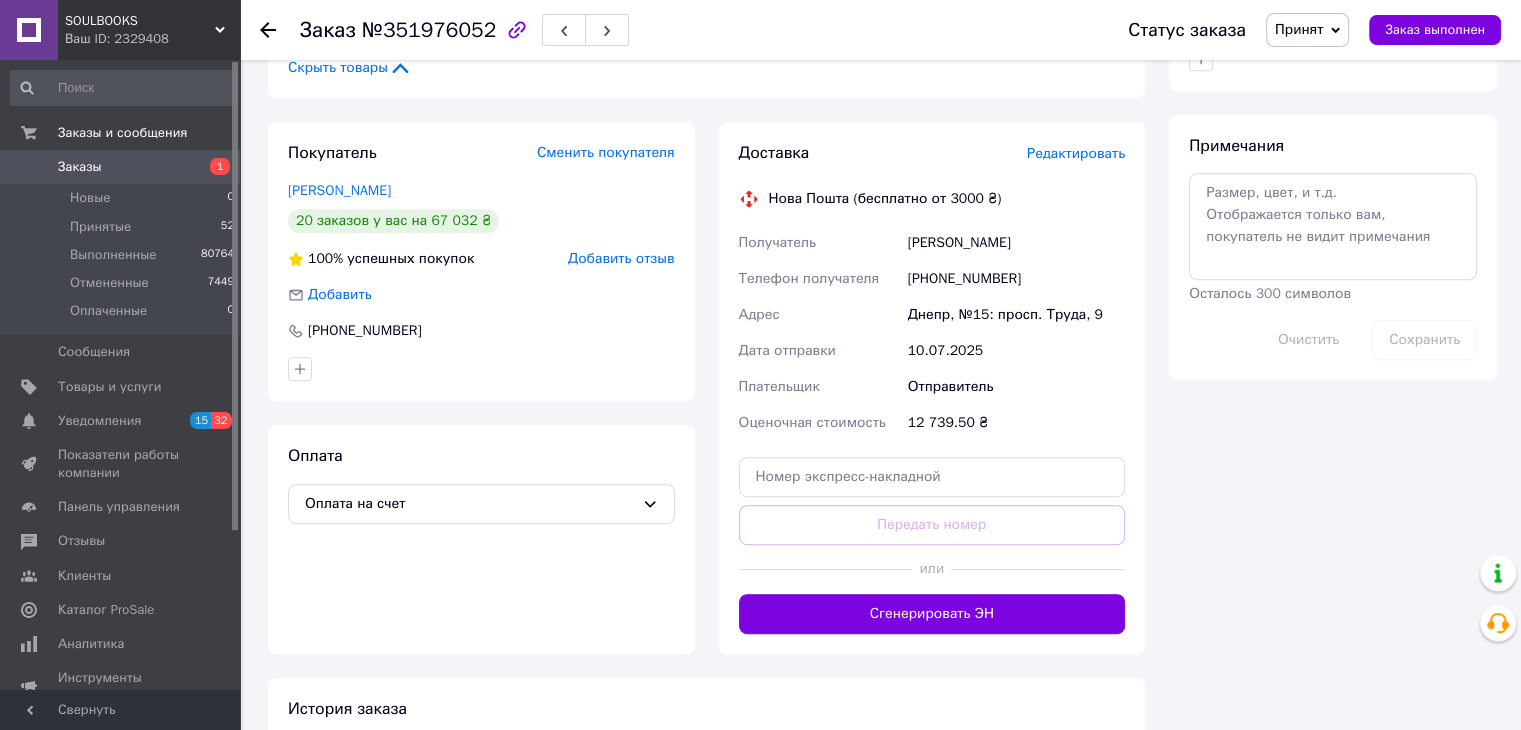 click on "Редактировать" at bounding box center (1076, 153) 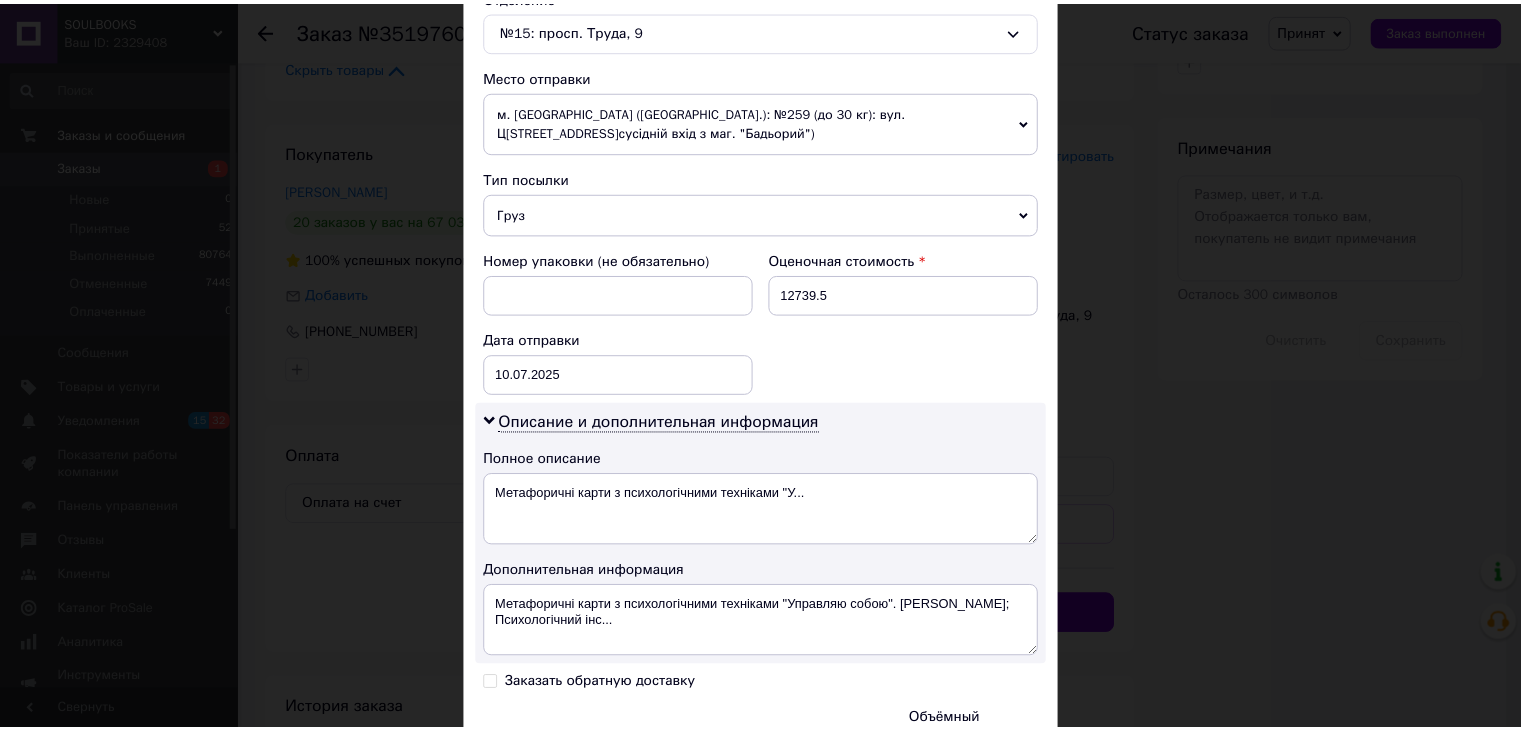 scroll, scrollTop: 800, scrollLeft: 0, axis: vertical 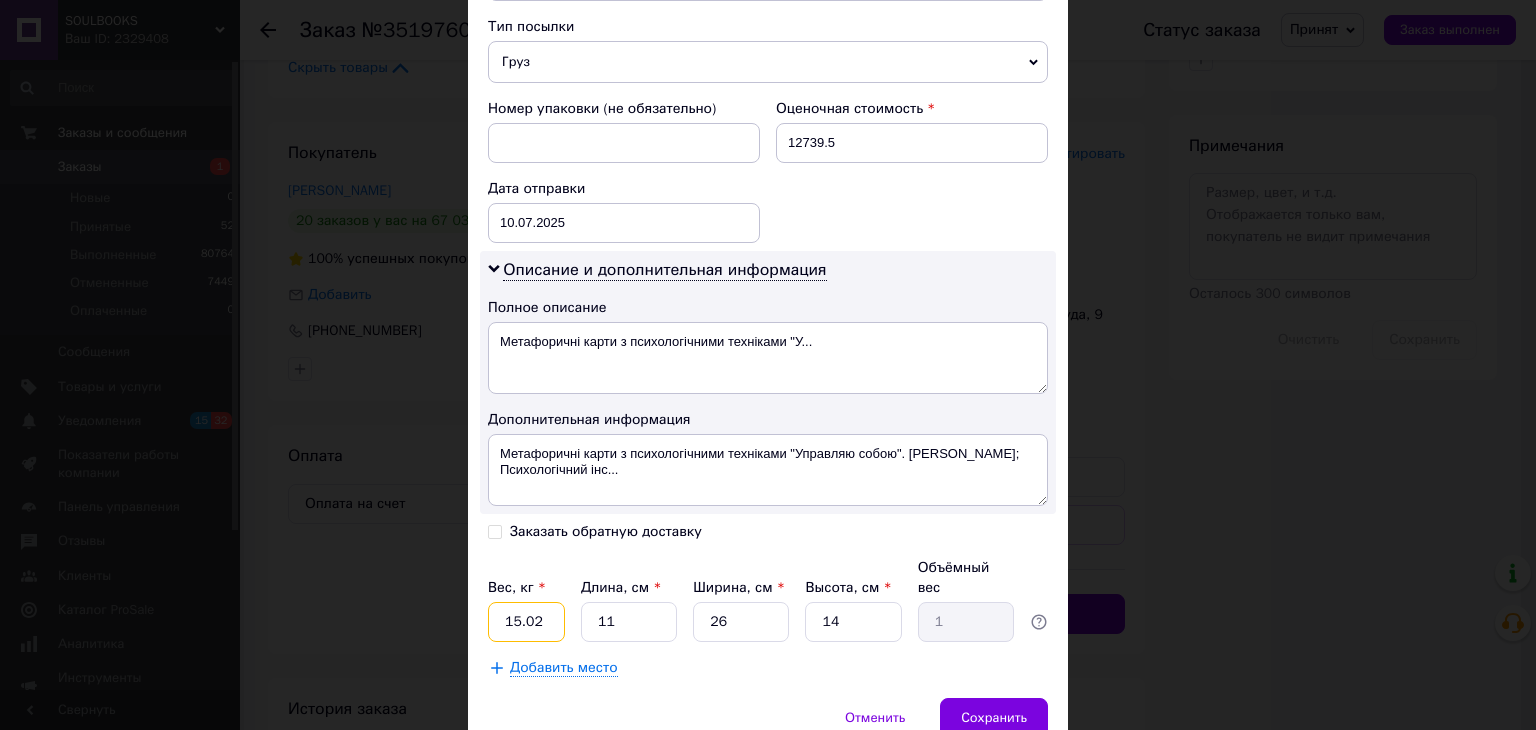 drag, startPoint x: 533, startPoint y: 598, endPoint x: 452, endPoint y: 596, distance: 81.02469 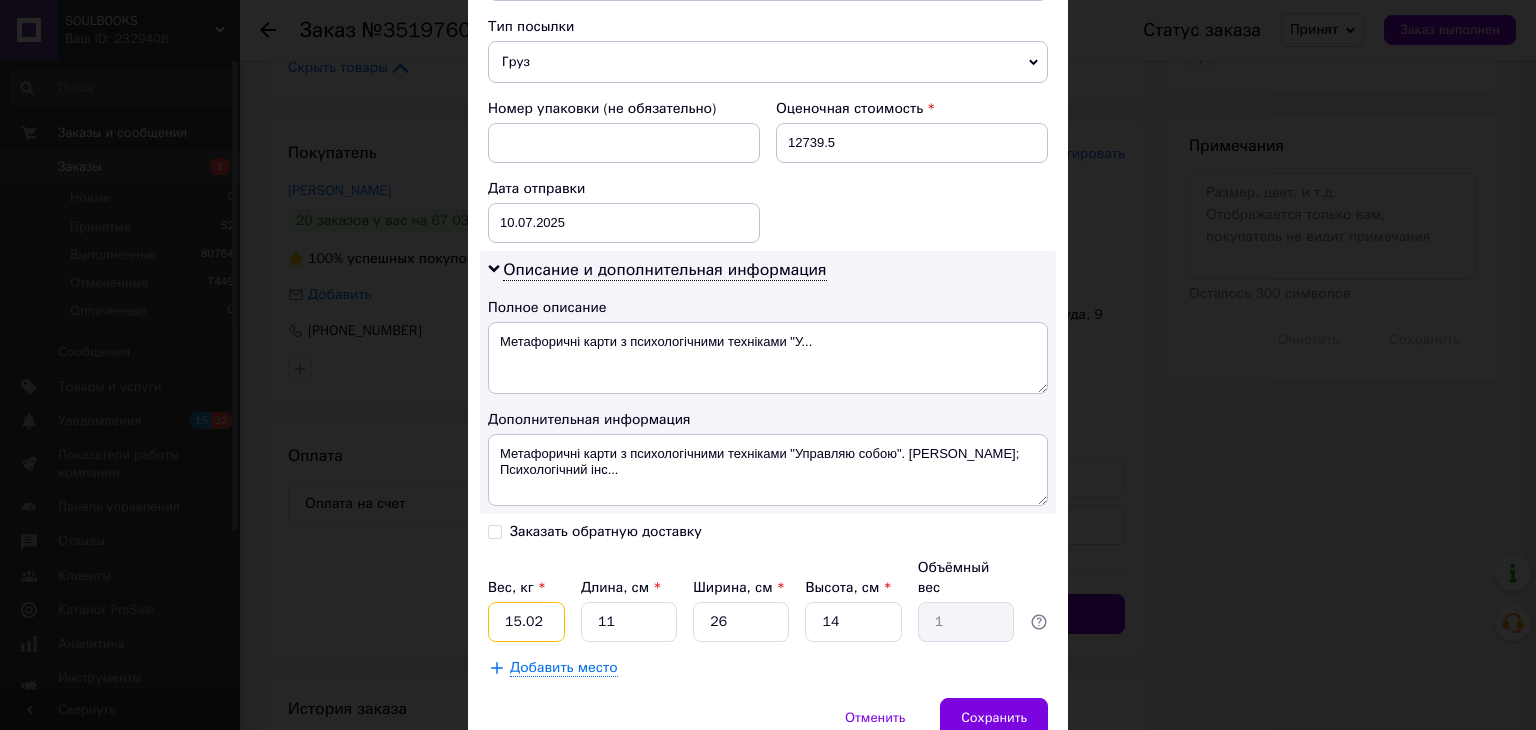 click on "× Редактирование доставки Способ доставки Нова Пошта (бесплатно от 3000 ₴) Плательщик Отправитель Получатель Фамилия получателя Зорік Имя получателя Олександр Отчество получателя Телефон получателя +380997857011 Тип доставки В отделении Курьером В почтомате Город Днепр Отделение №15: просп. Труда, 9 Место отправки м. Київ (Київська обл.): №259 (до 30 кг): вул. Центральна, 12а (сусідній вхід з маг. "Бадьорий") Нет совпадений. Попробуйте изменить условия поиска Добавить еще место отправки Тип посылки Груз Документы Номер упаковки (не обязательно) Оценочная стоимость < 2025" at bounding box center (768, 365) 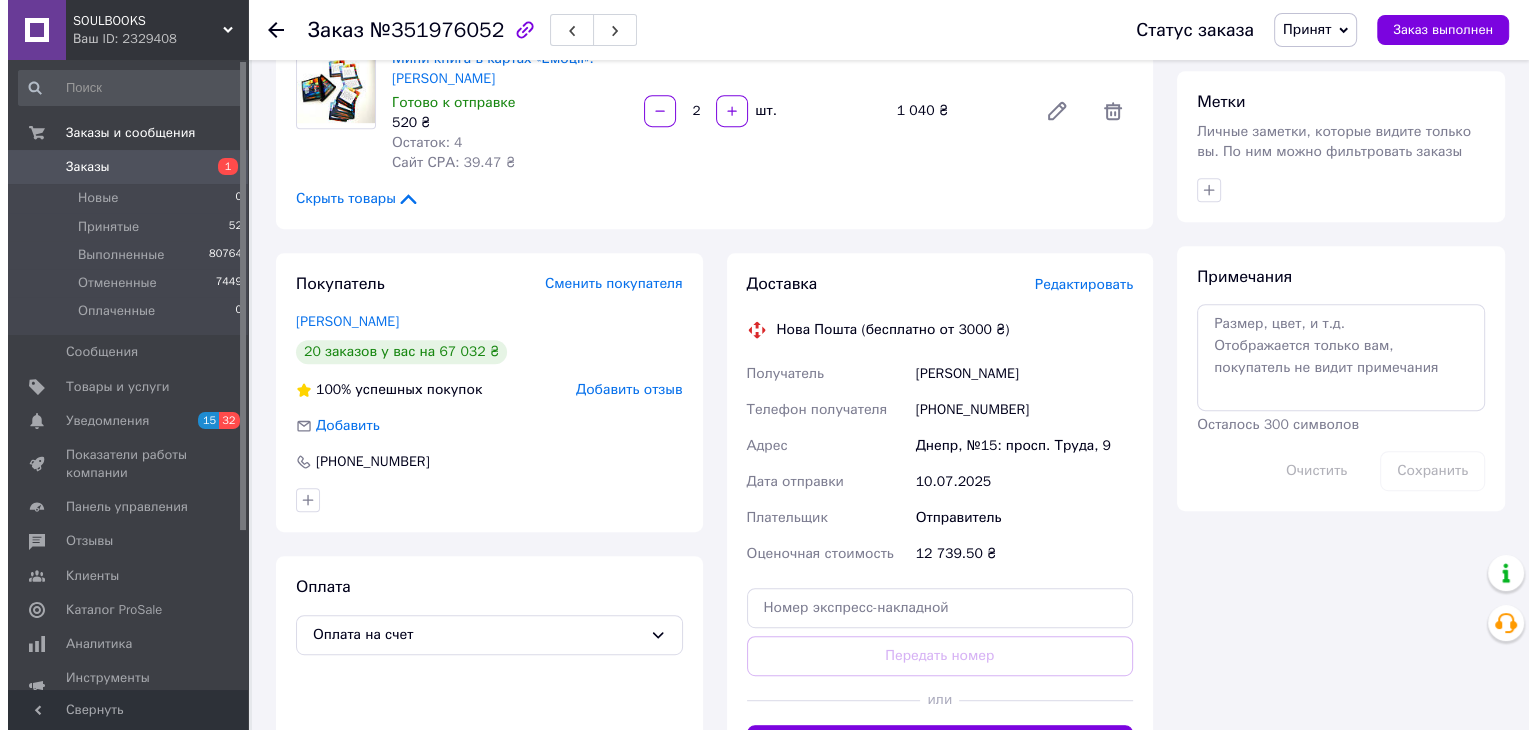 scroll, scrollTop: 713, scrollLeft: 0, axis: vertical 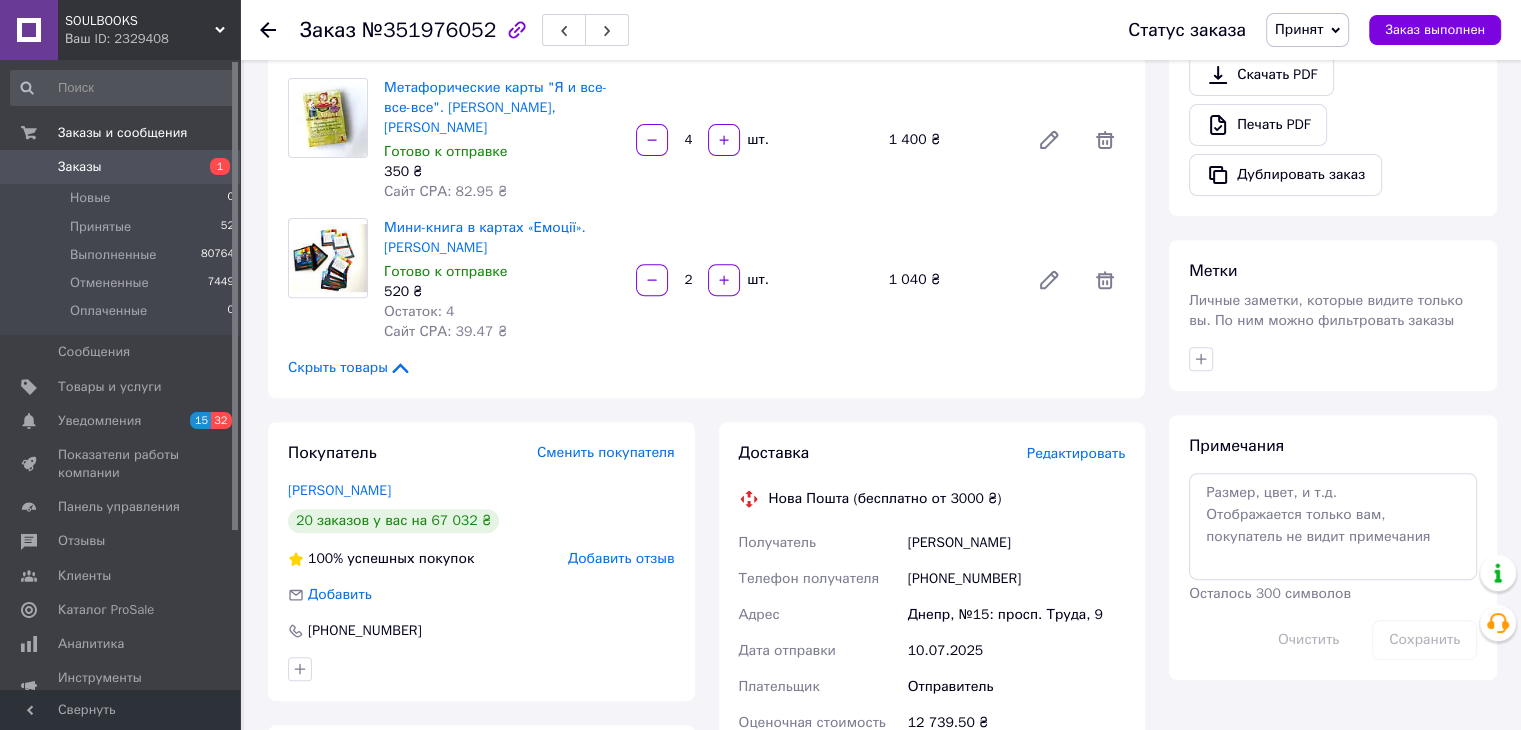 click on "Редактировать" at bounding box center (1076, 454) 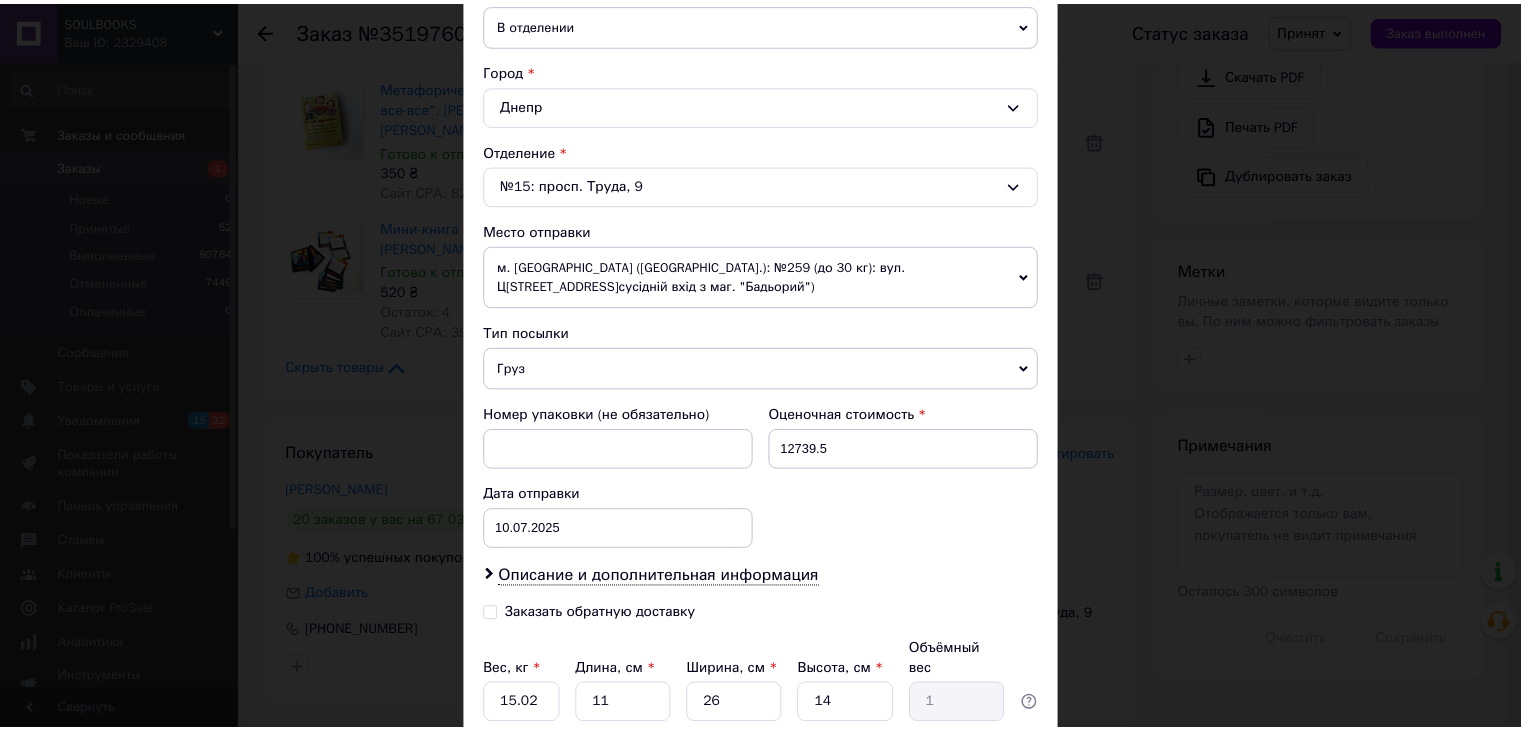 scroll, scrollTop: 648, scrollLeft: 0, axis: vertical 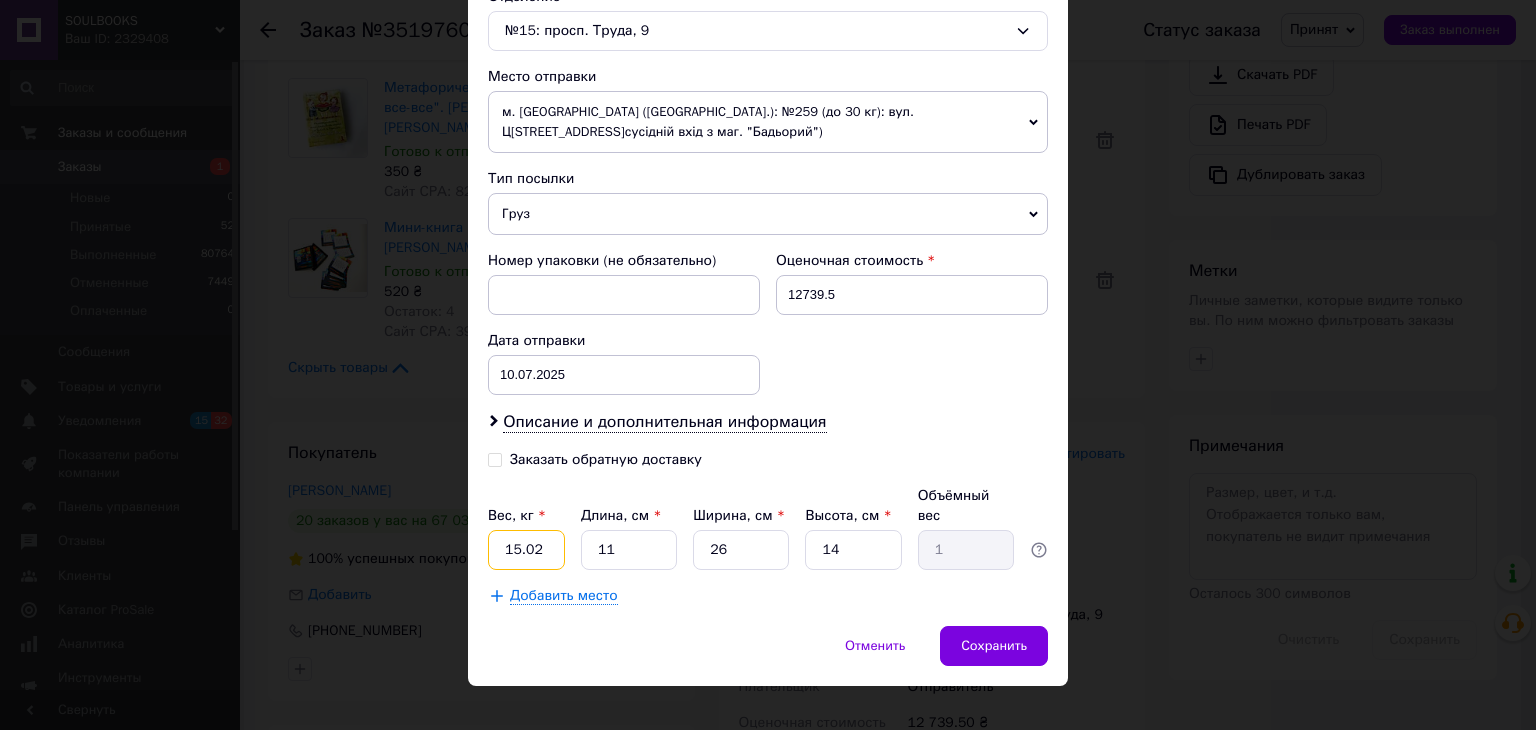 drag, startPoint x: 540, startPoint y: 530, endPoint x: 498, endPoint y: 532, distance: 42.047592 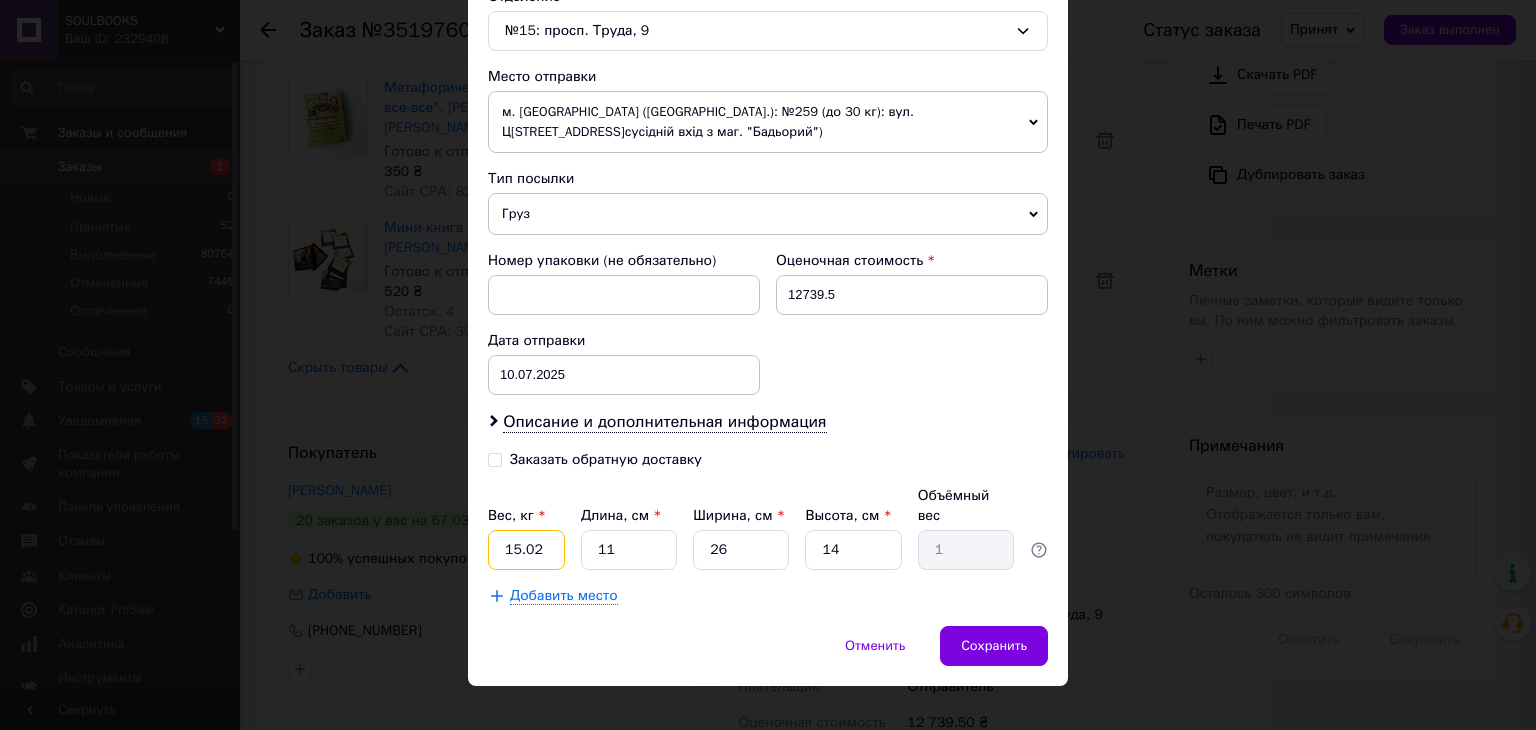 click on "15.02" at bounding box center (526, 550) 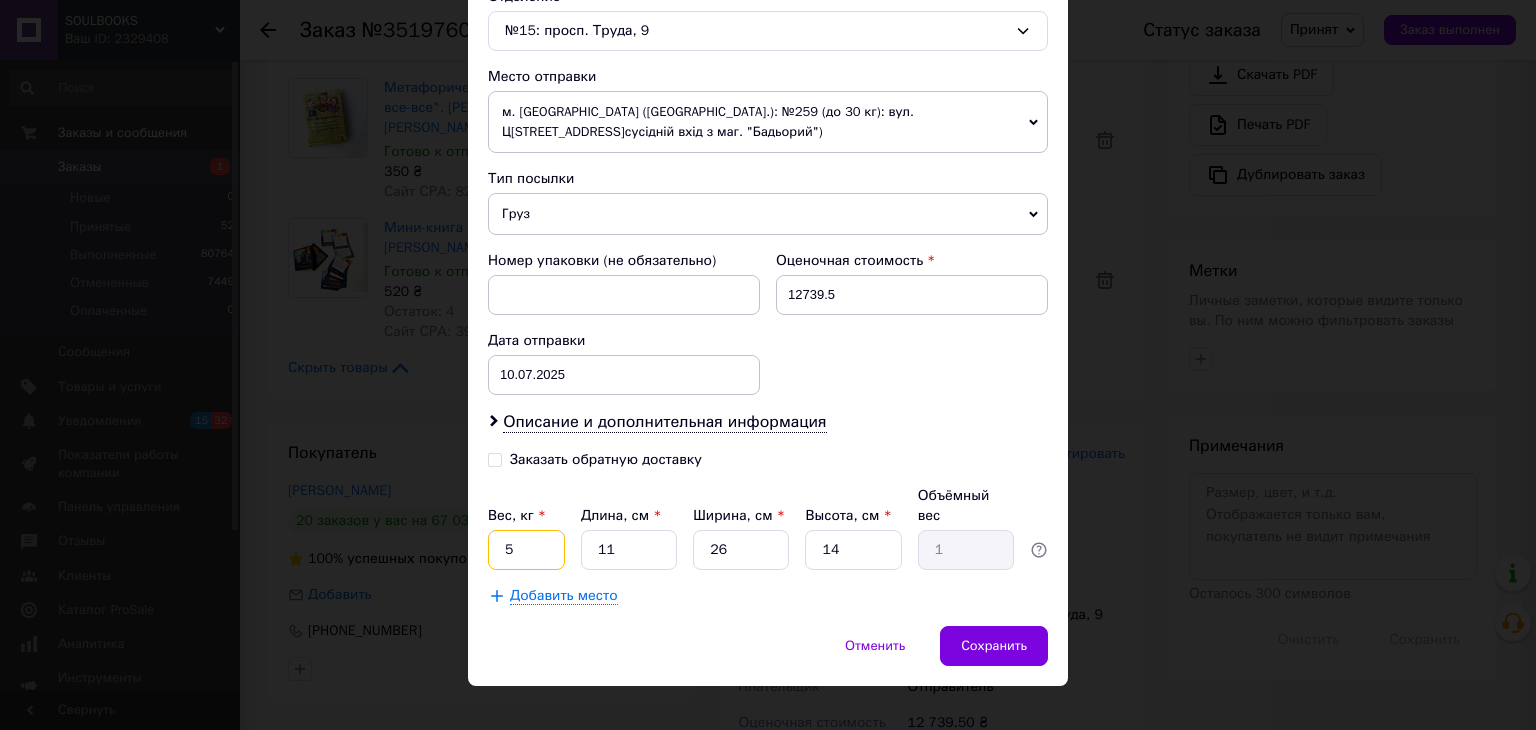 type on "5" 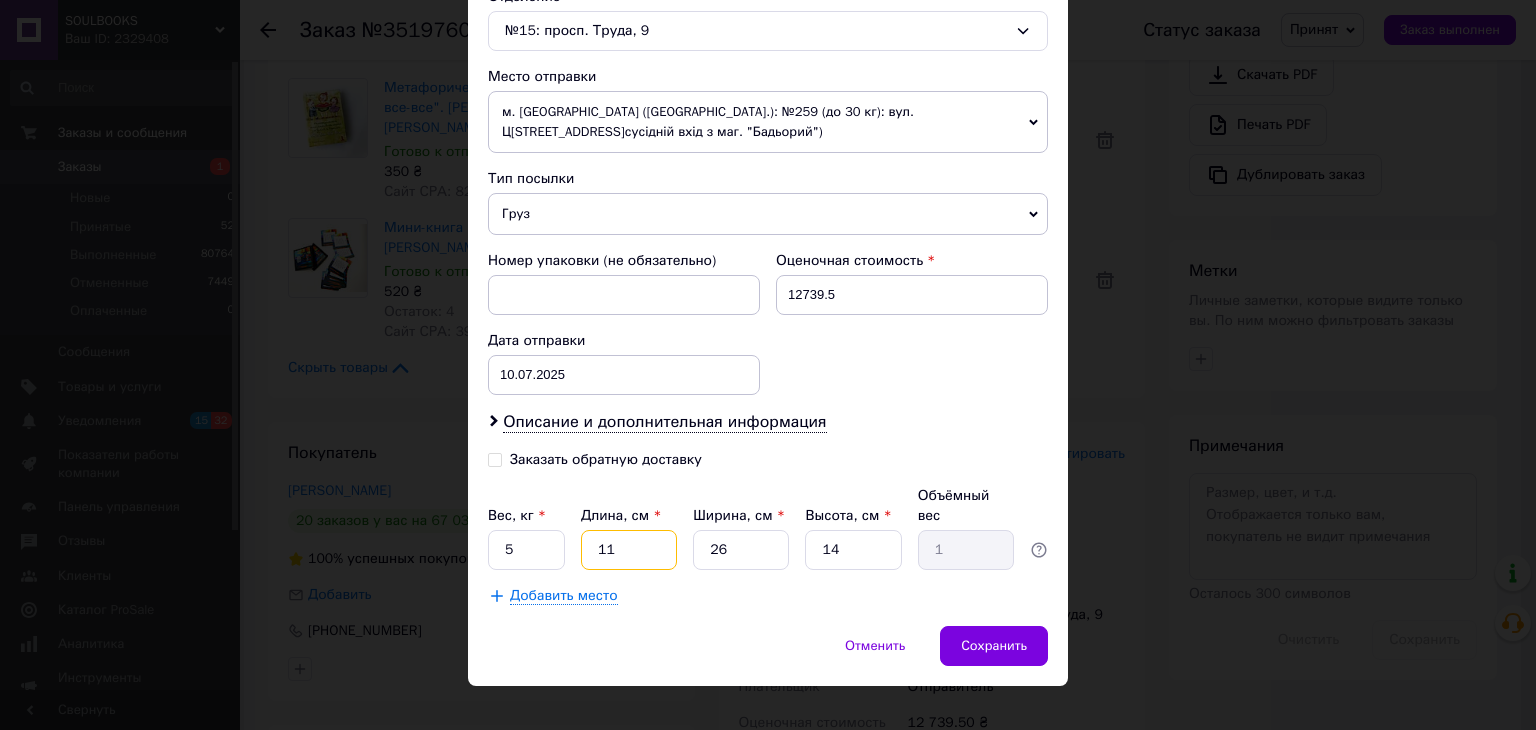 drag, startPoint x: 657, startPoint y: 525, endPoint x: 556, endPoint y: 552, distance: 104.54664 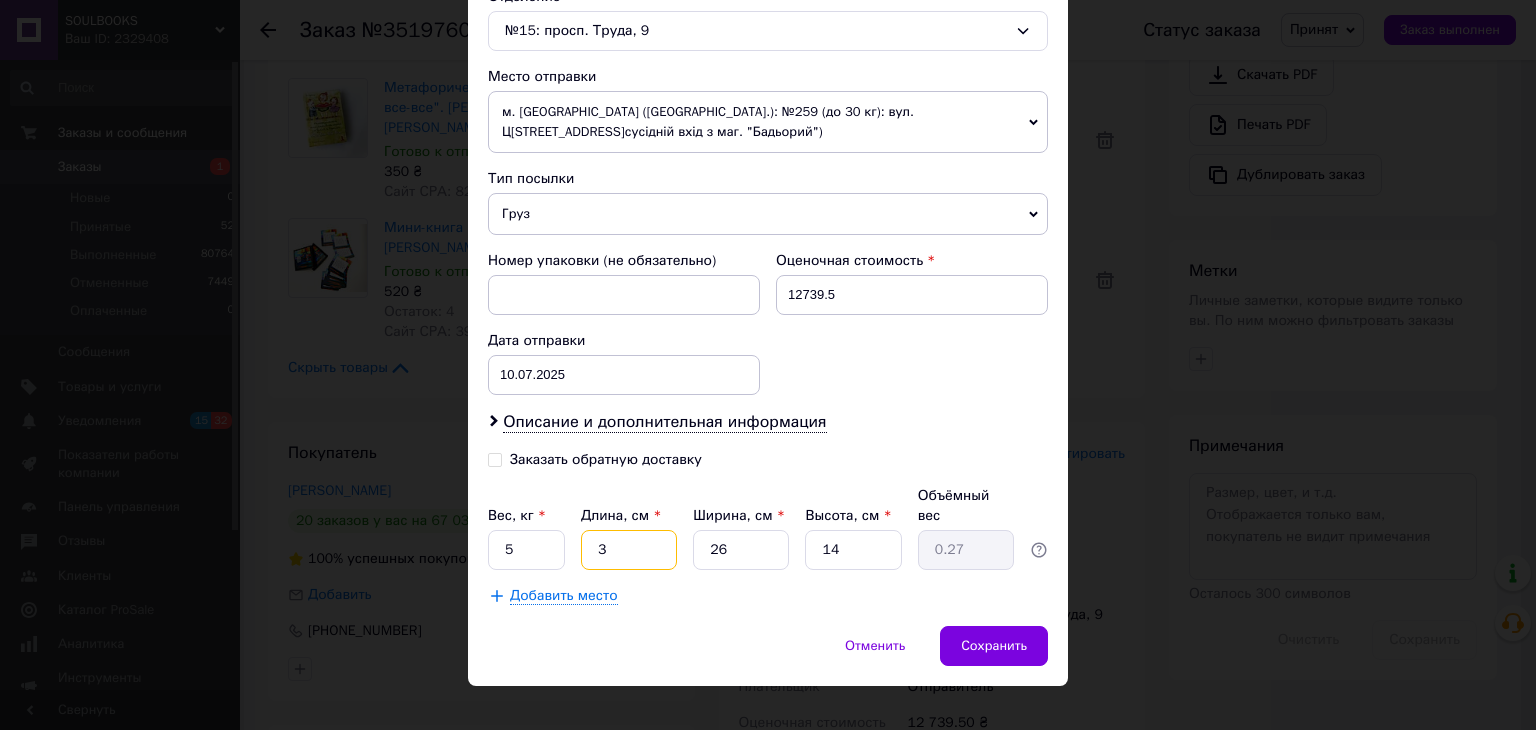 type on "33" 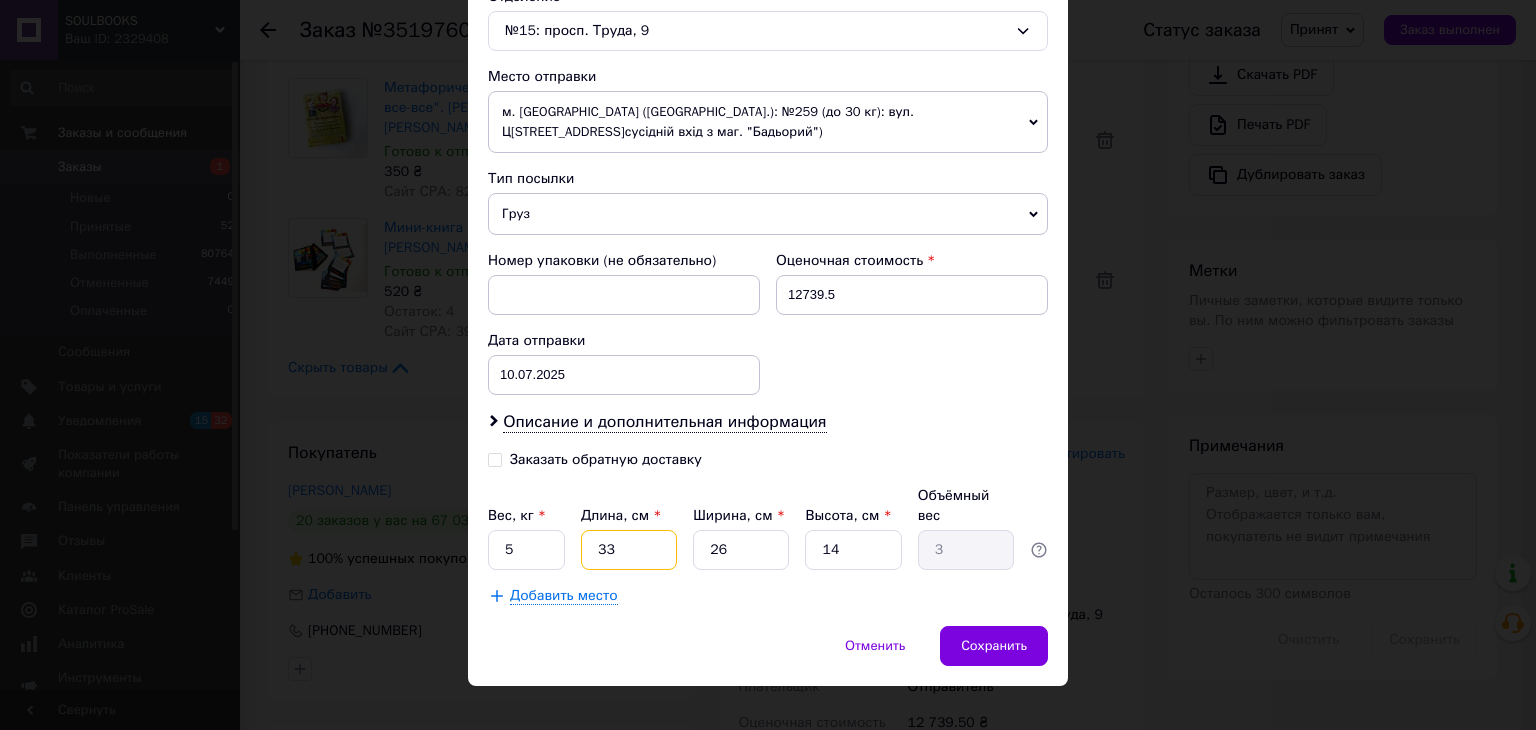 type on "33" 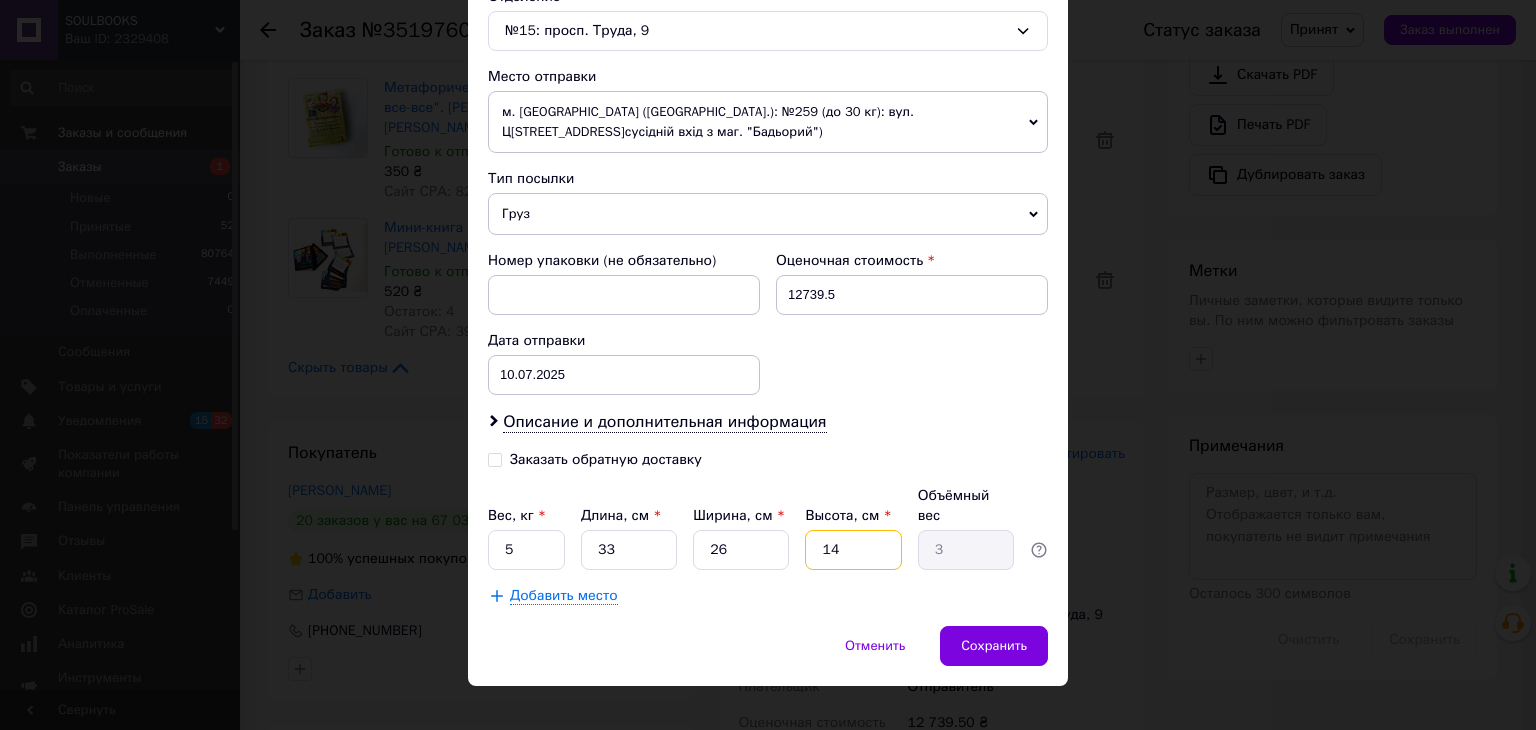 drag, startPoint x: 841, startPoint y: 532, endPoint x: 788, endPoint y: 540, distance: 53.600372 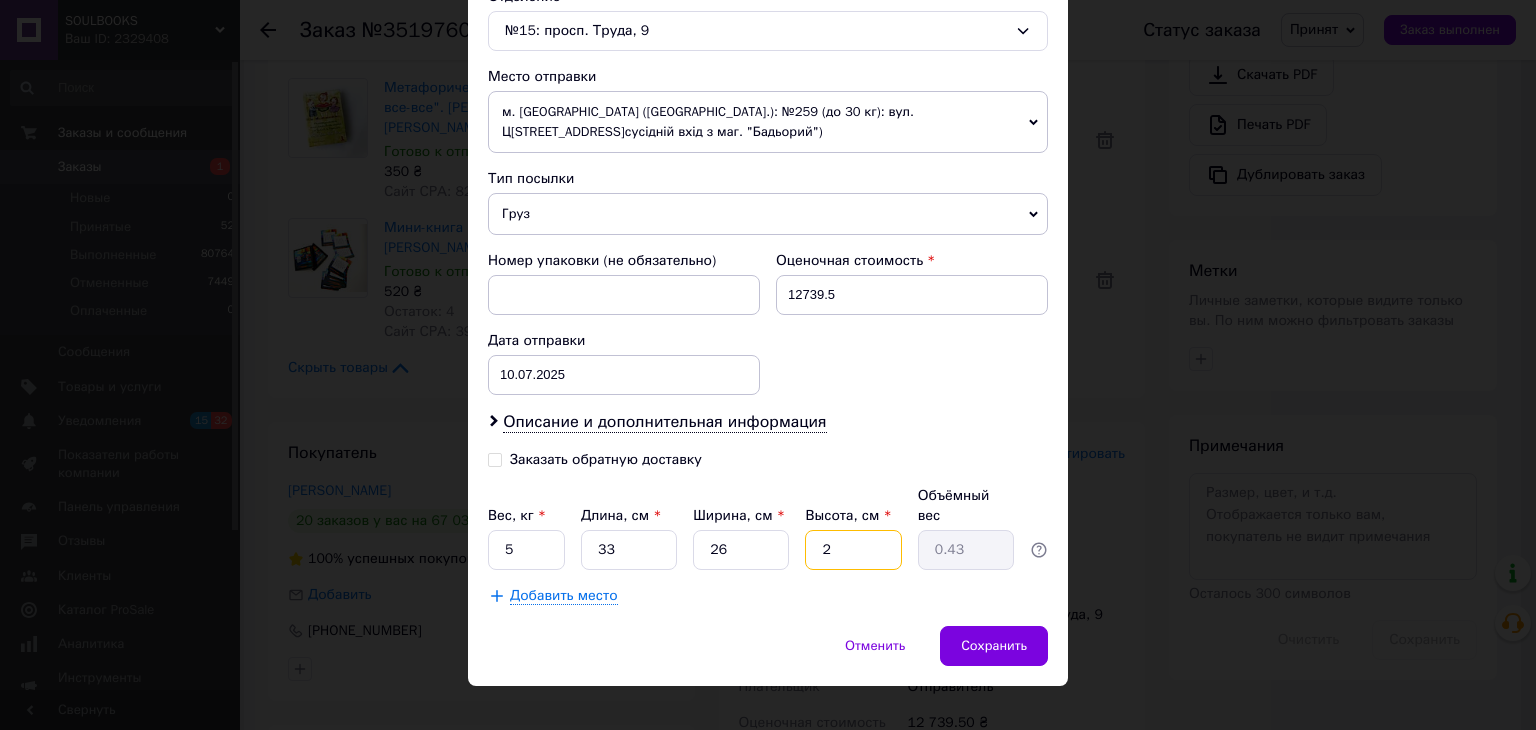 type on "20" 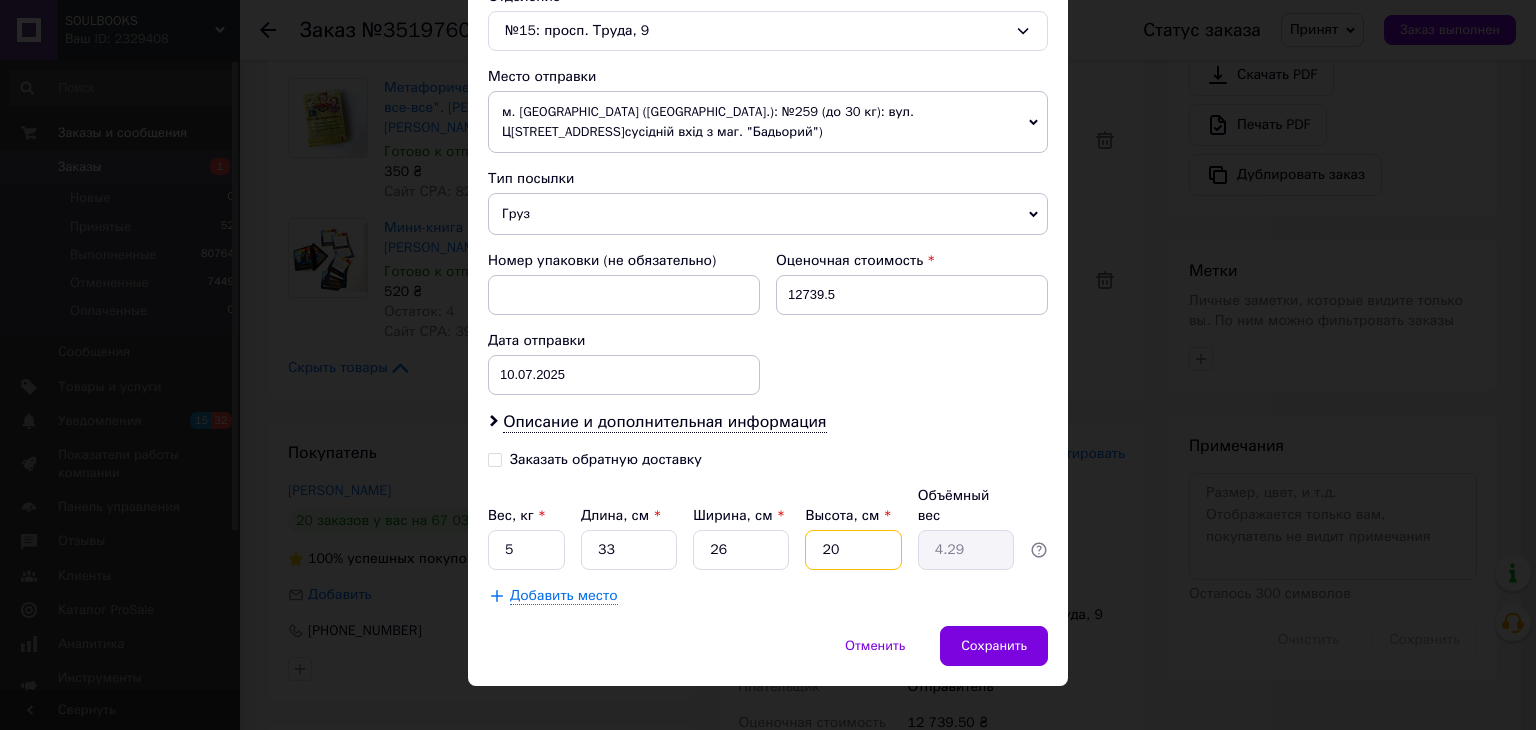 type on "20" 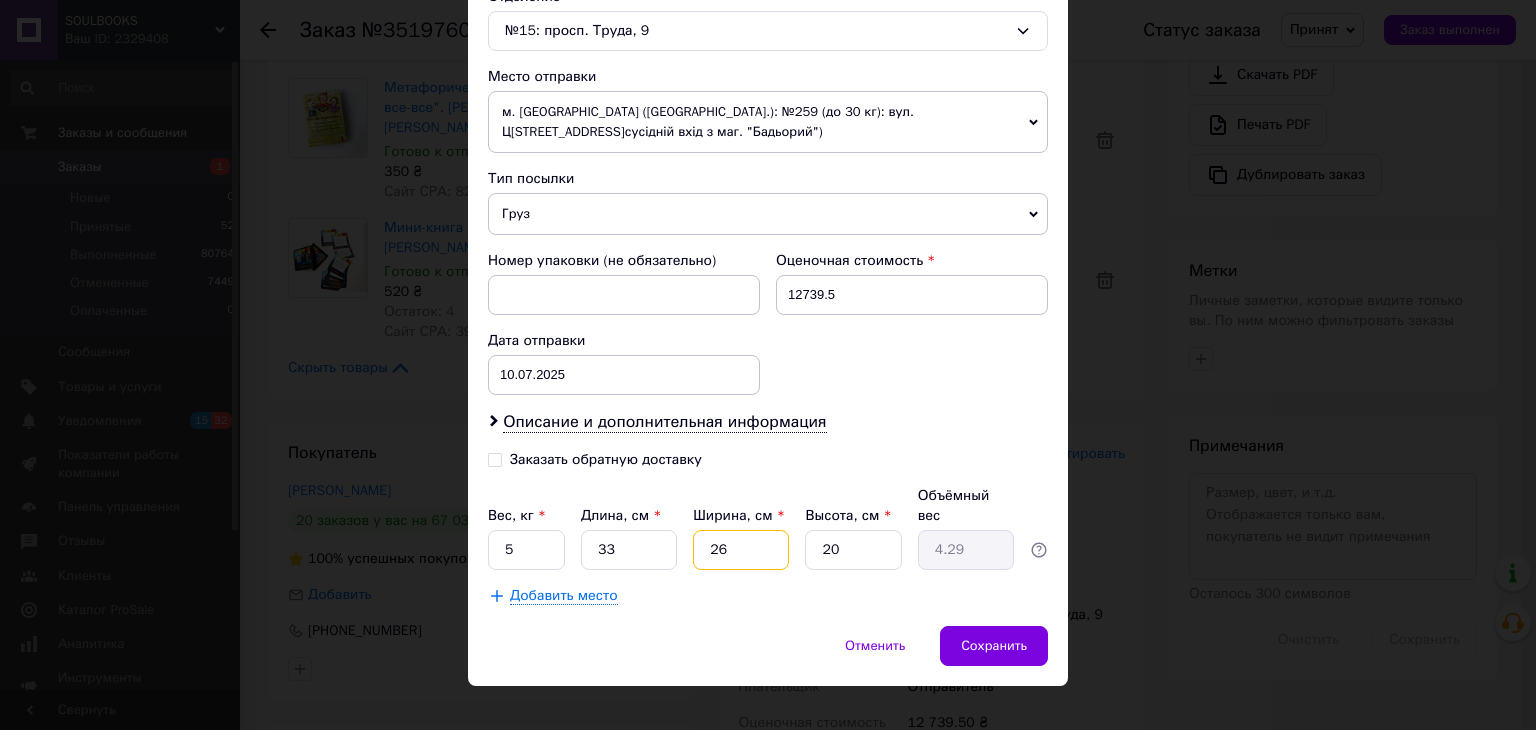 click on "26" at bounding box center (741, 550) 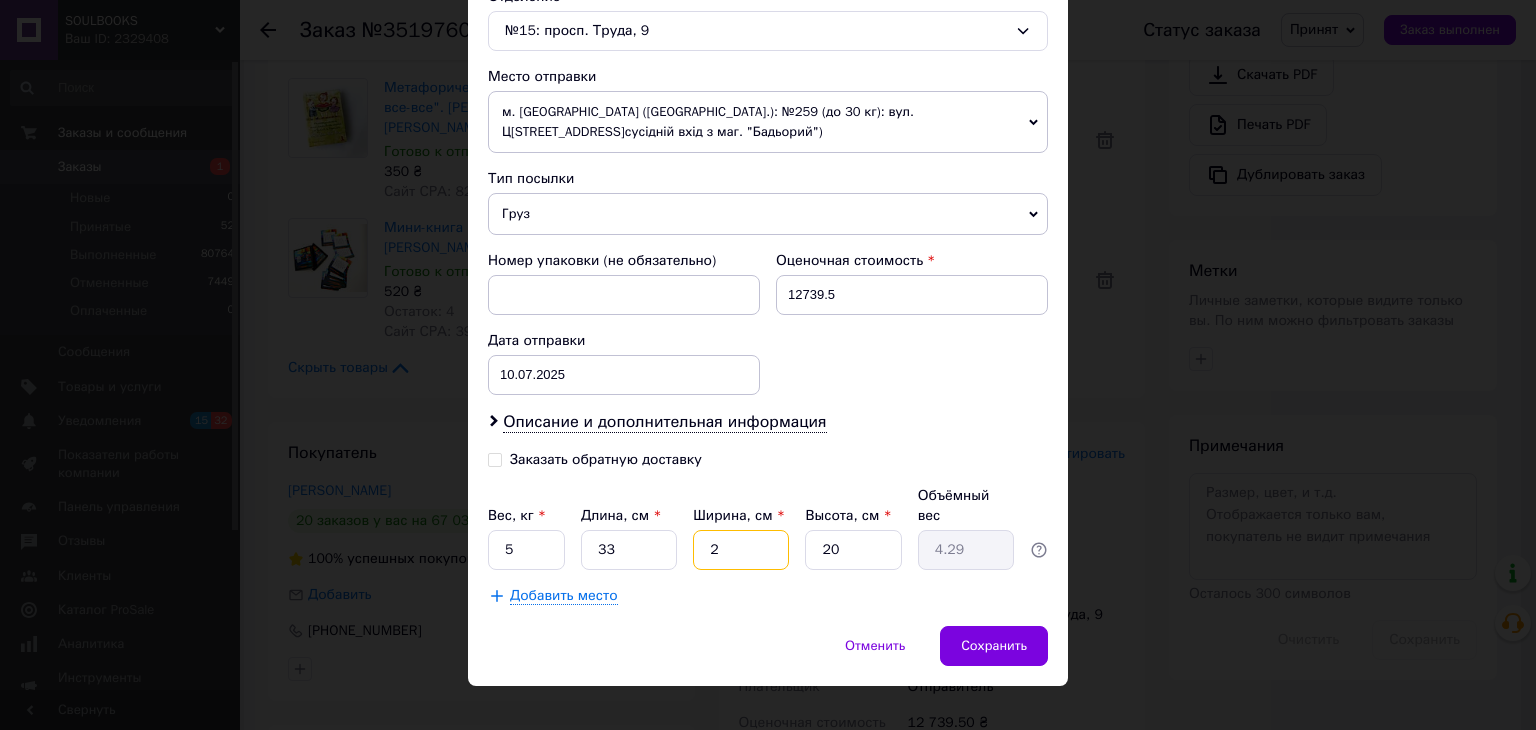 type on "0.33" 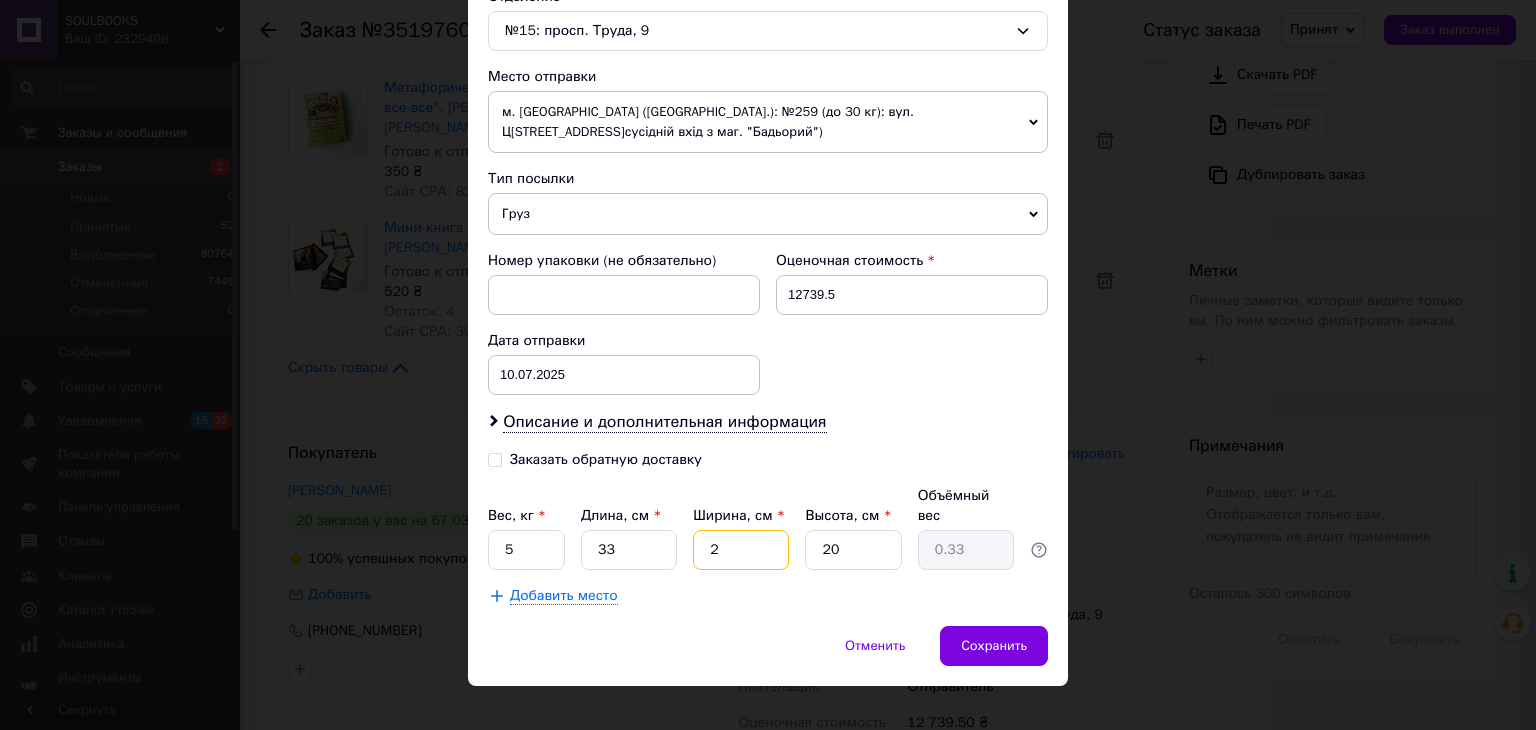type 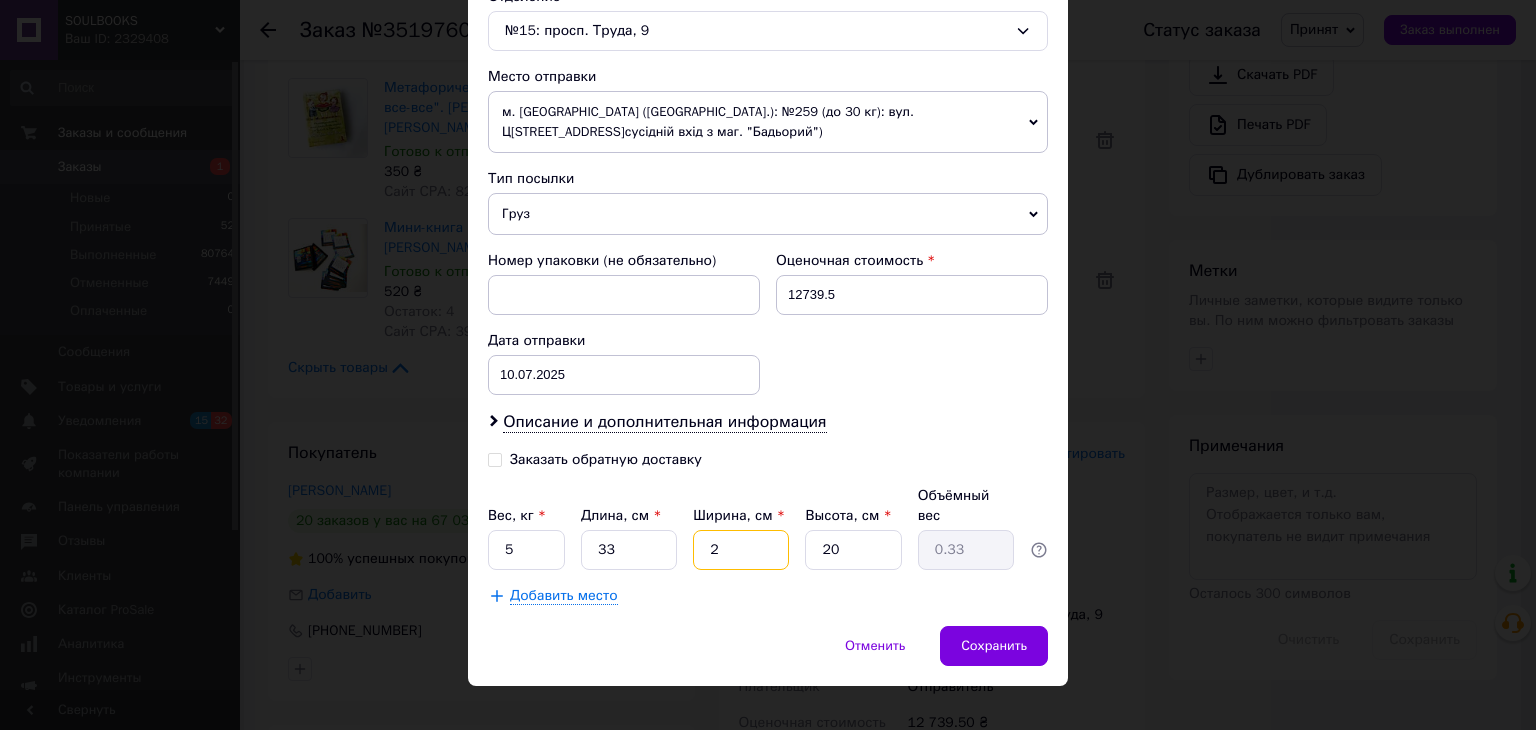type 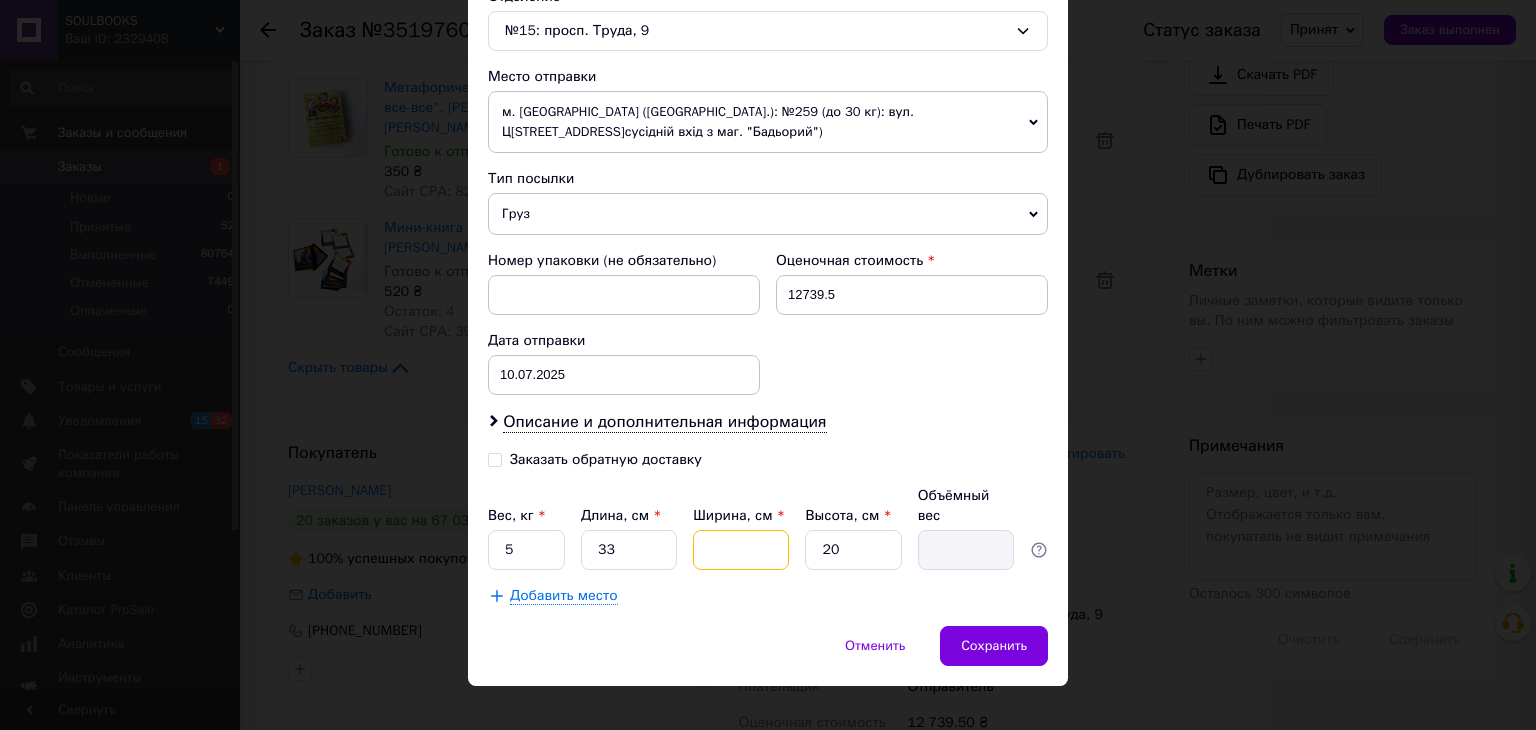 type on "3" 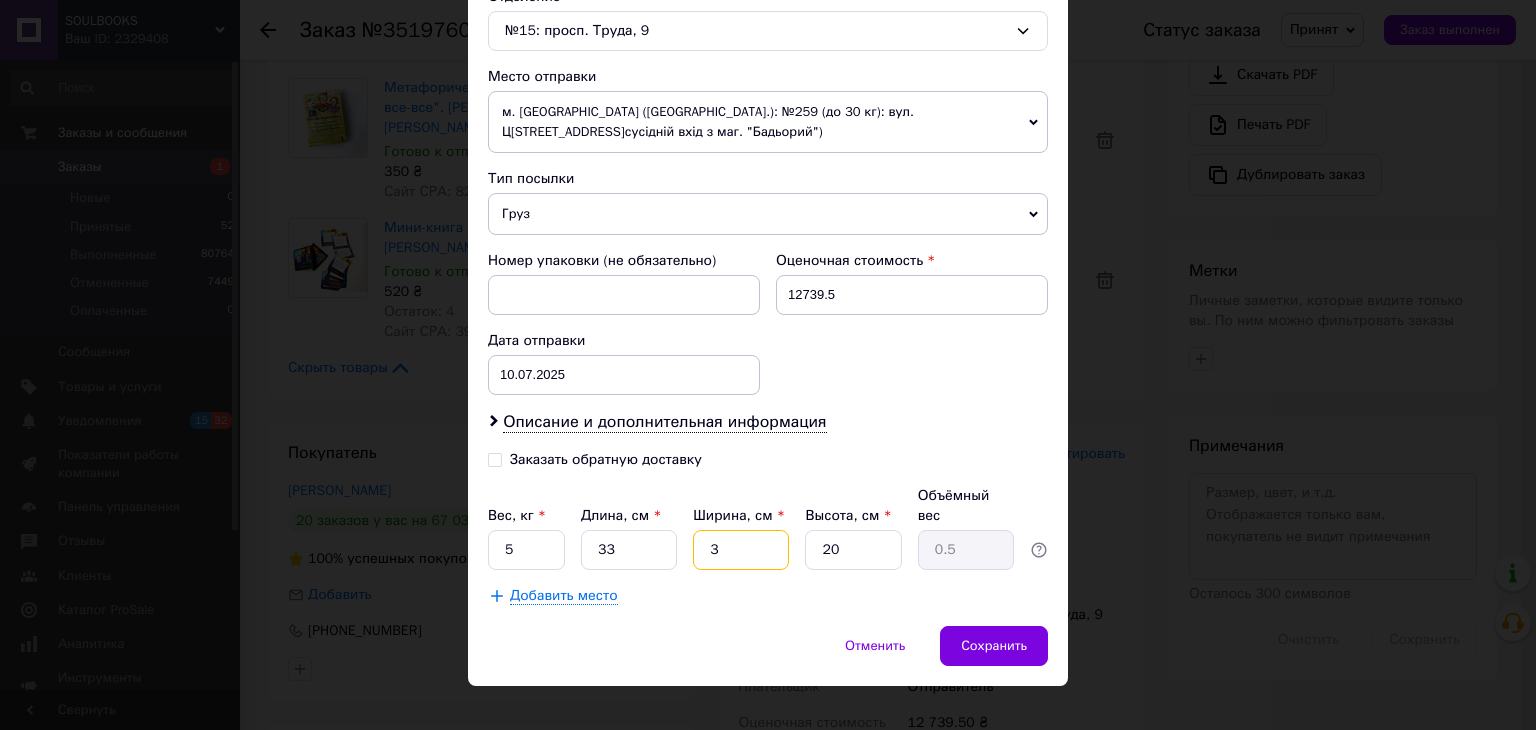 type on "30" 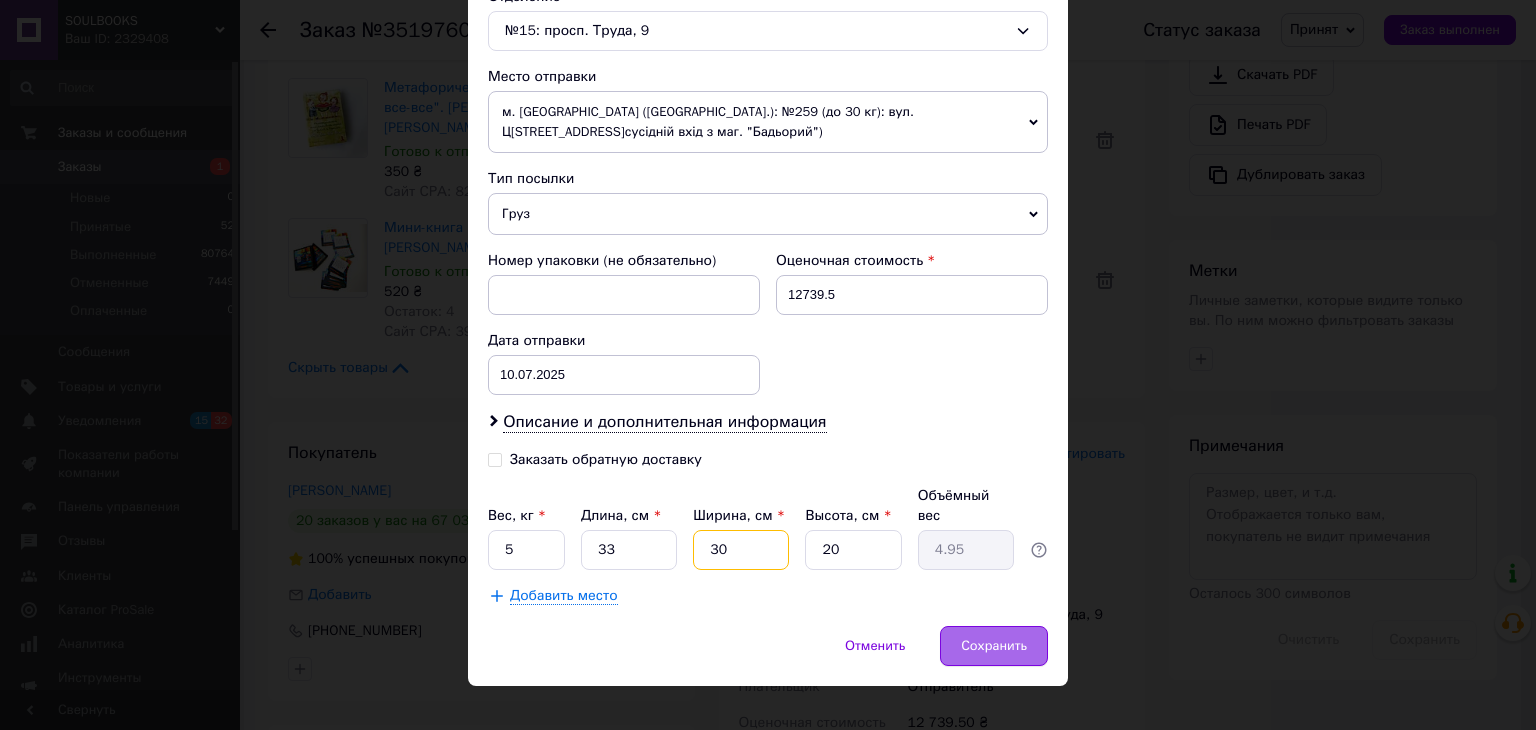 type on "30" 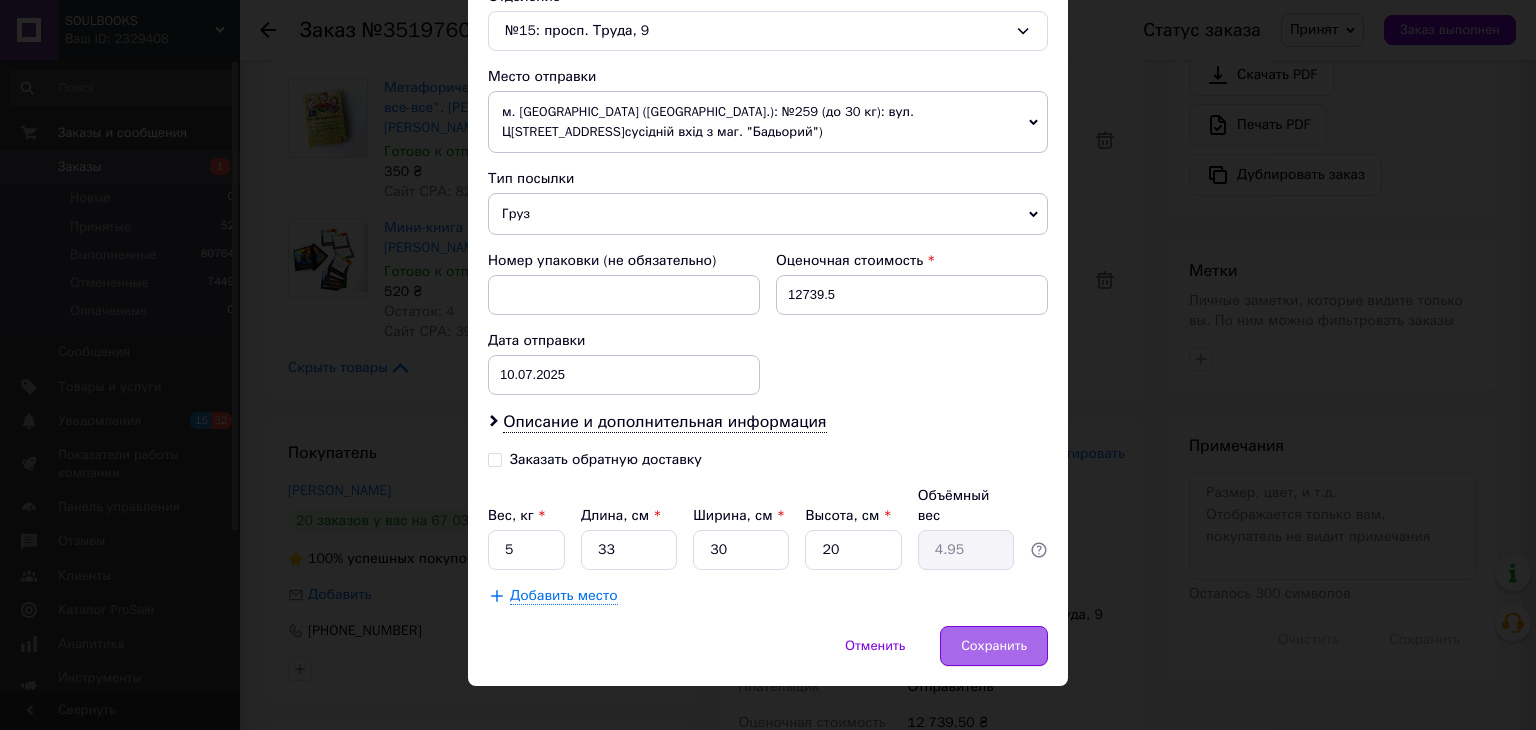 click on "Сохранить" at bounding box center [994, 646] 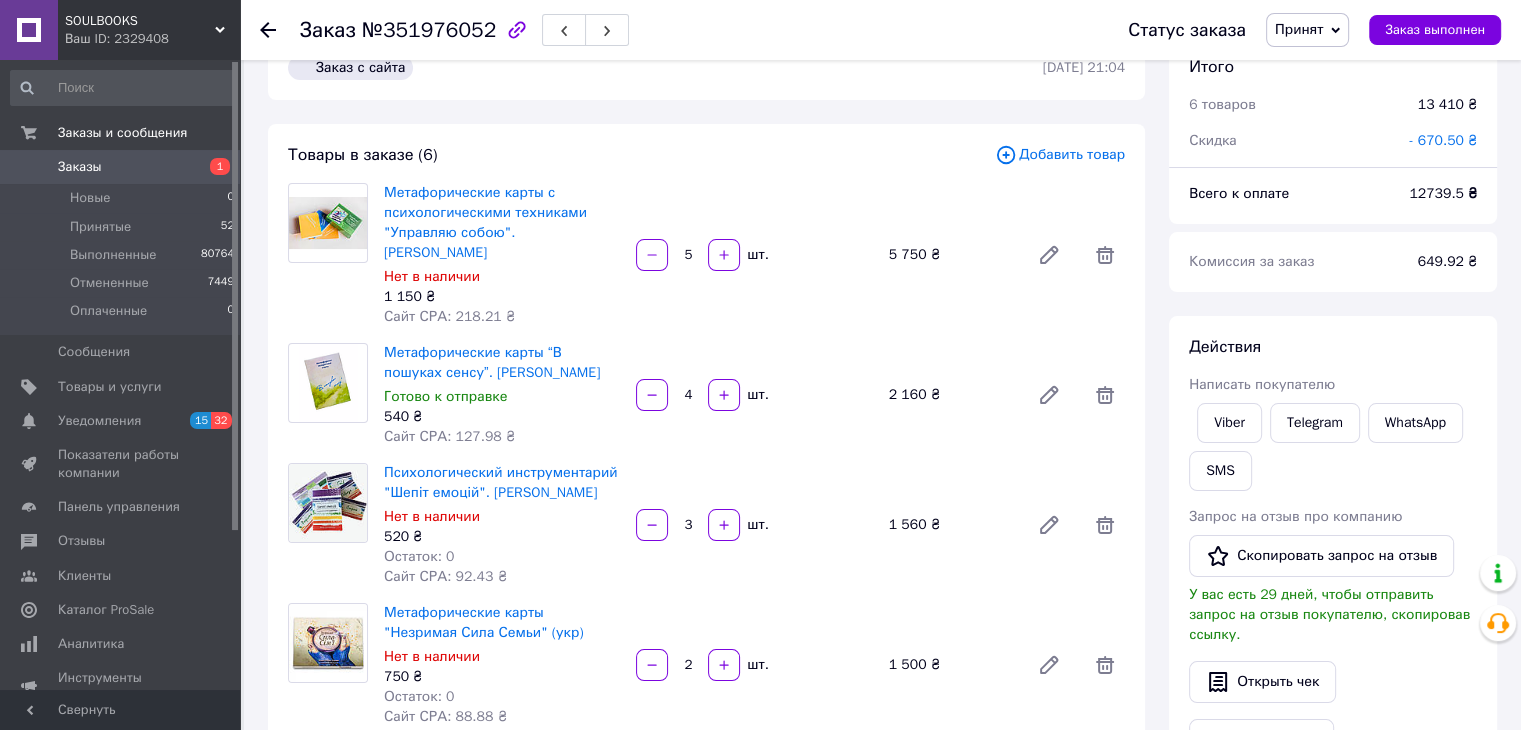 scroll, scrollTop: 0, scrollLeft: 0, axis: both 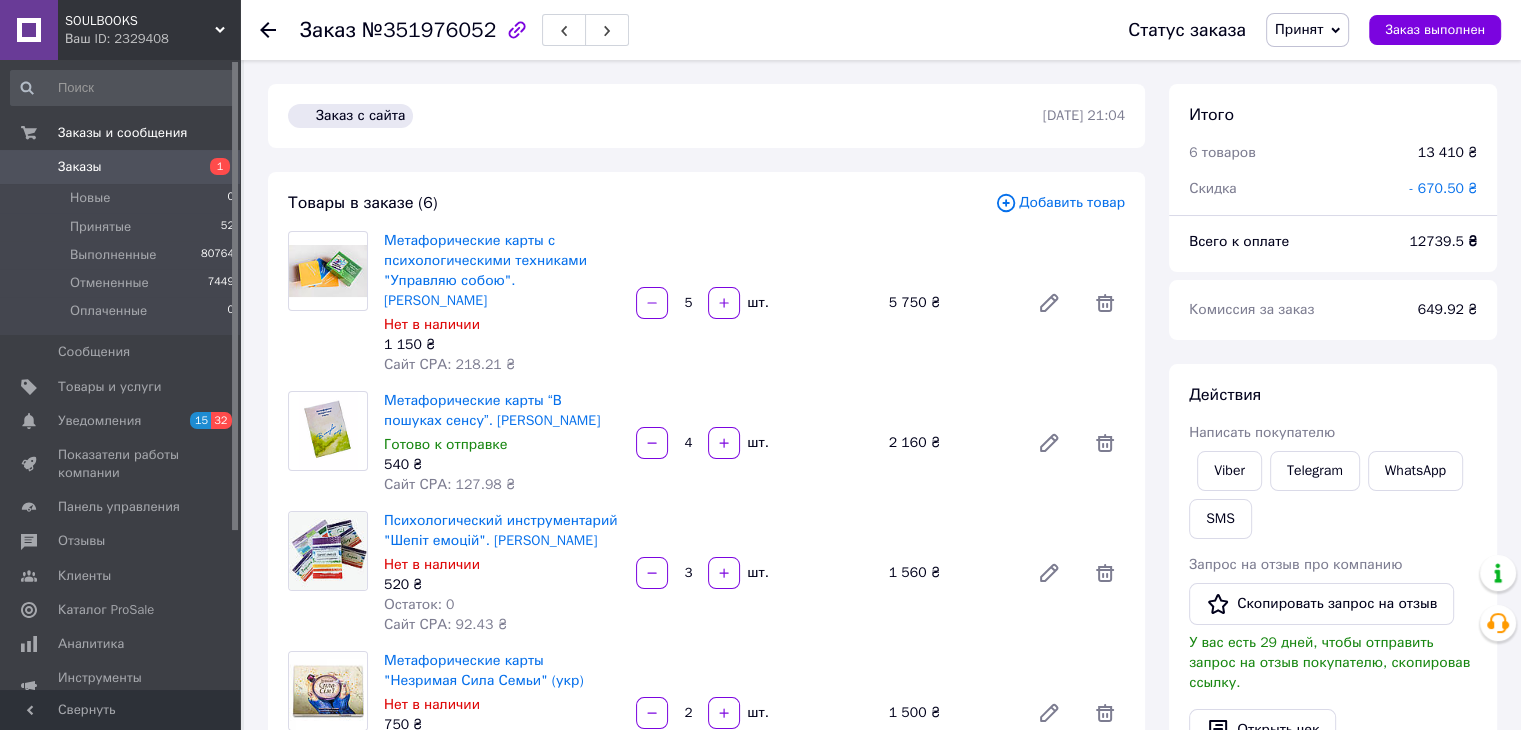click on "- 670.50 ₴" at bounding box center [1443, 188] 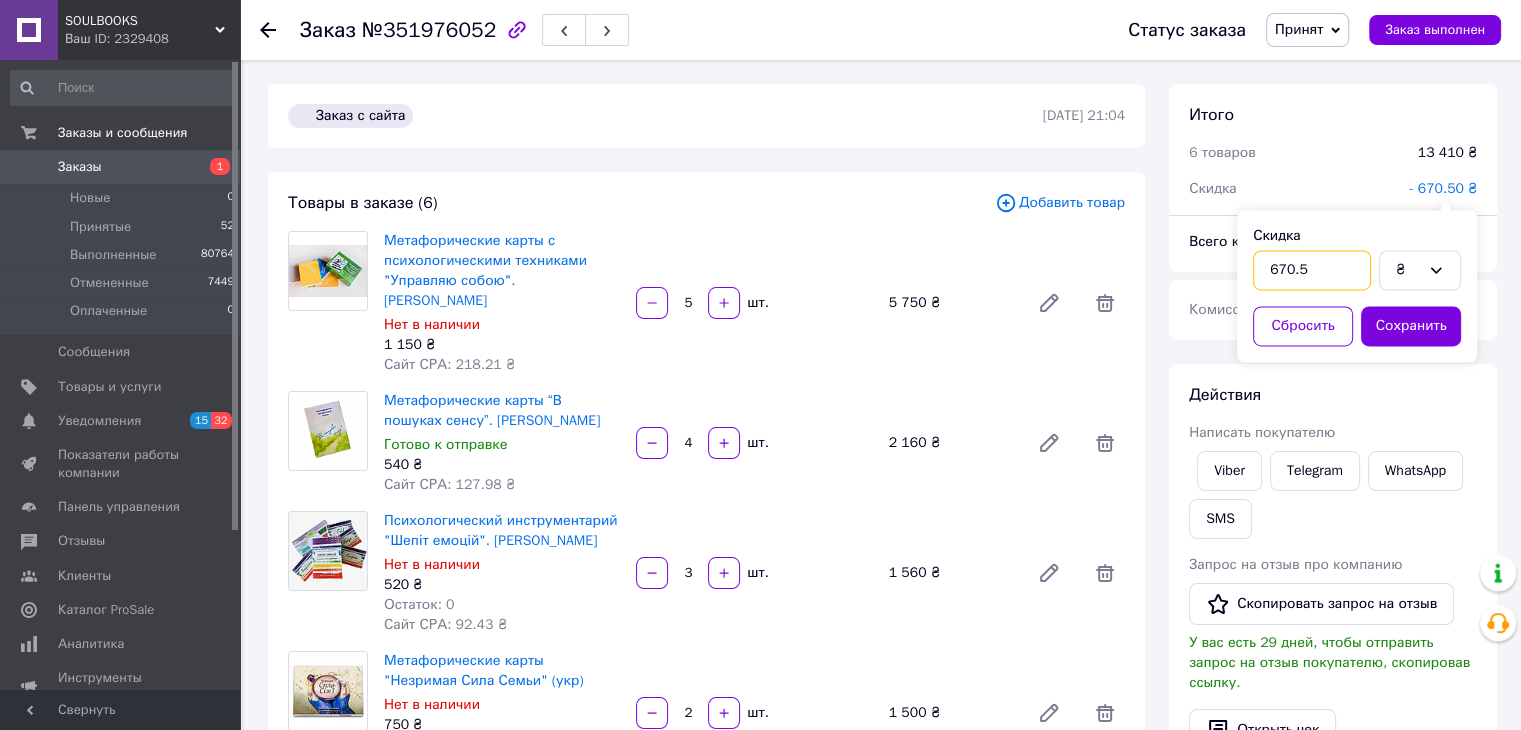 click on "670.5" at bounding box center (1312, 270) 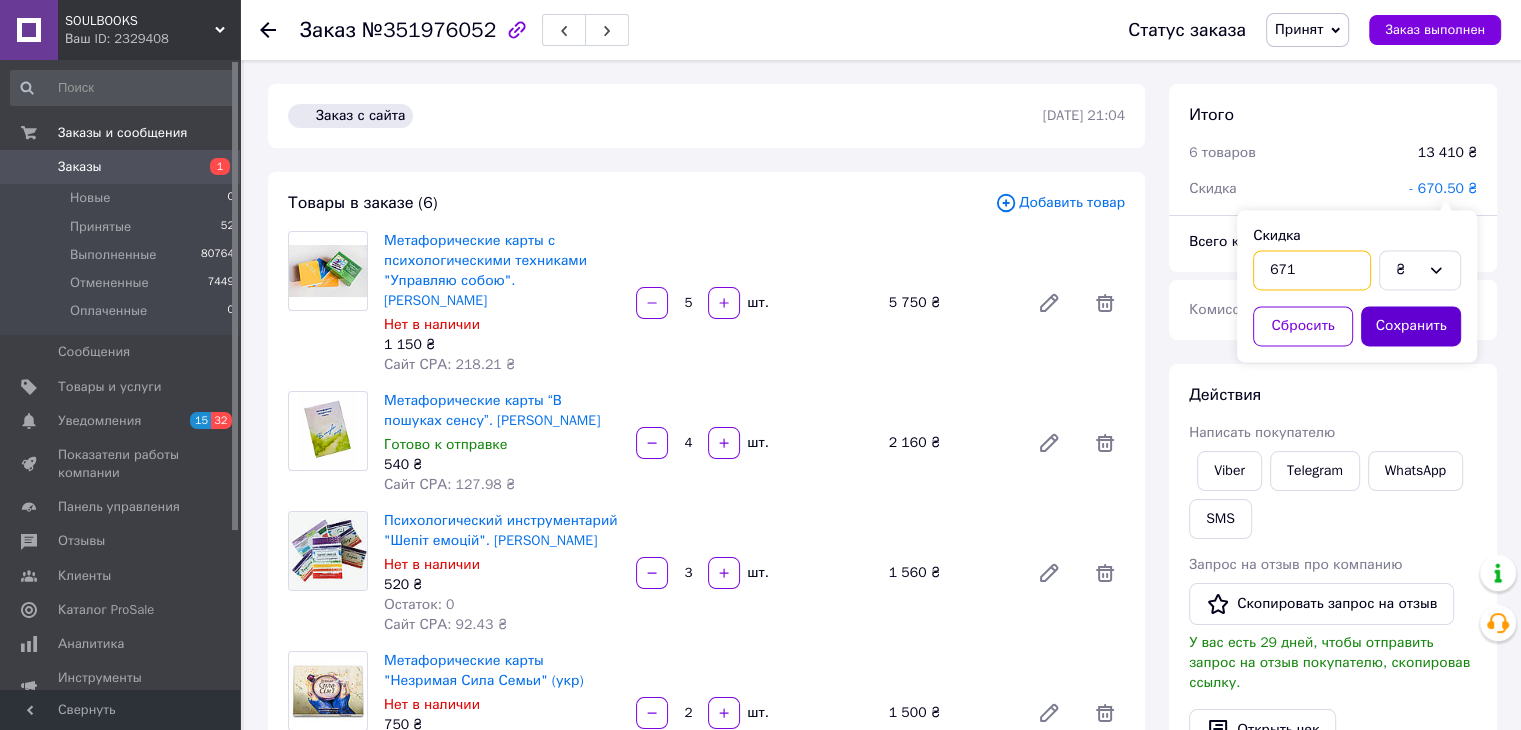 type on "671" 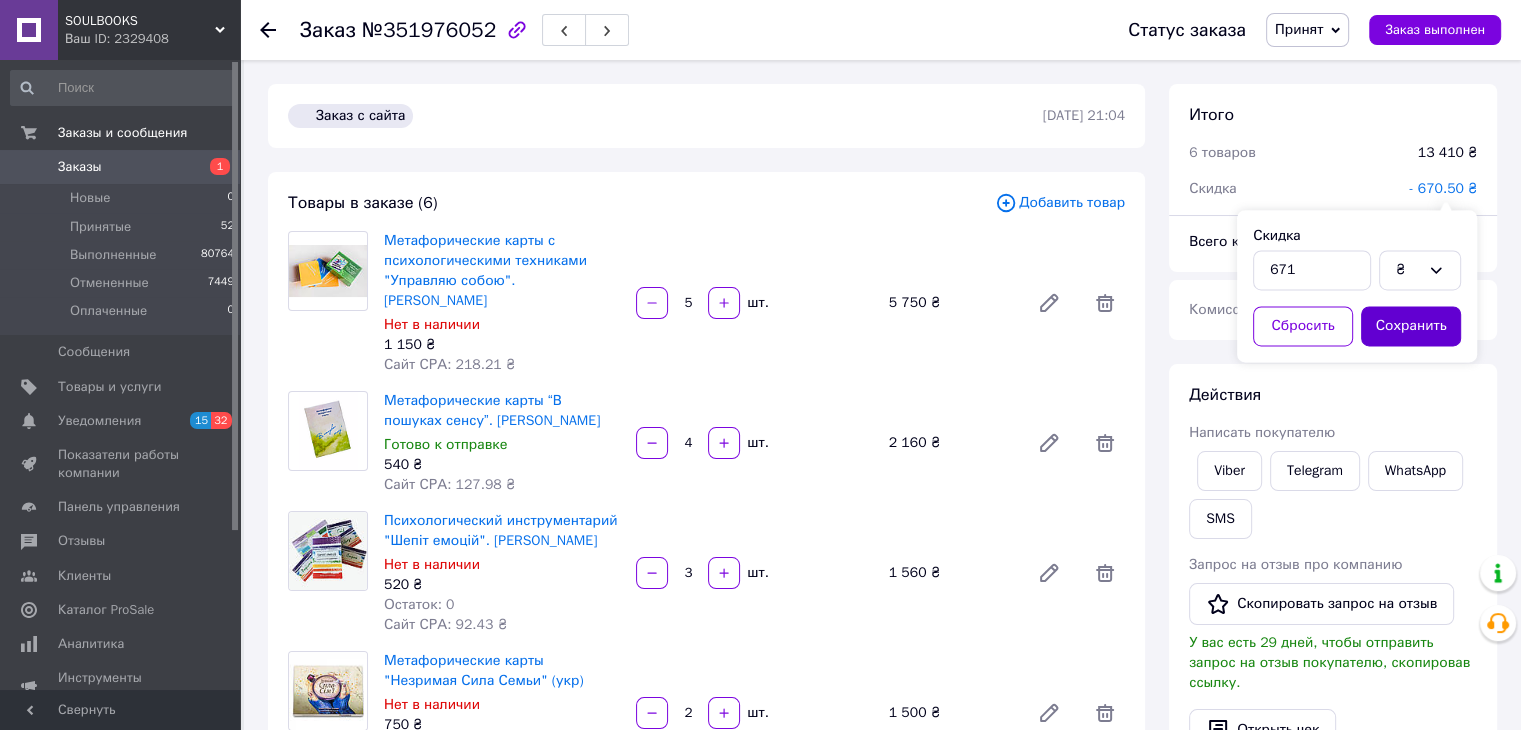 click on "Сохранить" at bounding box center (1411, 326) 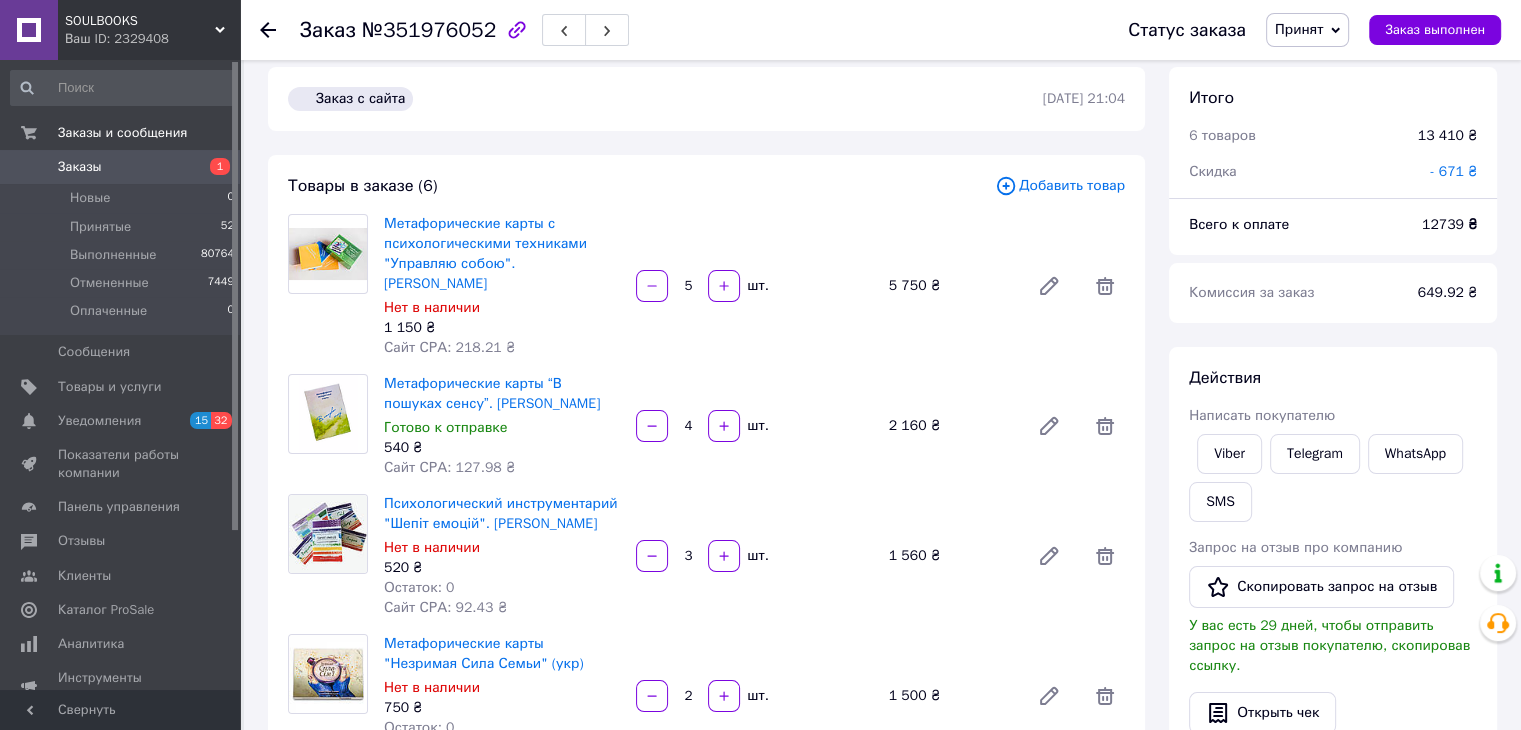 scroll, scrollTop: 400, scrollLeft: 0, axis: vertical 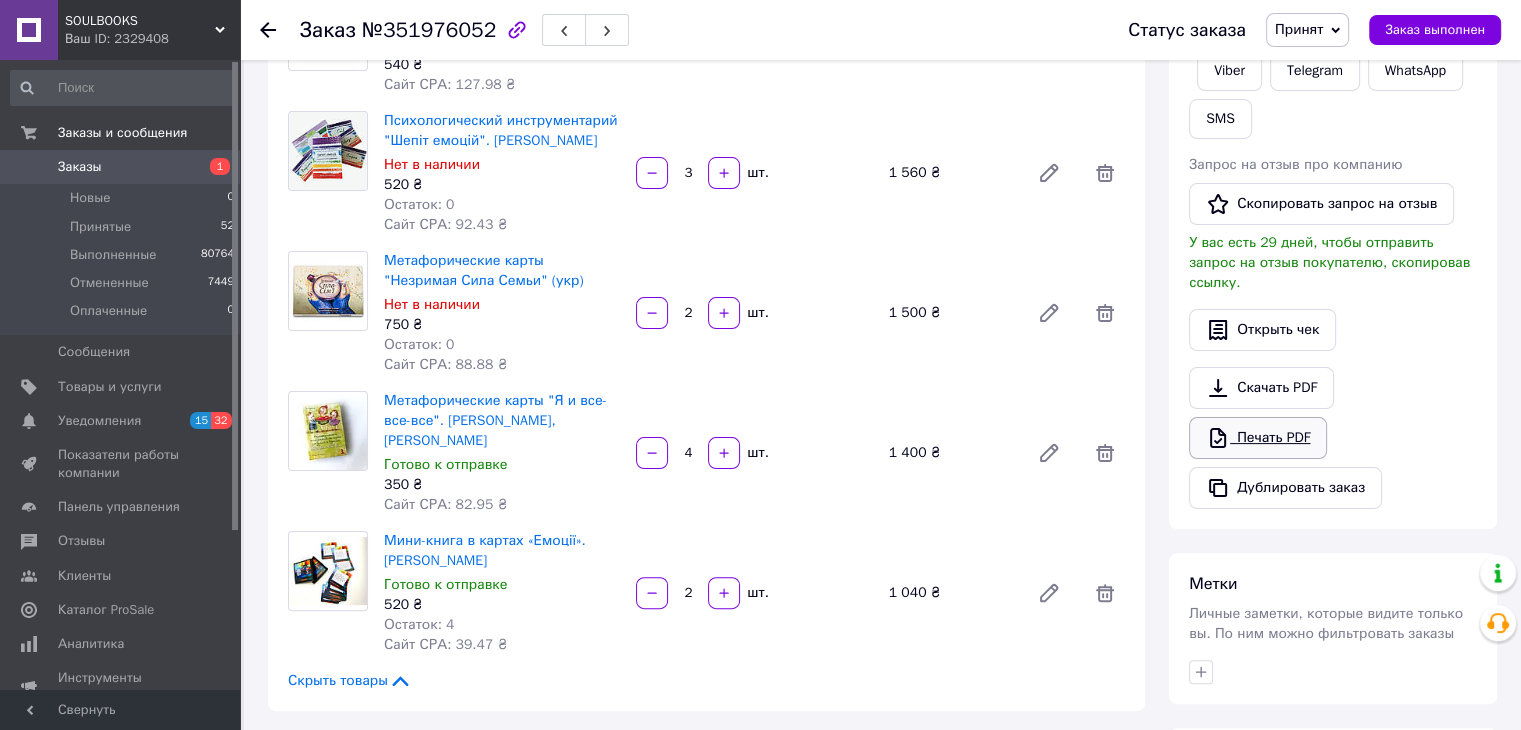 click on "Печать PDF" at bounding box center (1258, 438) 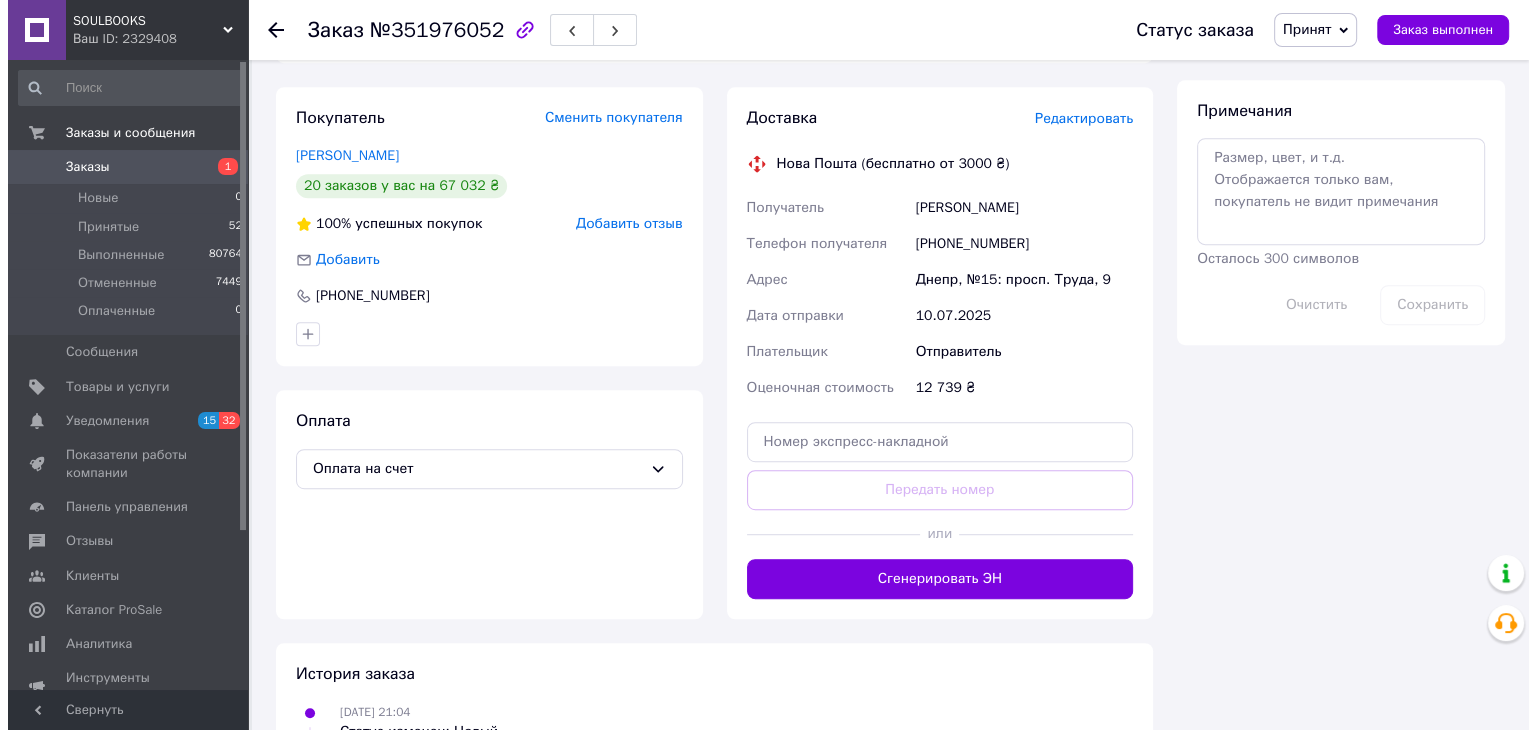 scroll, scrollTop: 900, scrollLeft: 0, axis: vertical 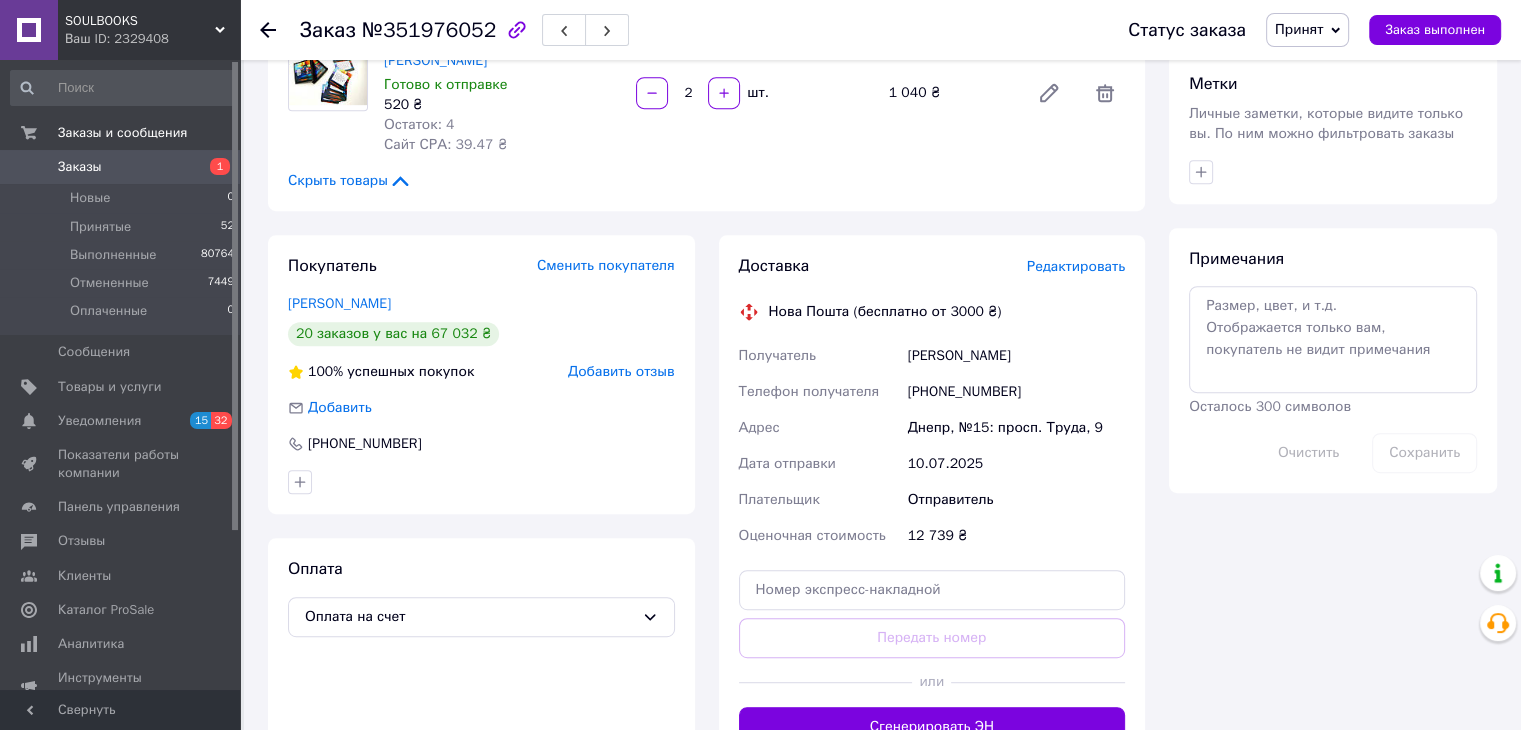click on "Редактировать" at bounding box center (1076, 266) 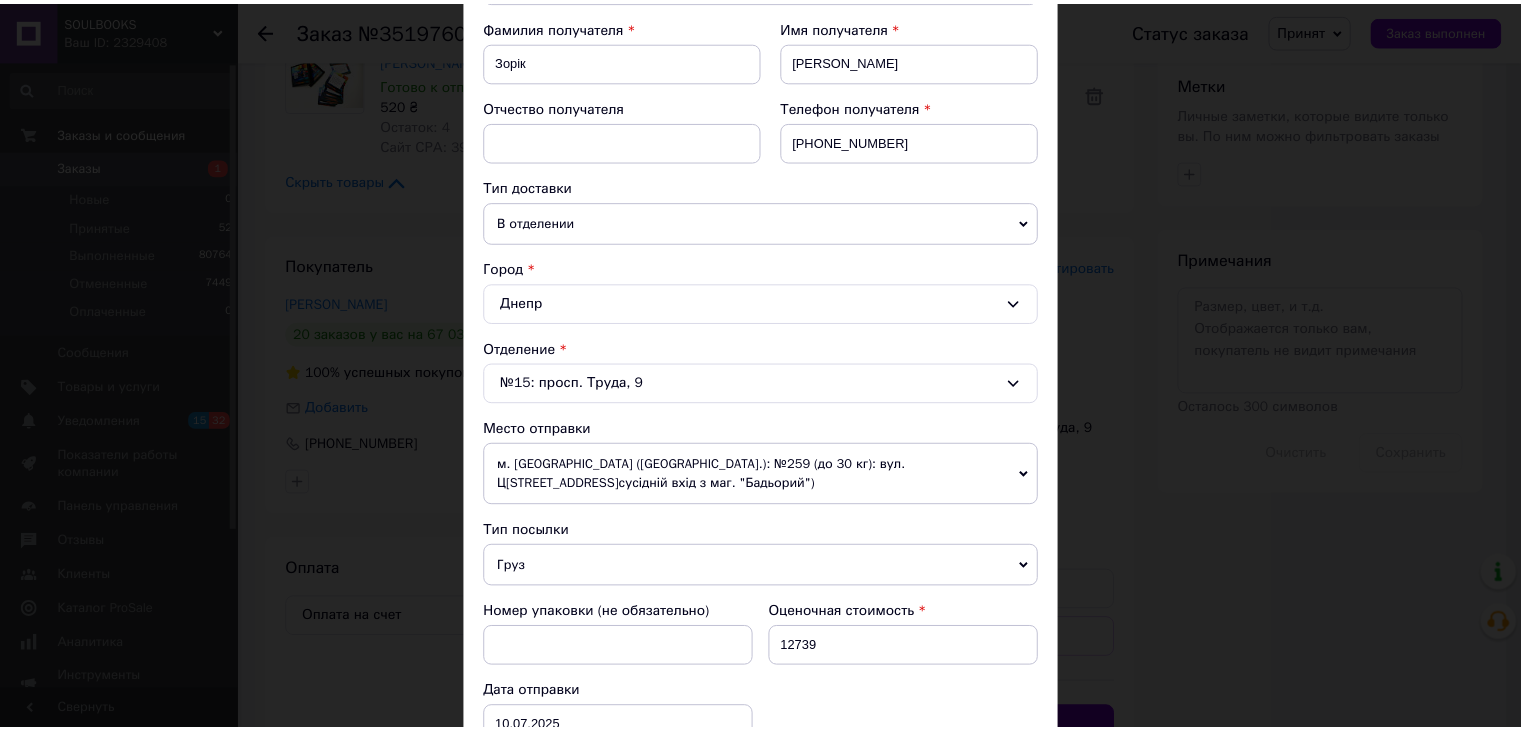 scroll, scrollTop: 648, scrollLeft: 0, axis: vertical 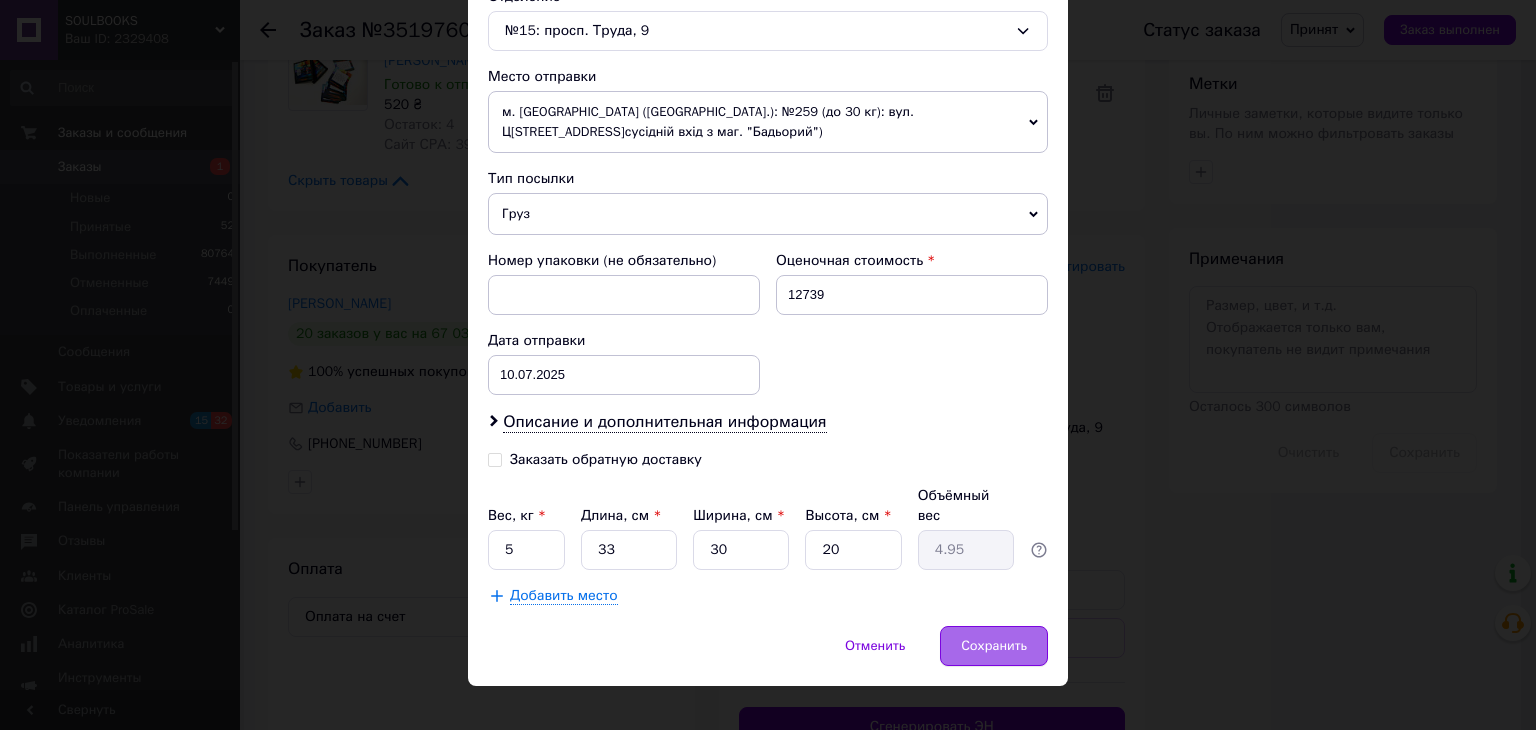 click on "Сохранить" at bounding box center [994, 646] 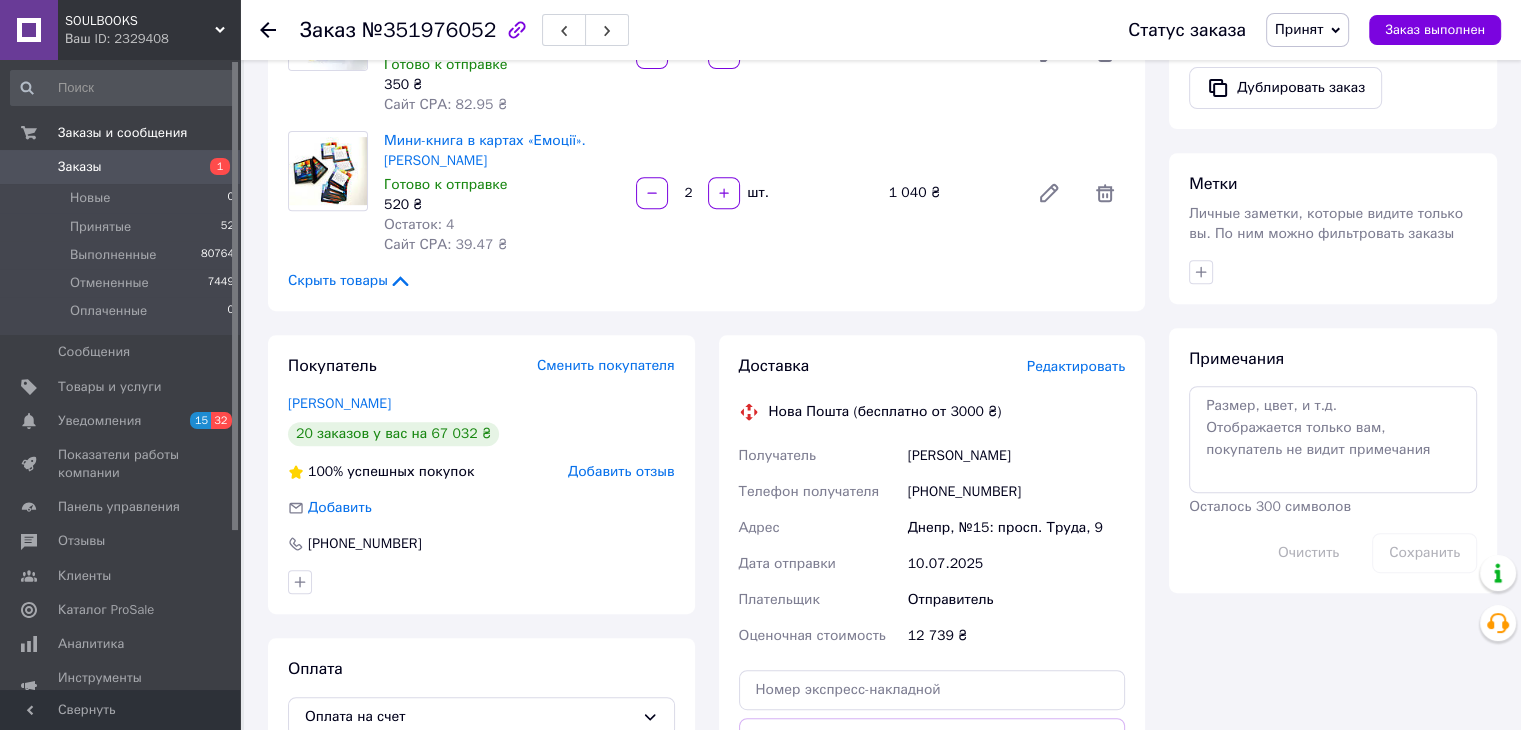 scroll, scrollTop: 1000, scrollLeft: 0, axis: vertical 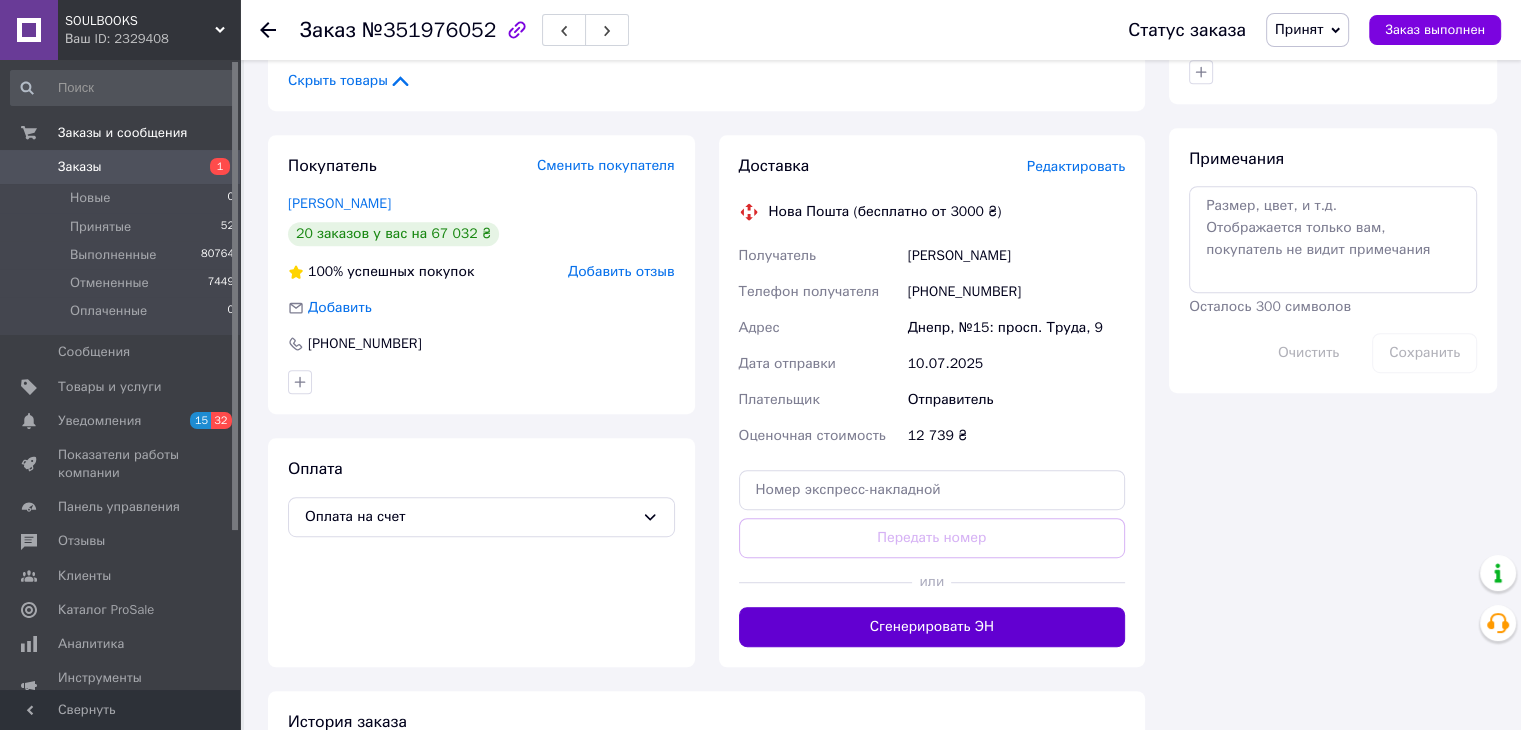 click on "Сгенерировать ЭН" at bounding box center (932, 627) 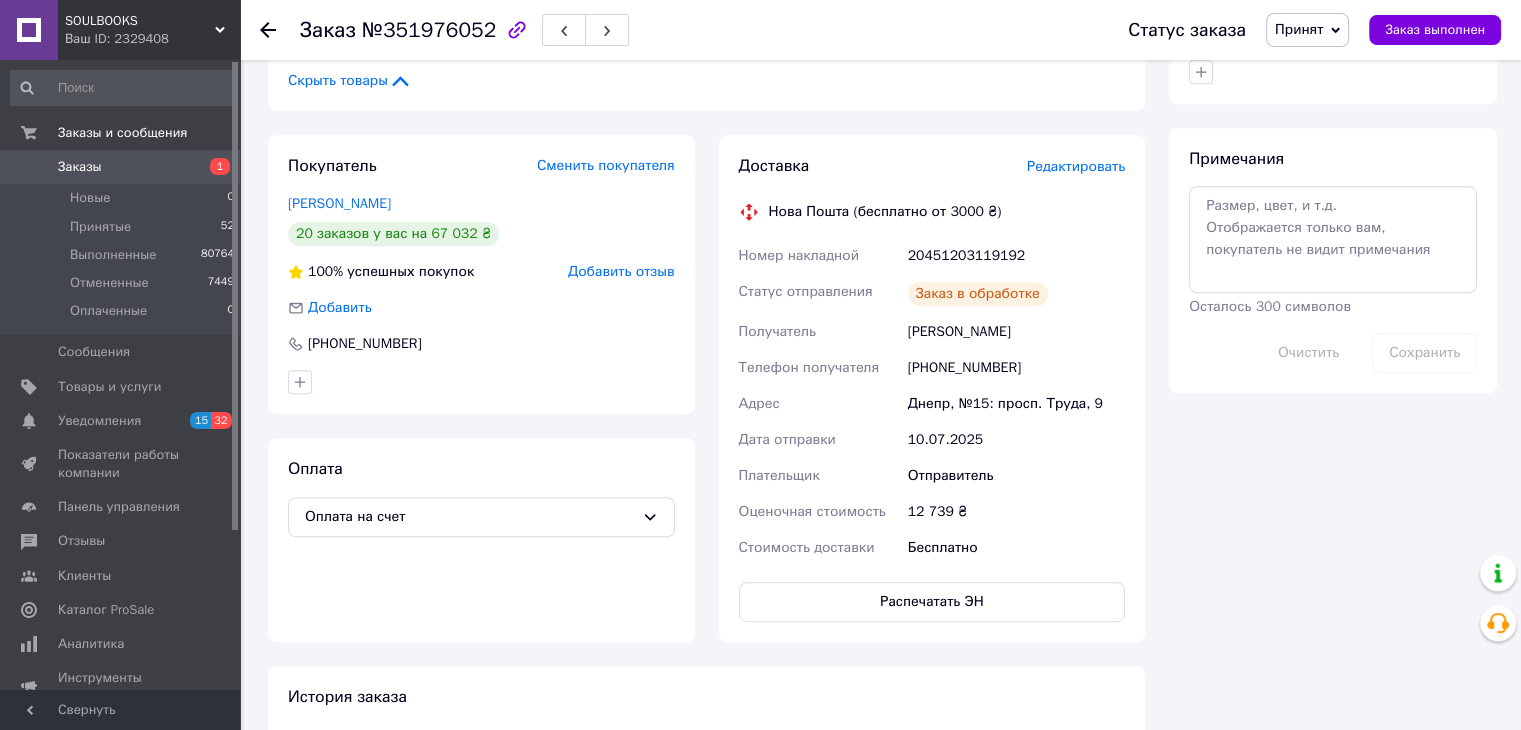 scroll, scrollTop: 24, scrollLeft: 0, axis: vertical 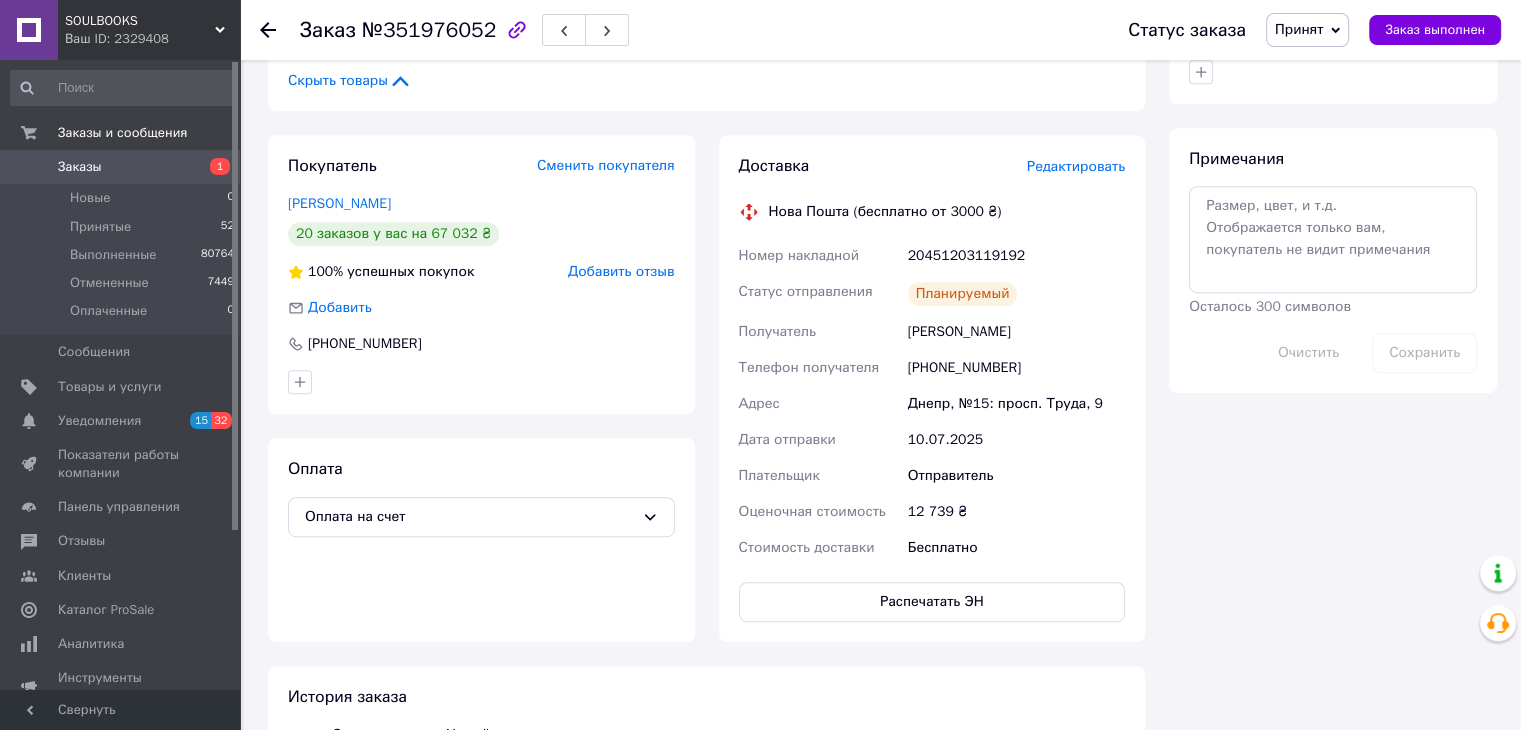 click on "Заказы" at bounding box center (121, 167) 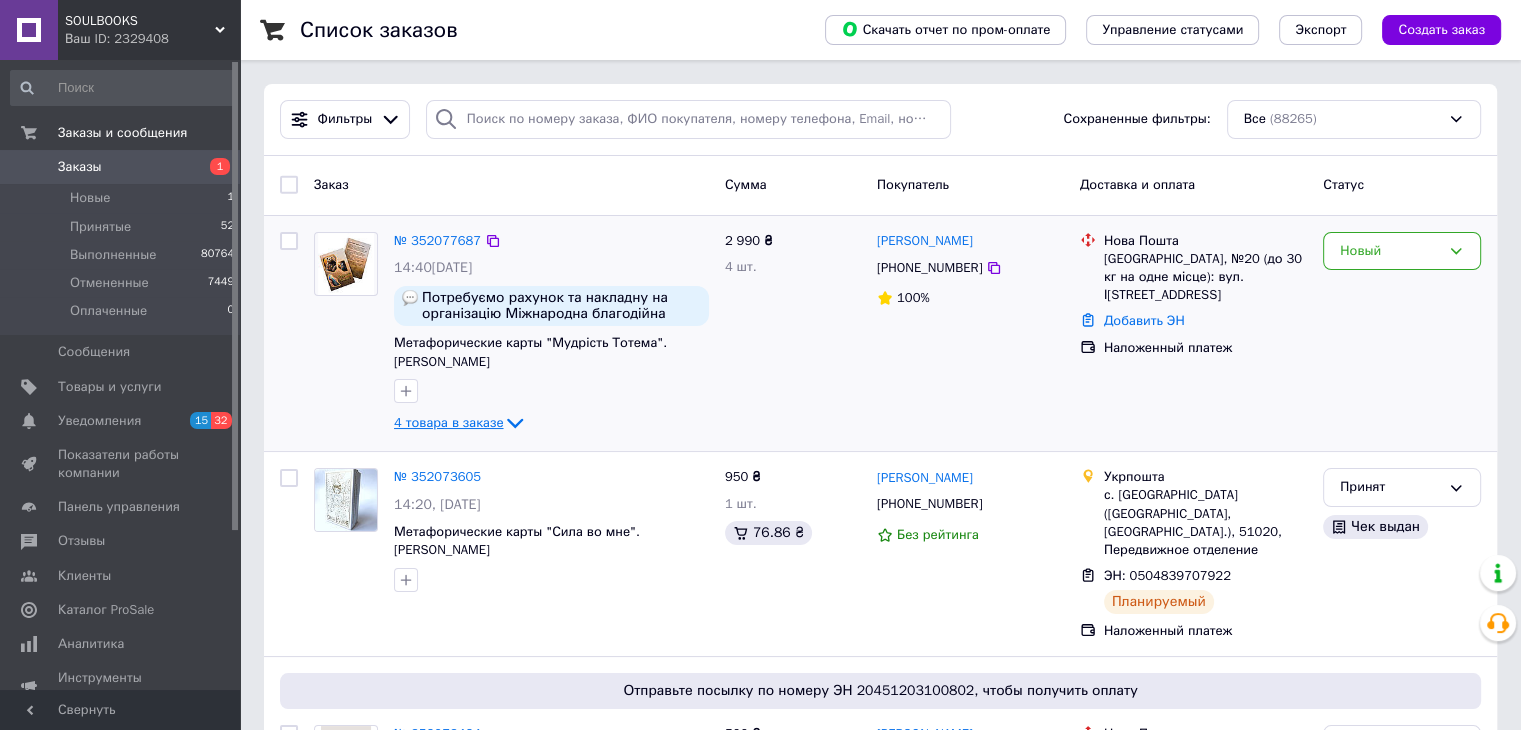 click on "4 товара в заказе" at bounding box center (448, 422) 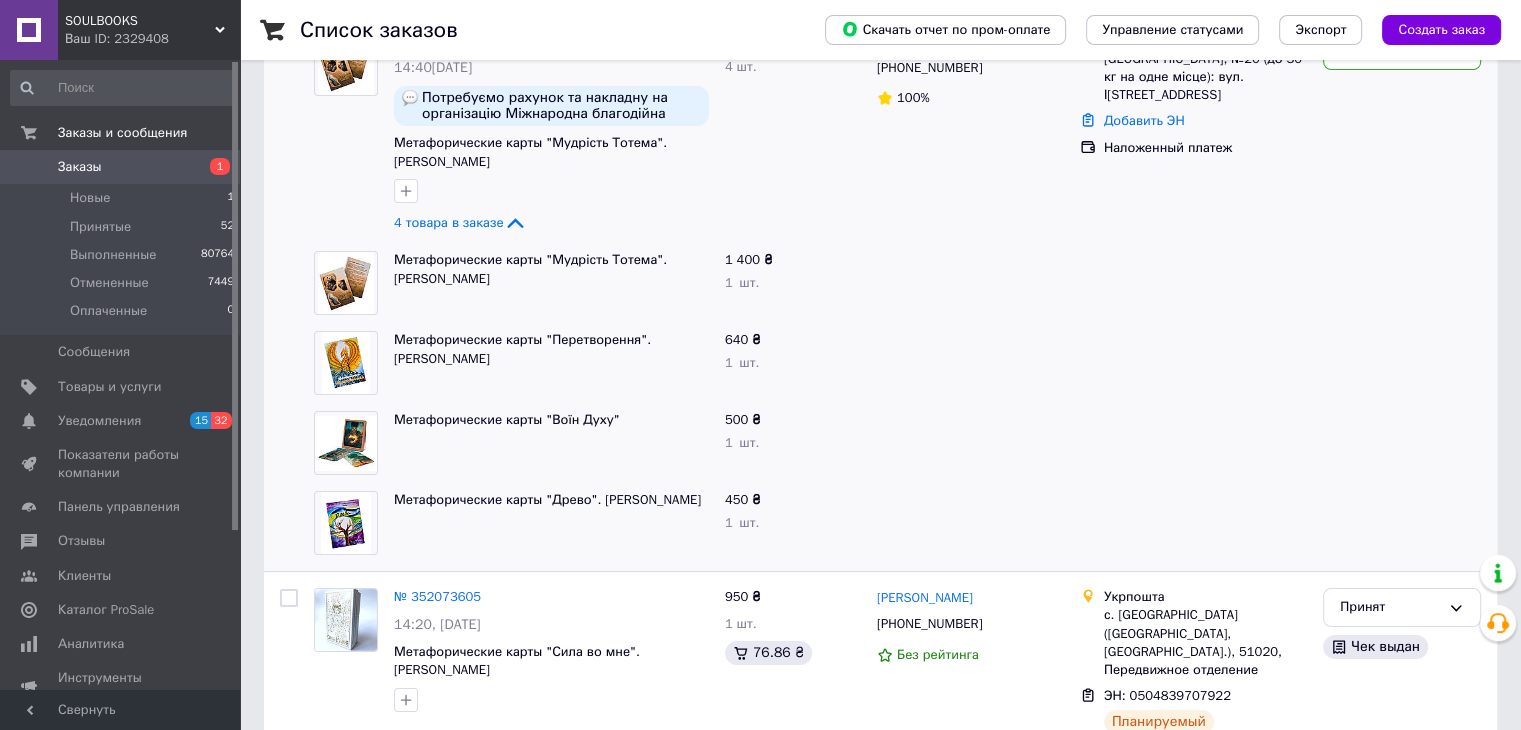 scroll, scrollTop: 0, scrollLeft: 0, axis: both 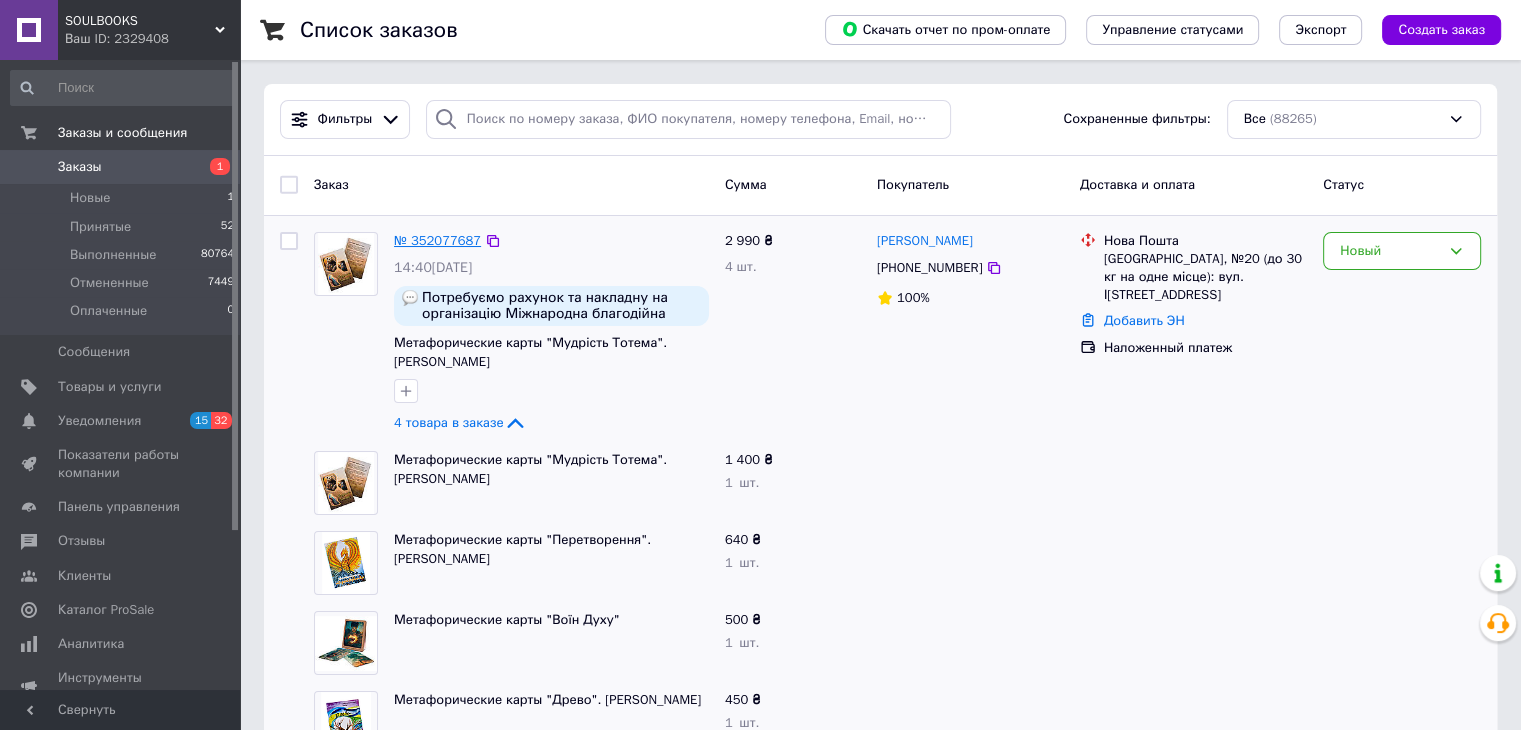 click on "№ 352077687" at bounding box center [437, 240] 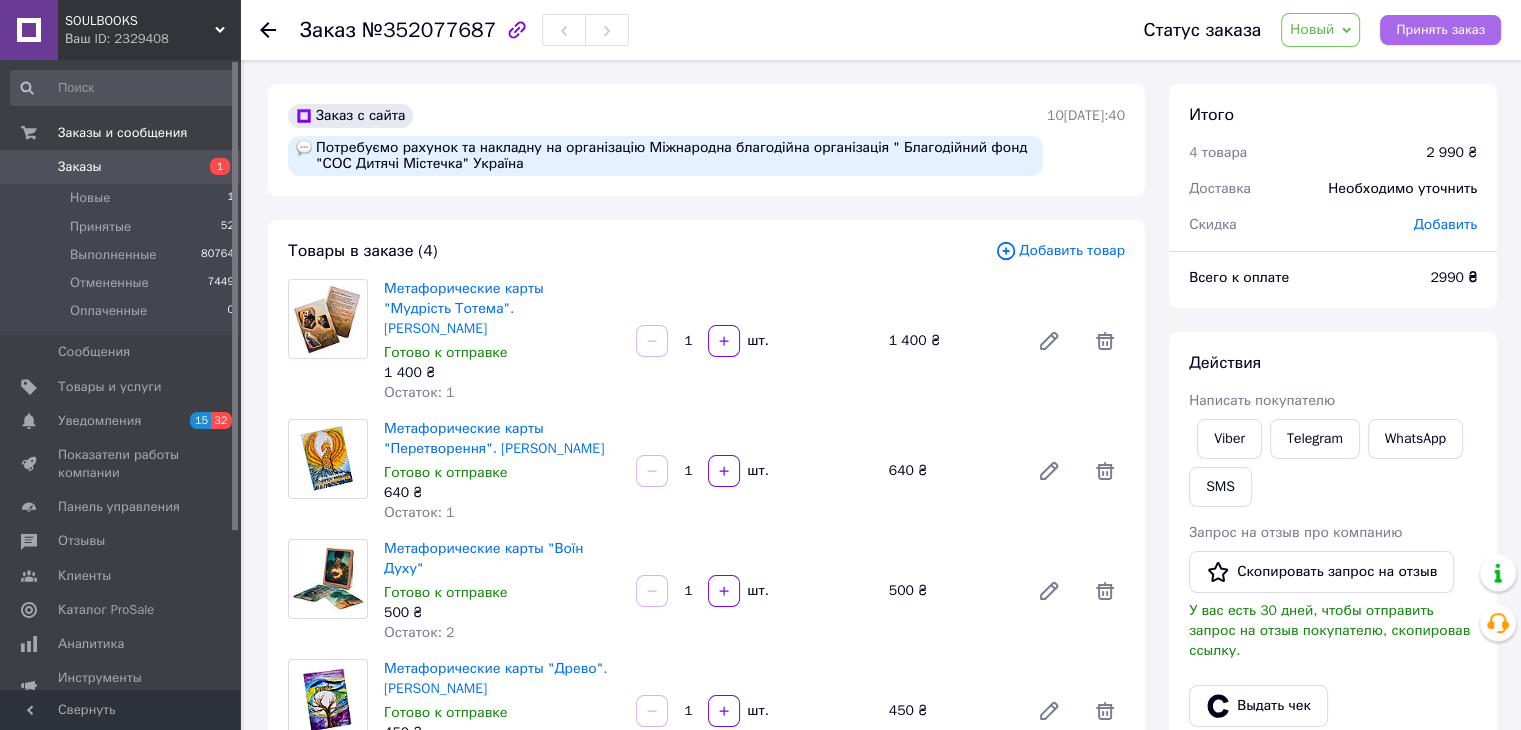 click on "Принять заказ" at bounding box center (1440, 30) 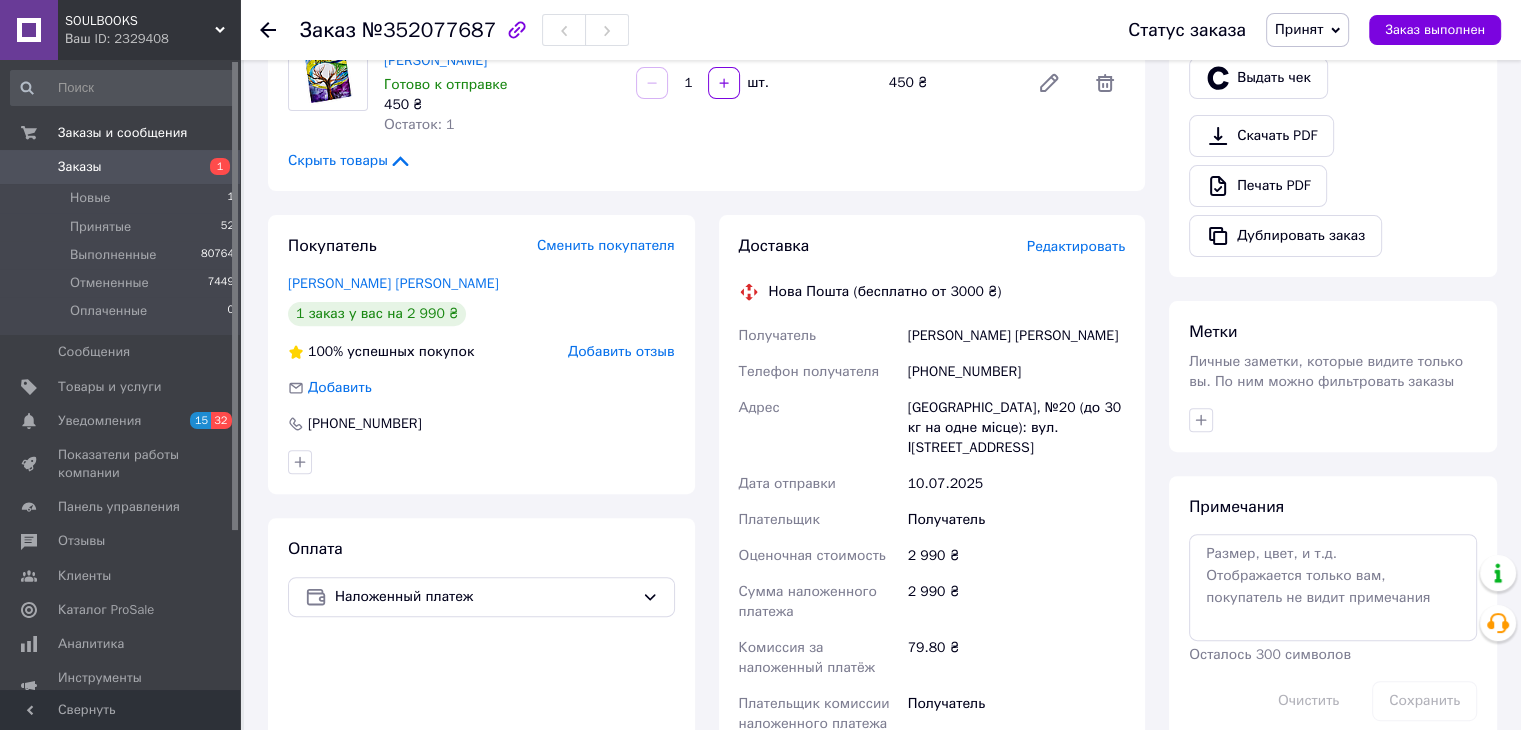 scroll, scrollTop: 700, scrollLeft: 0, axis: vertical 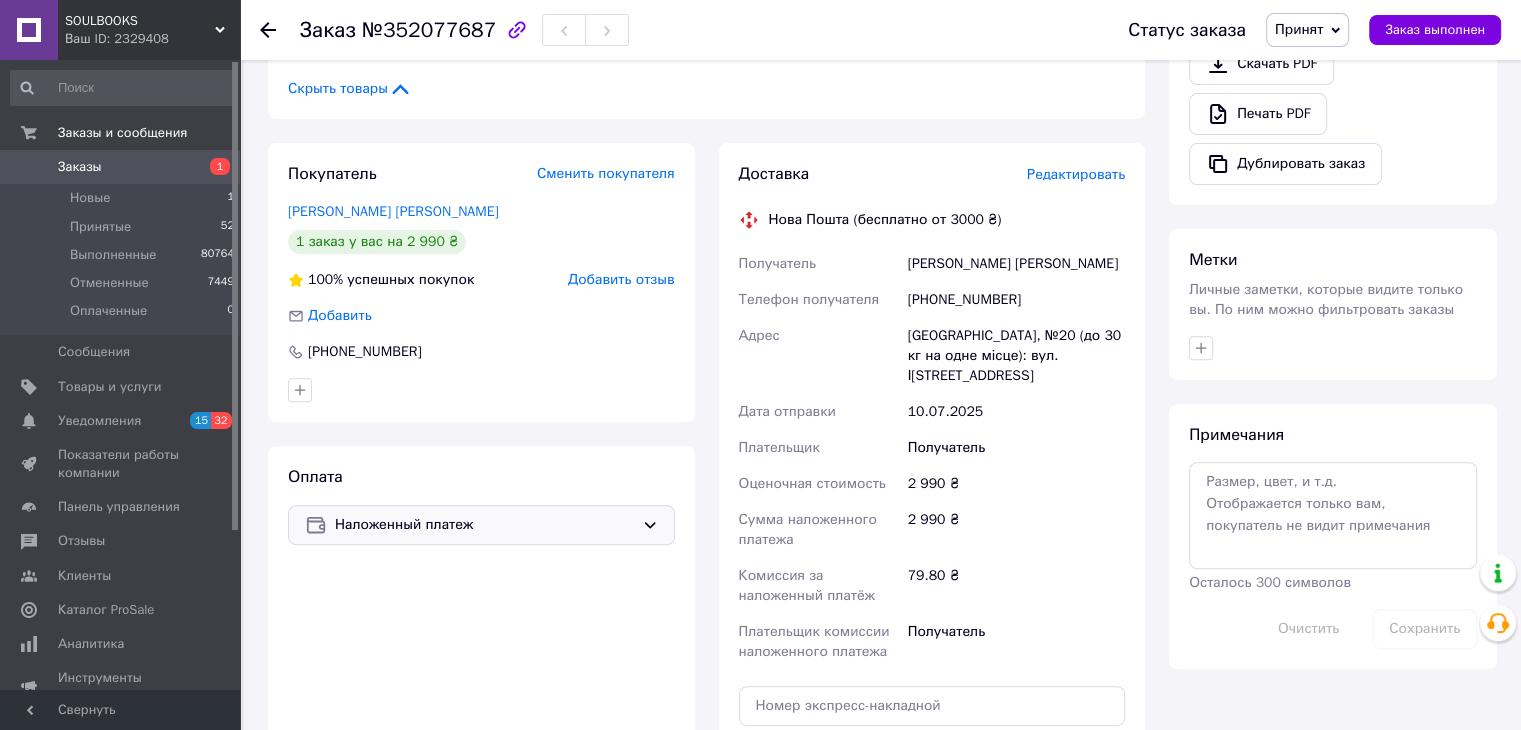 click on "Наложенный платеж" at bounding box center [484, 525] 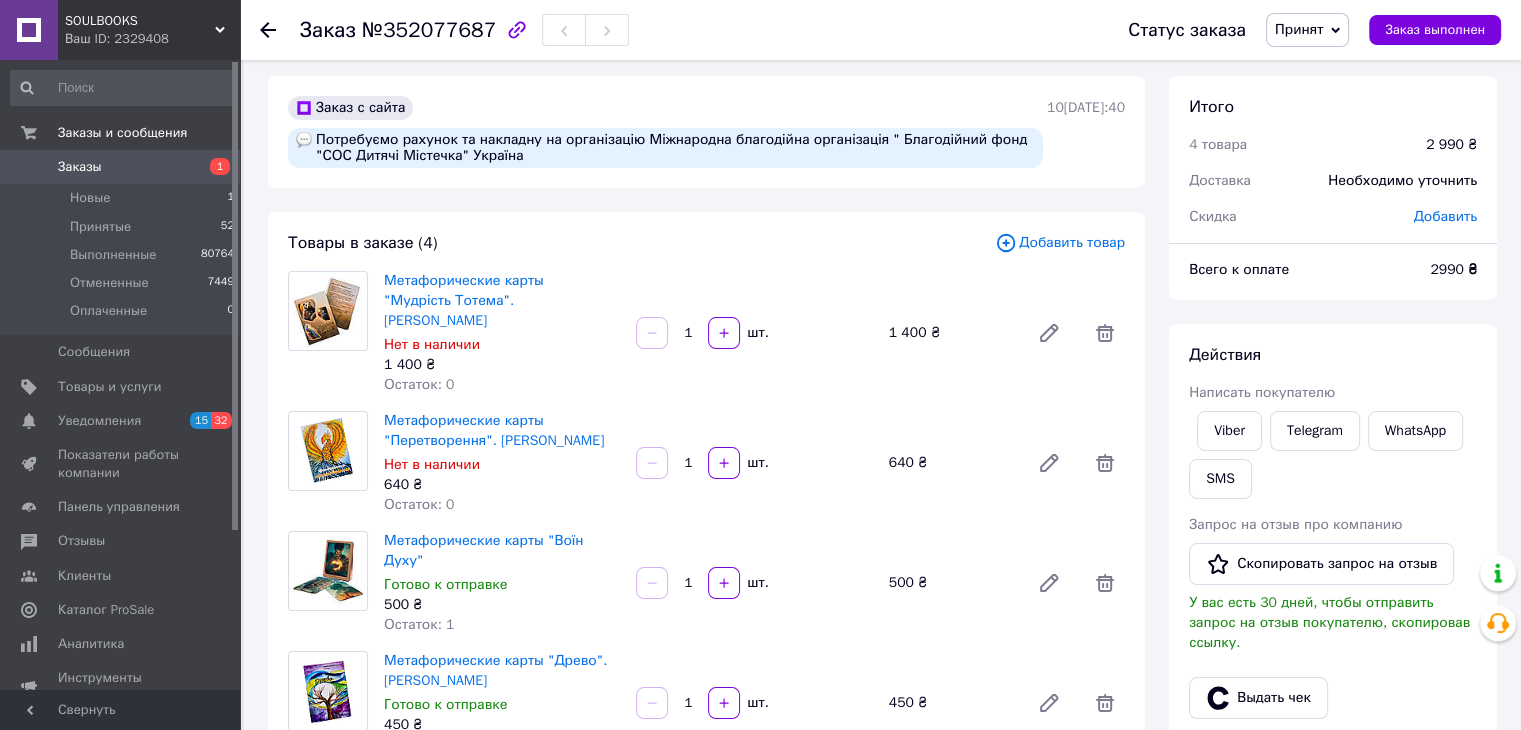 scroll, scrollTop: 0, scrollLeft: 0, axis: both 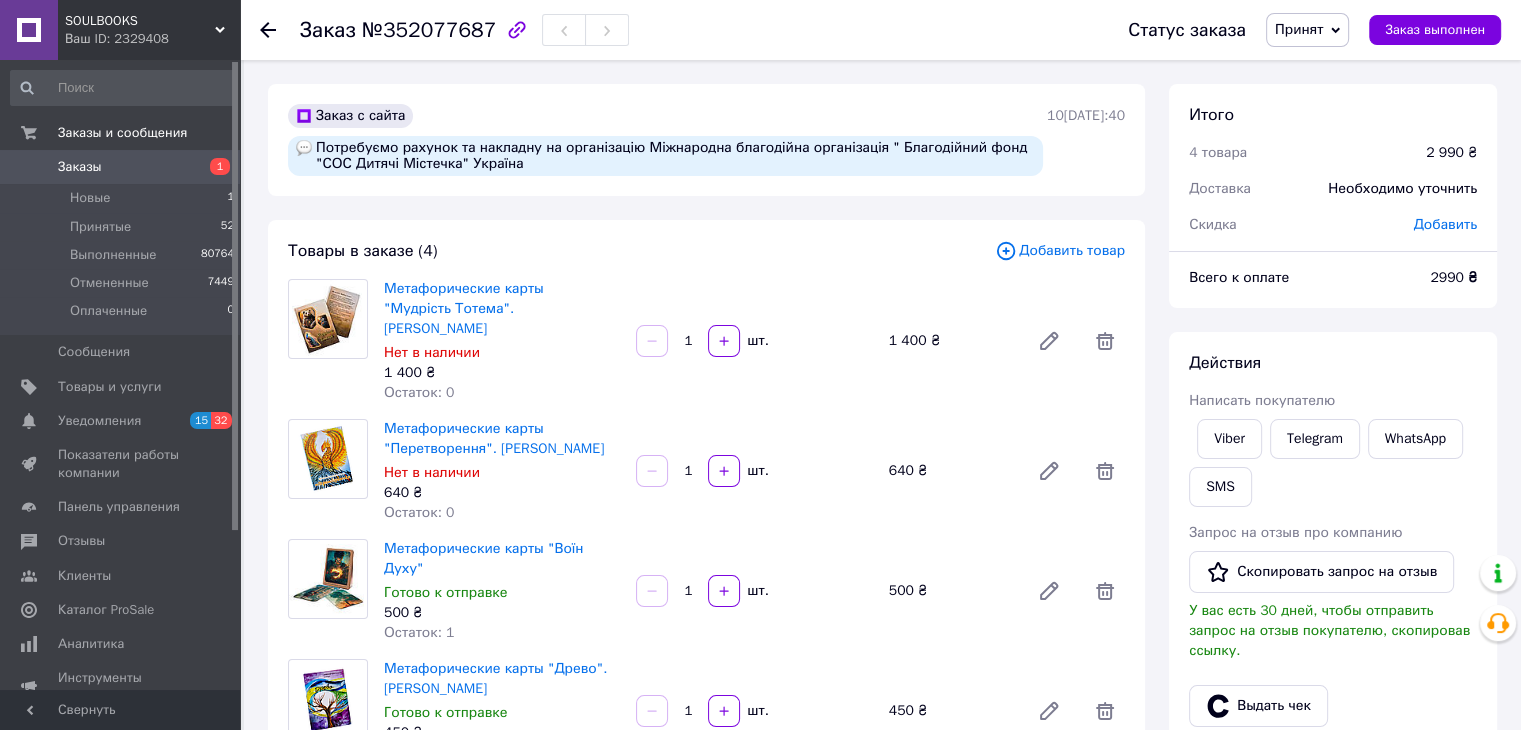 drag, startPoint x: 380, startPoint y: 289, endPoint x: 592, endPoint y: 325, distance: 215.03488 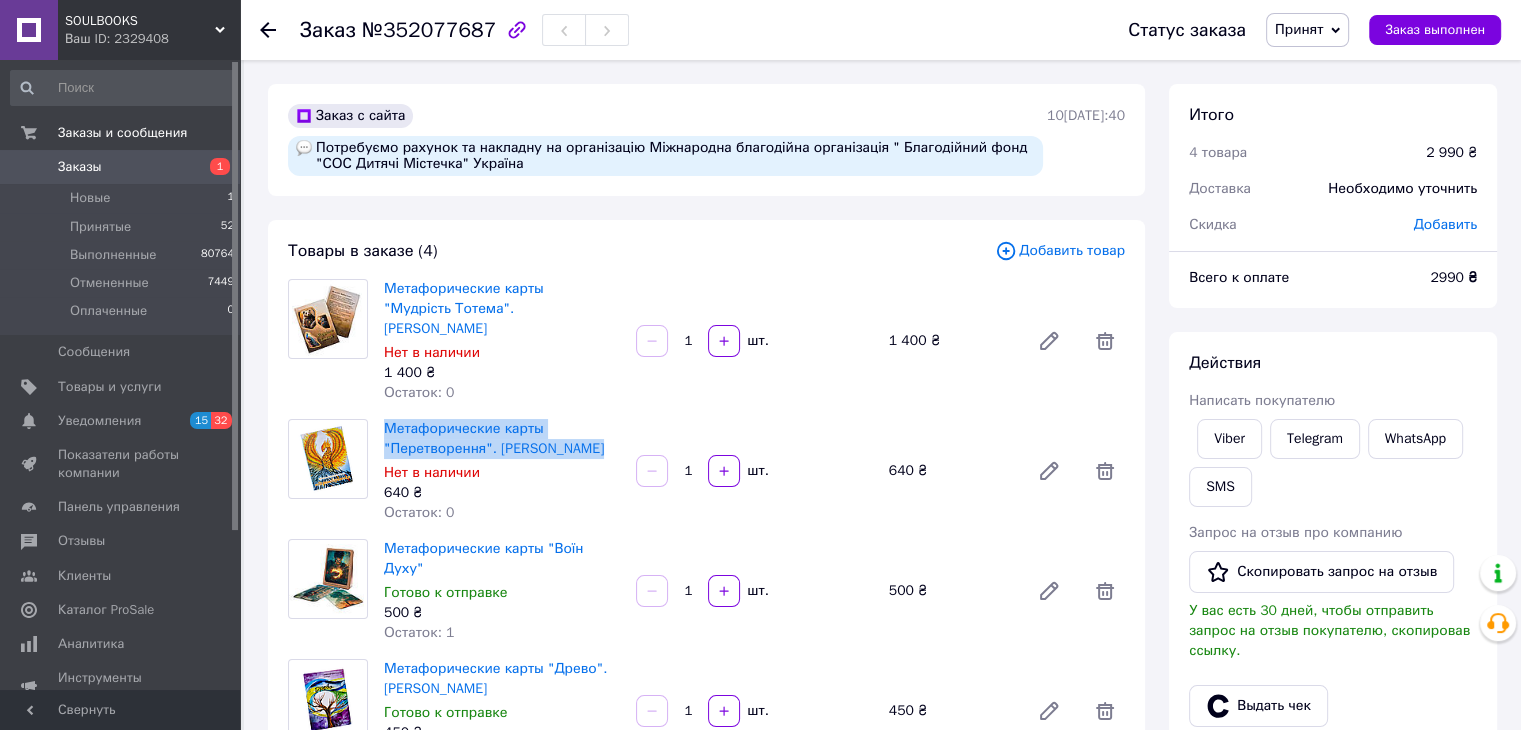 drag, startPoint x: 379, startPoint y: 429, endPoint x: 600, endPoint y: 458, distance: 222.89459 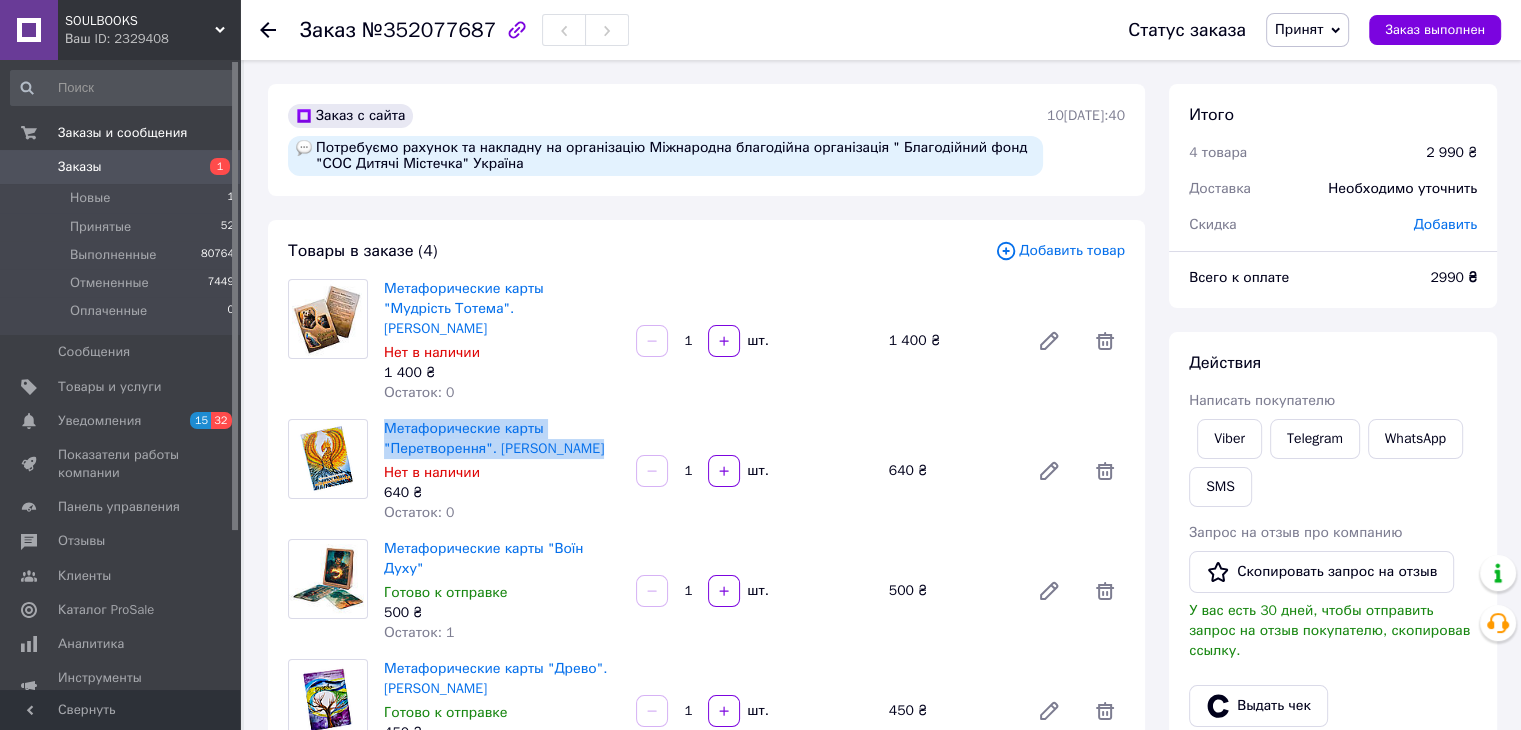 scroll, scrollTop: 200, scrollLeft: 0, axis: vertical 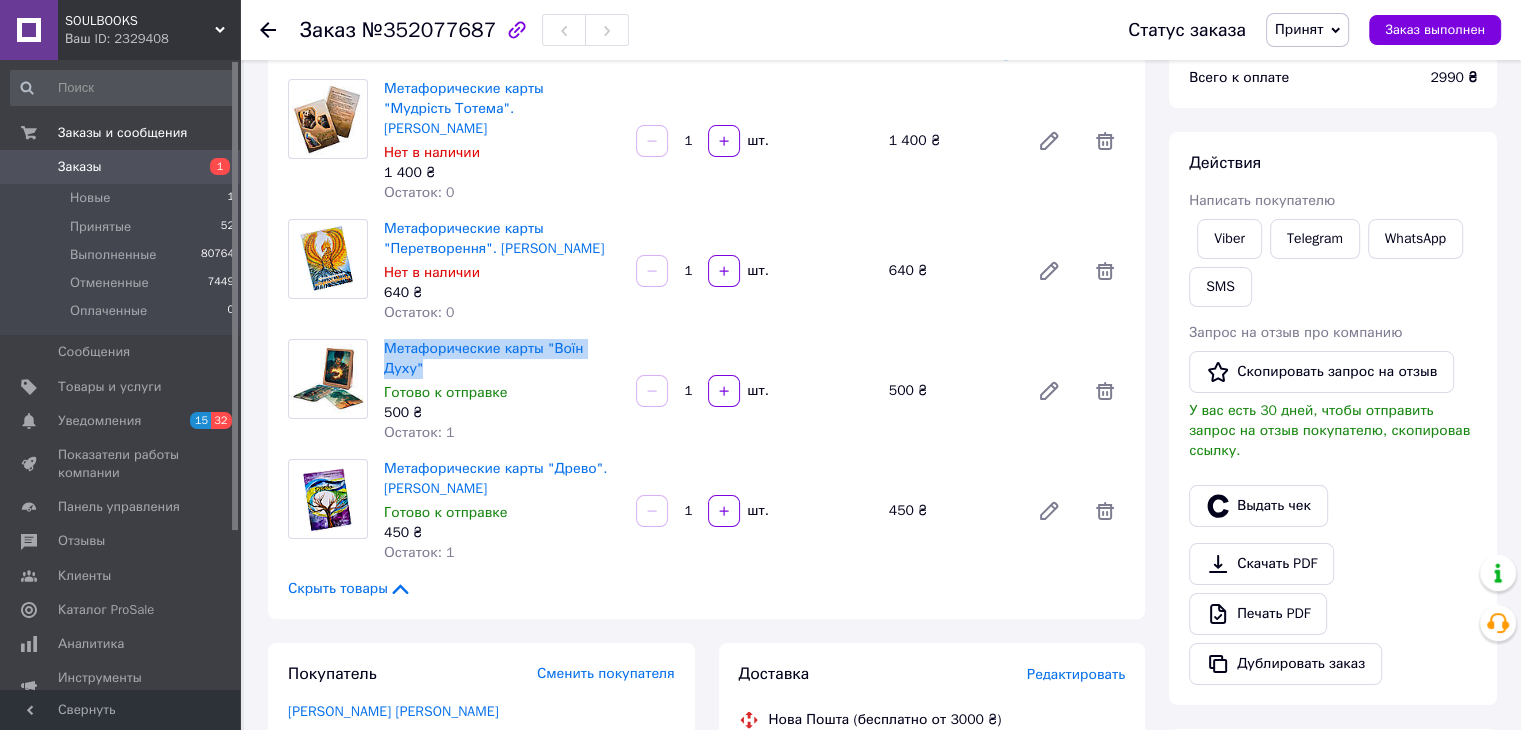 drag, startPoint x: 380, startPoint y: 345, endPoint x: 628, endPoint y: 353, distance: 248.129 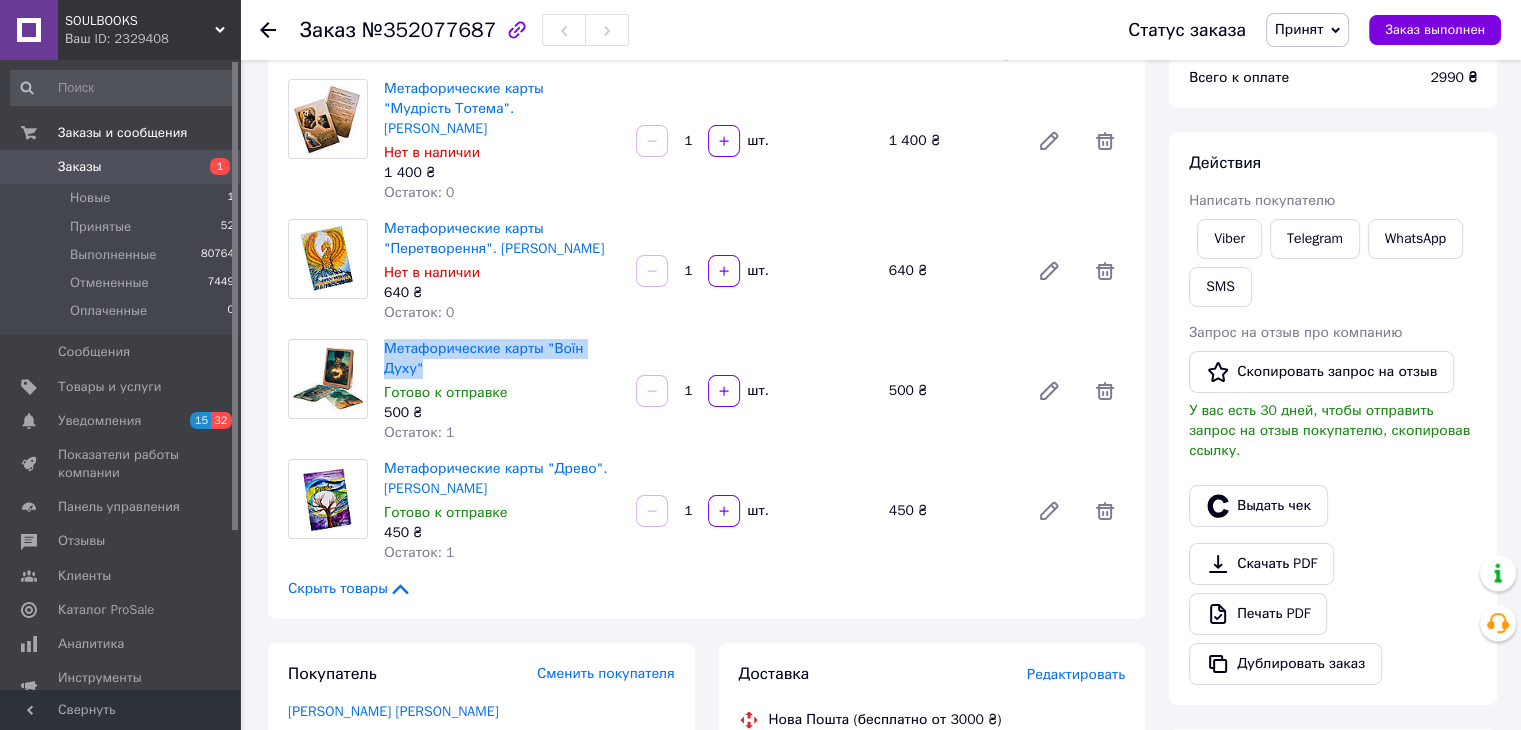 drag, startPoint x: 378, startPoint y: 450, endPoint x: 524, endPoint y: 472, distance: 147.64822 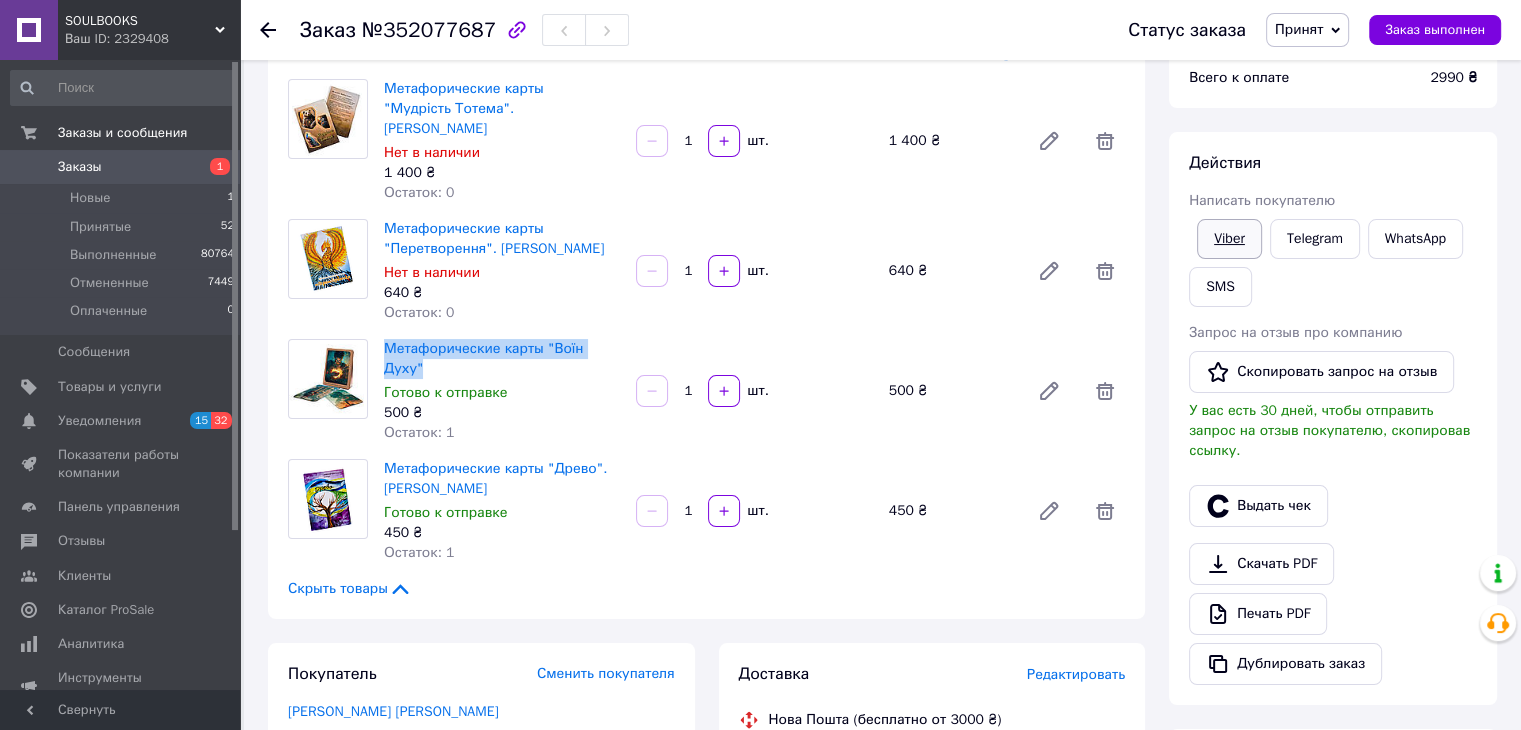 click on "Viber" at bounding box center [1229, 239] 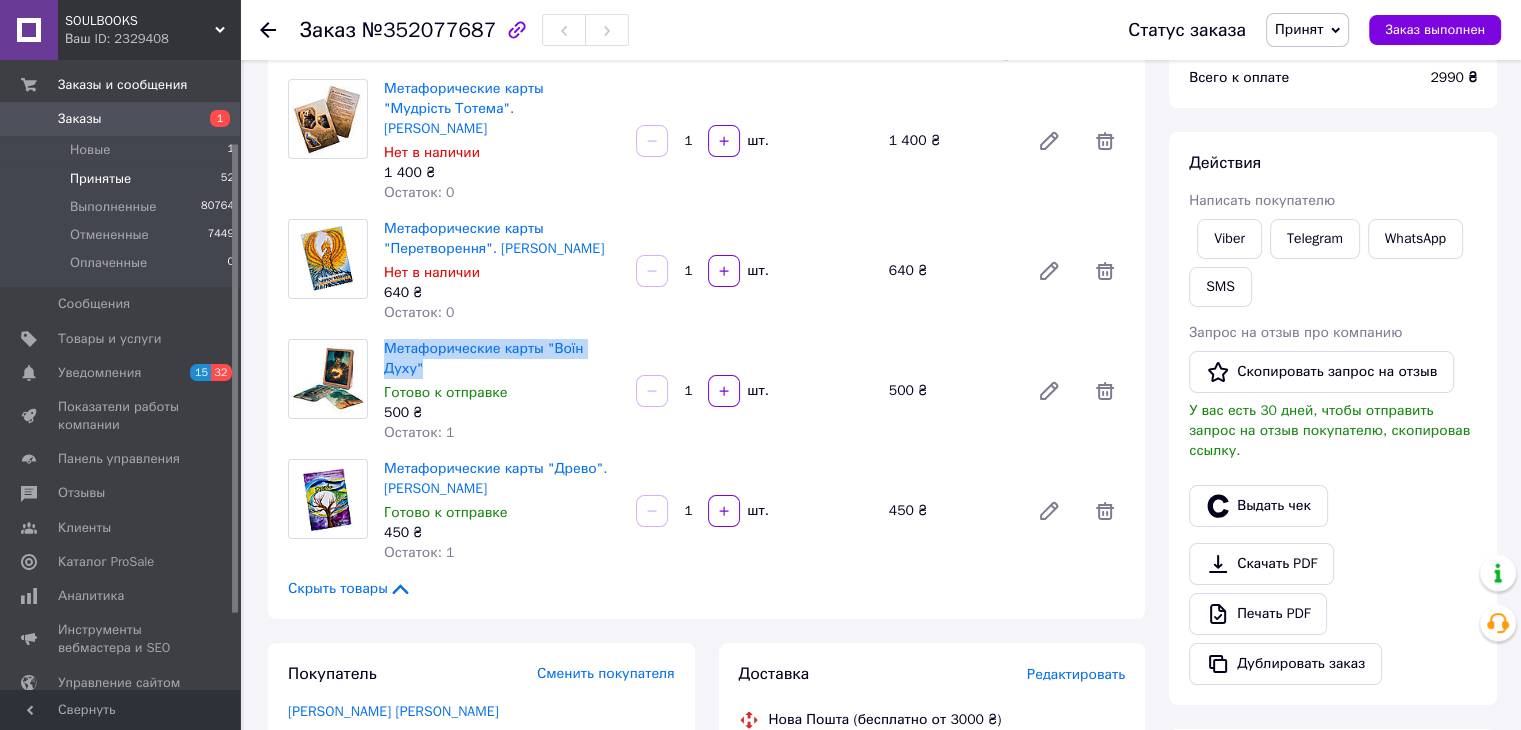 scroll, scrollTop: 0, scrollLeft: 0, axis: both 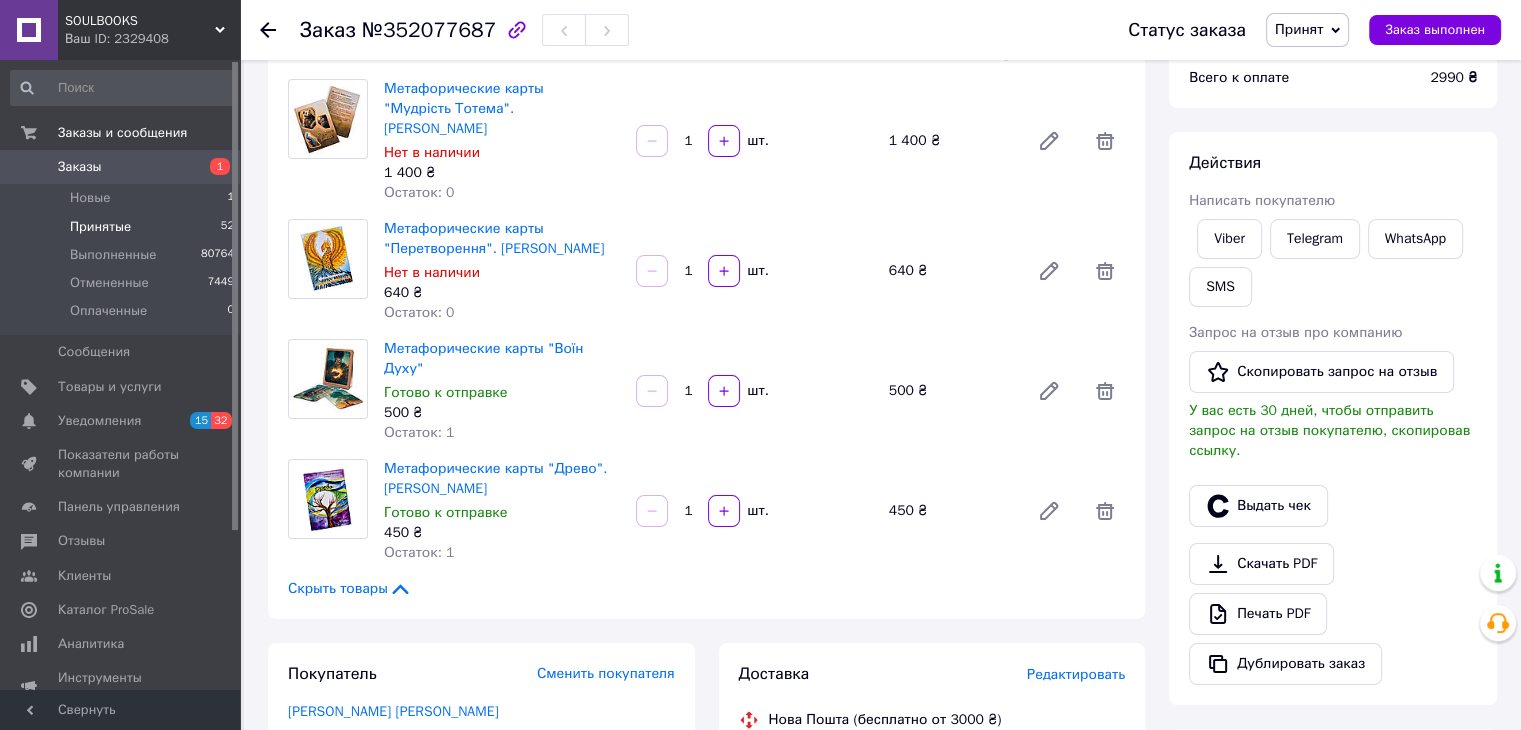 click on "Принятые" at bounding box center [100, 227] 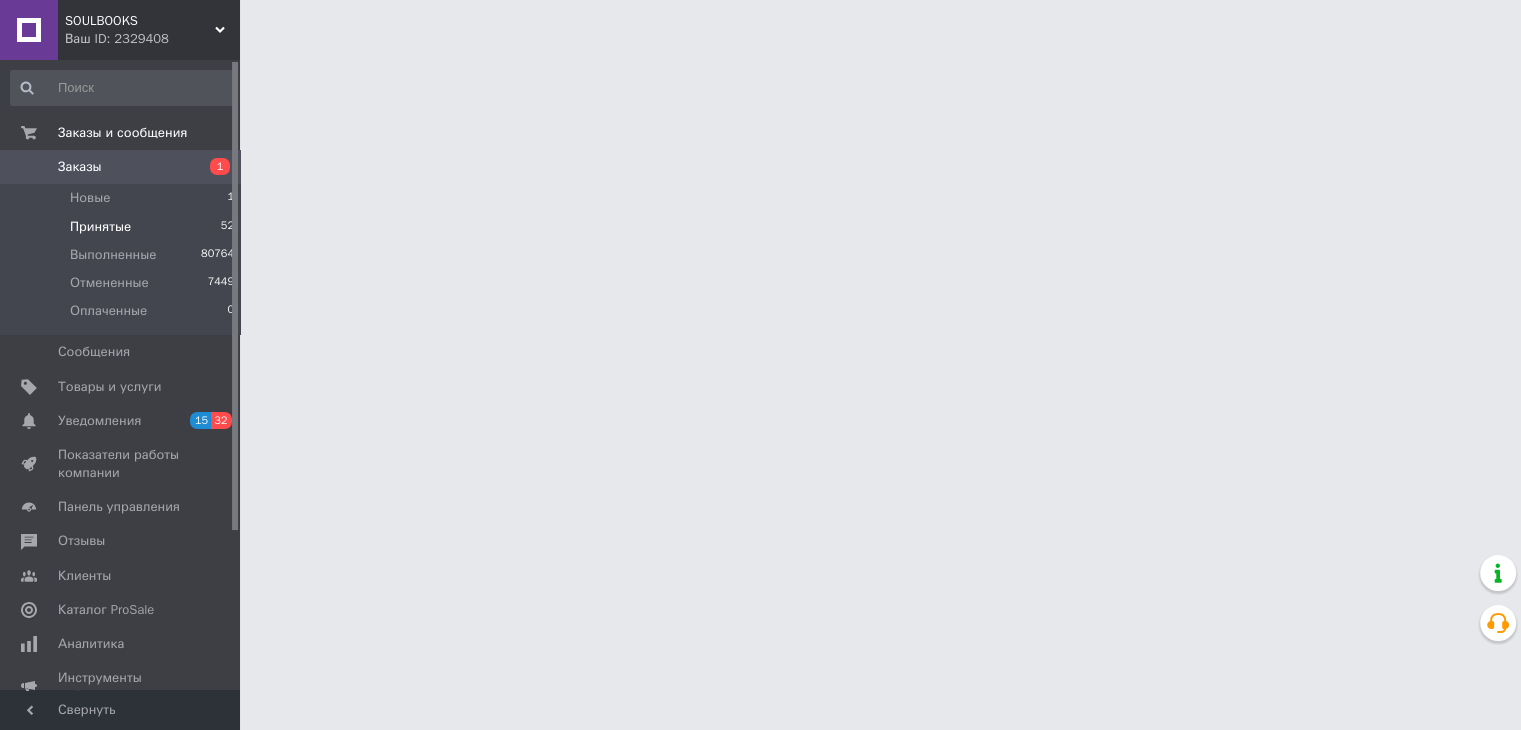 scroll, scrollTop: 0, scrollLeft: 0, axis: both 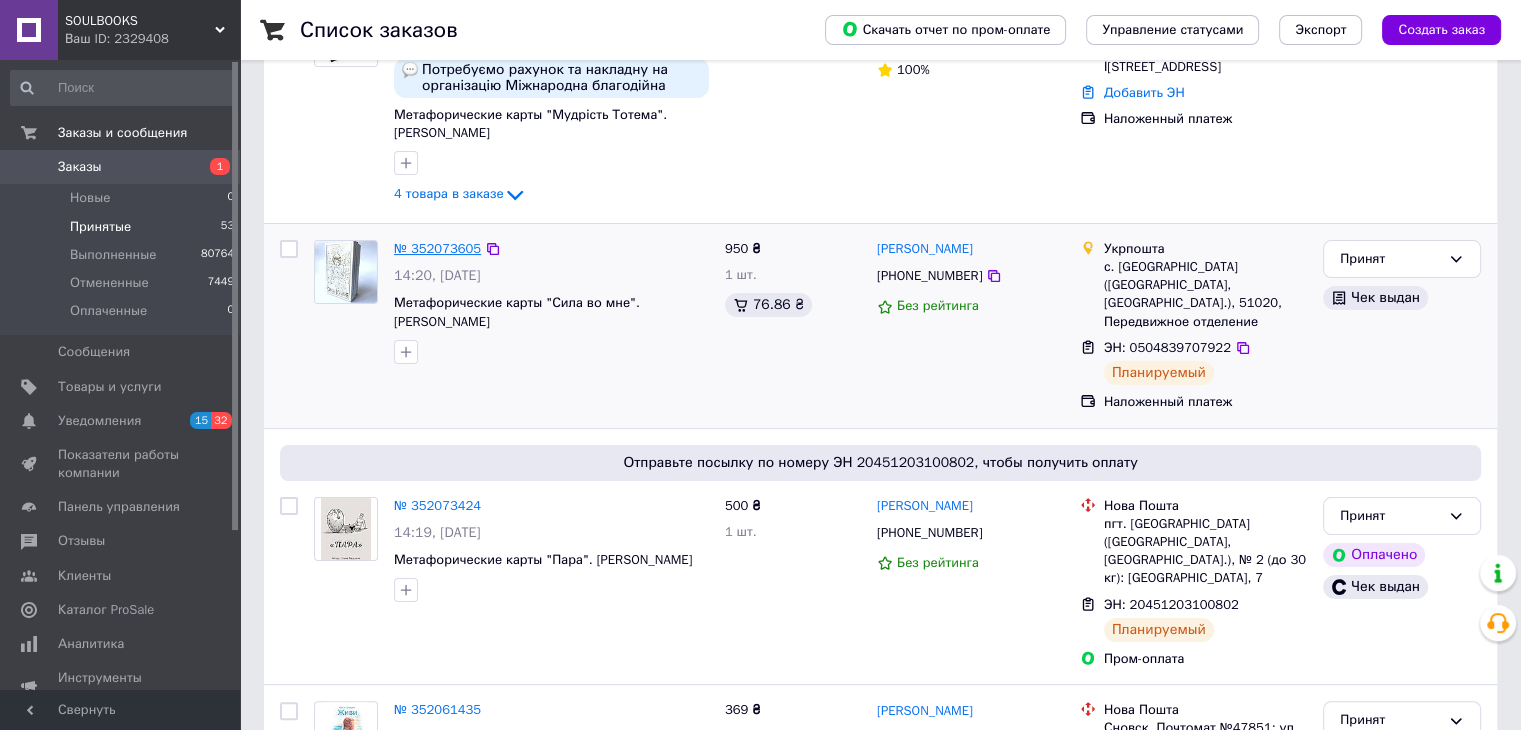 click on "№ 352073605" at bounding box center (437, 248) 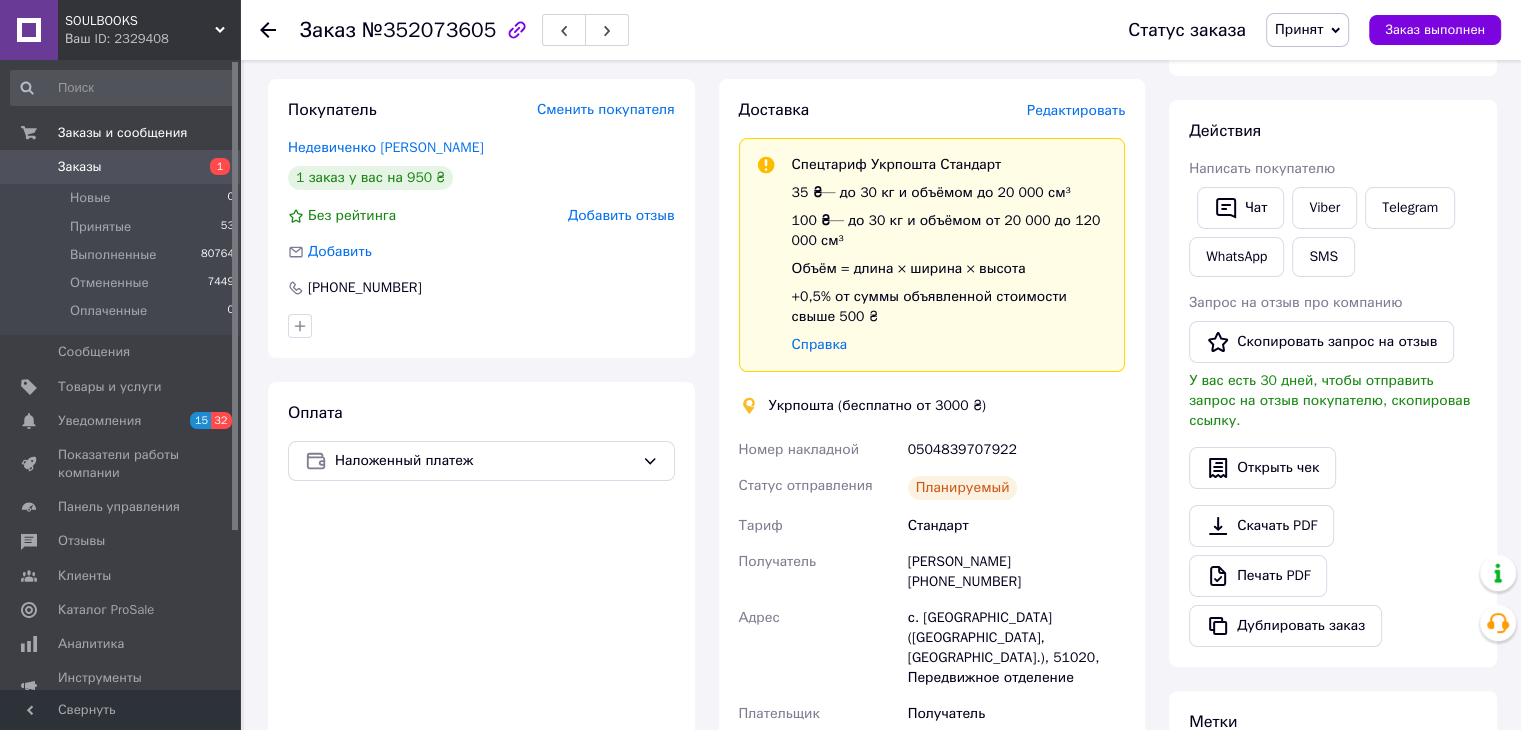 scroll, scrollTop: 600, scrollLeft: 0, axis: vertical 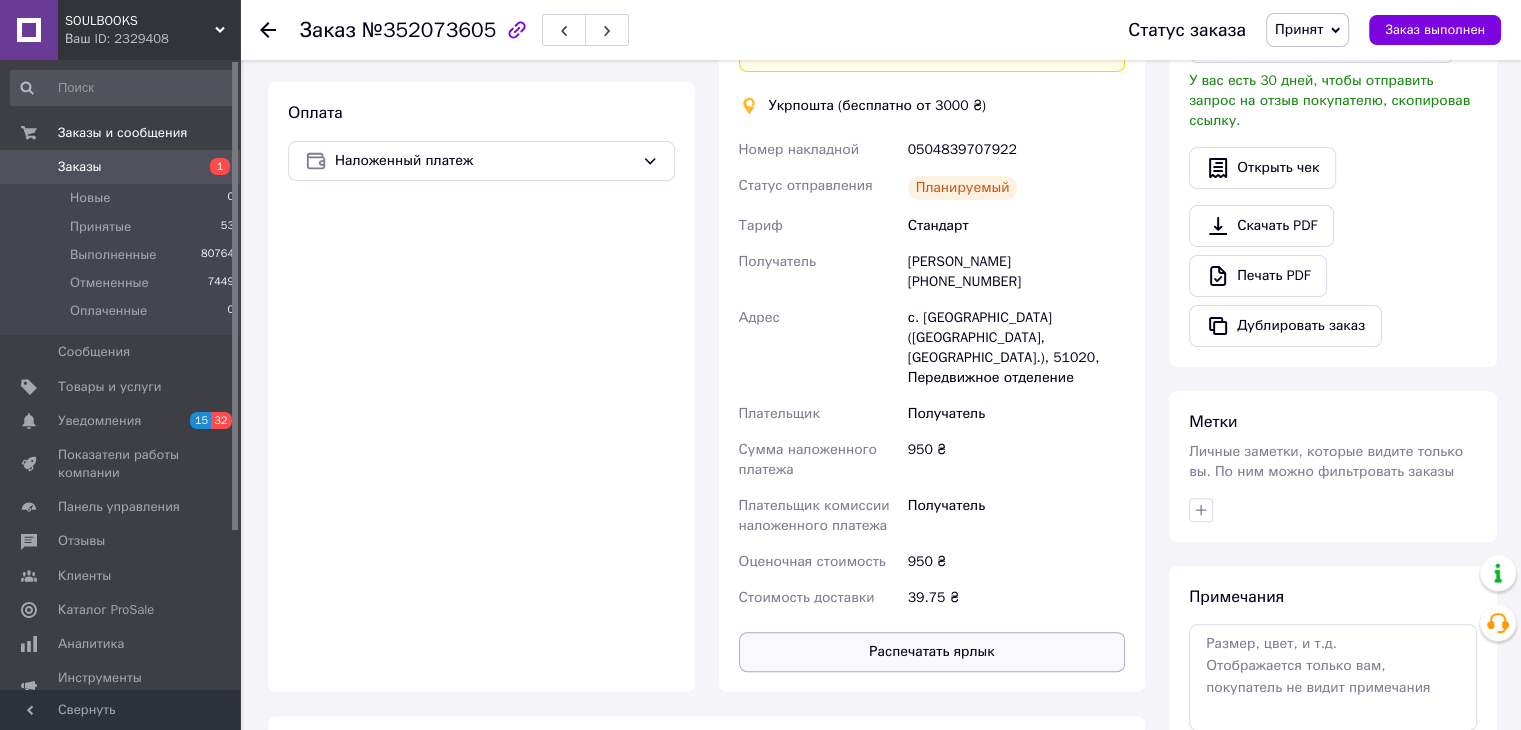 click on "Распечатать ярлык" at bounding box center [932, 652] 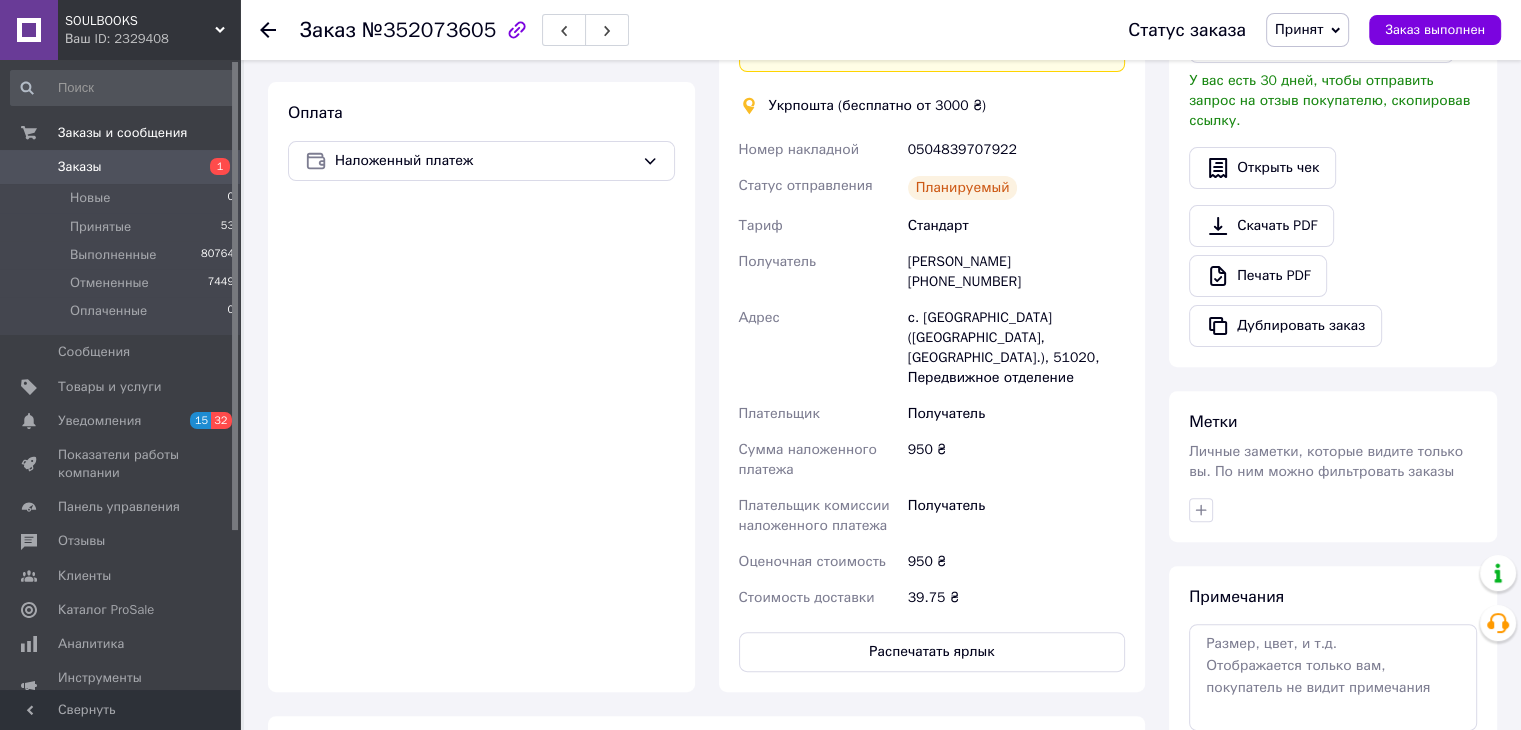 click on "Заказы" at bounding box center (121, 167) 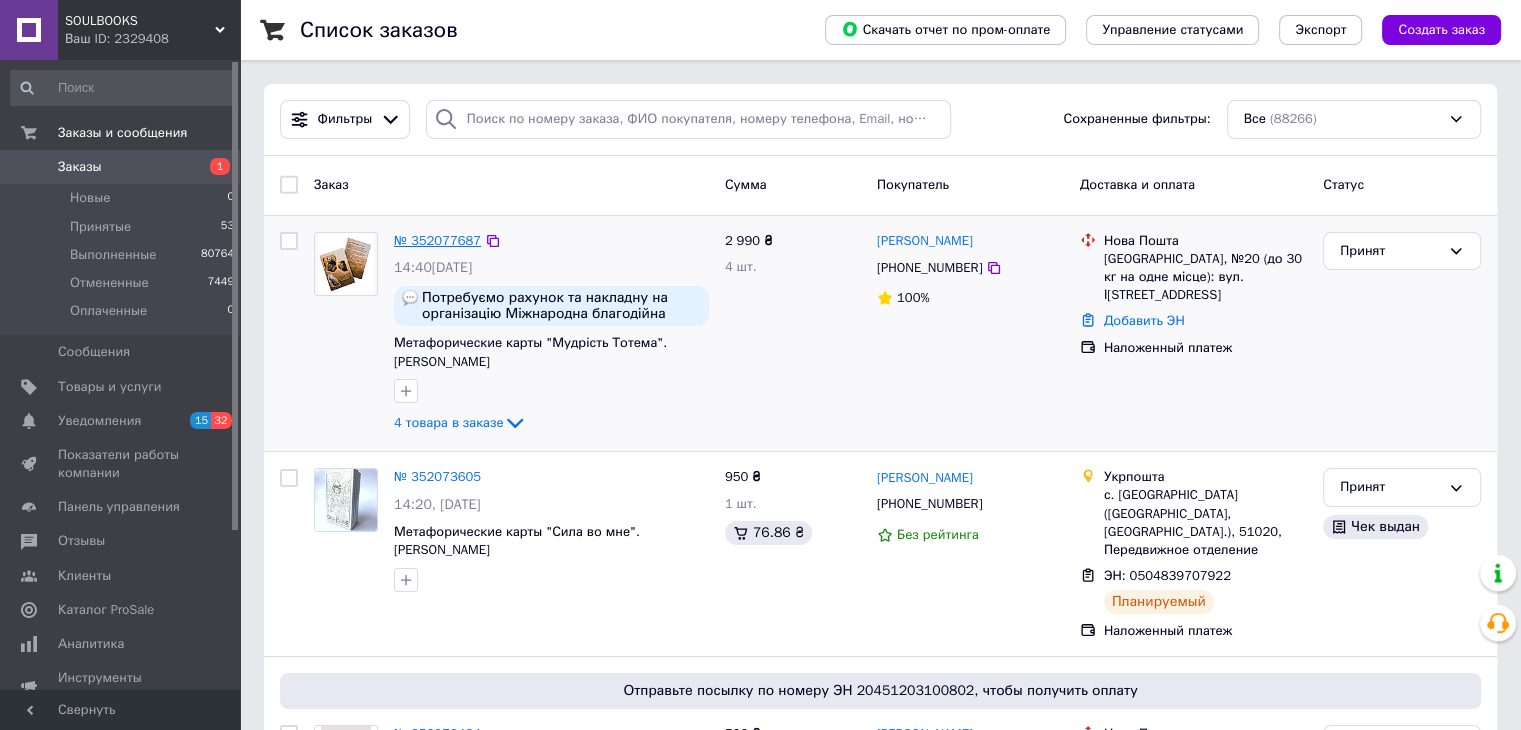 click on "№ 352077687" at bounding box center [437, 240] 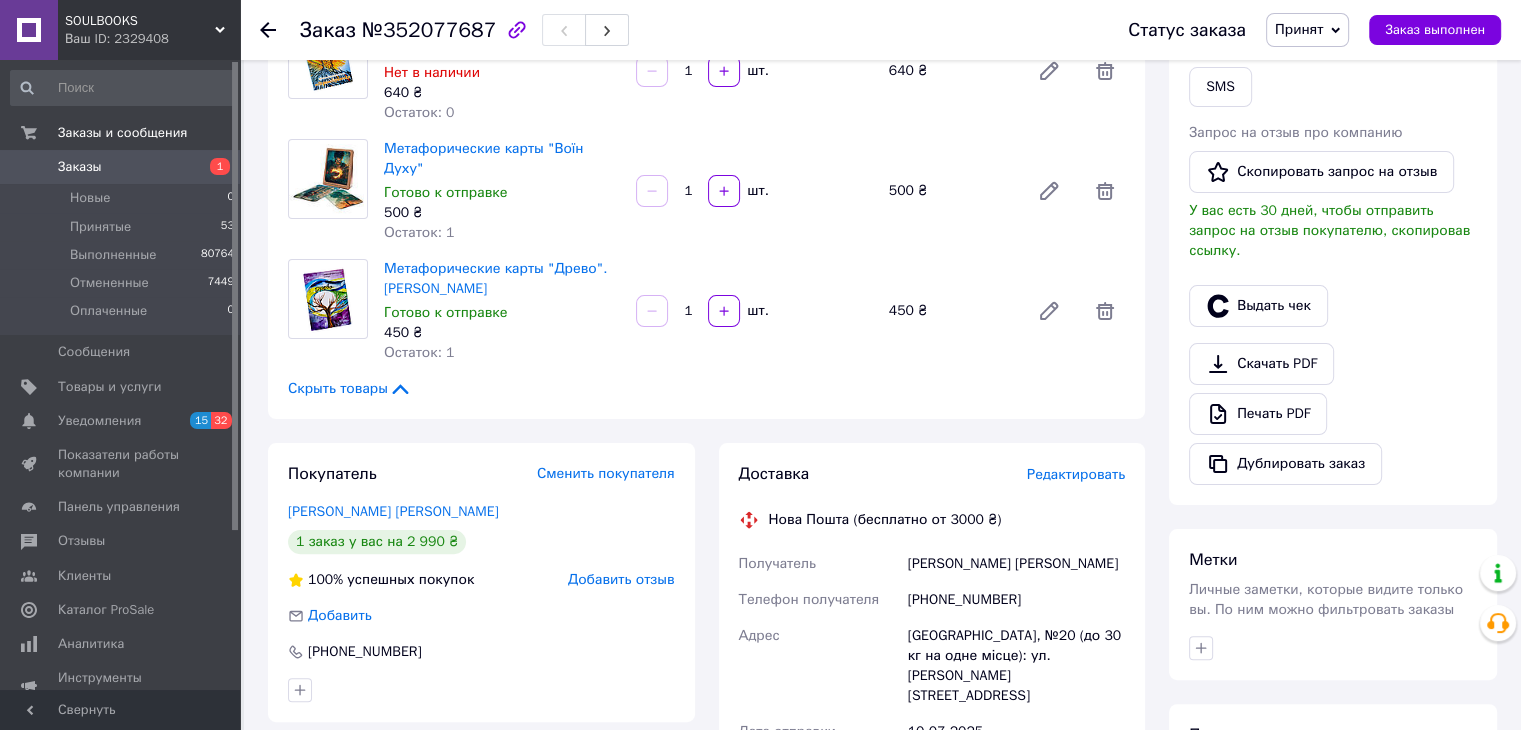 scroll, scrollTop: 600, scrollLeft: 0, axis: vertical 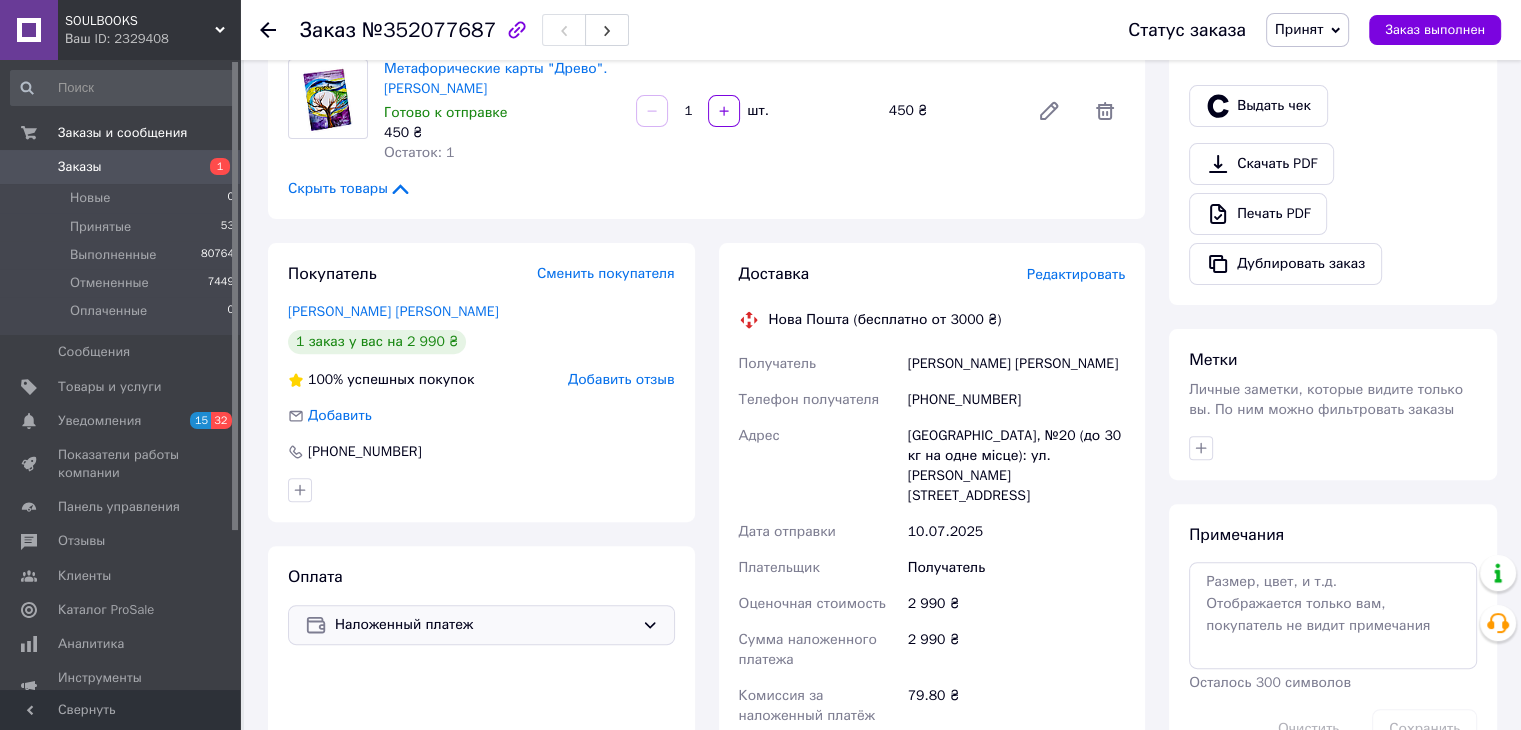 click on "Наложенный платеж" at bounding box center [484, 625] 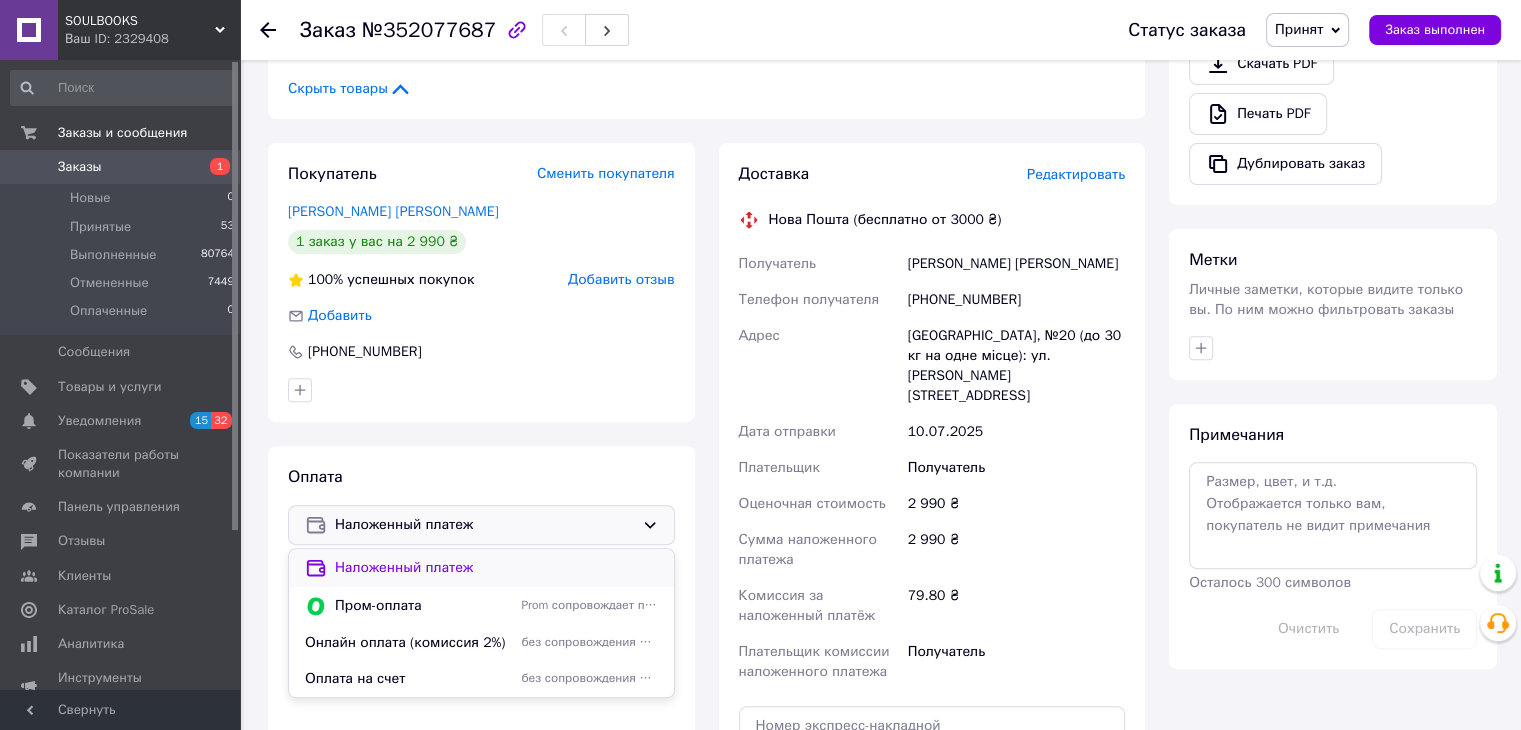 scroll, scrollTop: 800, scrollLeft: 0, axis: vertical 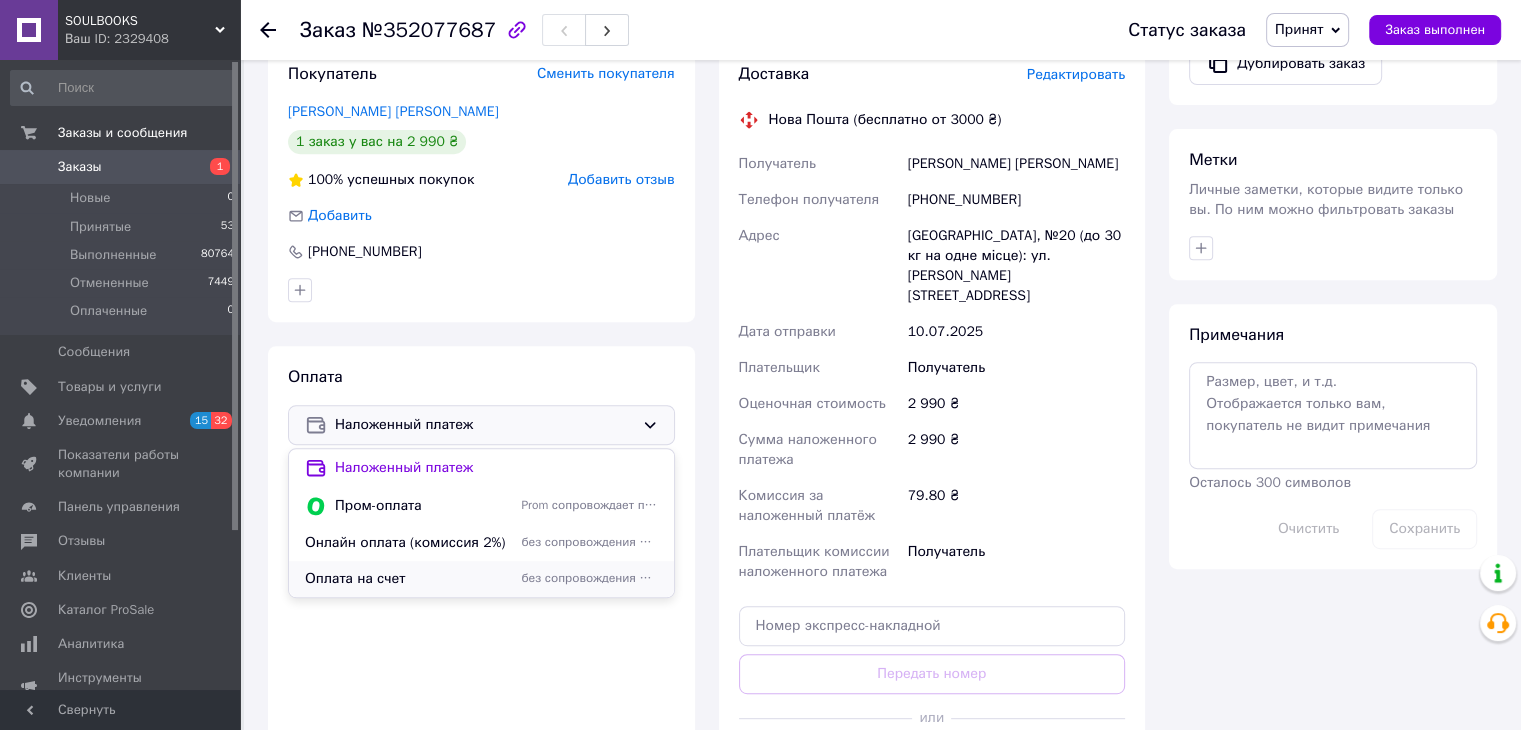 click on "Оплата на счет" at bounding box center (409, 579) 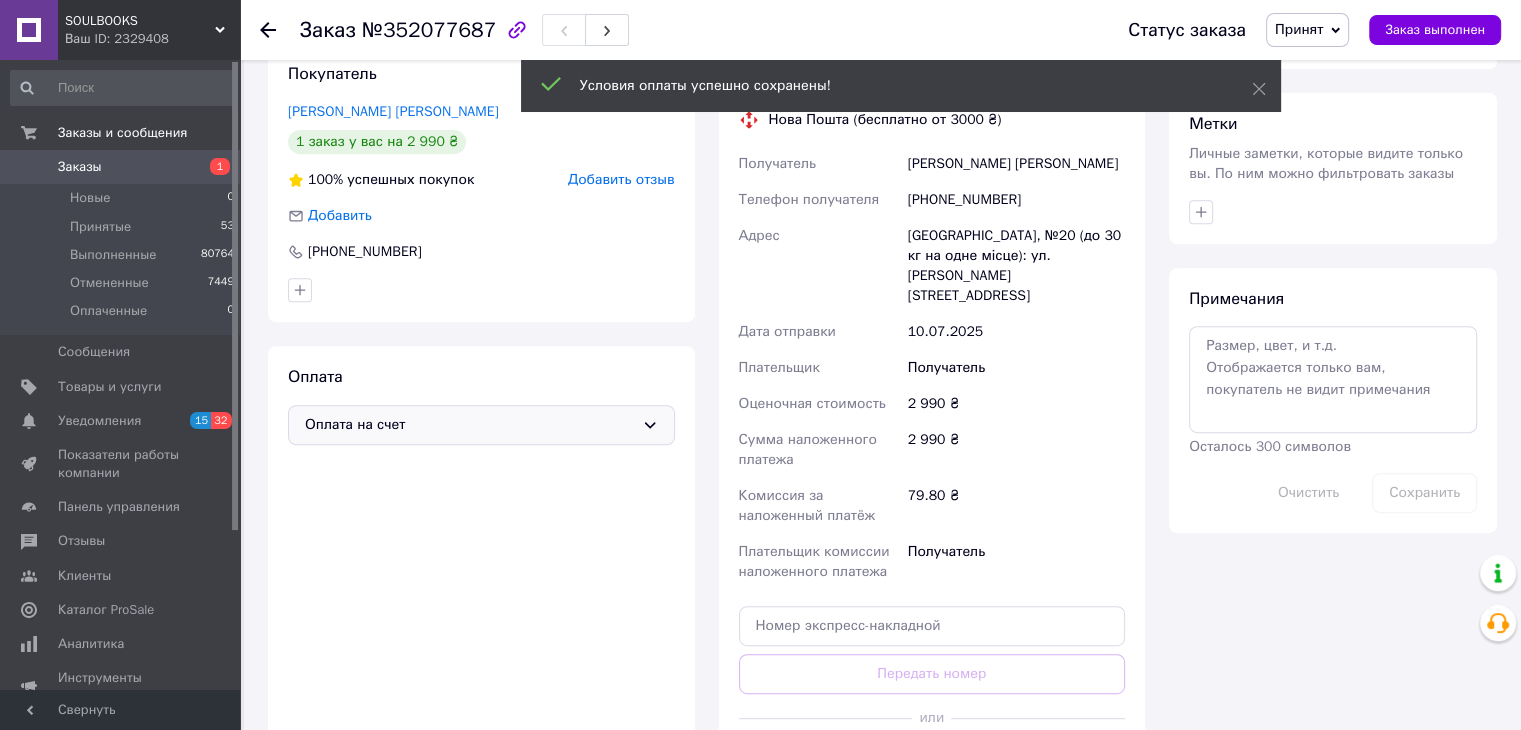click on "Принятые" at bounding box center (100, 227) 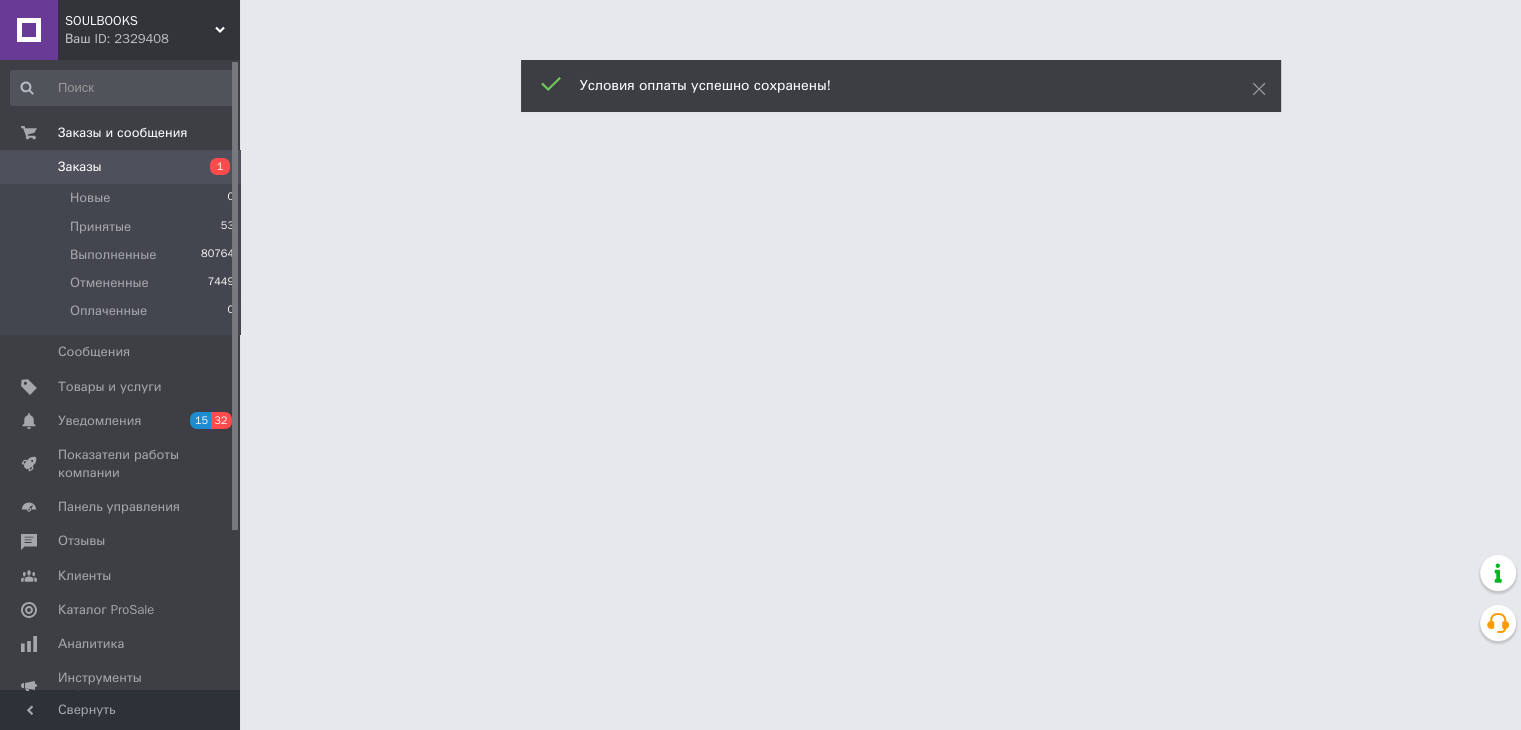 scroll, scrollTop: 0, scrollLeft: 0, axis: both 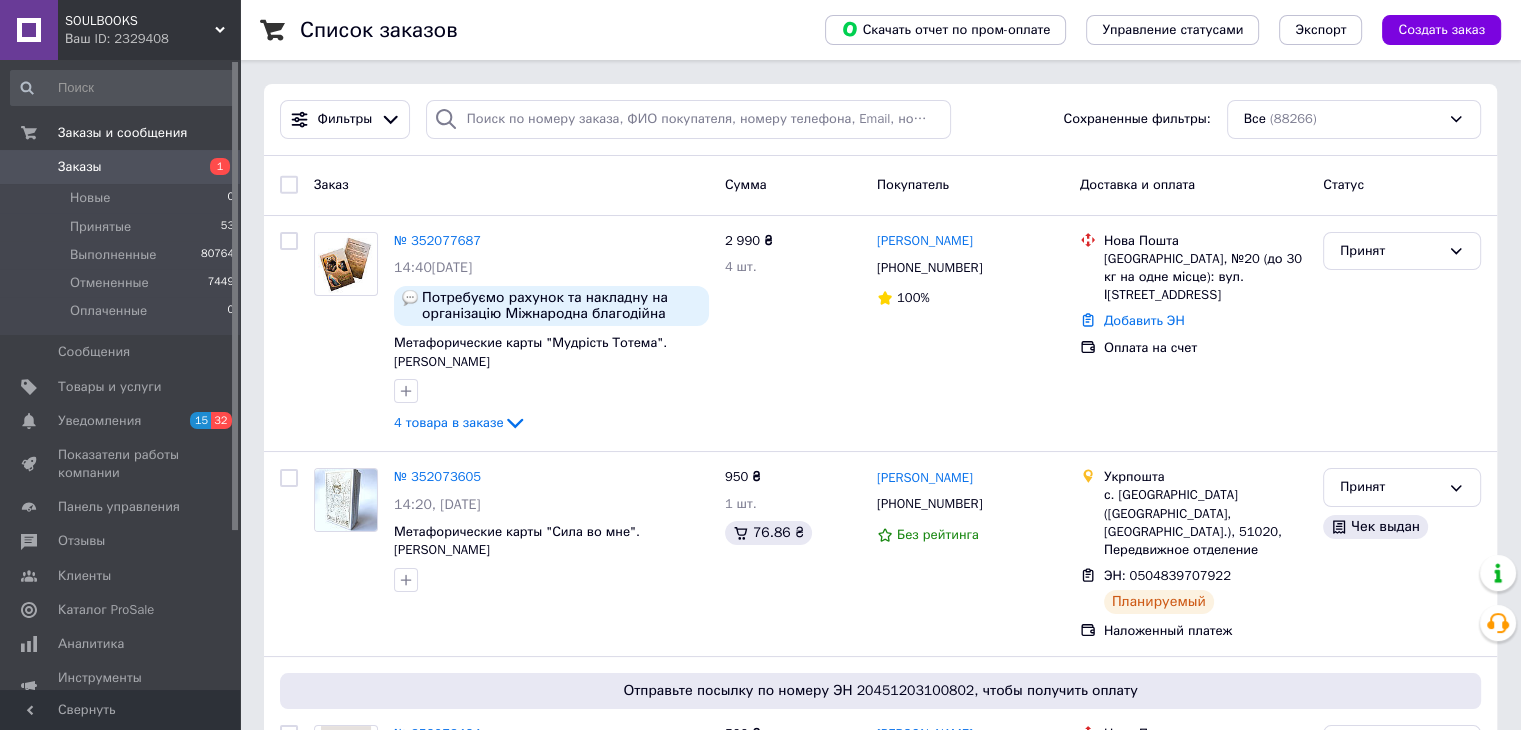 click on "Заказы" at bounding box center (121, 167) 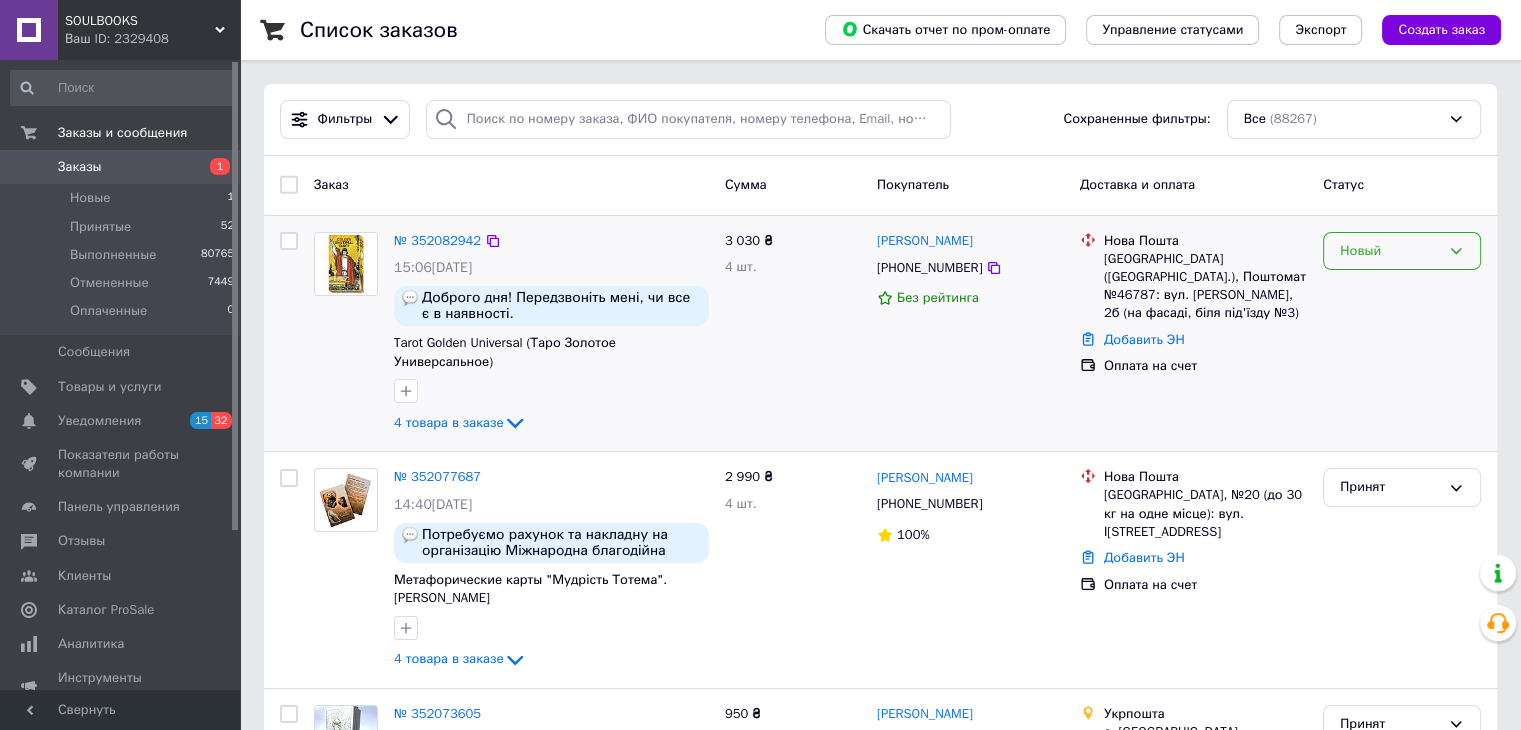 click on "Новый" at bounding box center [1390, 251] 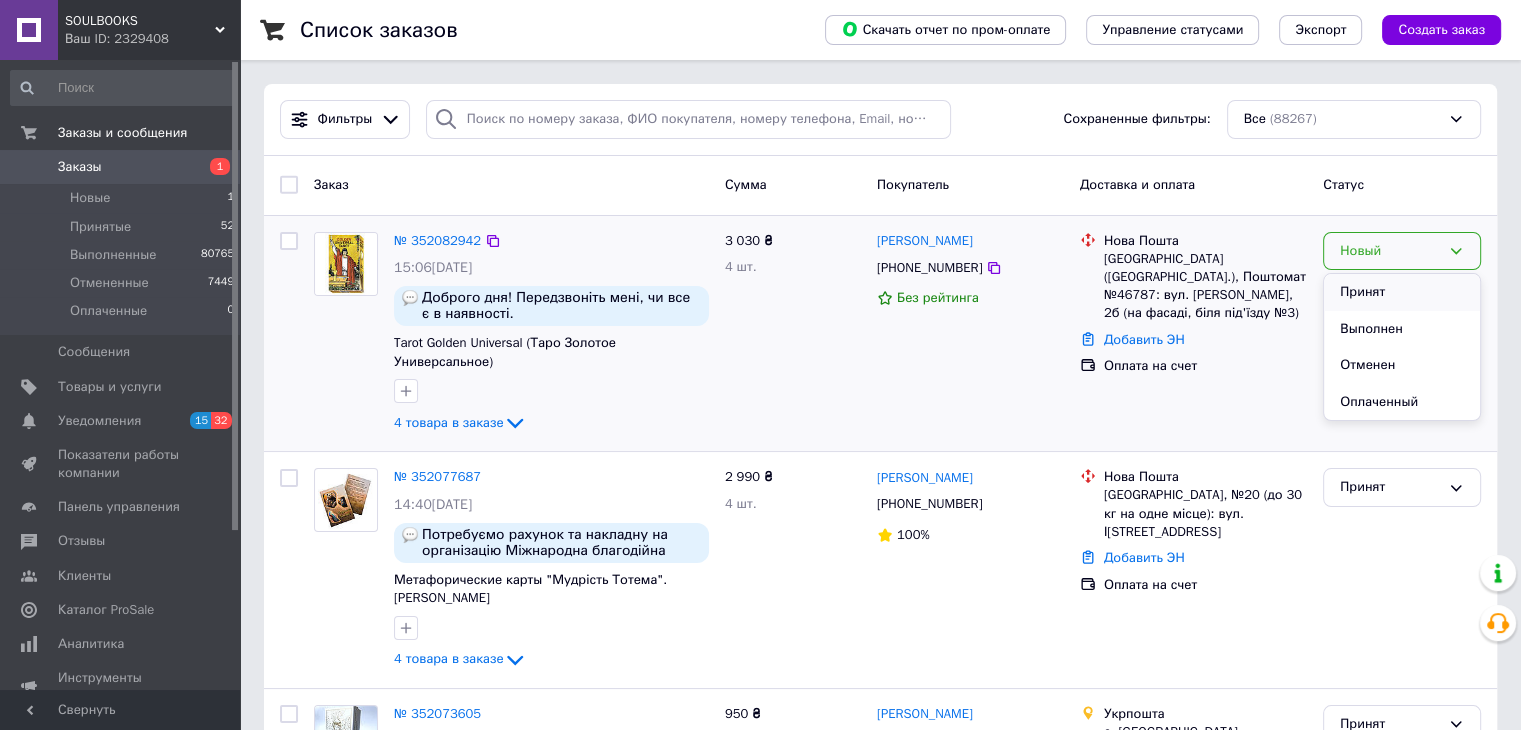 click on "Принят" at bounding box center [1402, 292] 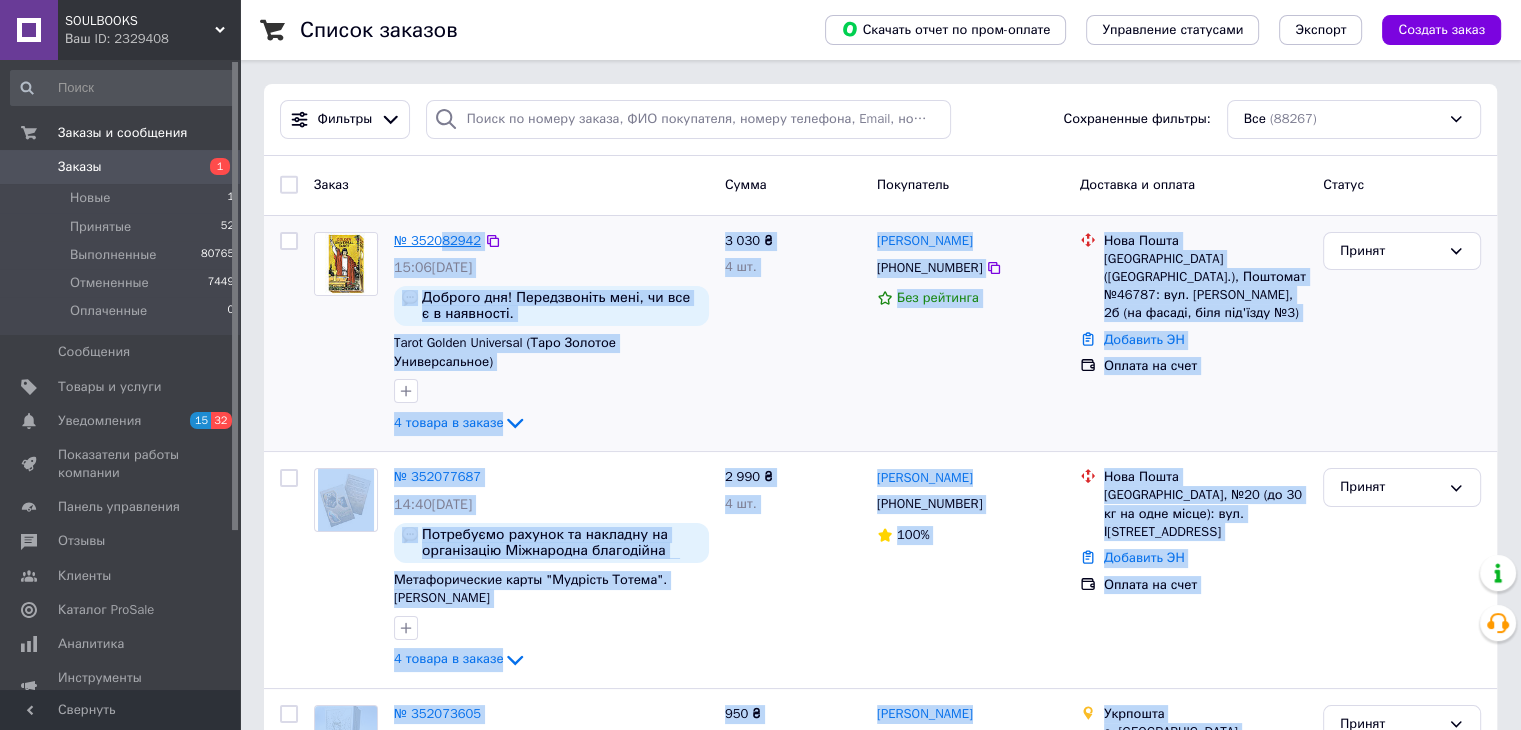 click on "№ 352082942" at bounding box center (437, 240) 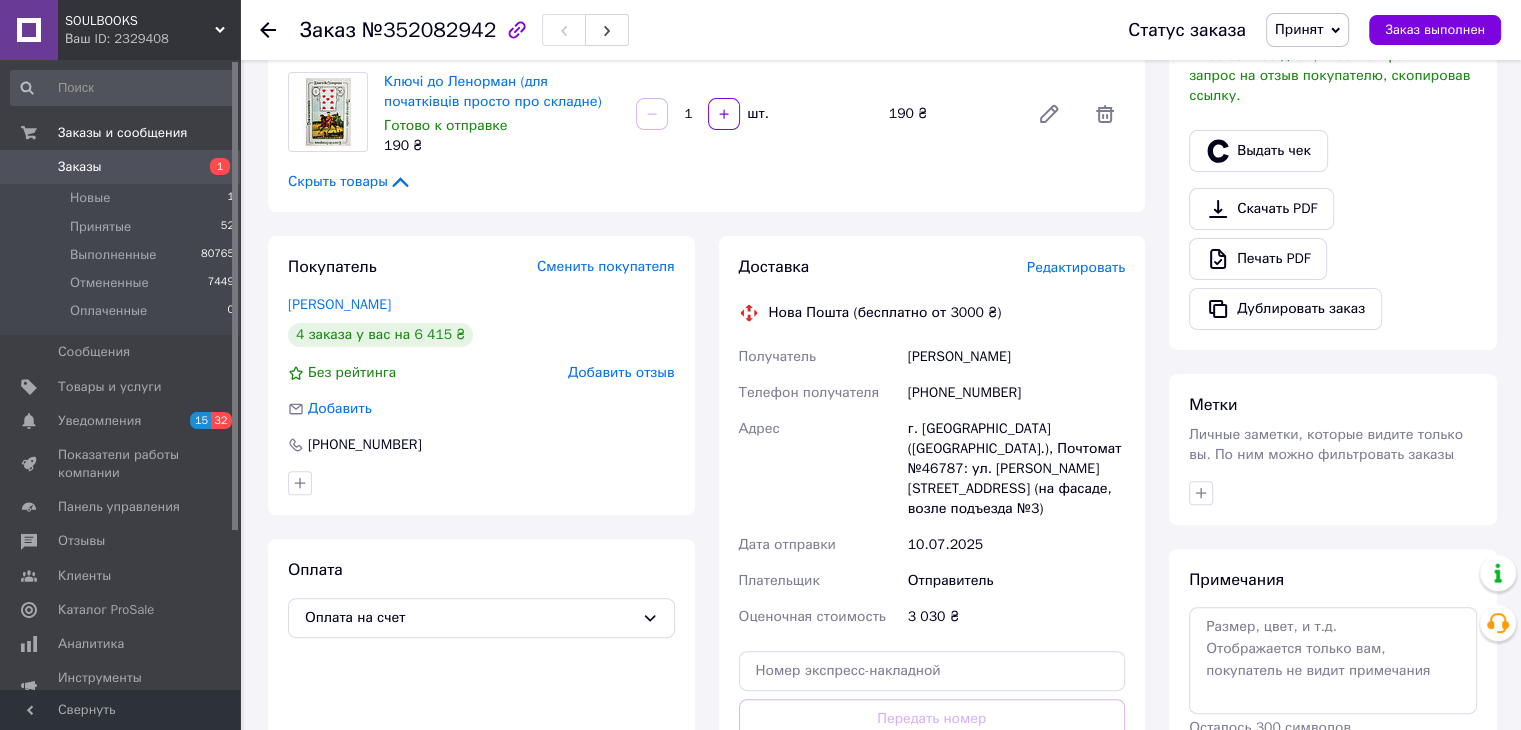scroll, scrollTop: 700, scrollLeft: 0, axis: vertical 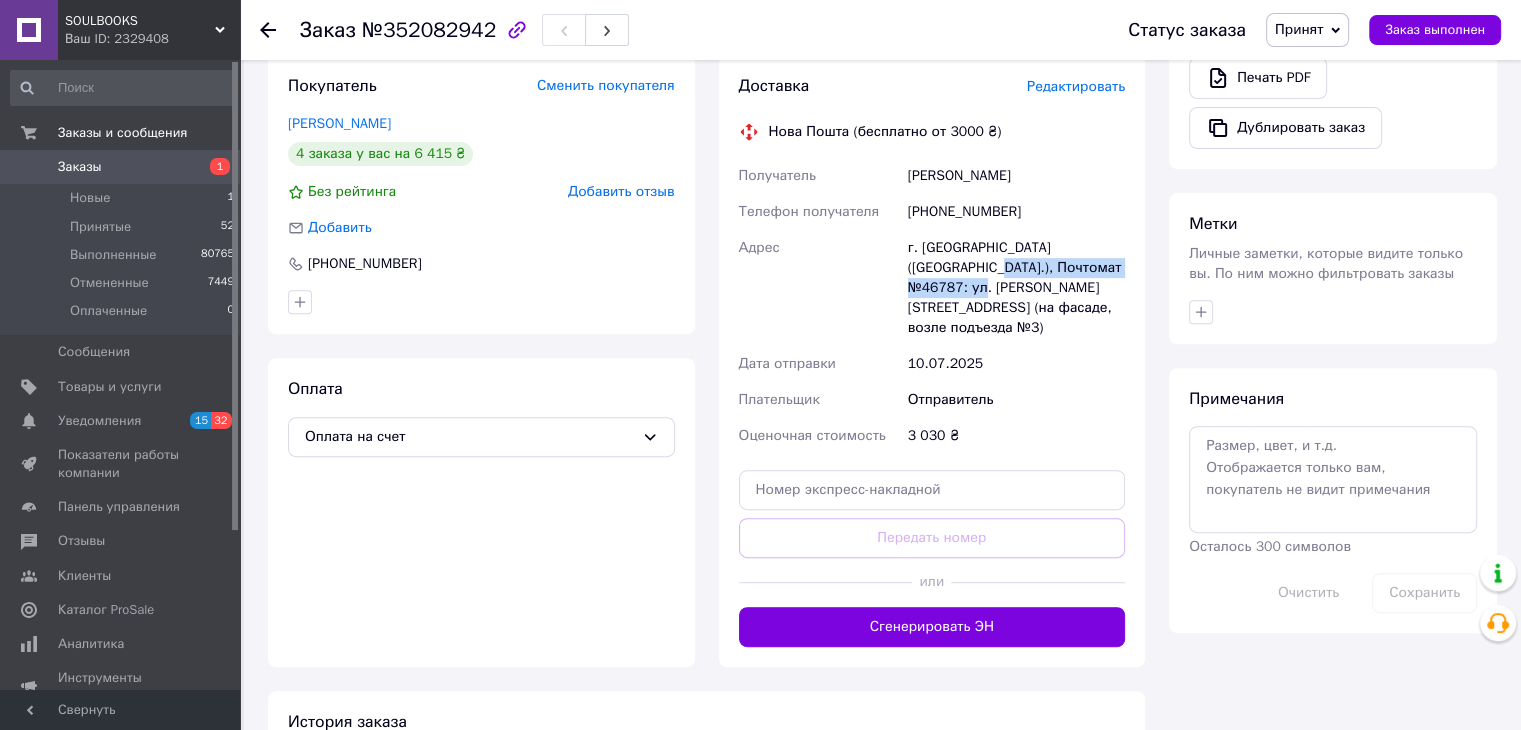 drag, startPoint x: 1100, startPoint y: 269, endPoint x: 904, endPoint y: 274, distance: 196.06377 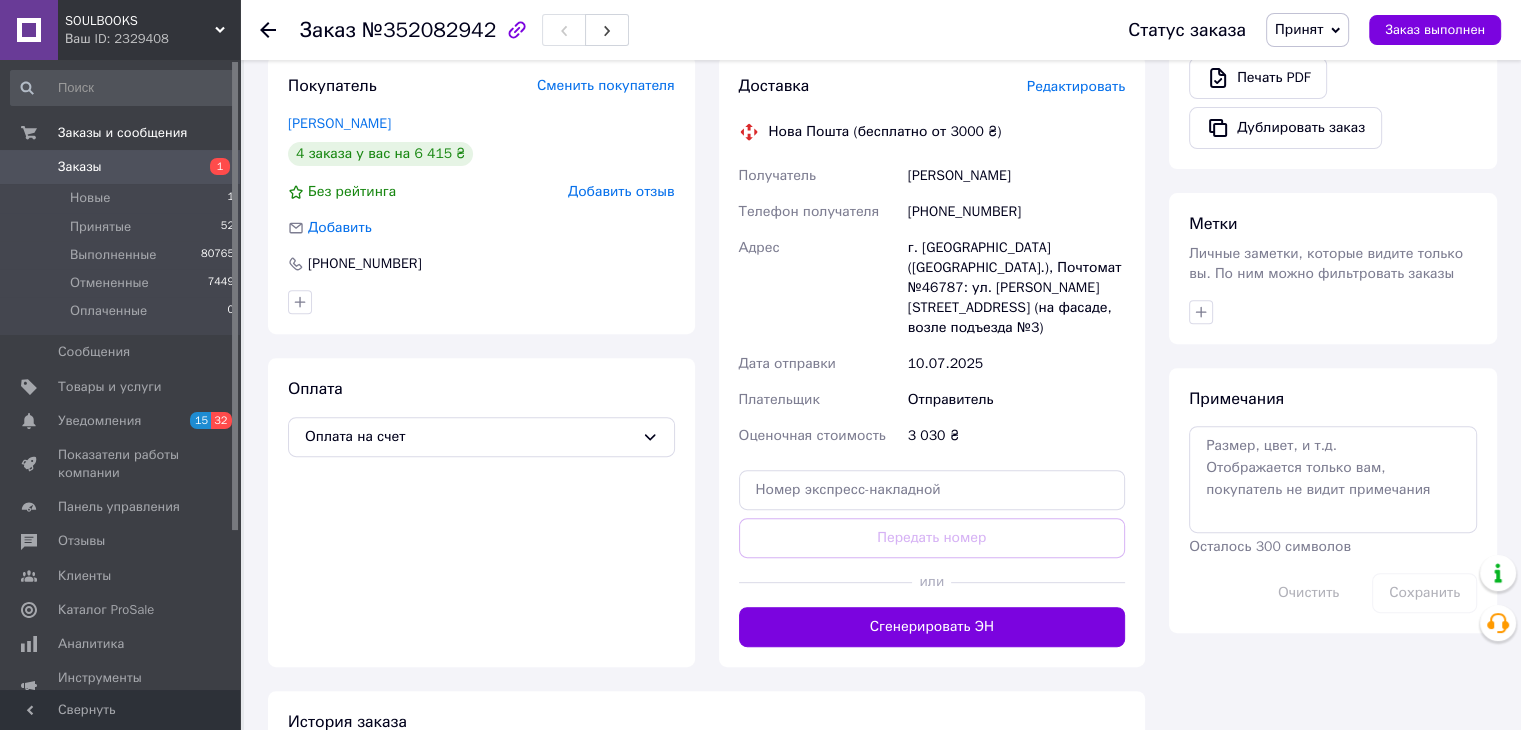 click on "г. [GEOGRAPHIC_DATA] ([GEOGRAPHIC_DATA].), Почтомат №46787: ул. [PERSON_NAME][STREET_ADDRESS] (на фасаде, возле подъезда №3)" at bounding box center (1016, 288) 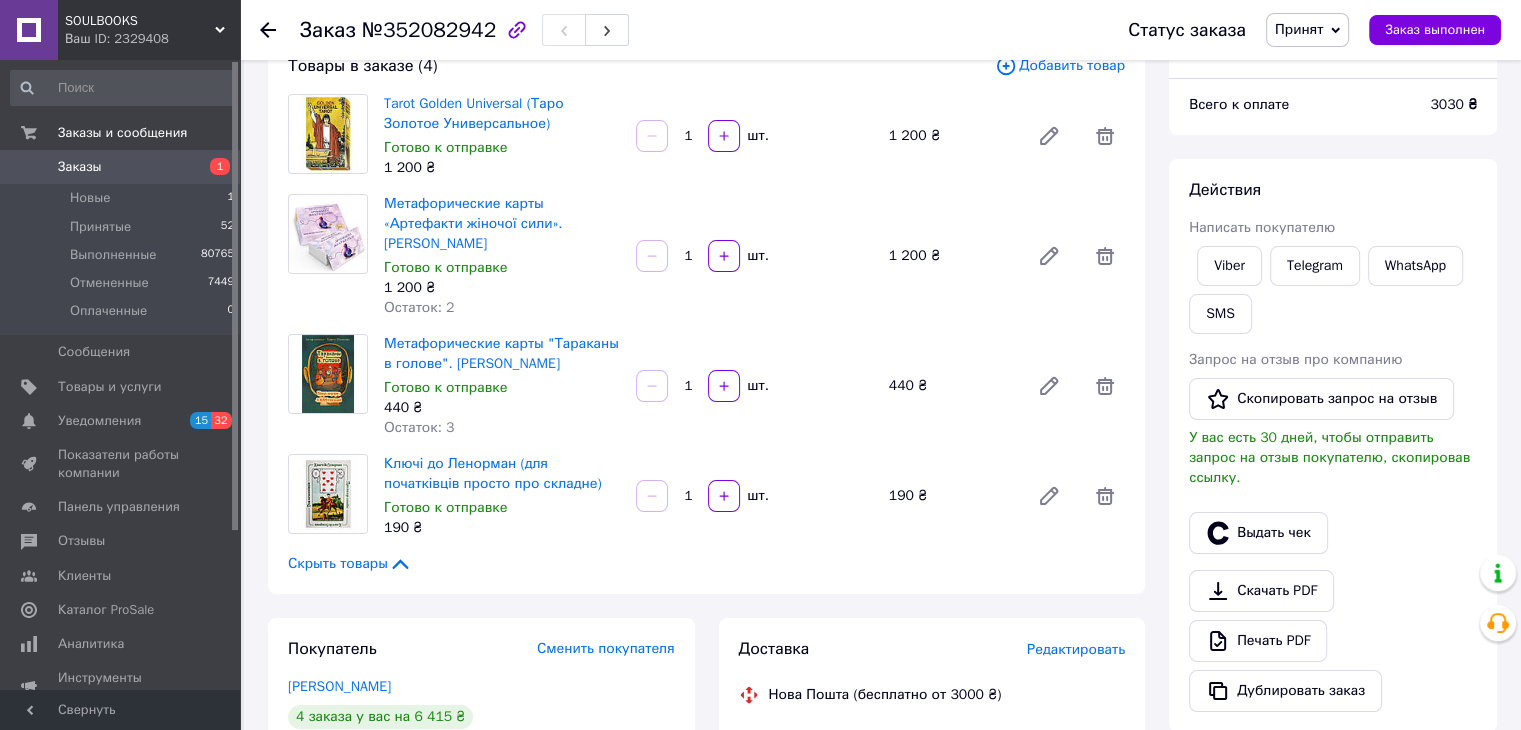 scroll, scrollTop: 112, scrollLeft: 0, axis: vertical 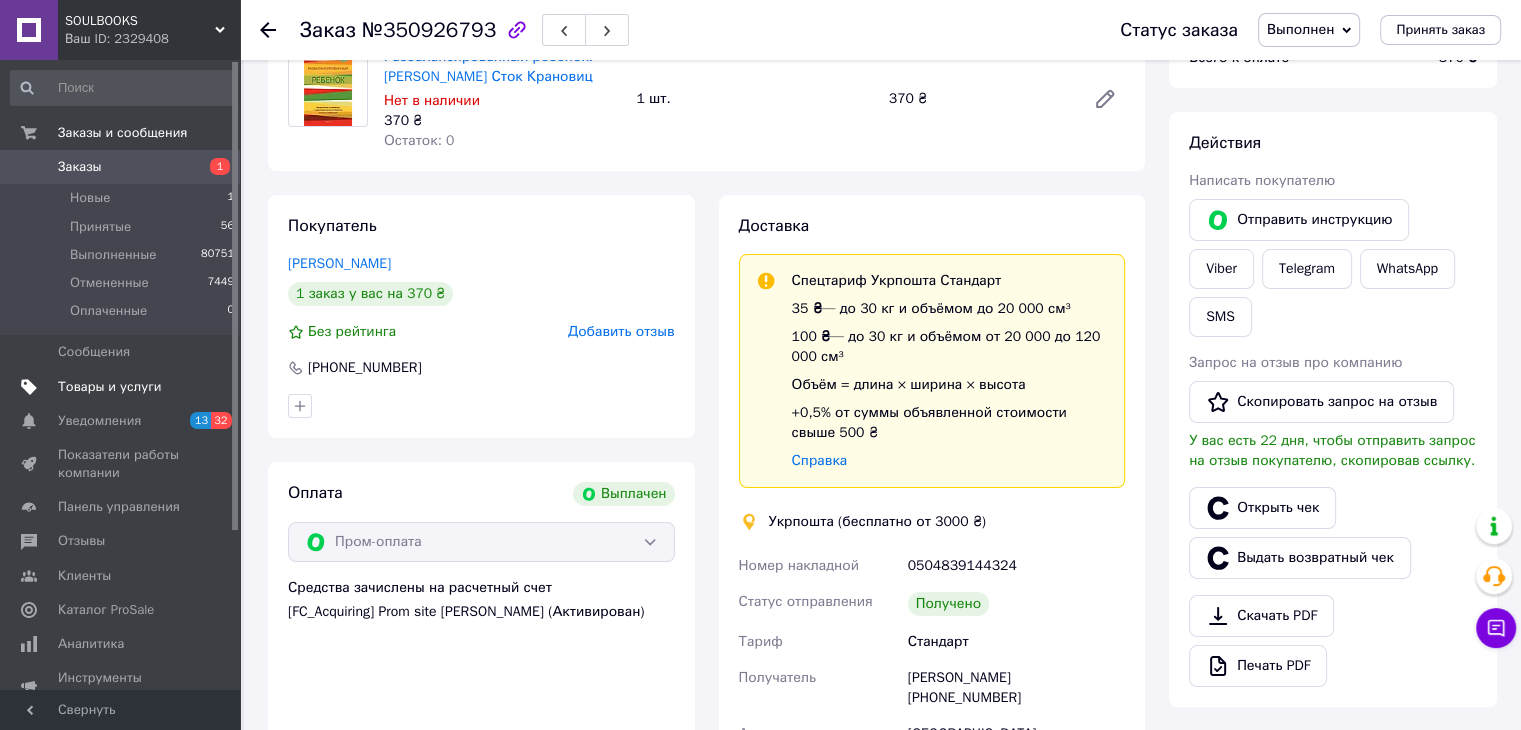 click on "Товары и услуги" at bounding box center (110, 387) 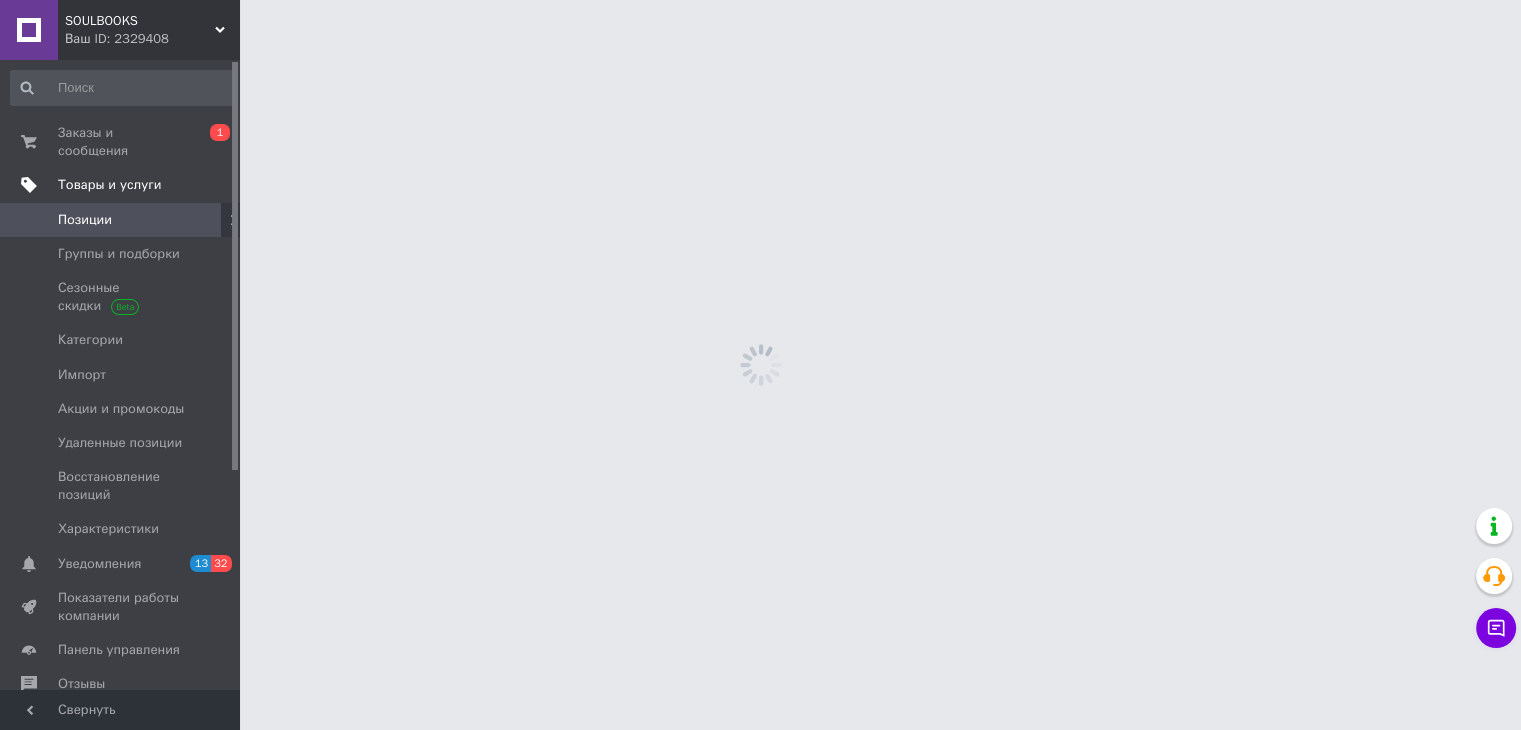 scroll, scrollTop: 0, scrollLeft: 0, axis: both 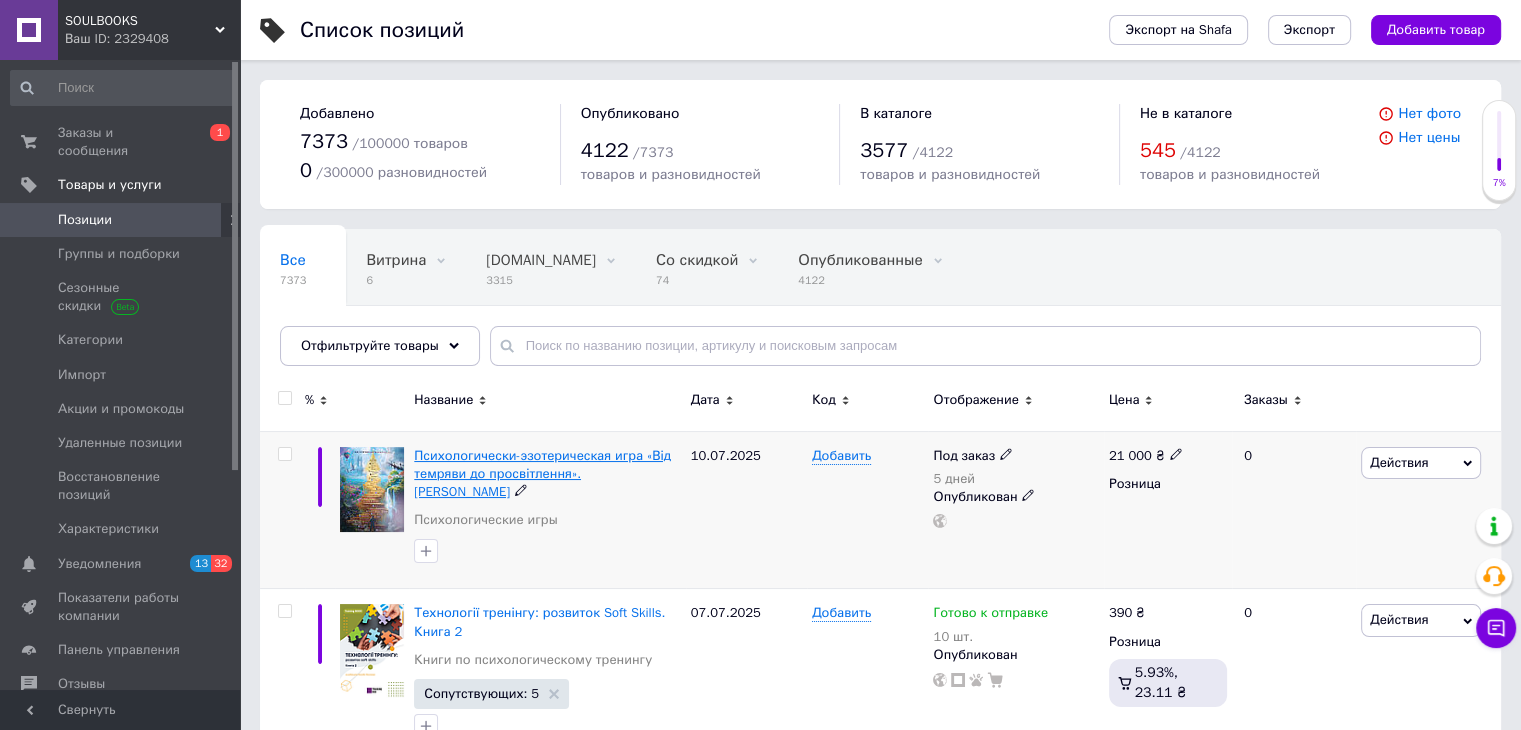 click on "Психологически-эзотерическая игра «Від темряви до просвітлення». Проценко Наталия" at bounding box center (542, 473) 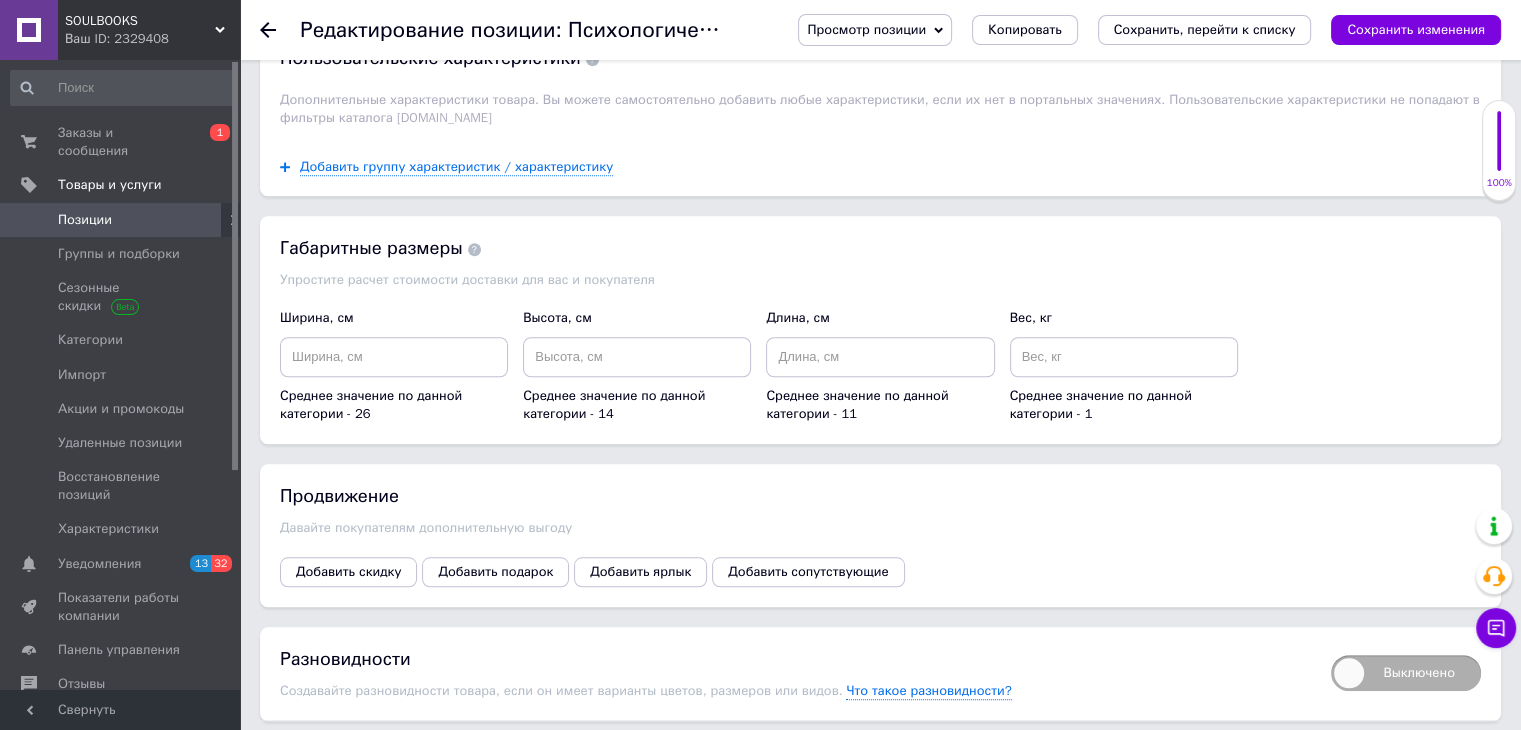 scroll, scrollTop: 2100, scrollLeft: 0, axis: vertical 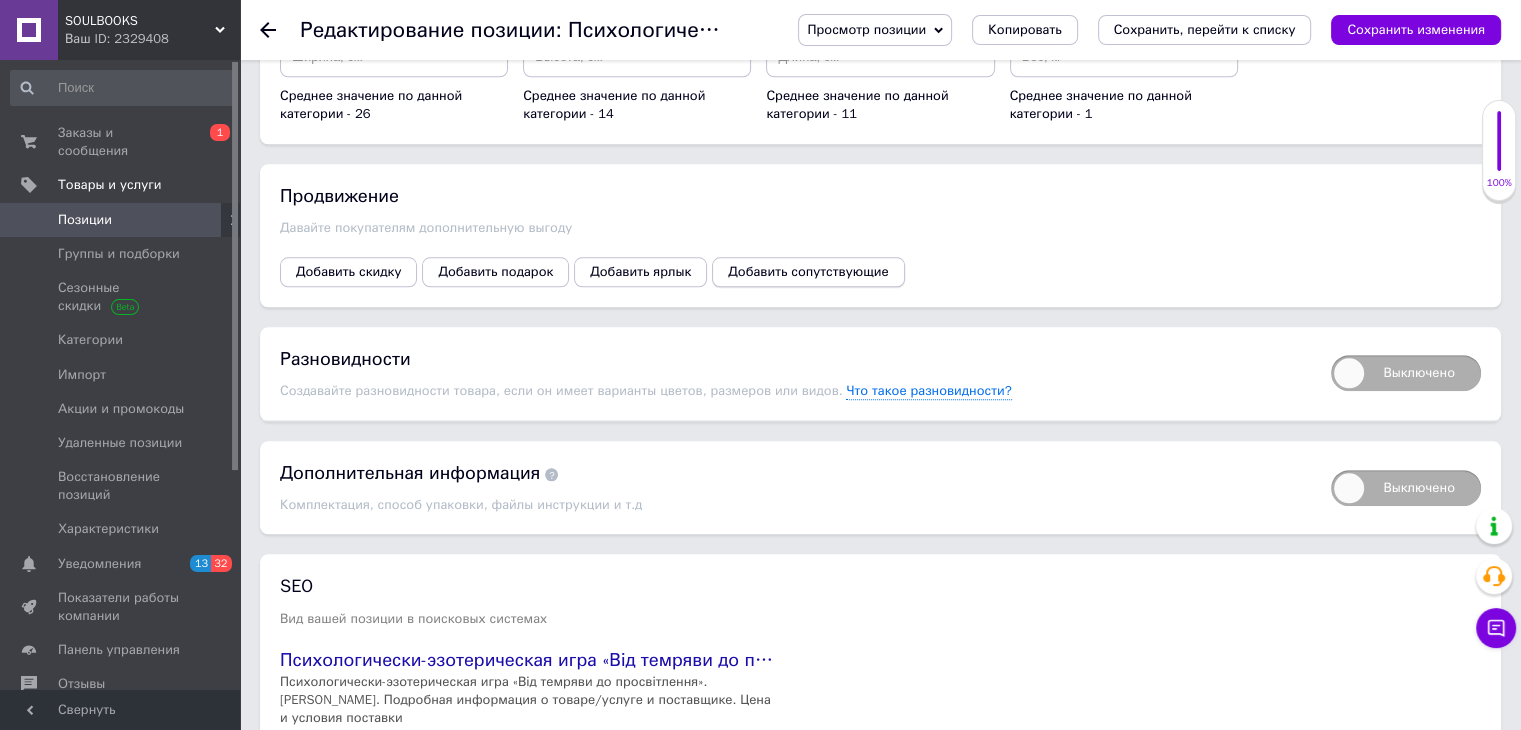 click on "Добавить сопутствующие" at bounding box center (808, 272) 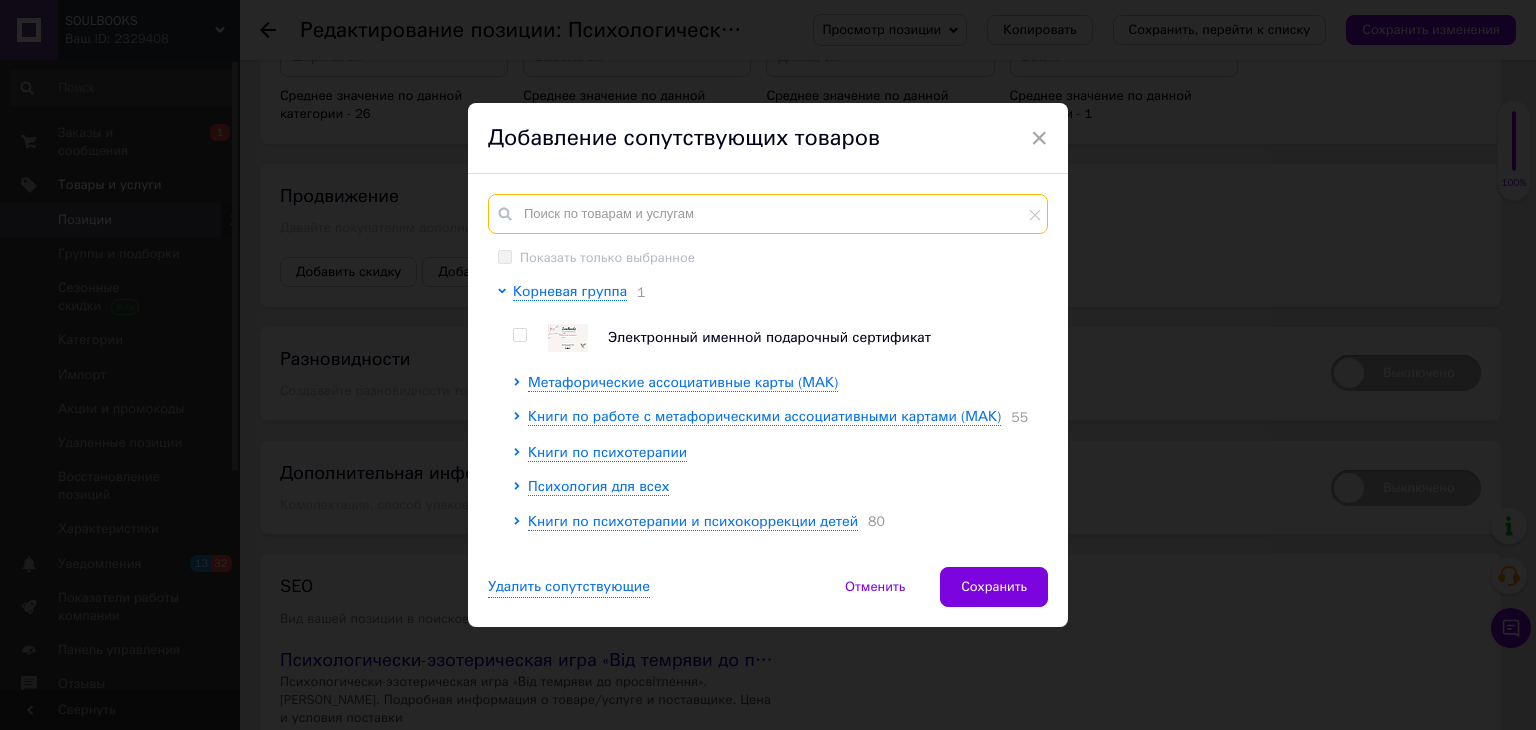 drag, startPoint x: 648, startPoint y: 210, endPoint x: 655, endPoint y: 194, distance: 17.464249 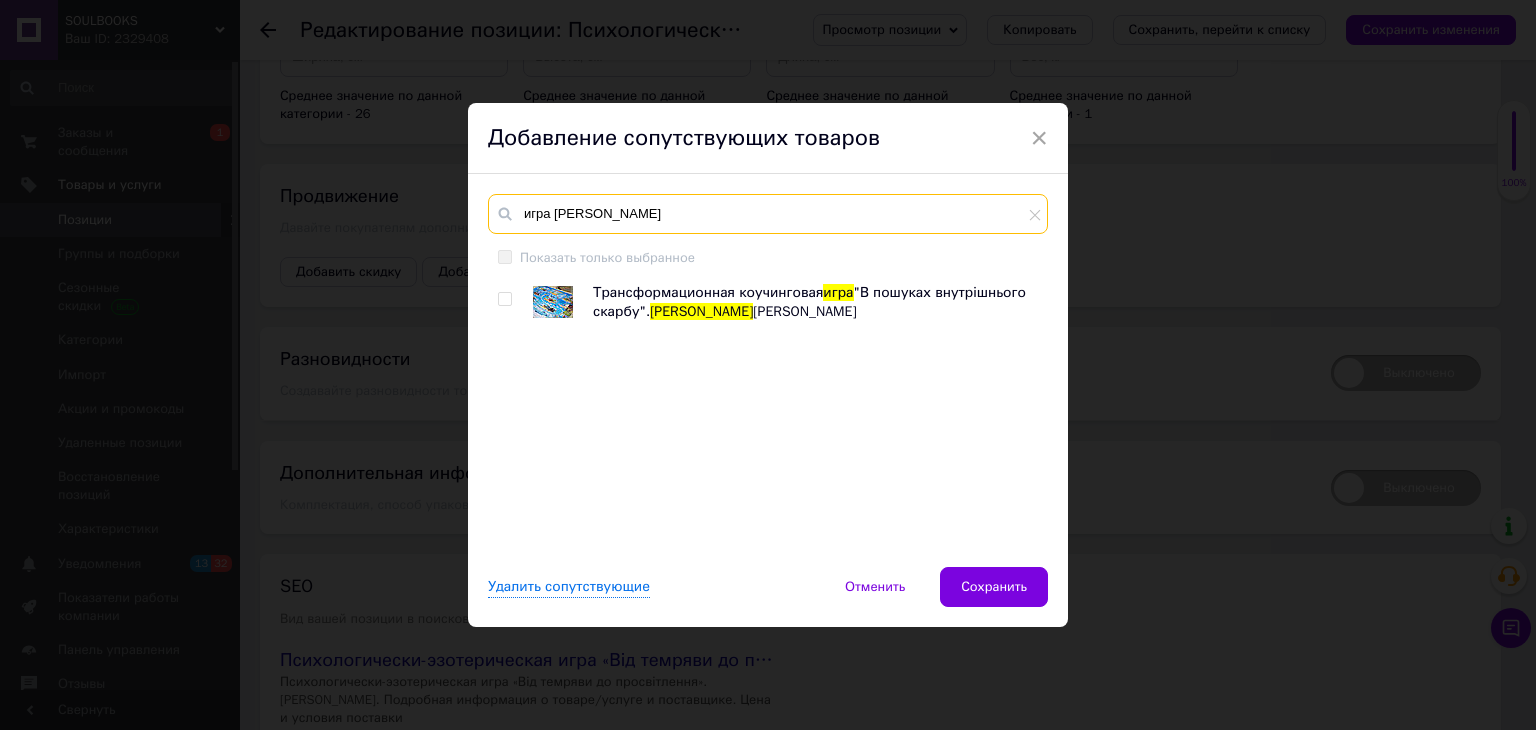 type on "игра проценко" 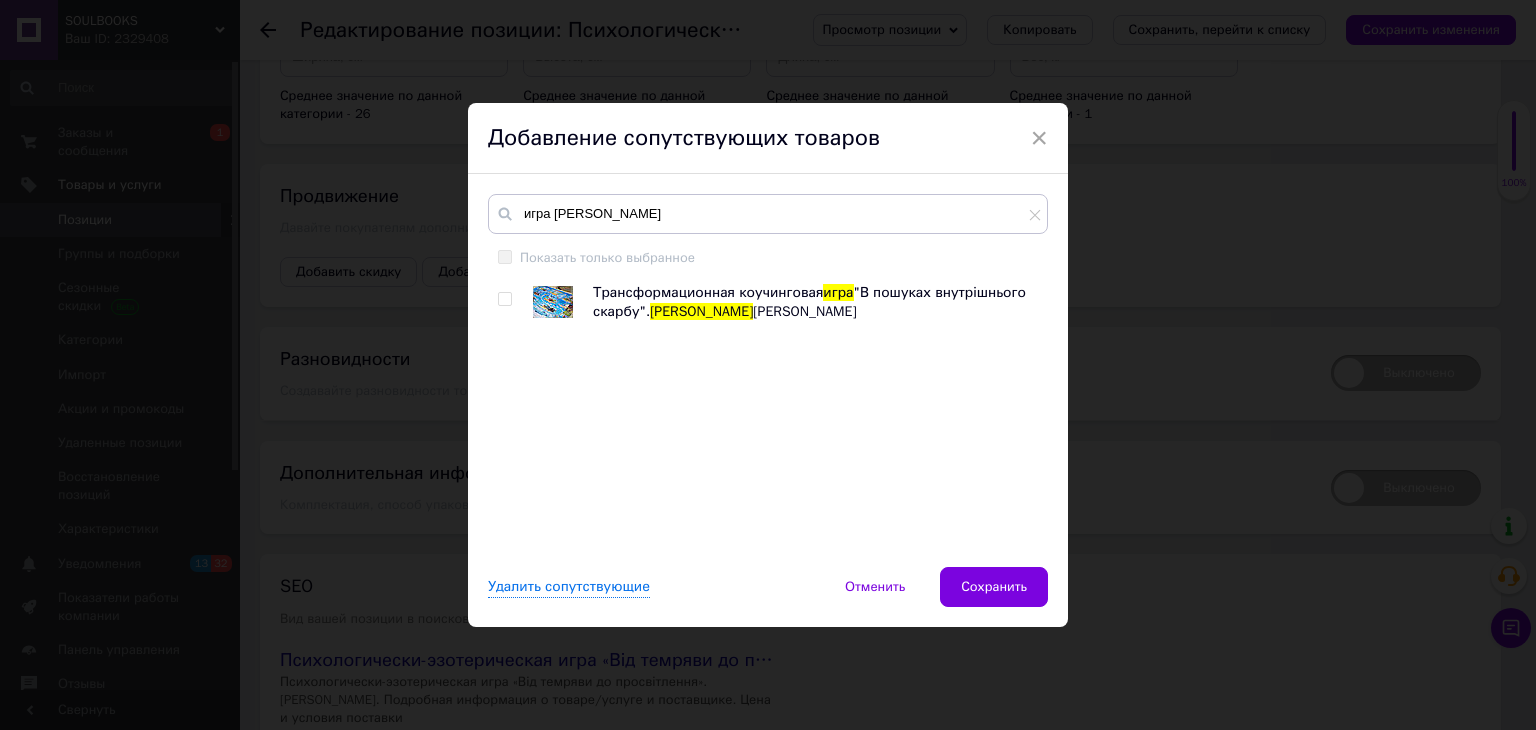 click at bounding box center [504, 299] 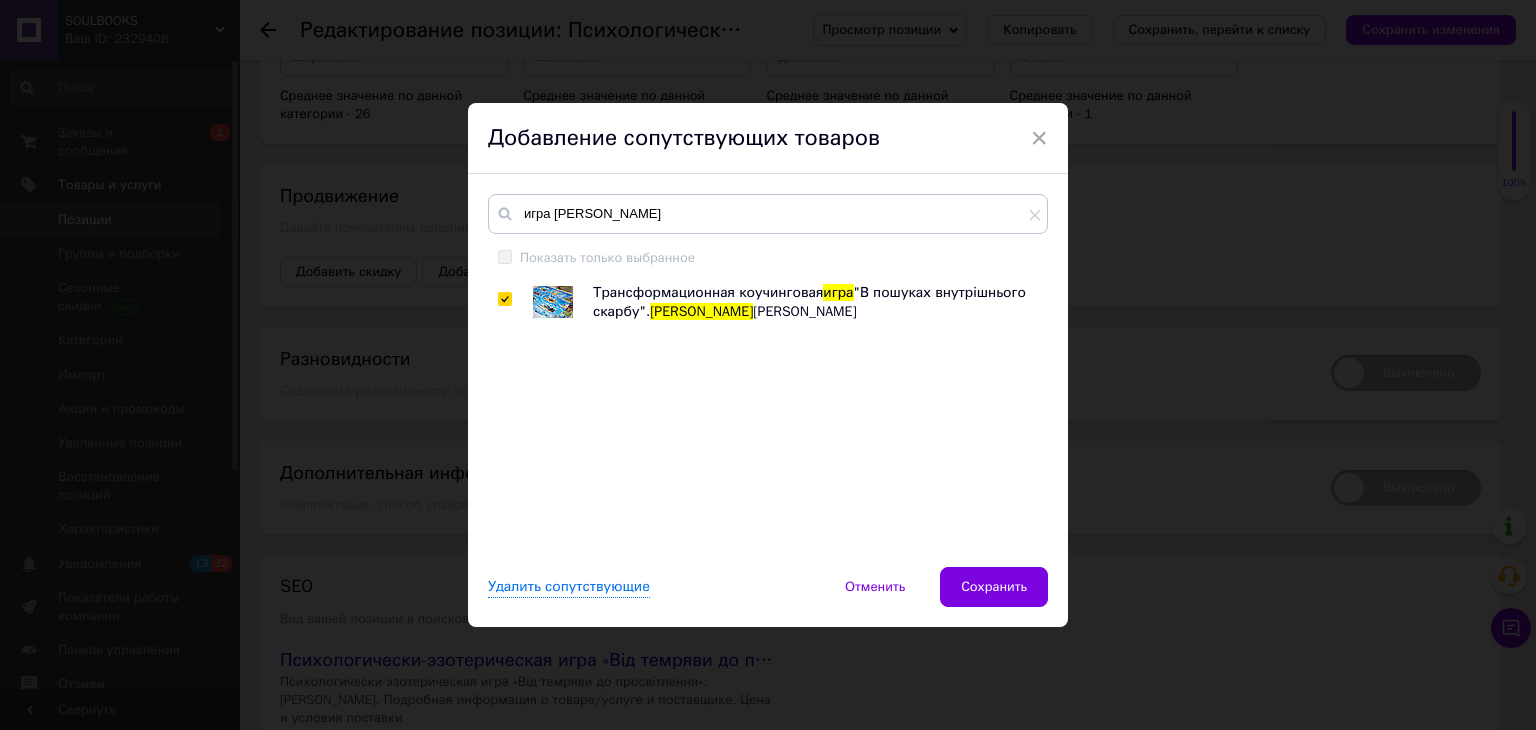 checkbox on "true" 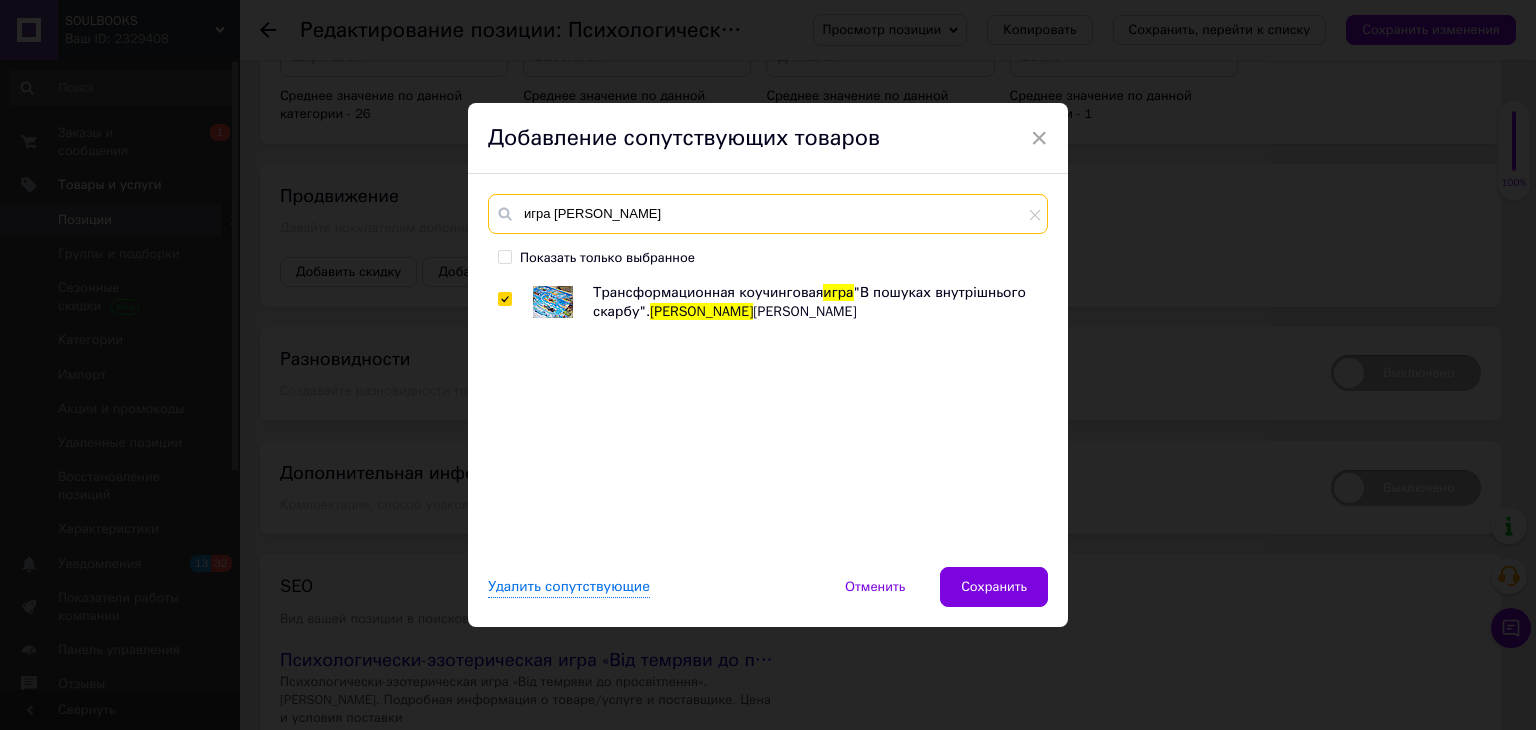 drag, startPoint x: 621, startPoint y: 217, endPoint x: 545, endPoint y: 229, distance: 76.941536 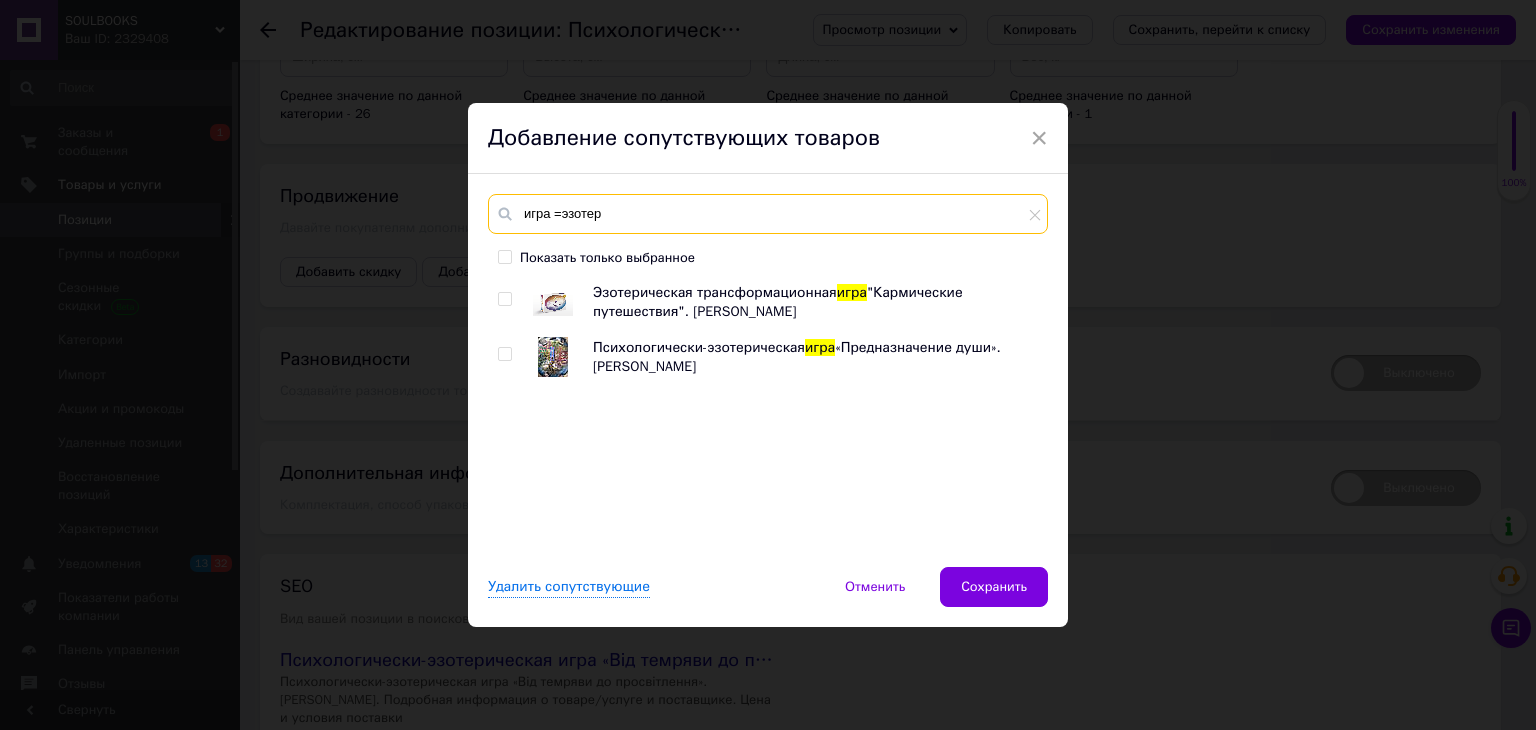 type on "игра =эзотер" 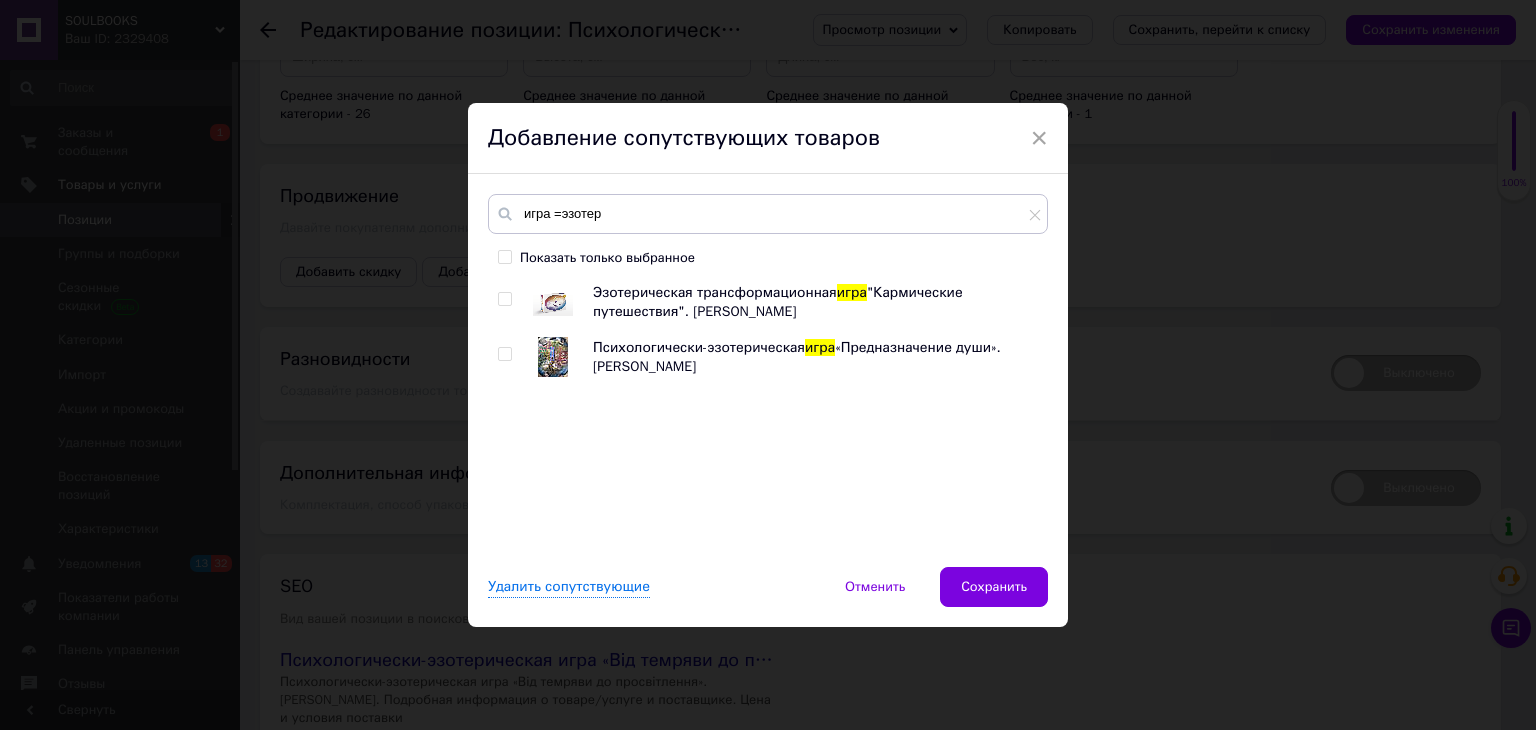 click at bounding box center (504, 299) 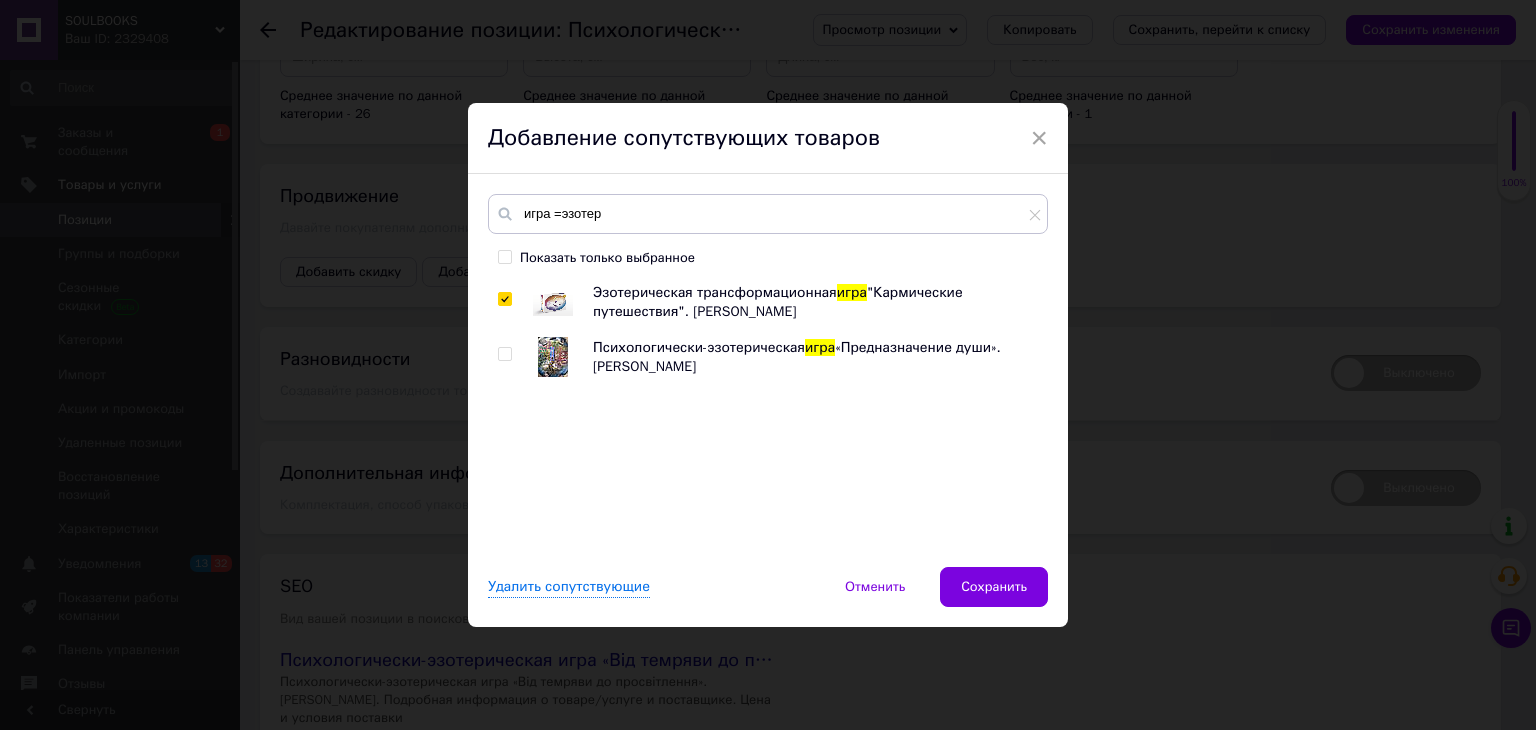 checkbox on "true" 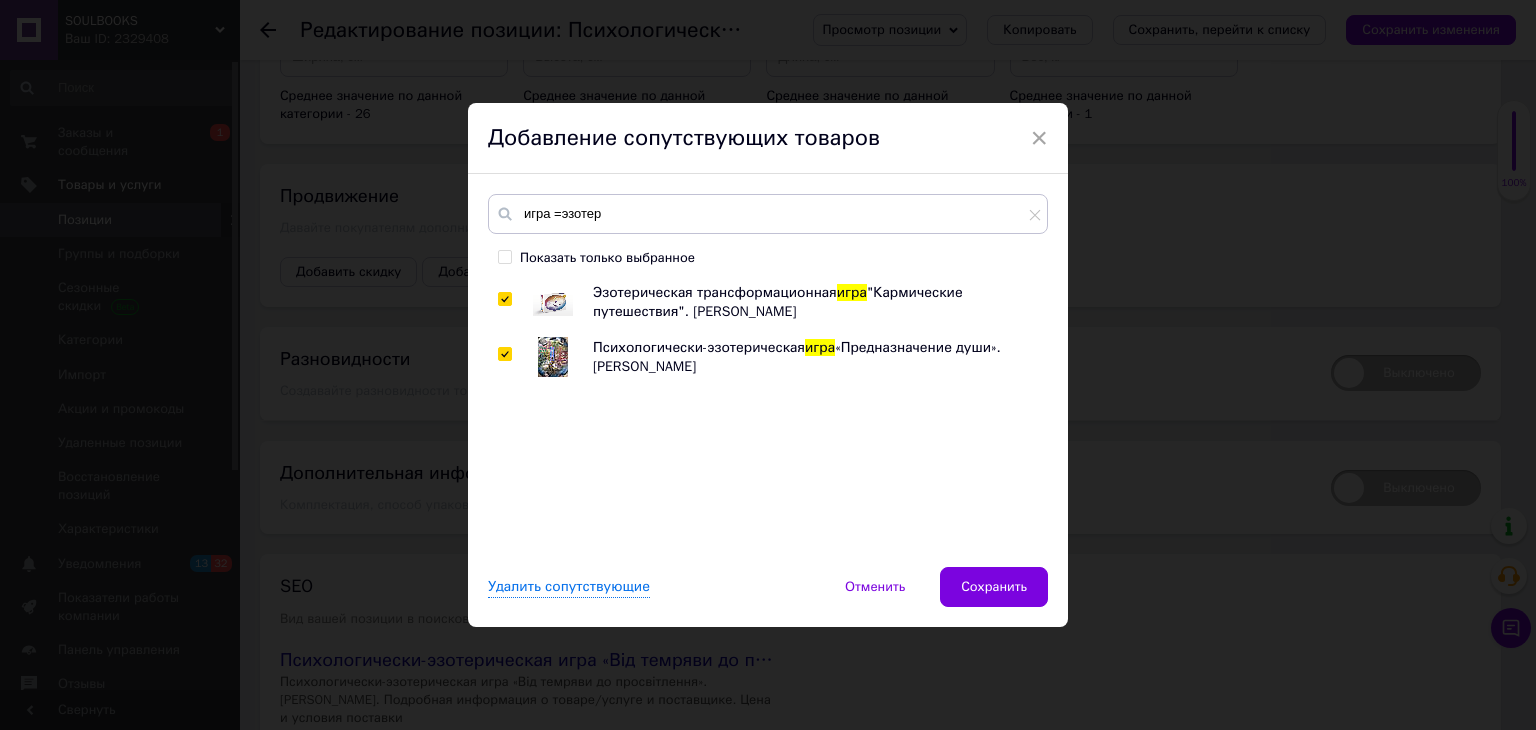 checkbox on "true" 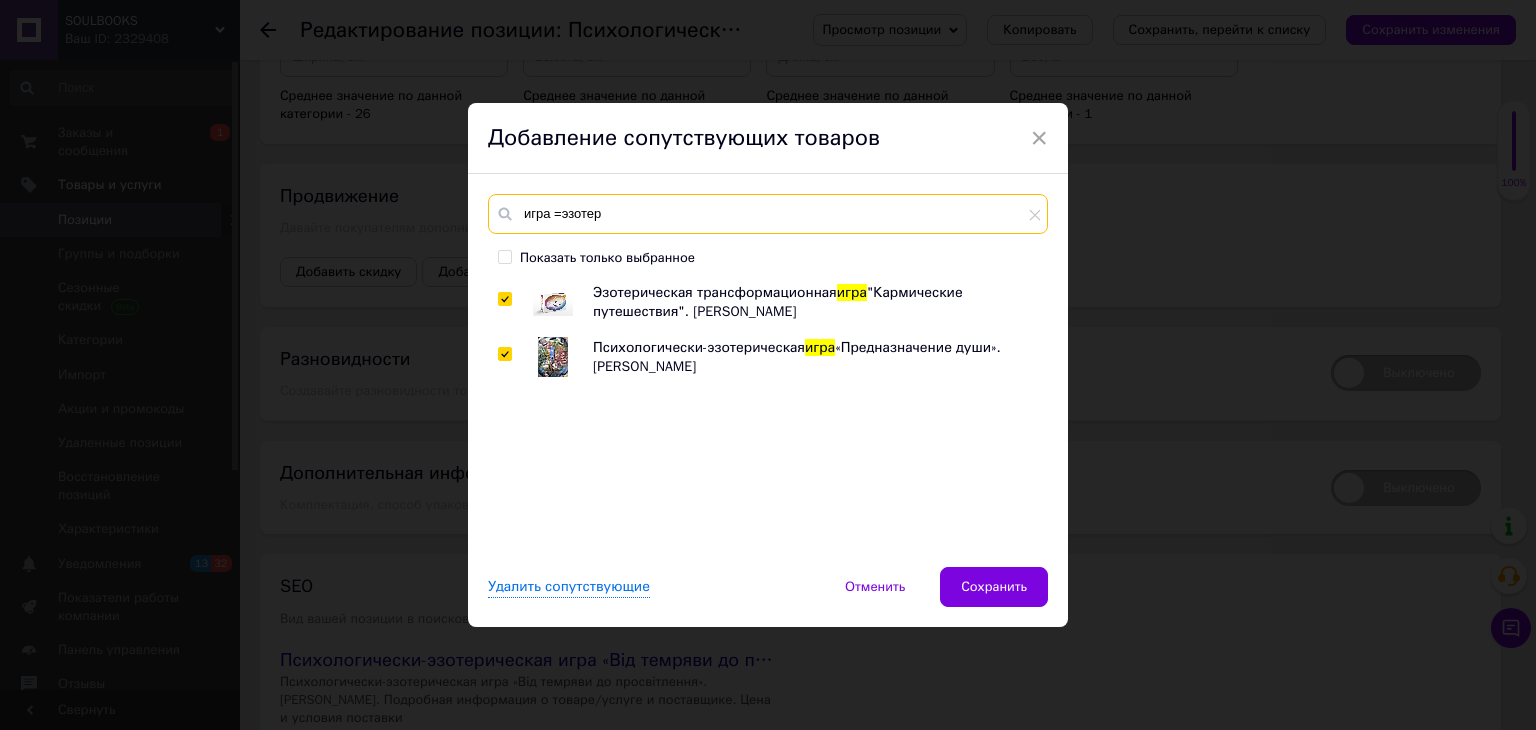 click on "игра =эзотер" at bounding box center [768, 214] 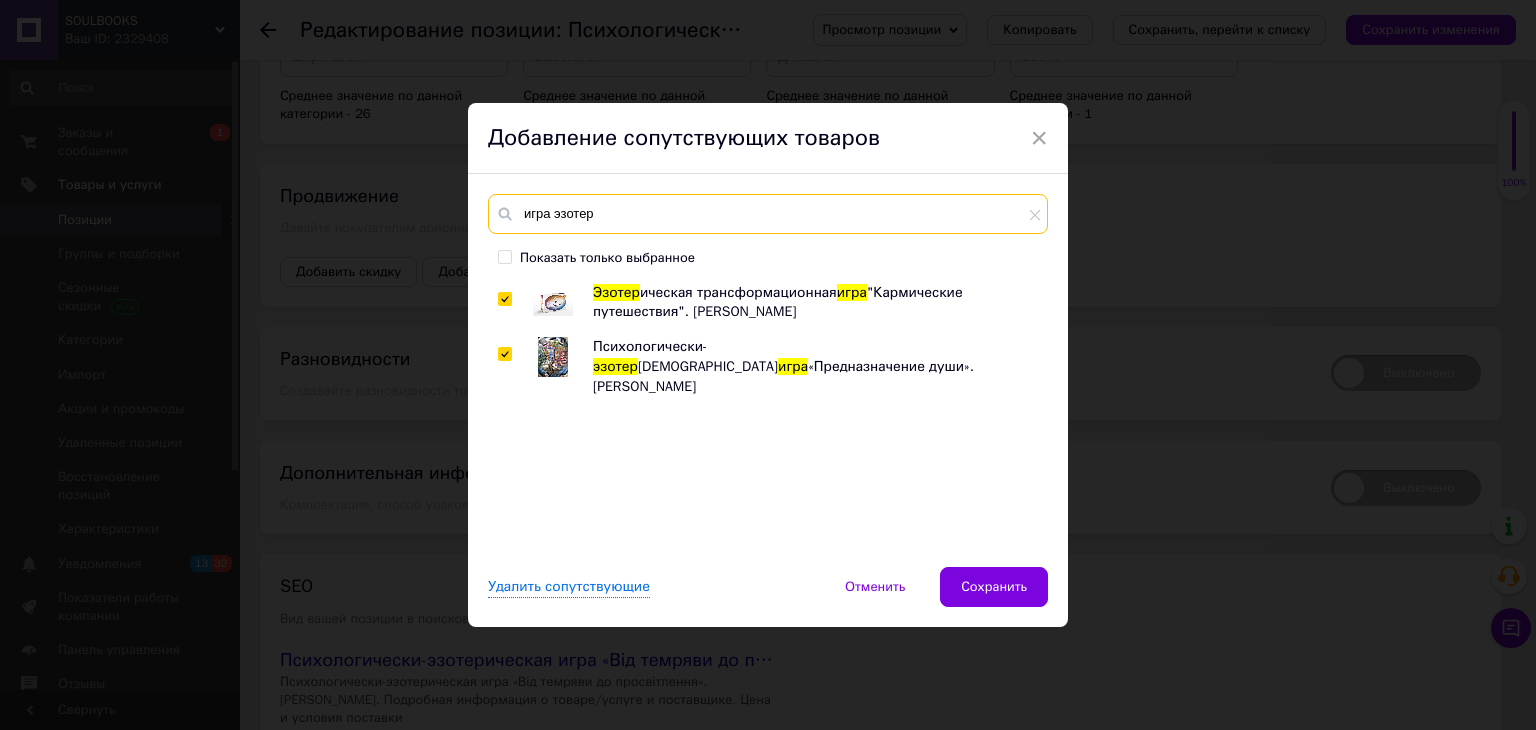 drag, startPoint x: 551, startPoint y: 213, endPoint x: 681, endPoint y: 213, distance: 130 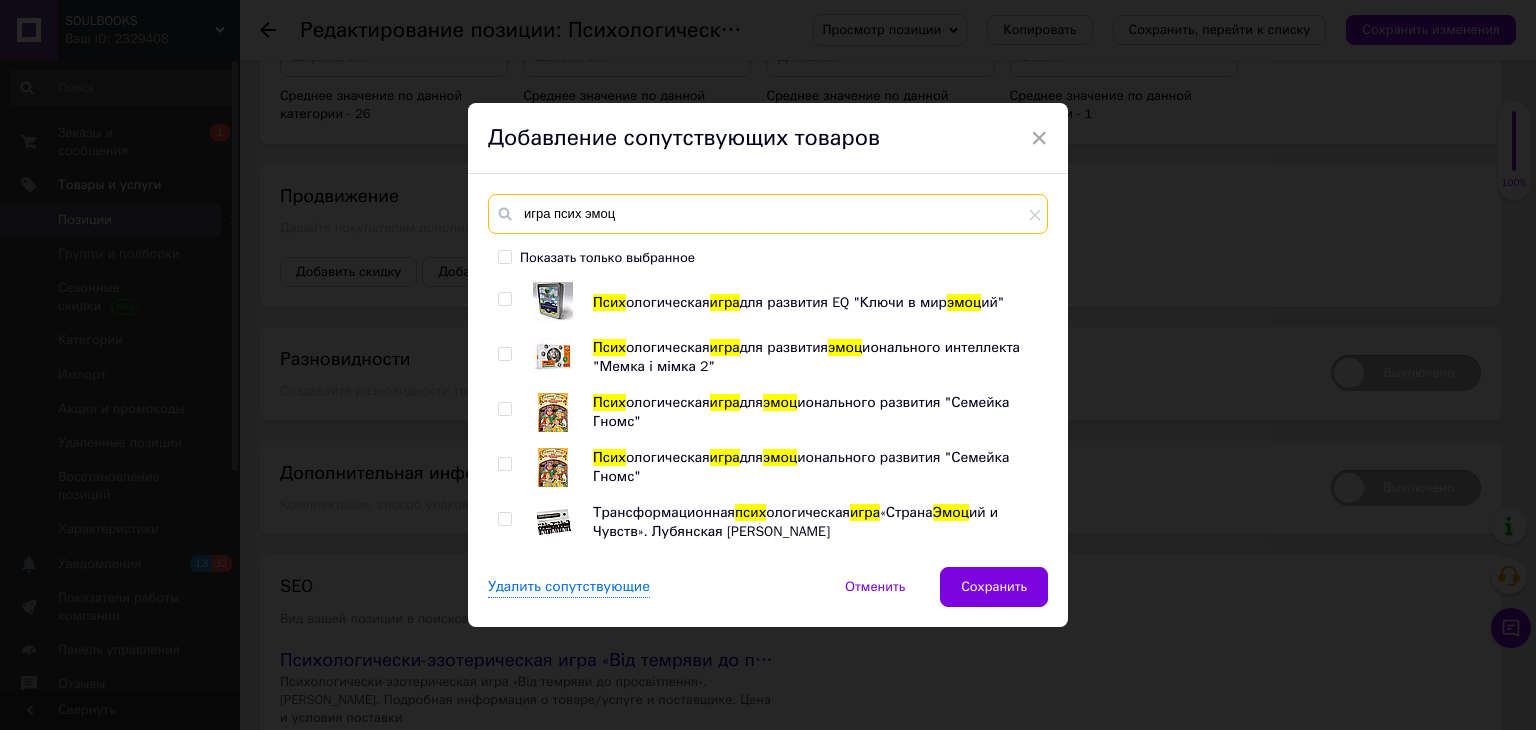 type on "игра псих эмоц" 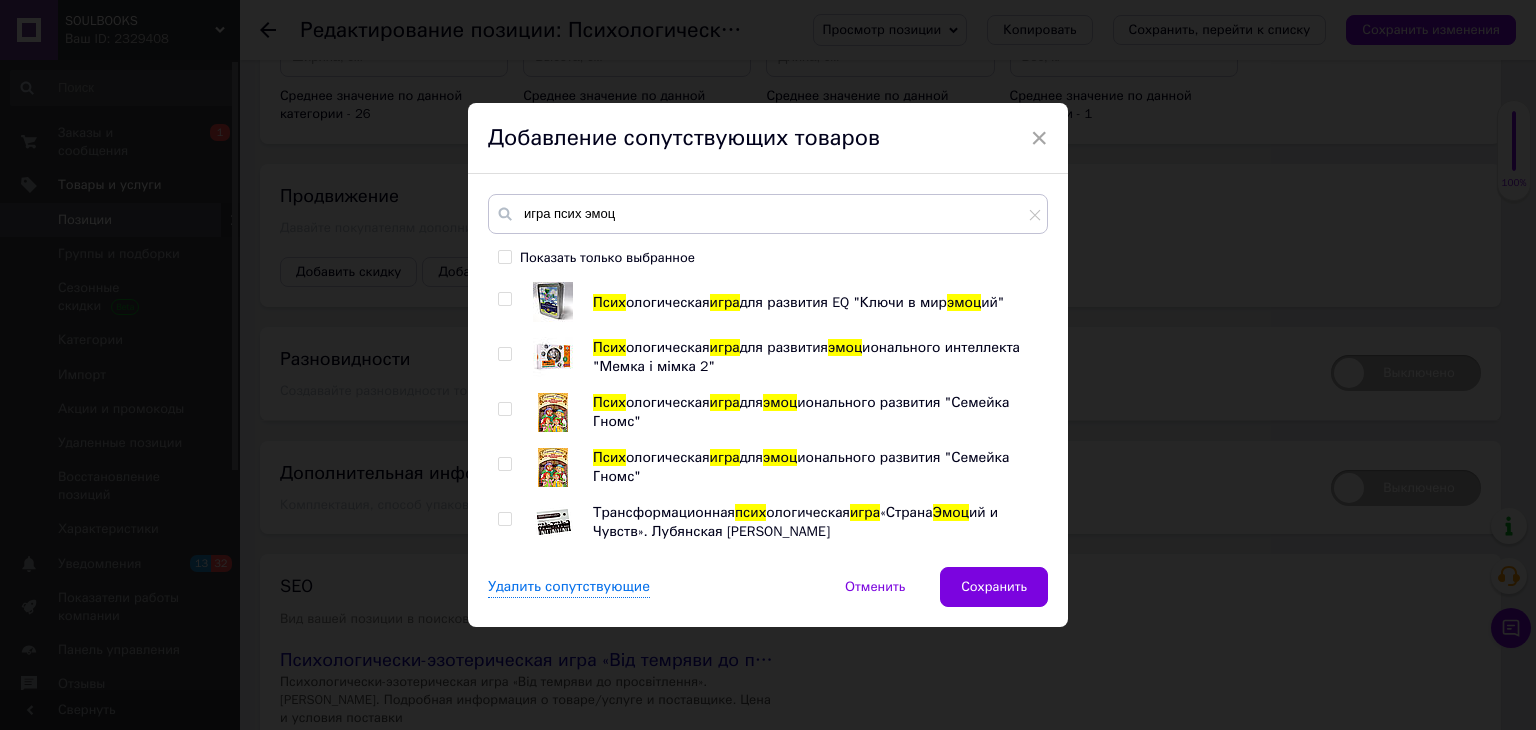 click at bounding box center (504, 519) 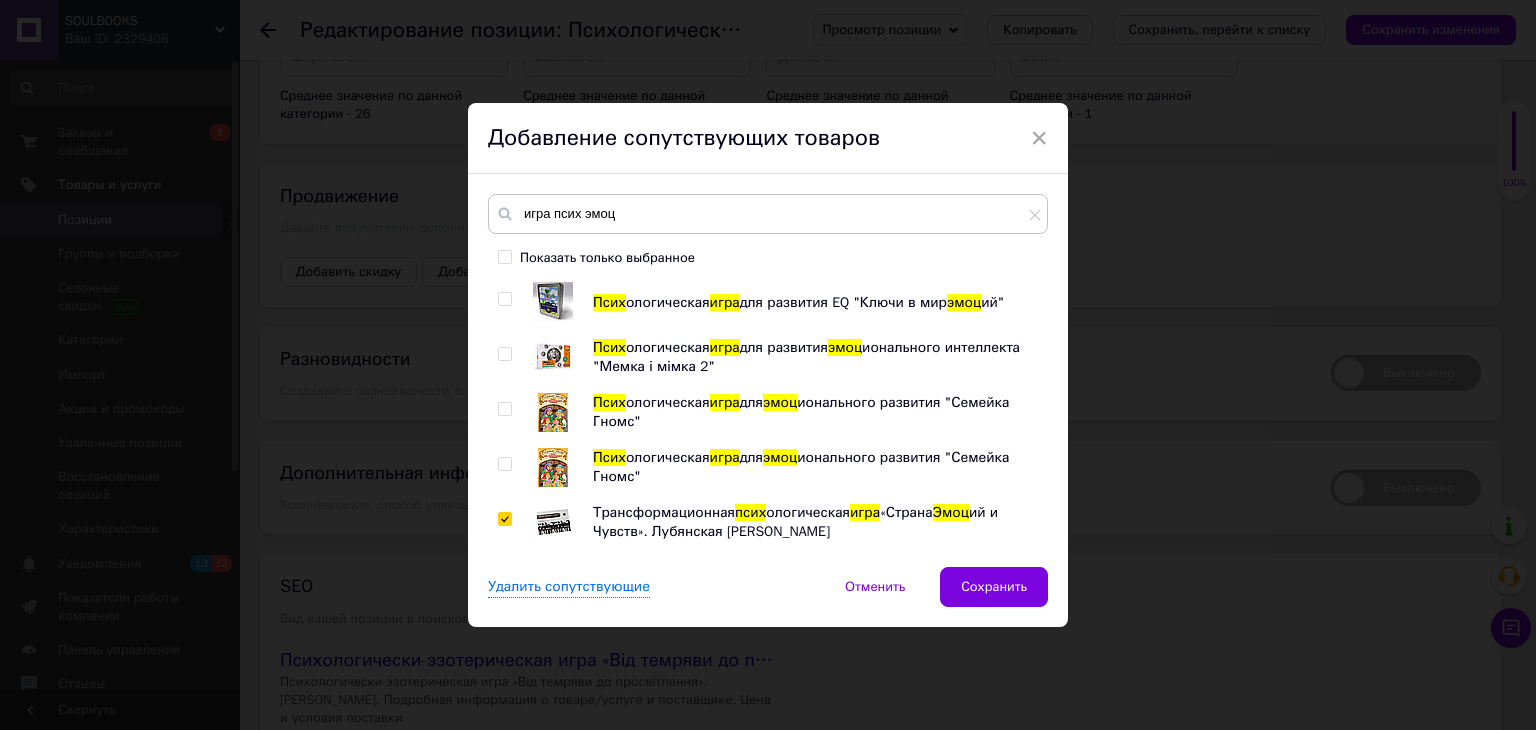 checkbox on "true" 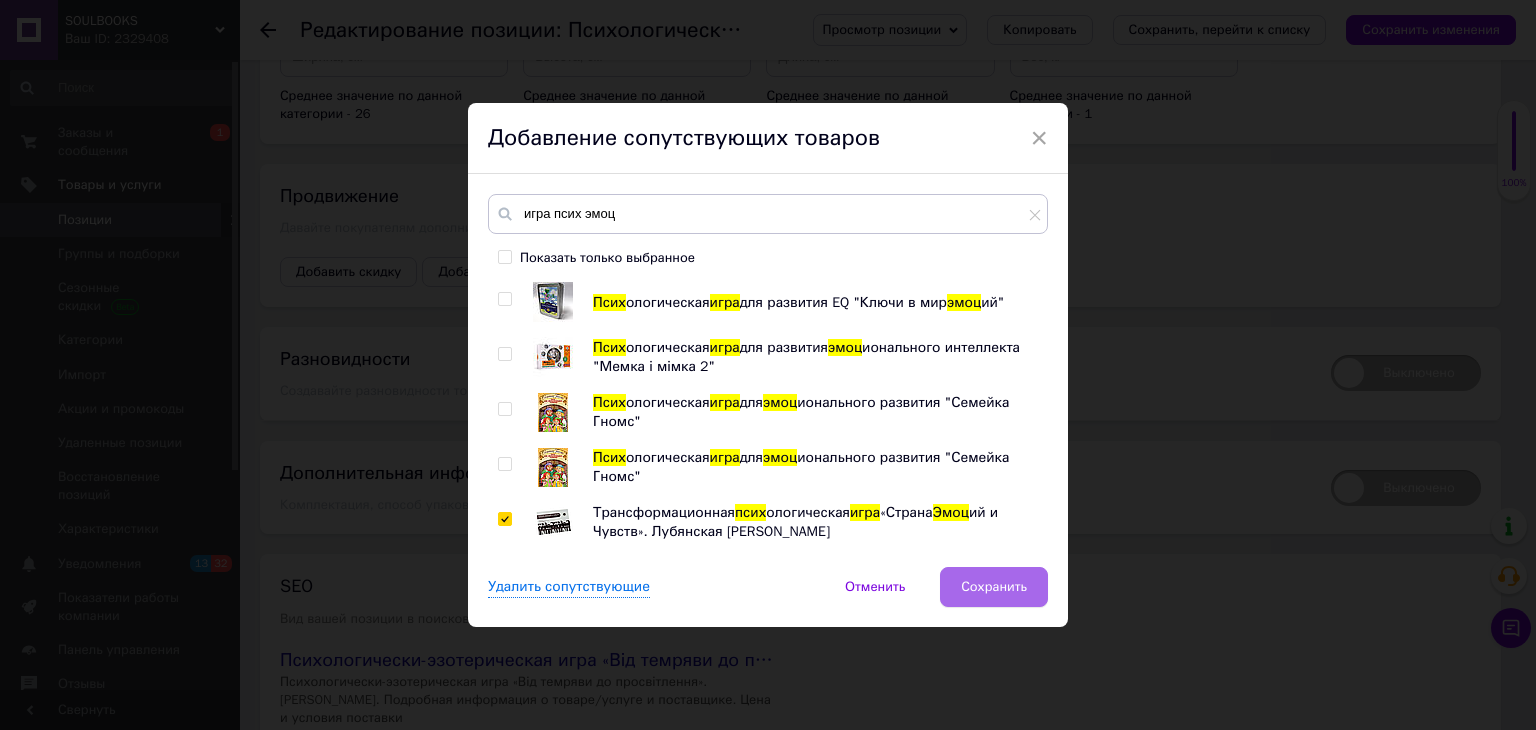 click on "Сохранить" at bounding box center [994, 587] 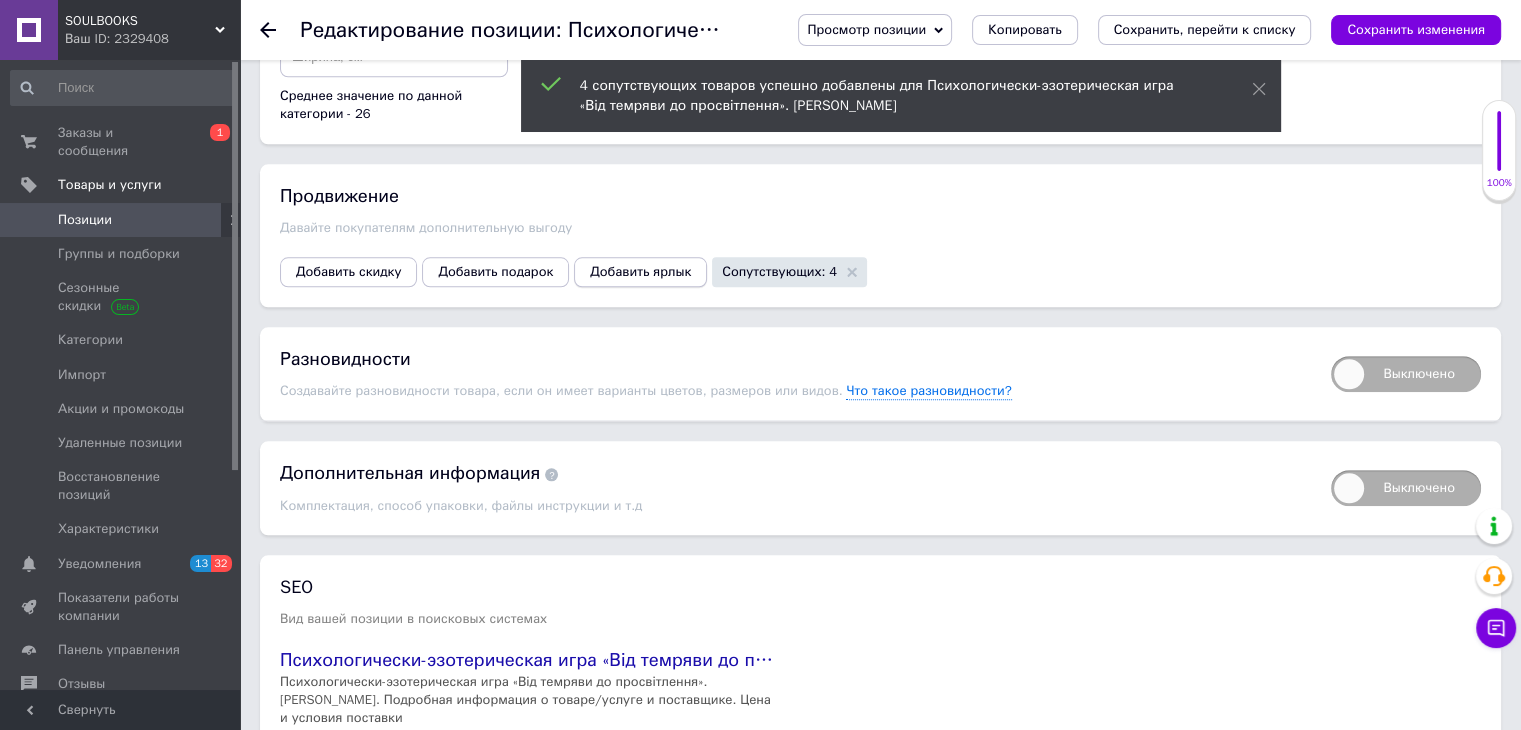click on "Добавить ярлык" at bounding box center [640, 272] 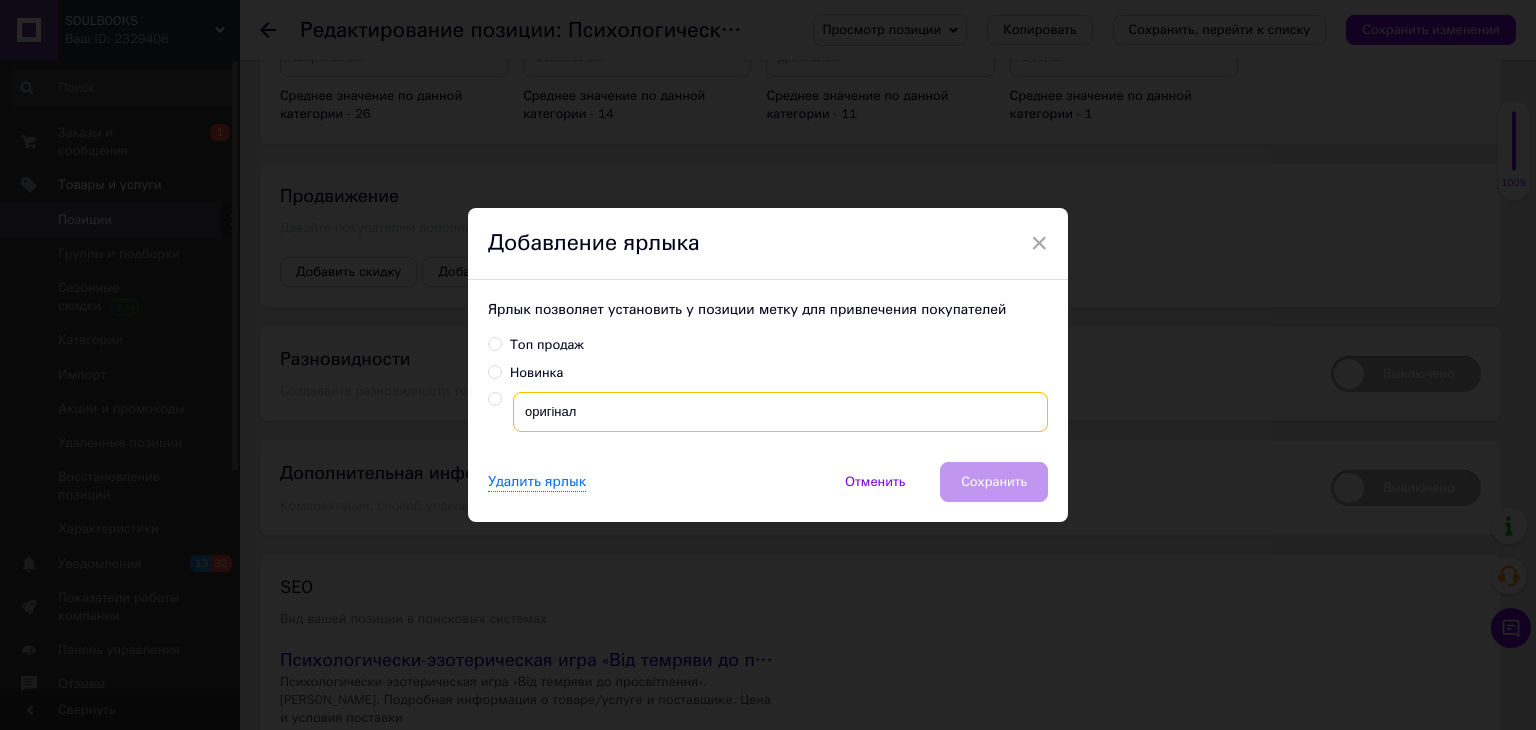drag, startPoint x: 613, startPoint y: 413, endPoint x: 491, endPoint y: 413, distance: 122 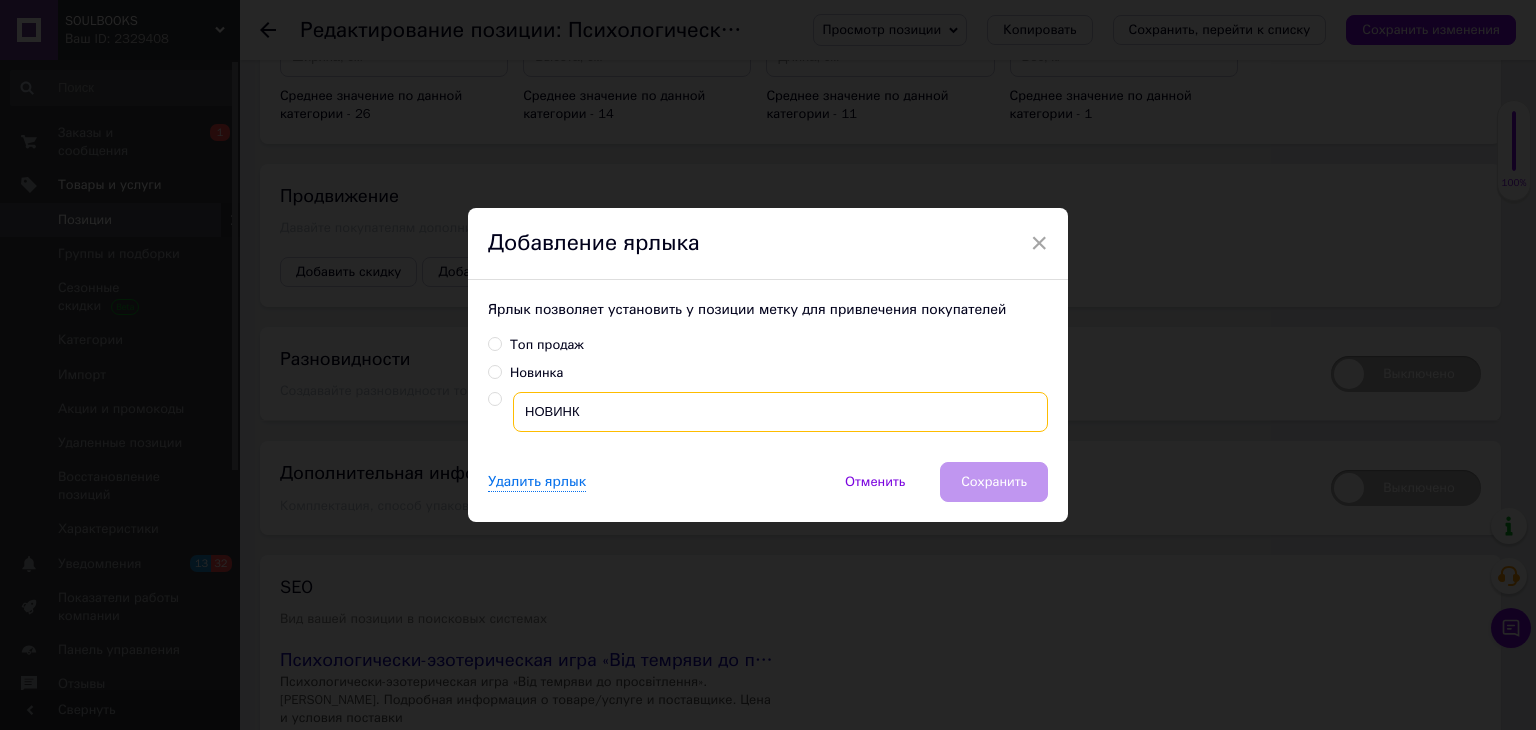 type on "НОВИНКА" 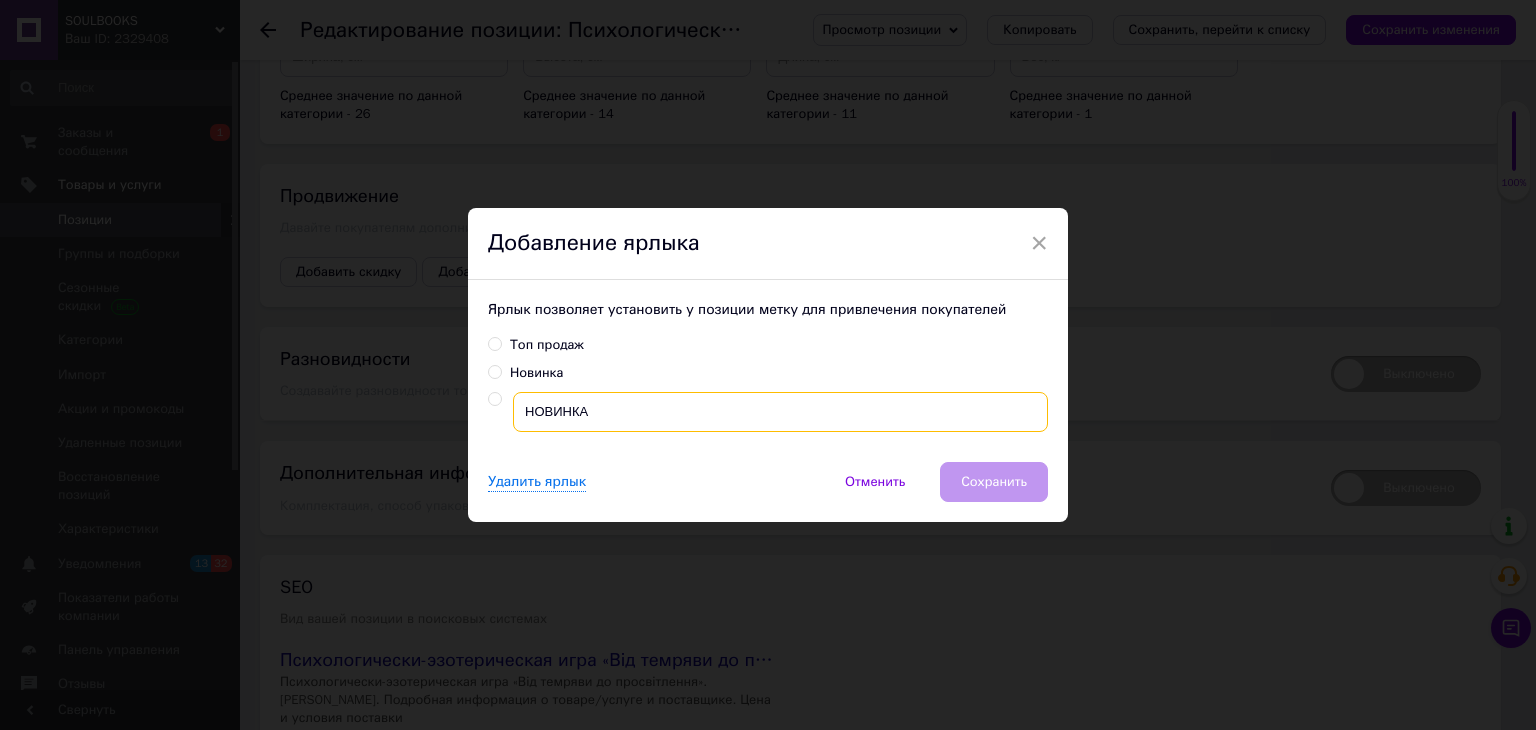 click on "НОВИНКА" at bounding box center (780, 412) 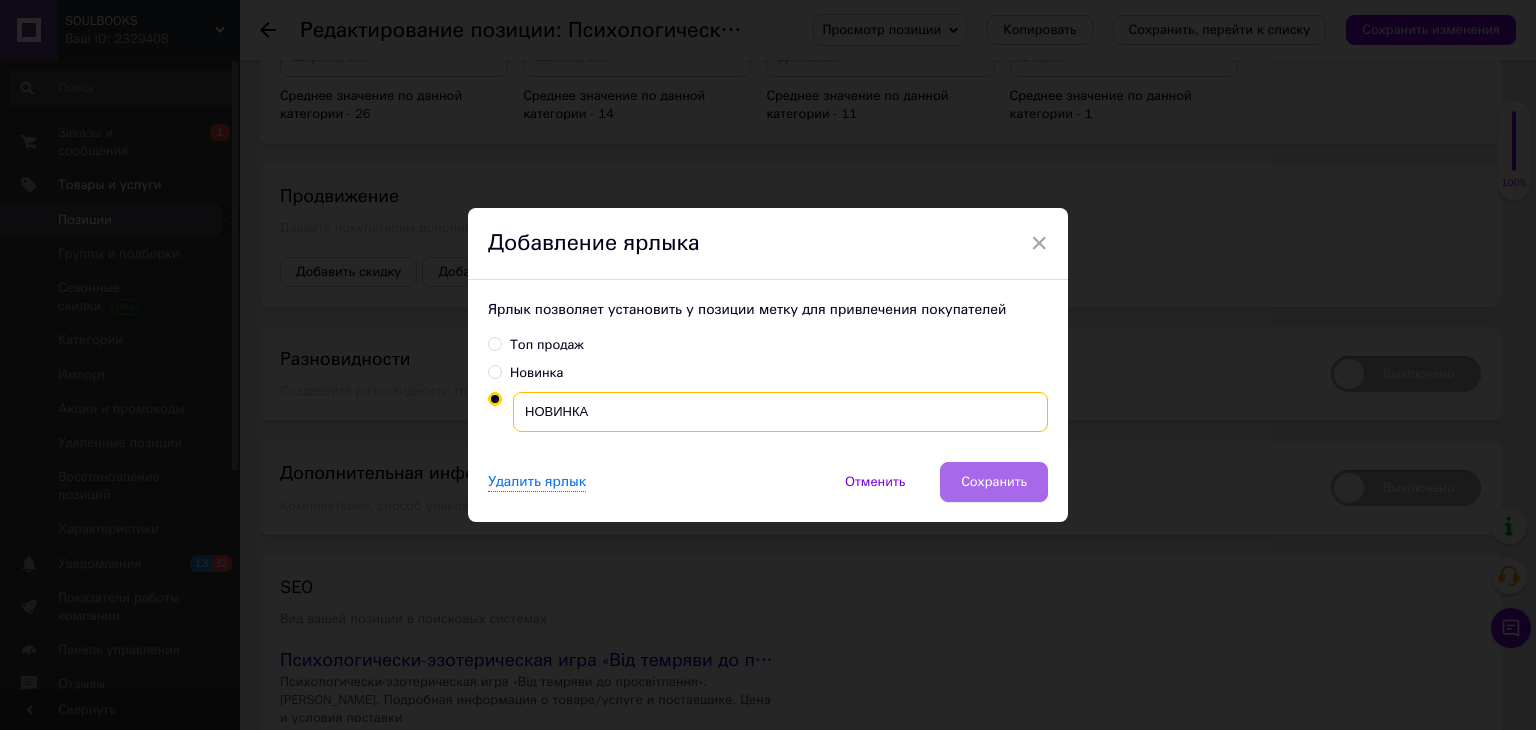 type on "НОВИНКА" 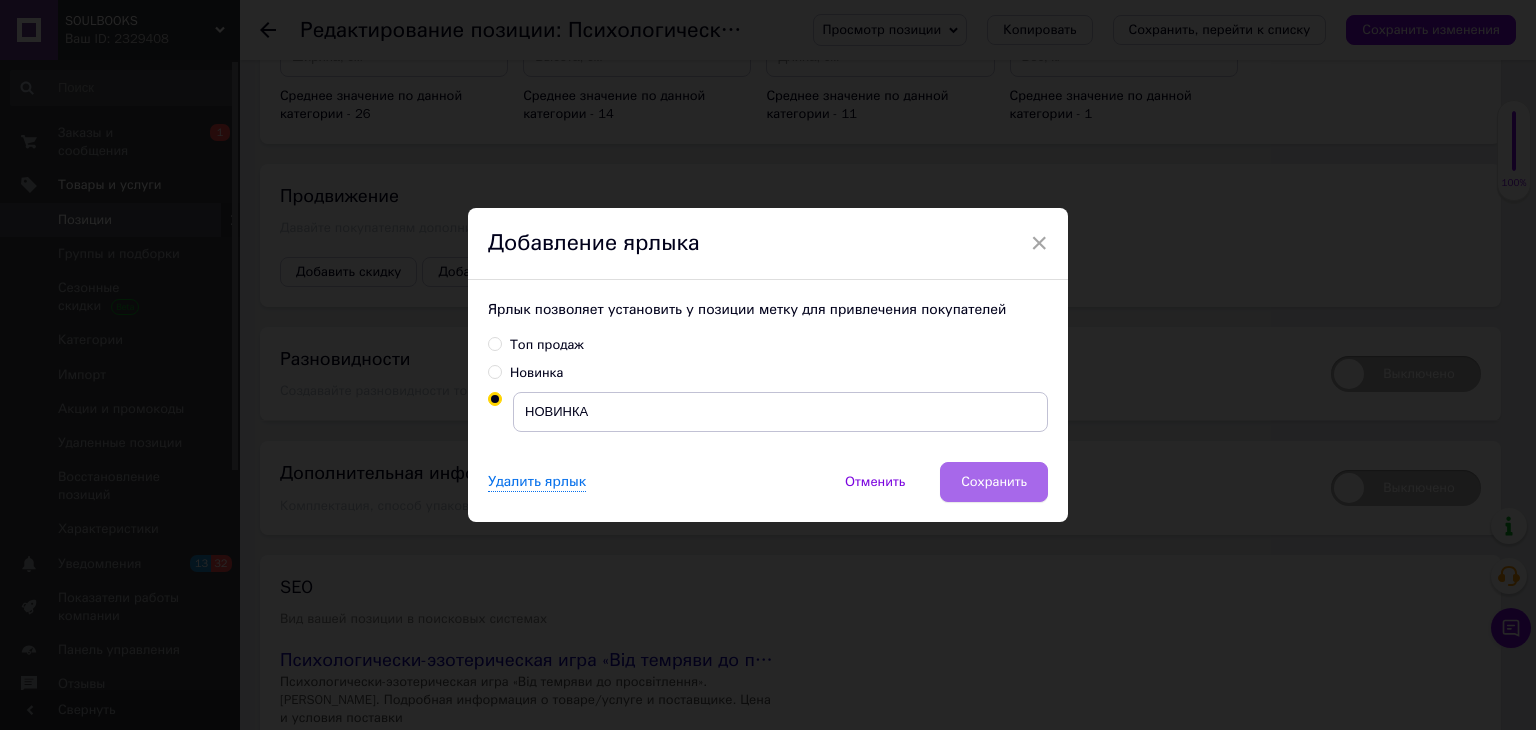 click on "Сохранить" at bounding box center (994, 482) 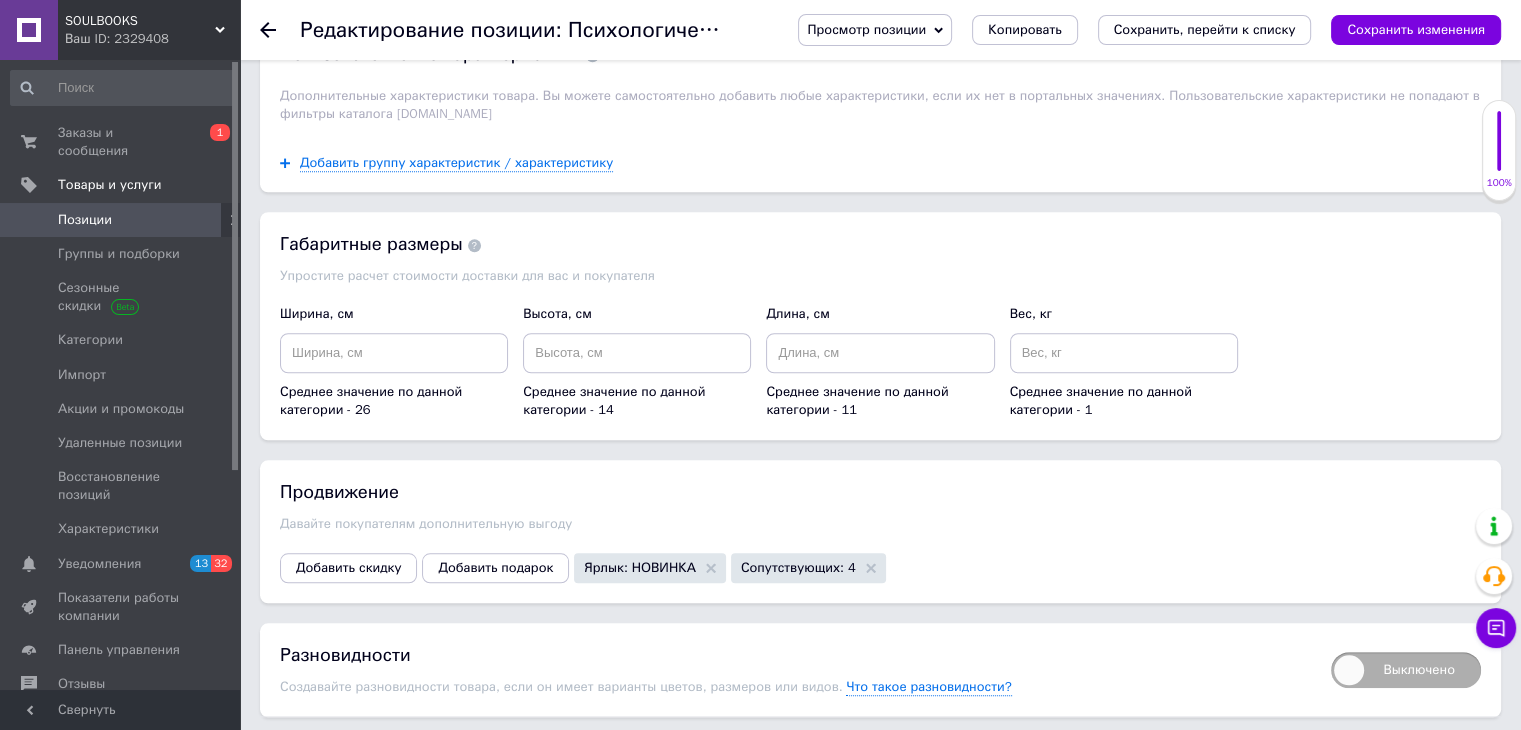 scroll, scrollTop: 1850, scrollLeft: 0, axis: vertical 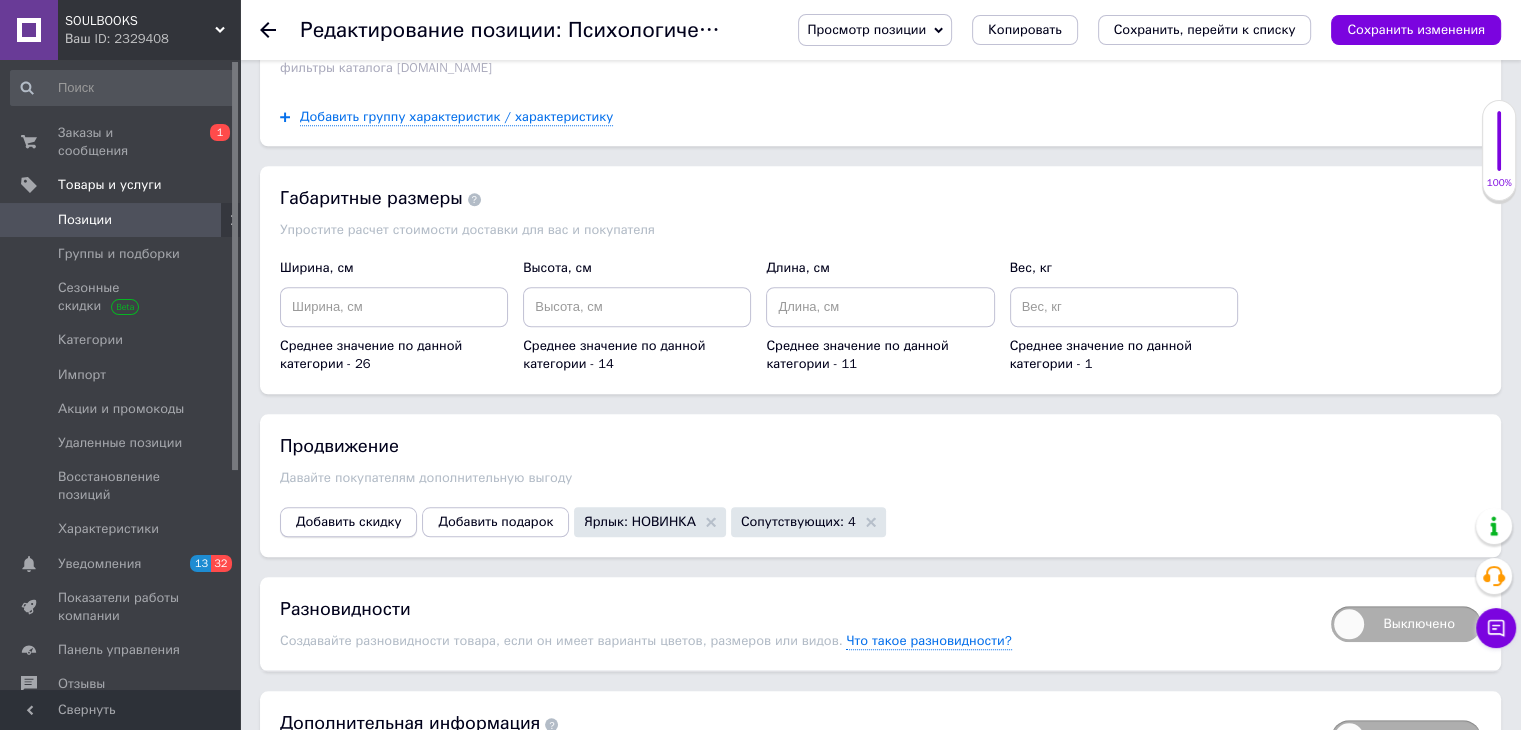 click on "Добавить скидку" at bounding box center [348, 522] 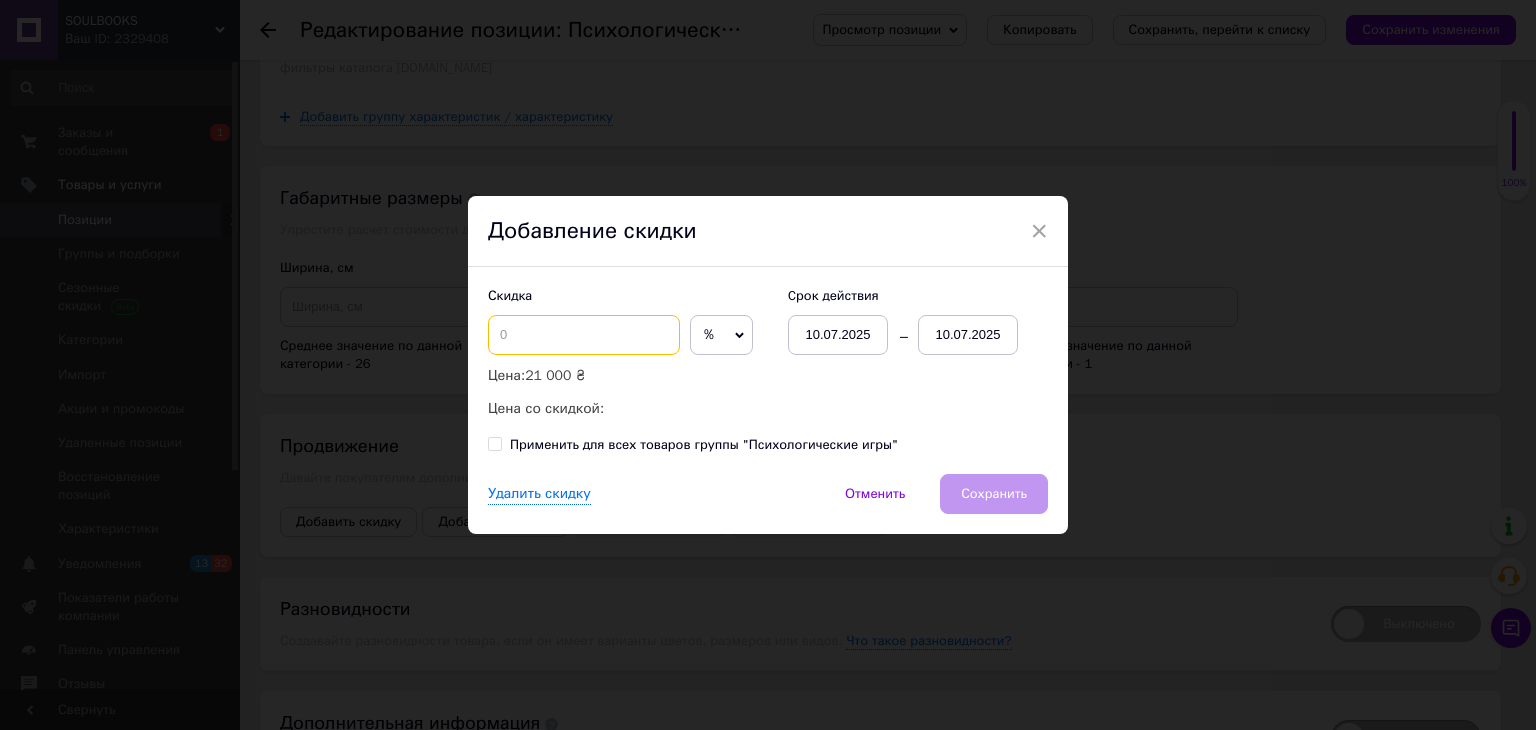 click at bounding box center [584, 335] 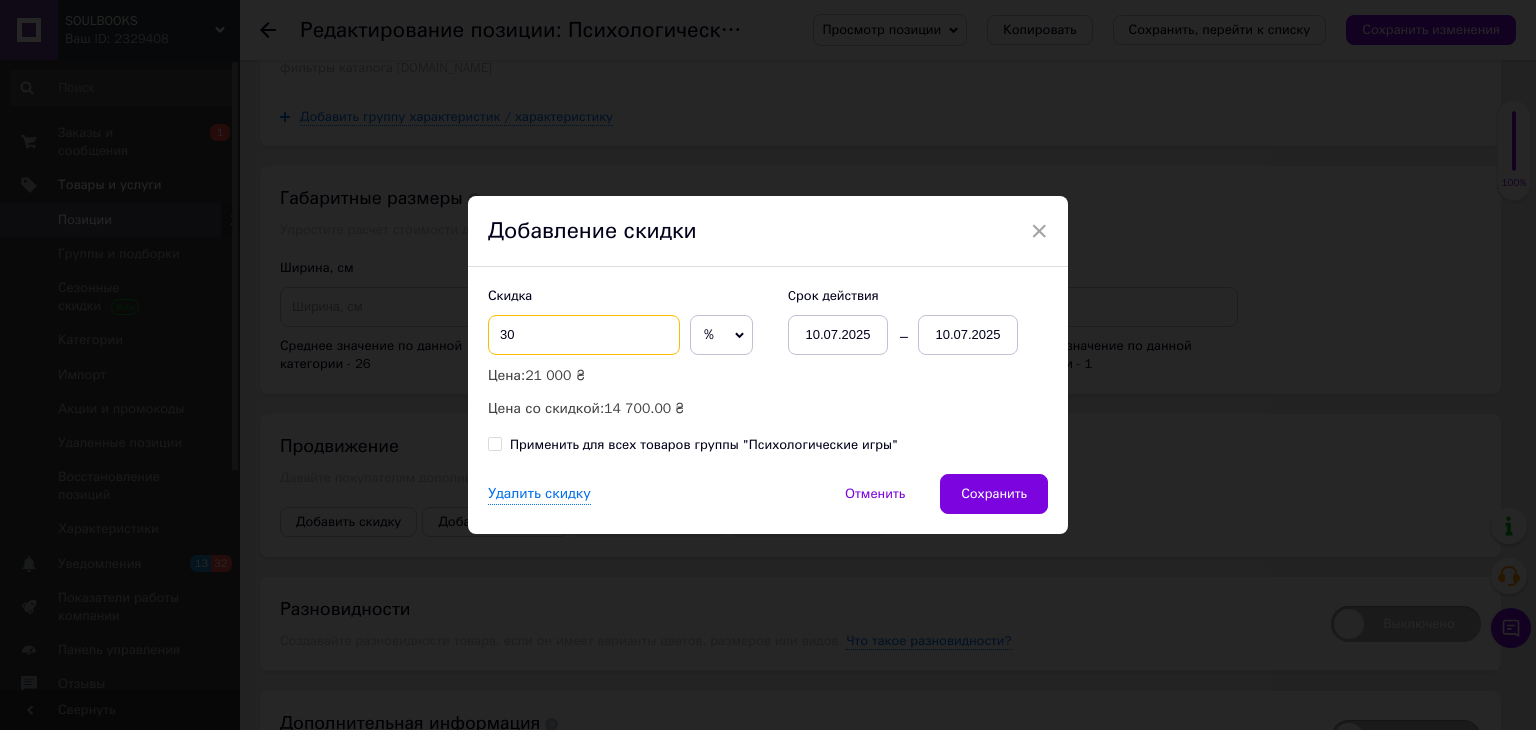 type on "30" 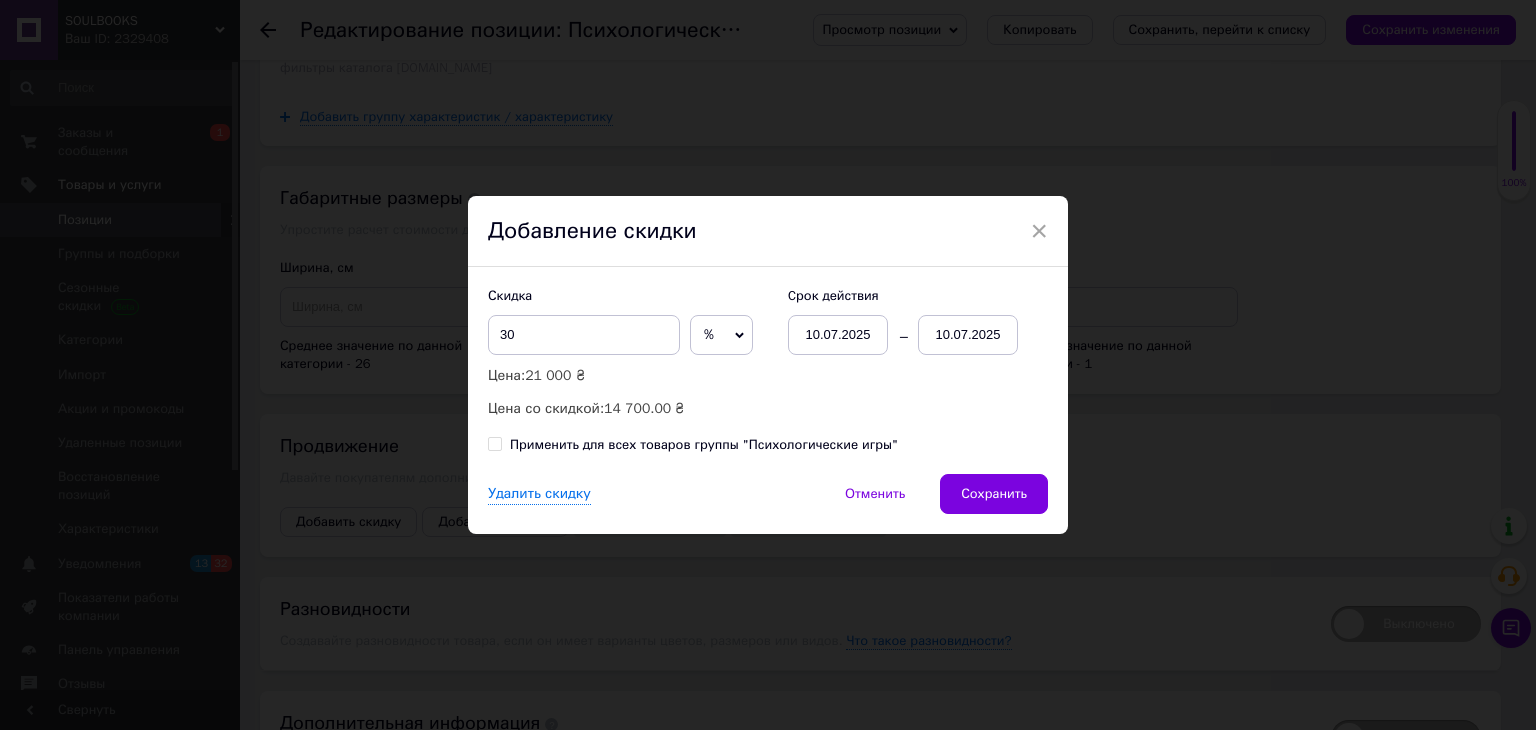 click on "10.07.2025" at bounding box center [968, 335] 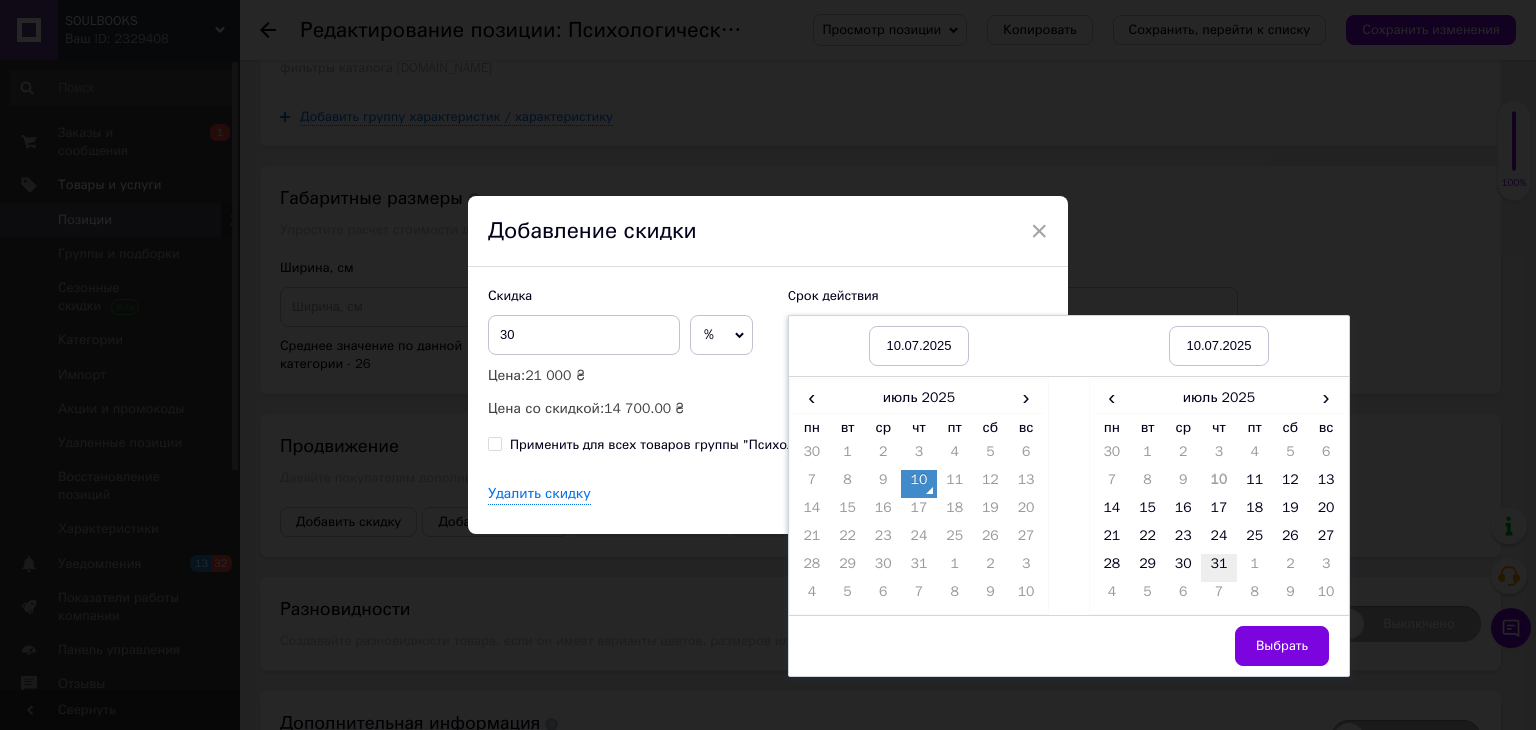 click on "31" at bounding box center (1219, 568) 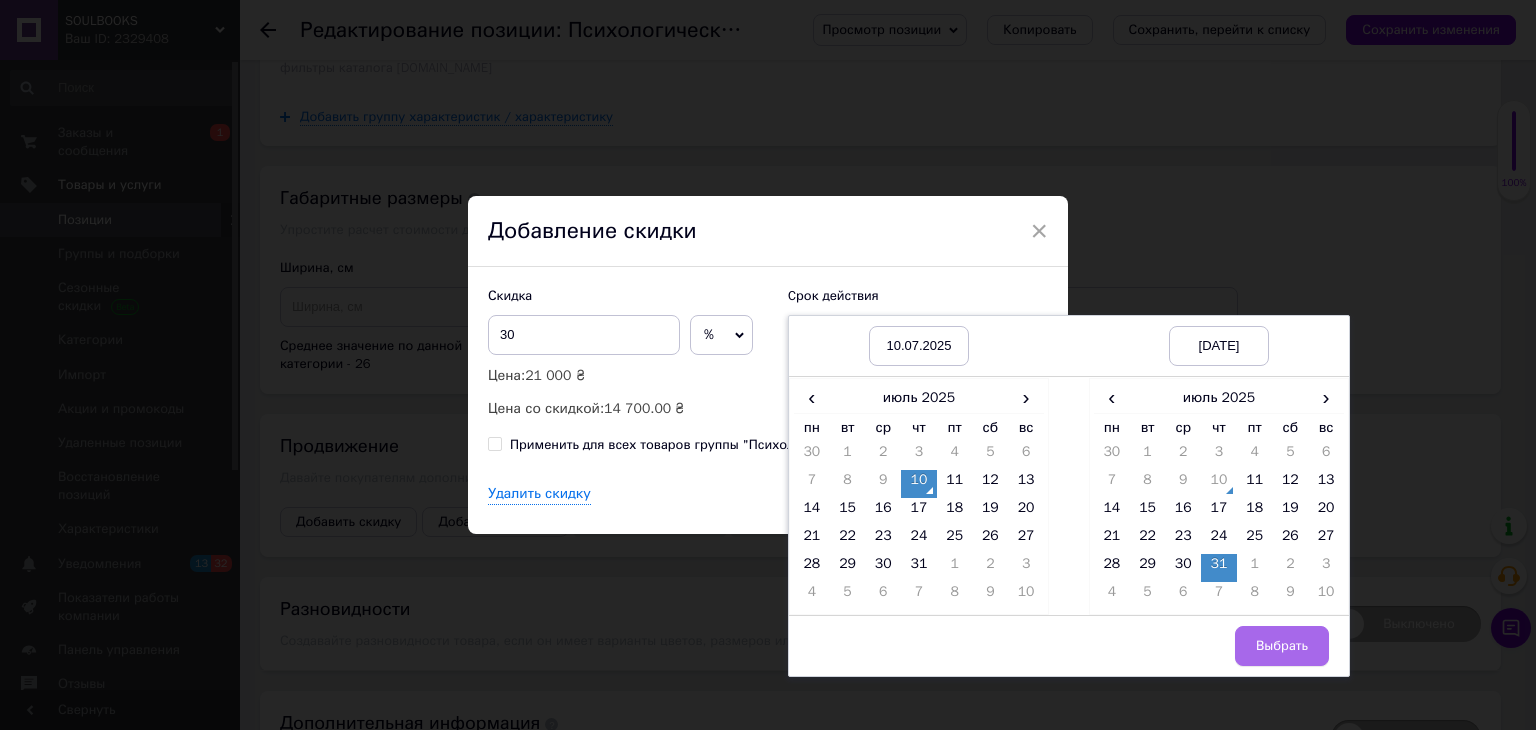 click on "Выбрать" at bounding box center (1282, 646) 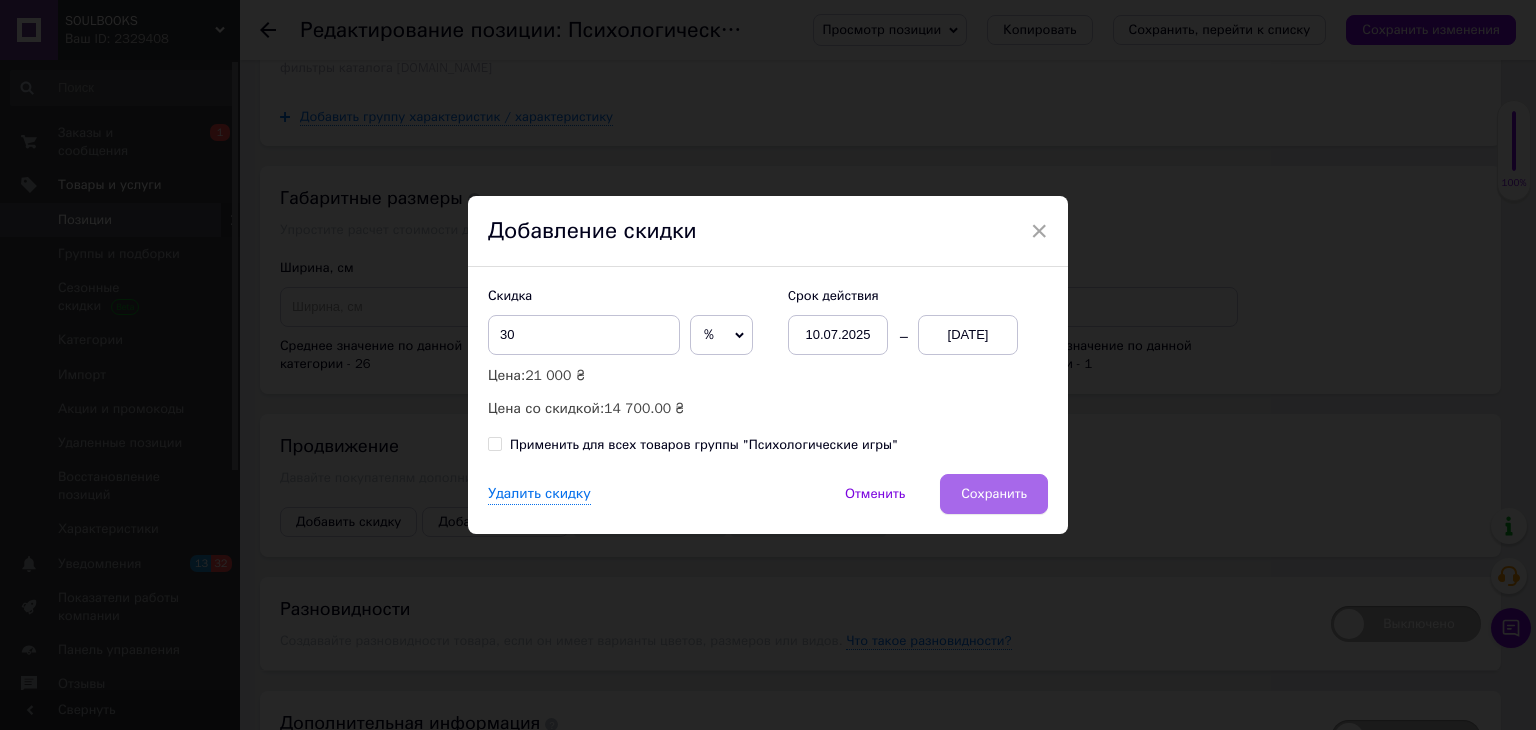 click on "Сохранить" at bounding box center (994, 494) 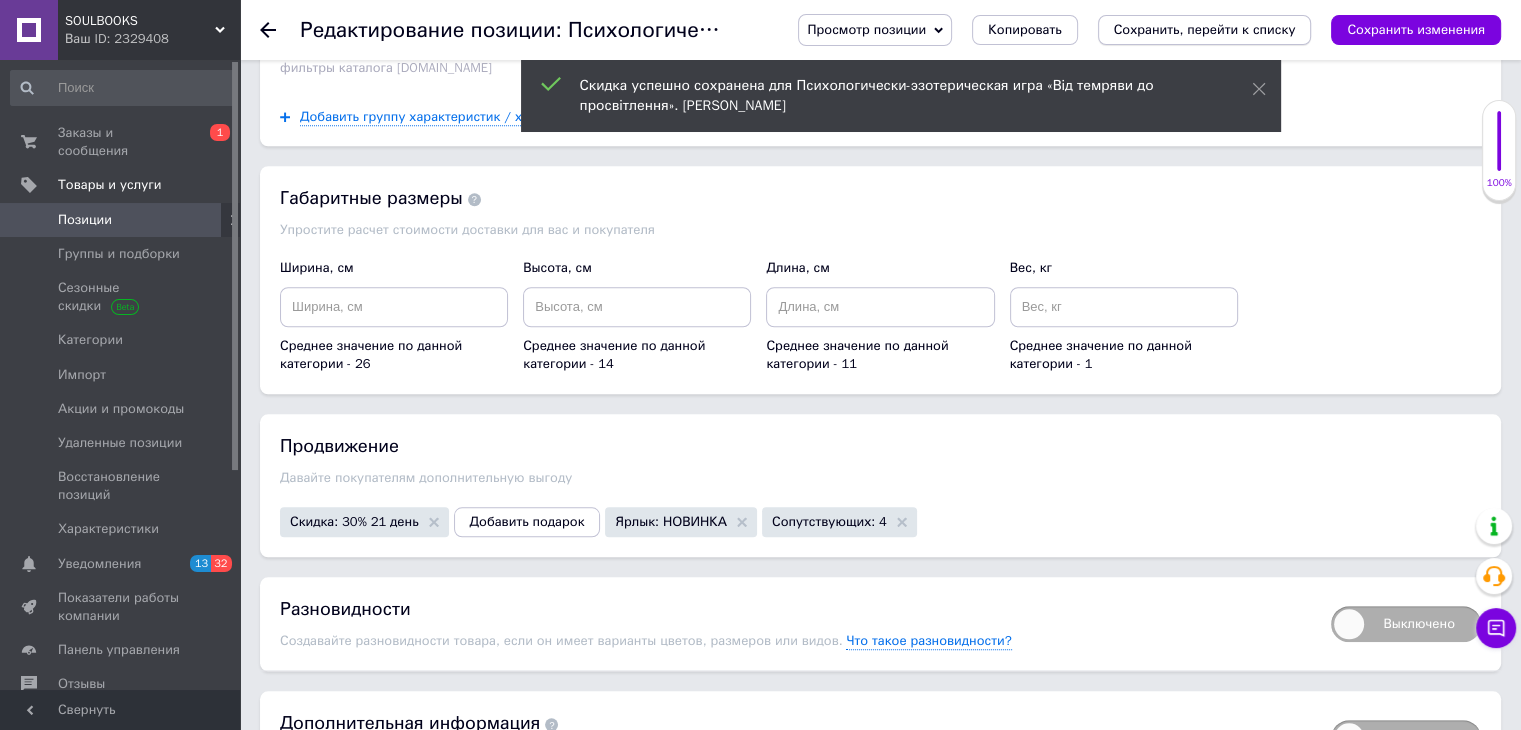 drag, startPoint x: 1382, startPoint y: 39, endPoint x: 1261, endPoint y: 32, distance: 121.20231 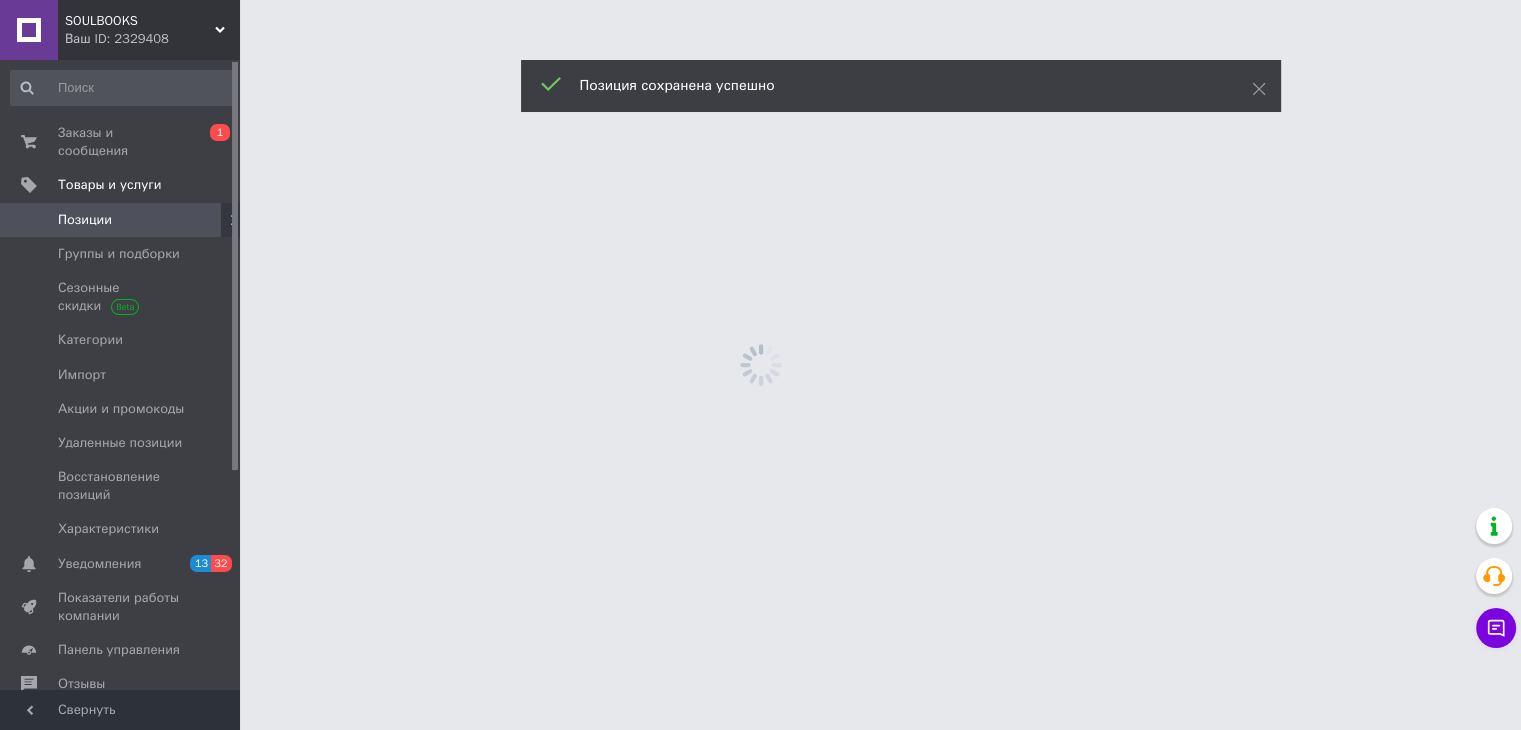scroll, scrollTop: 0, scrollLeft: 0, axis: both 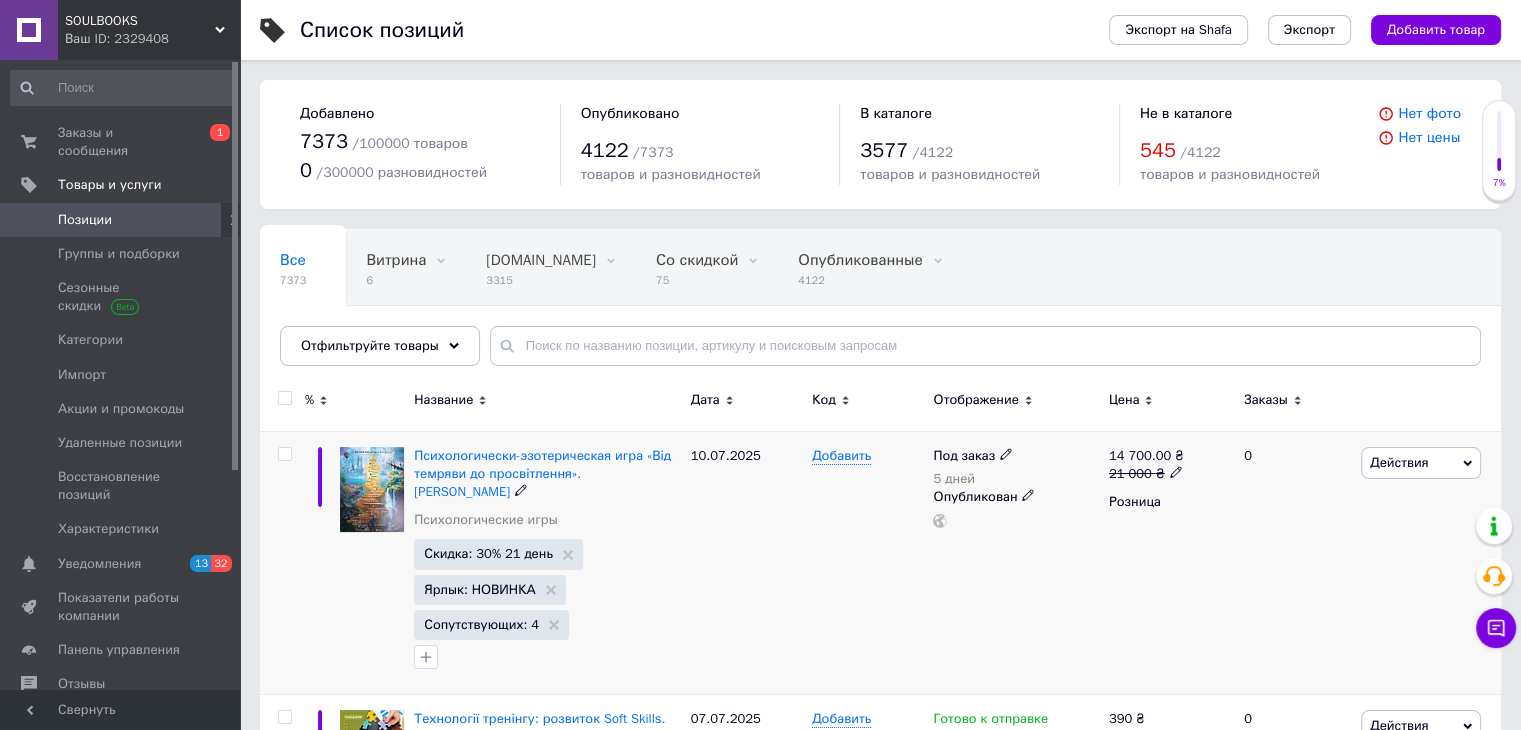 click on "Действия" at bounding box center [1399, 462] 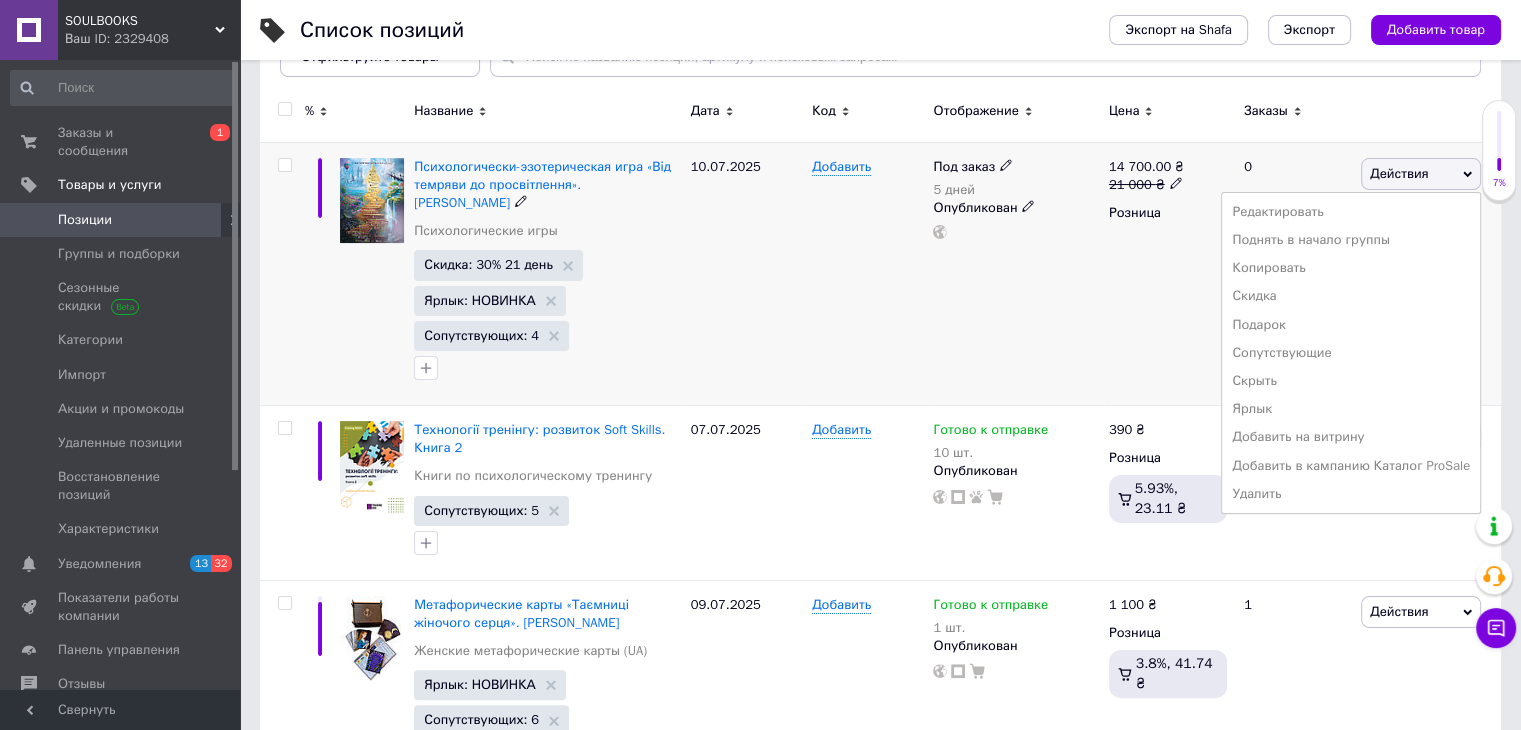 scroll, scrollTop: 300, scrollLeft: 0, axis: vertical 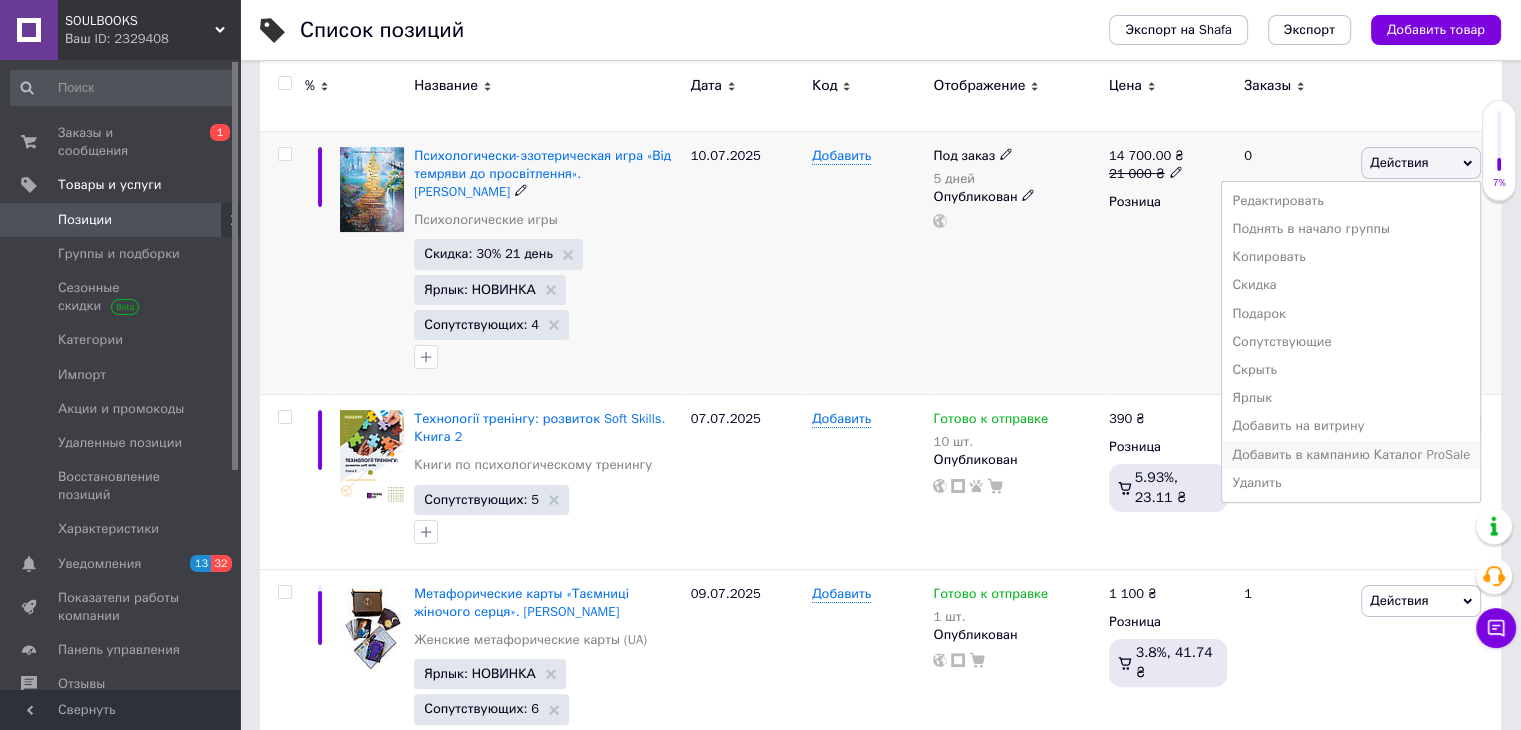 click on "Добавить в кампанию Каталог ProSale" at bounding box center (1351, 455) 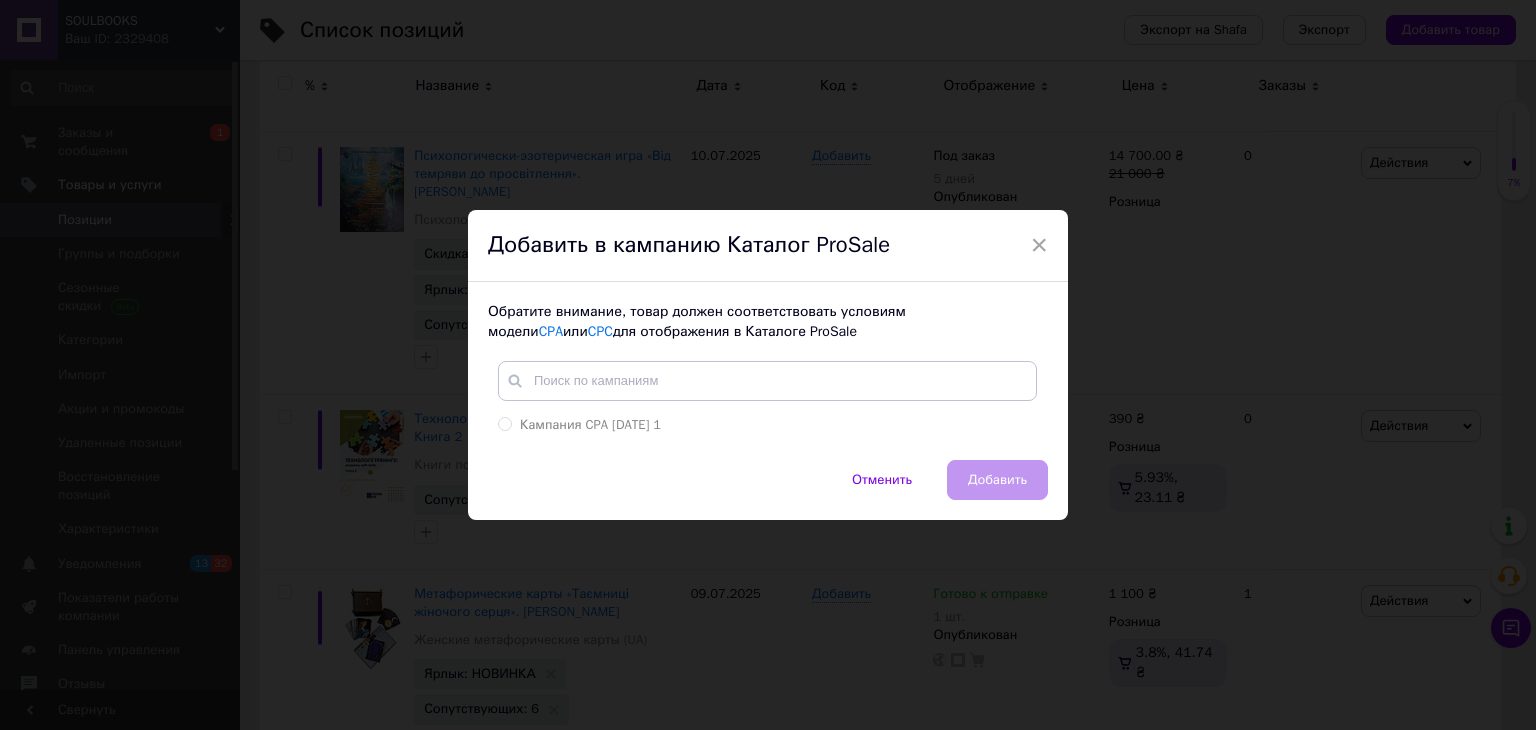 drag, startPoint x: 688, startPoint y: 432, endPoint x: 881, endPoint y: 454, distance: 194.24983 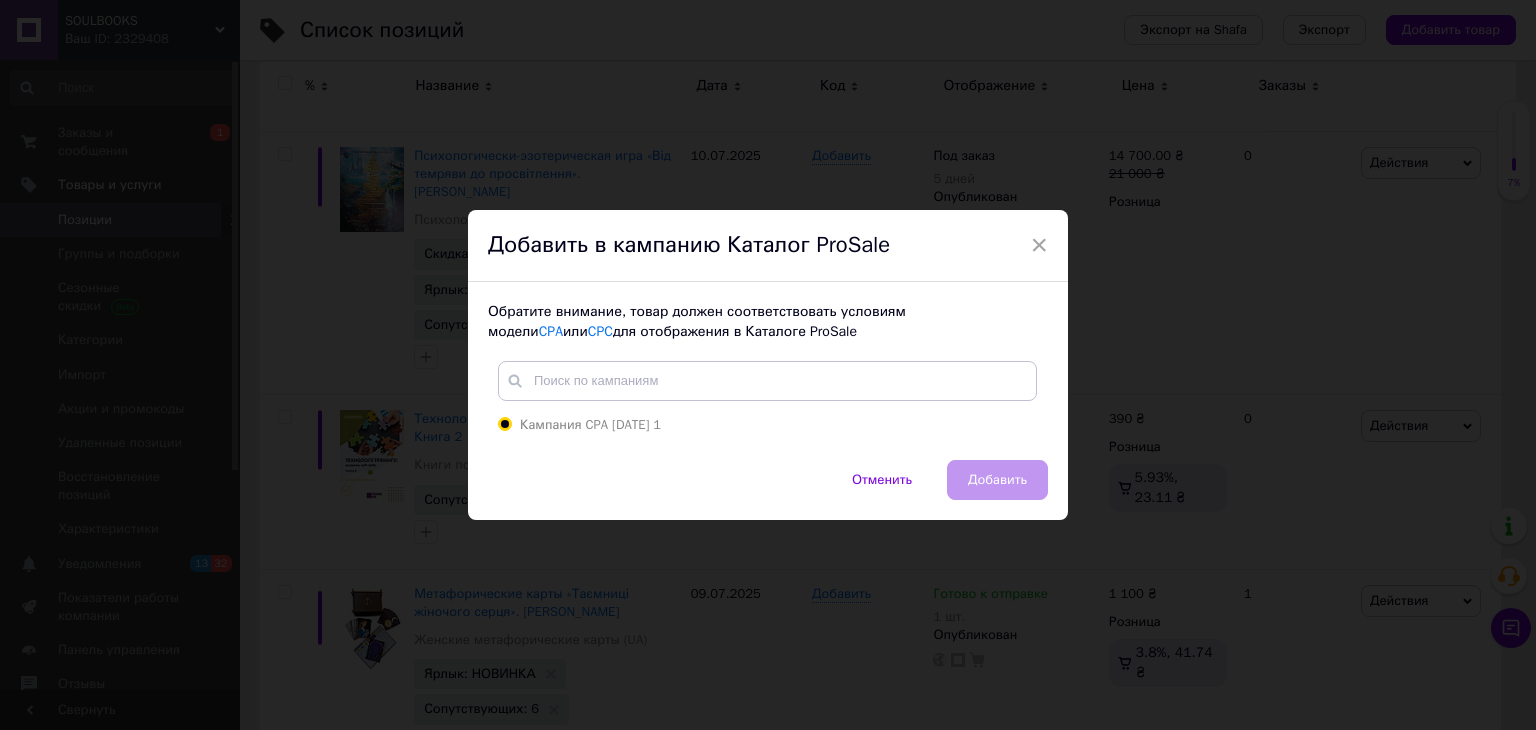 radio on "true" 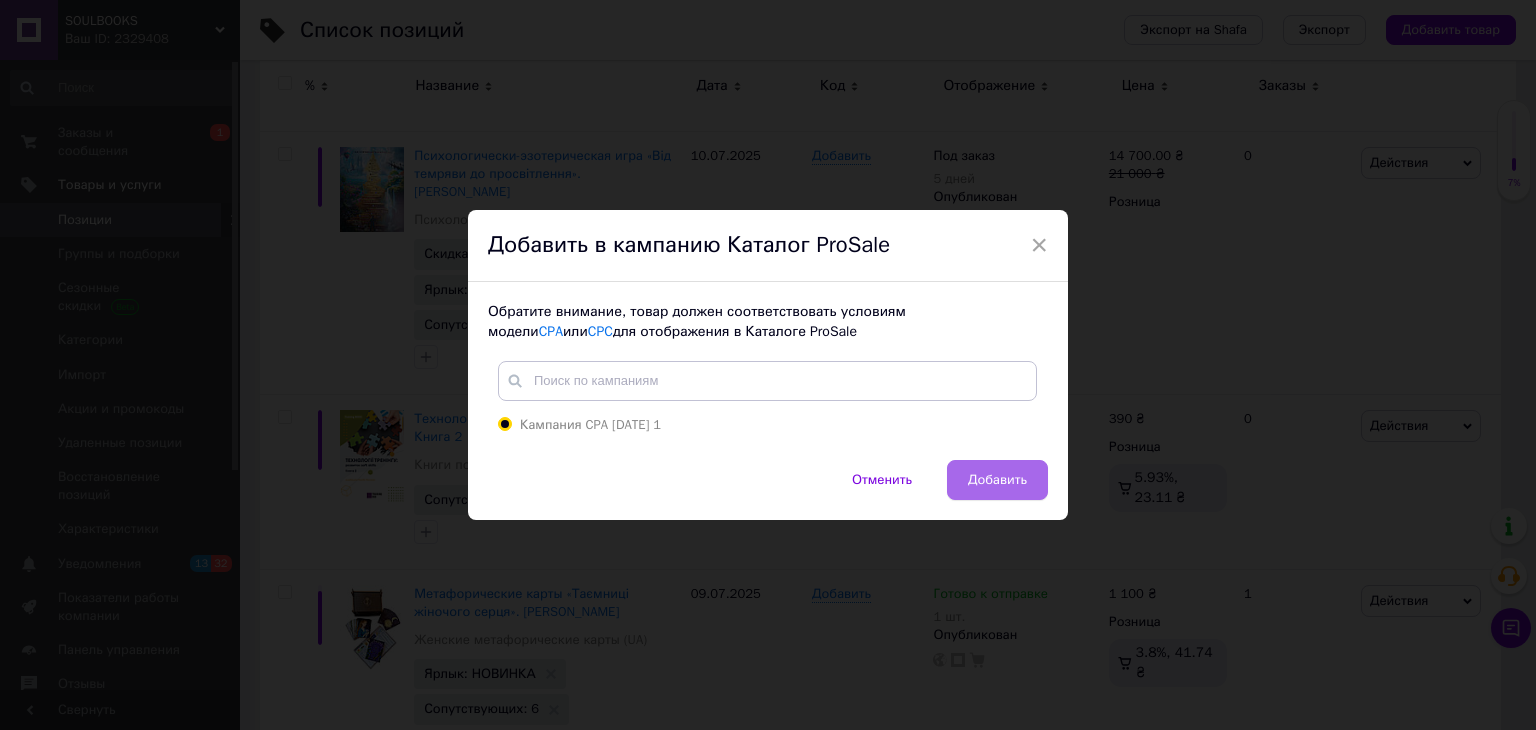 click on "Добавить" at bounding box center [997, 480] 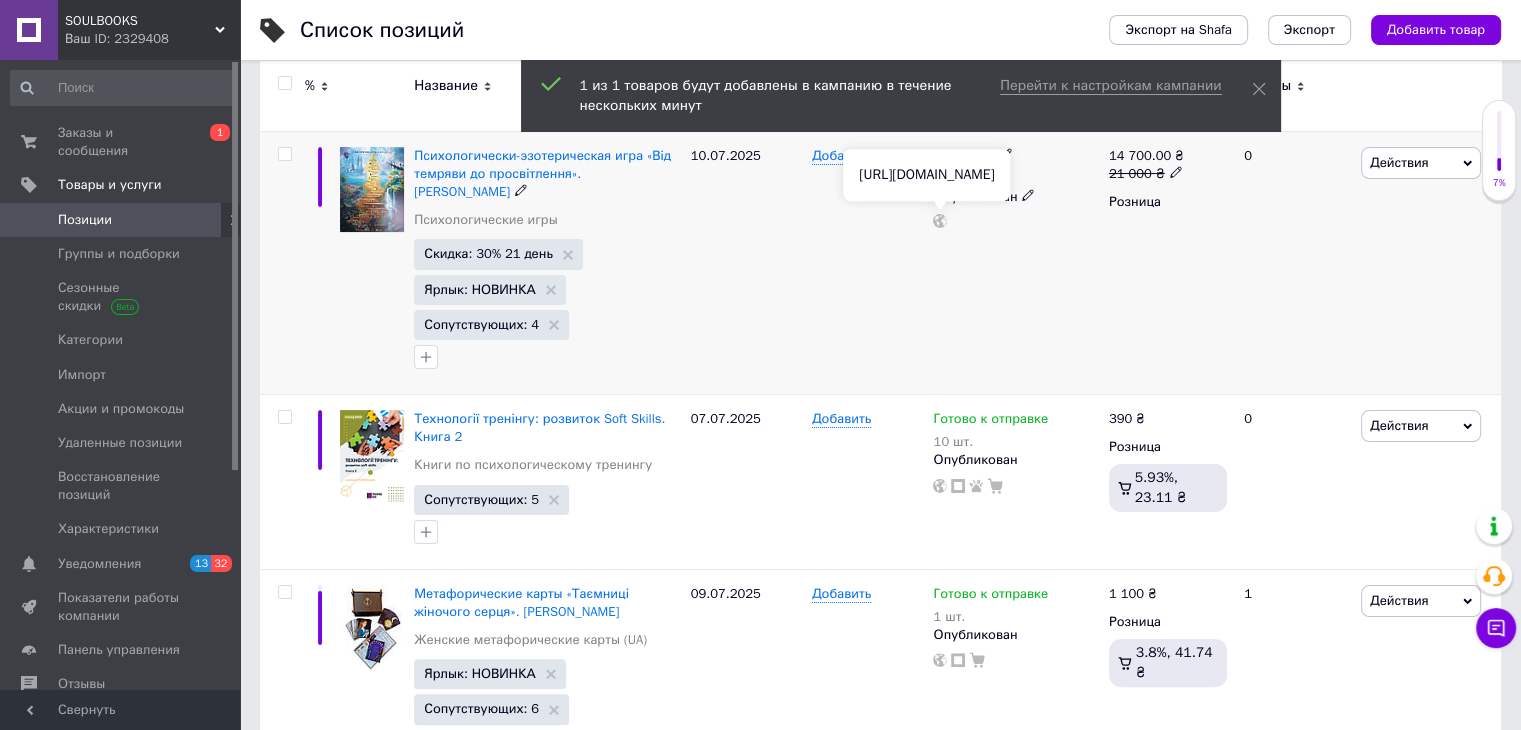 click 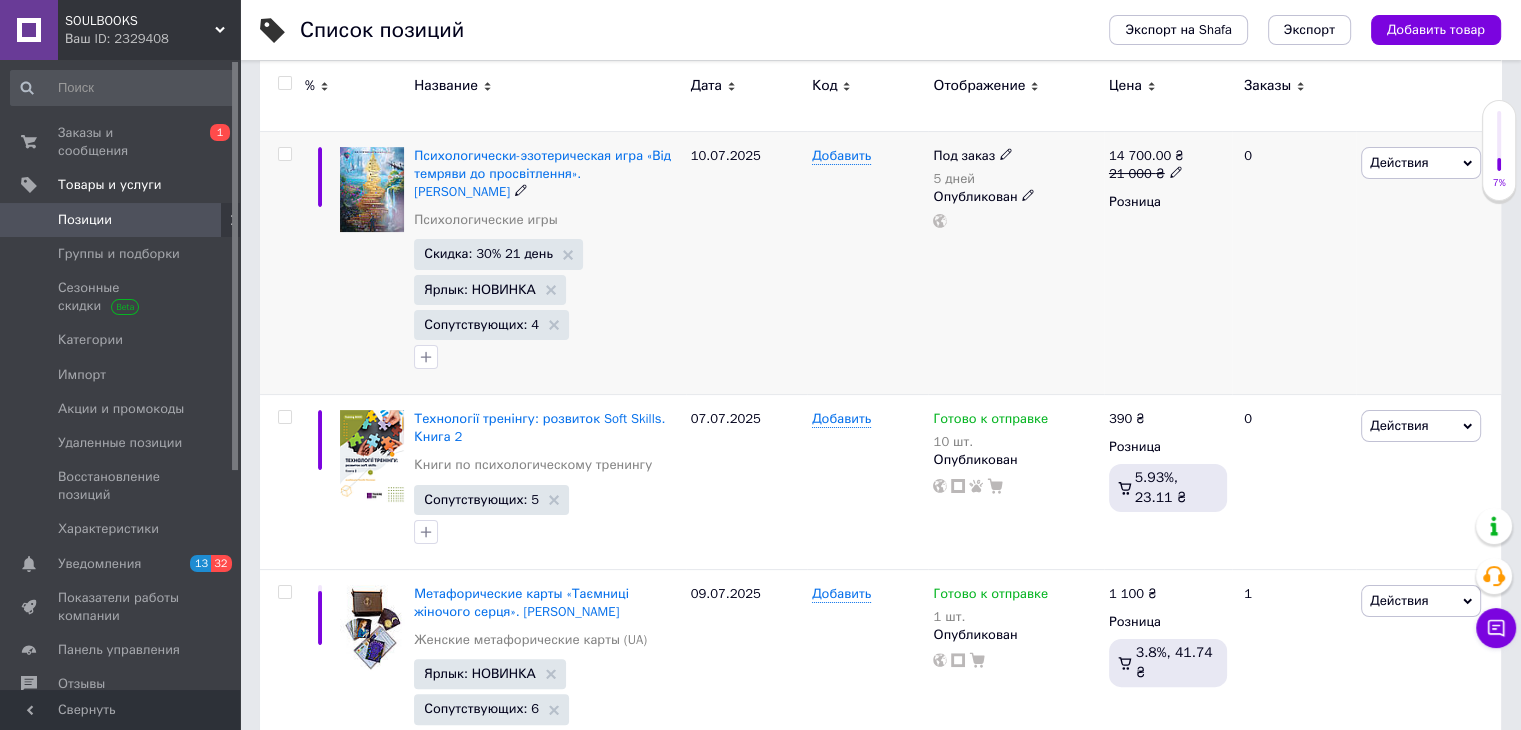 click on "Действия" at bounding box center [1399, 162] 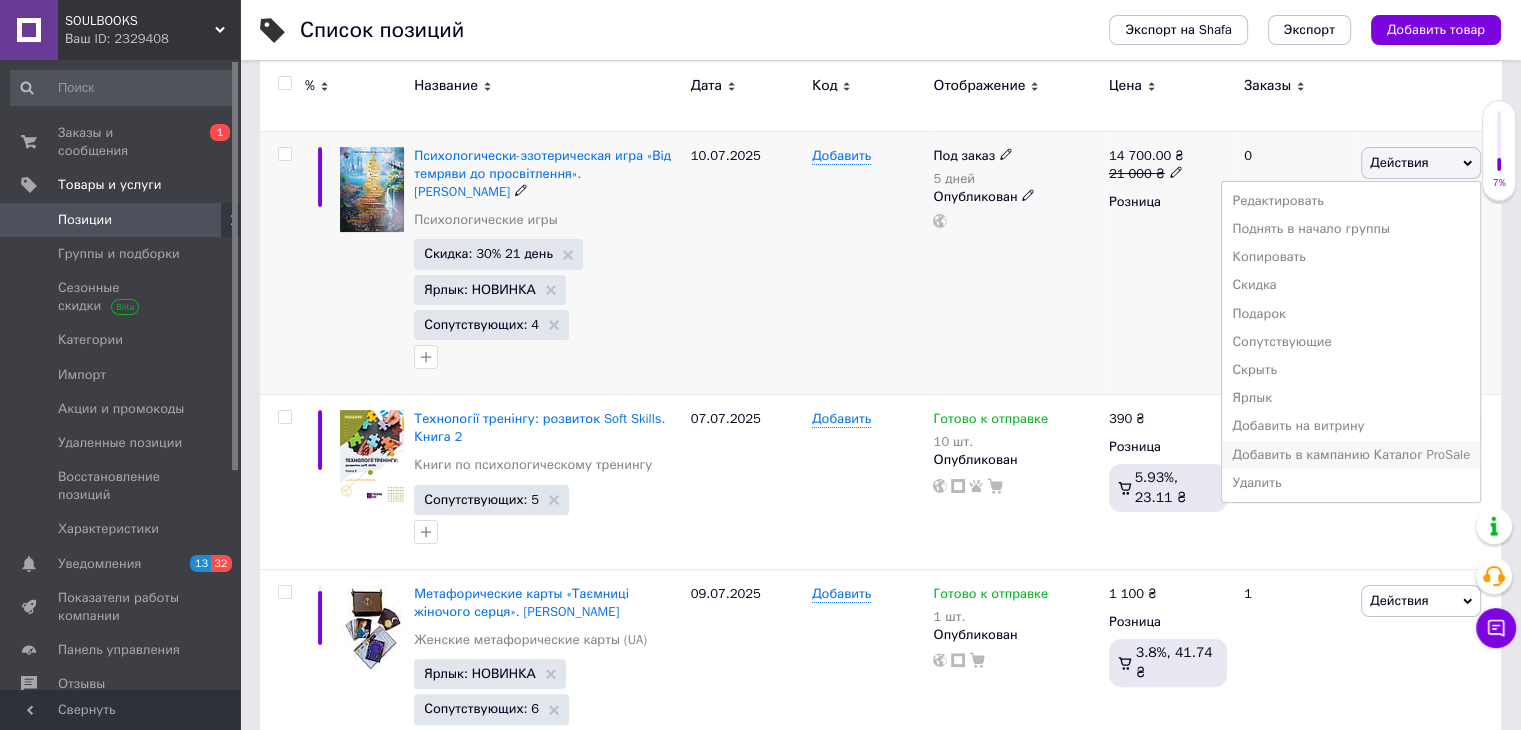 click on "Добавить в кампанию Каталог ProSale" at bounding box center (1351, 455) 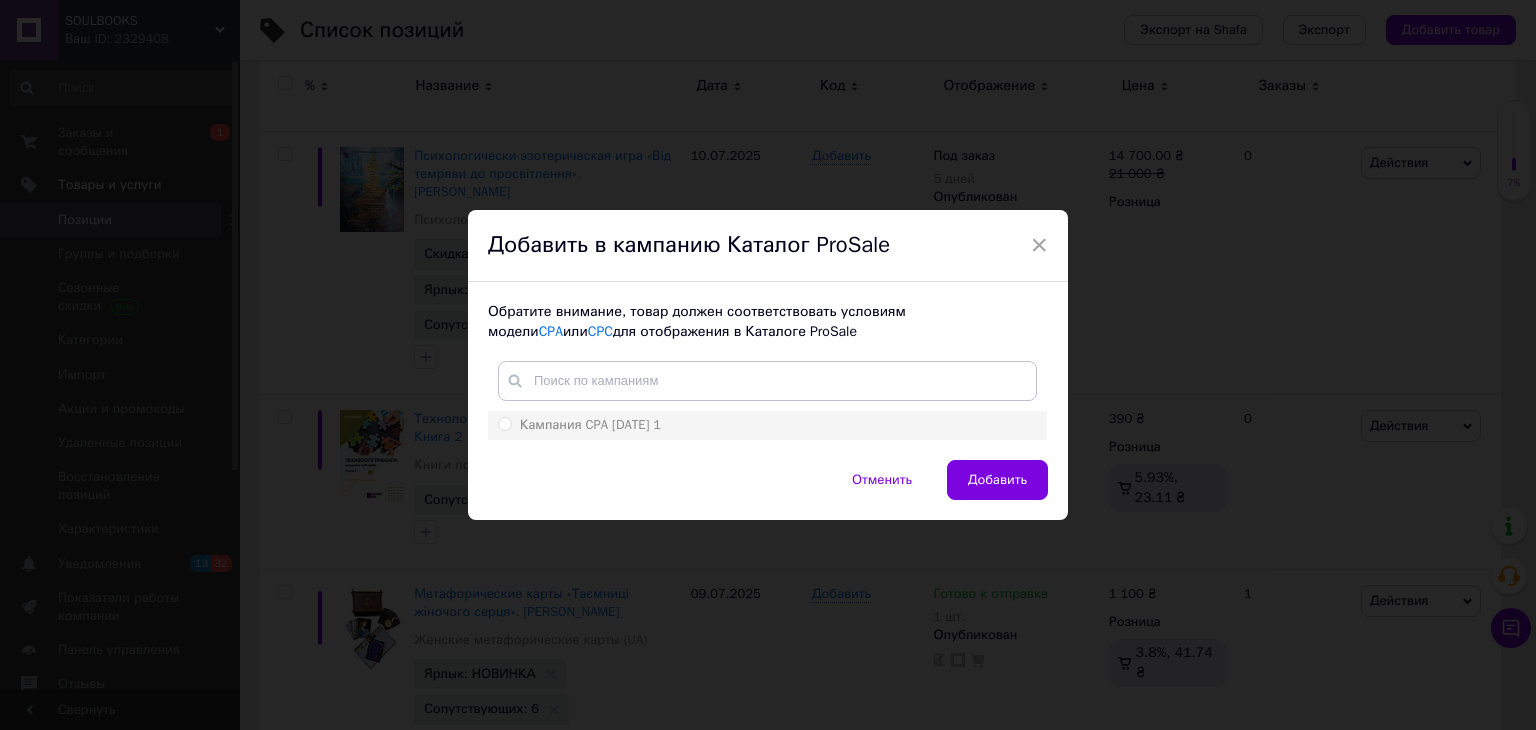 click on "Кампания CPA 25.10.2024 1" at bounding box center [767, 425] 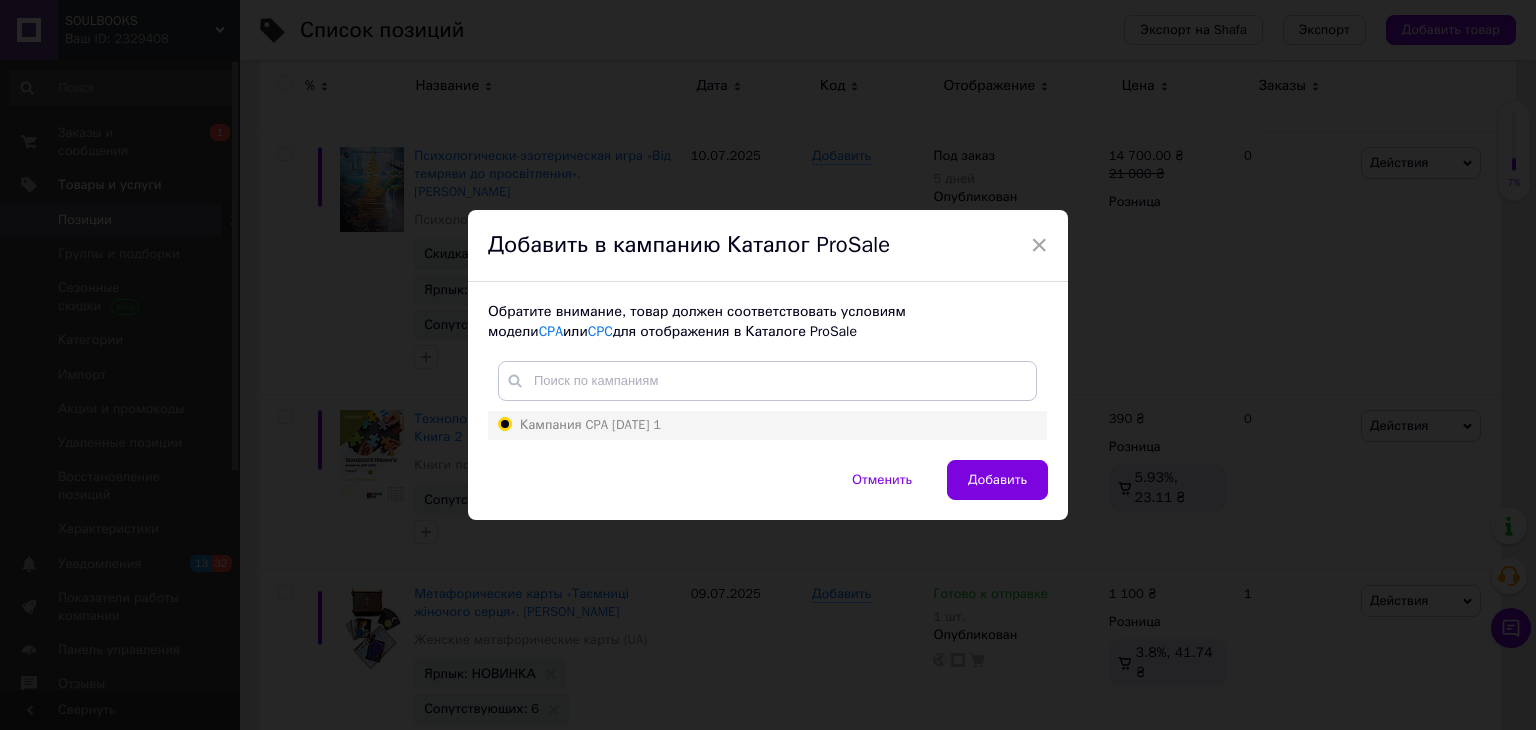 radio on "true" 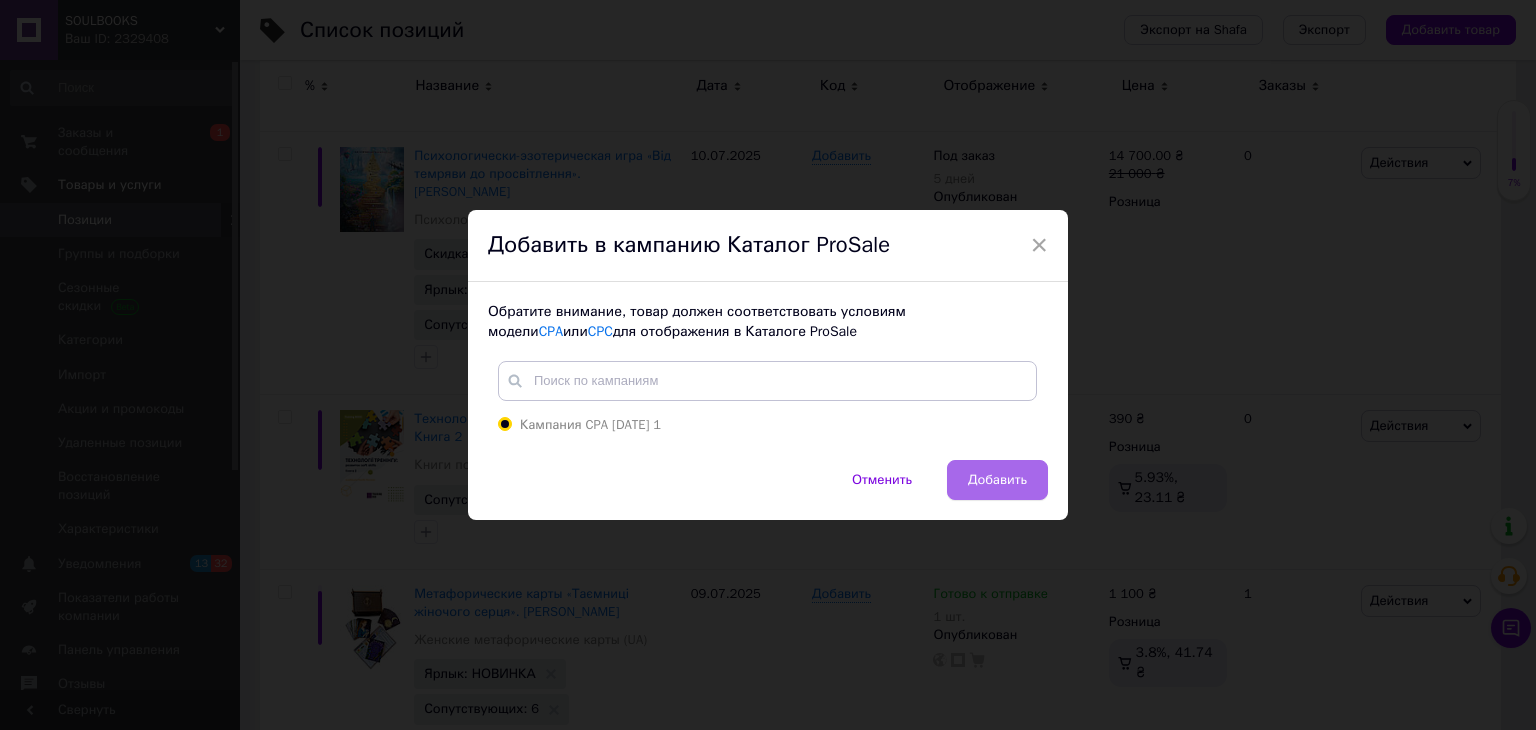 click on "Добавить" at bounding box center [997, 480] 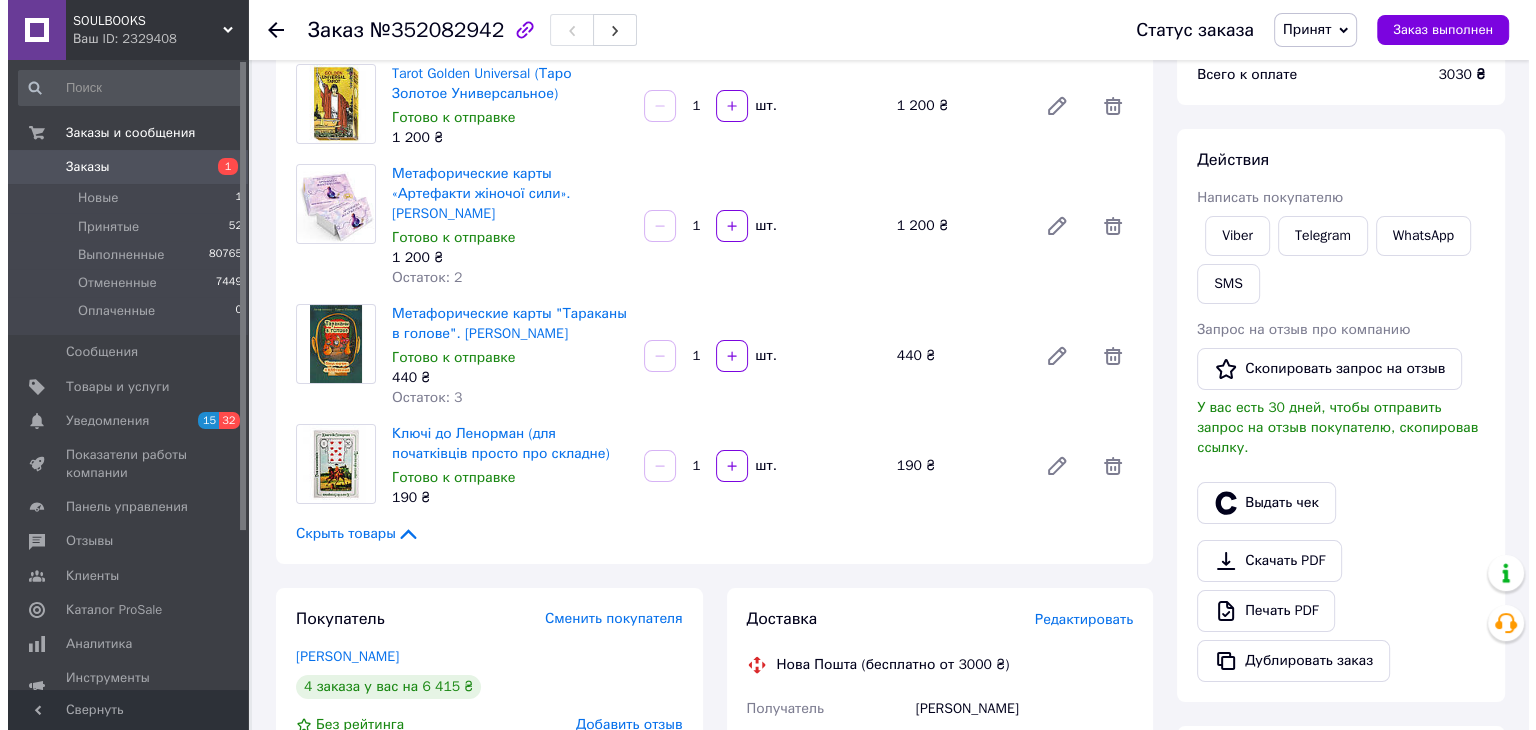 scroll, scrollTop: 312, scrollLeft: 0, axis: vertical 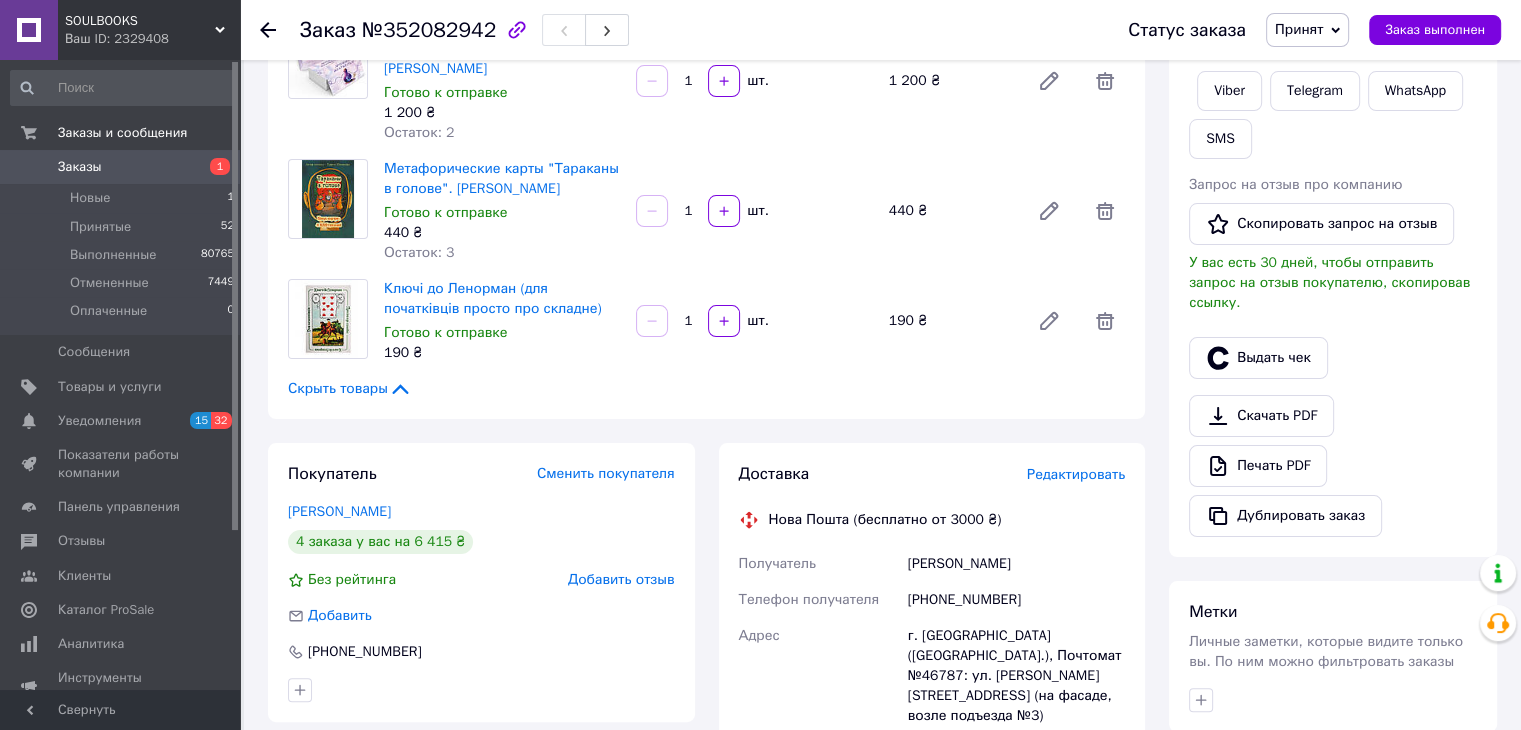 click on "Редактировать" at bounding box center (1076, 474) 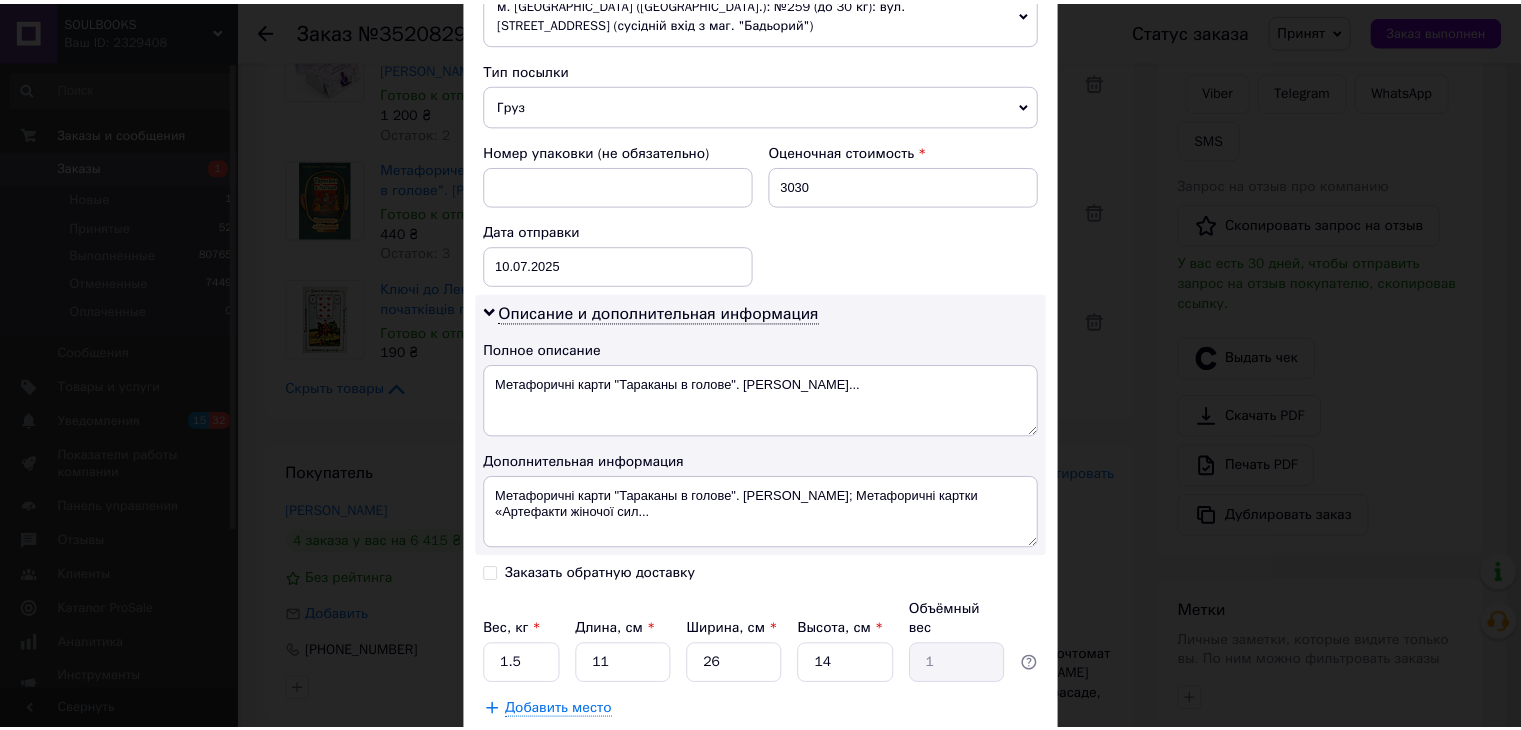 scroll, scrollTop: 872, scrollLeft: 0, axis: vertical 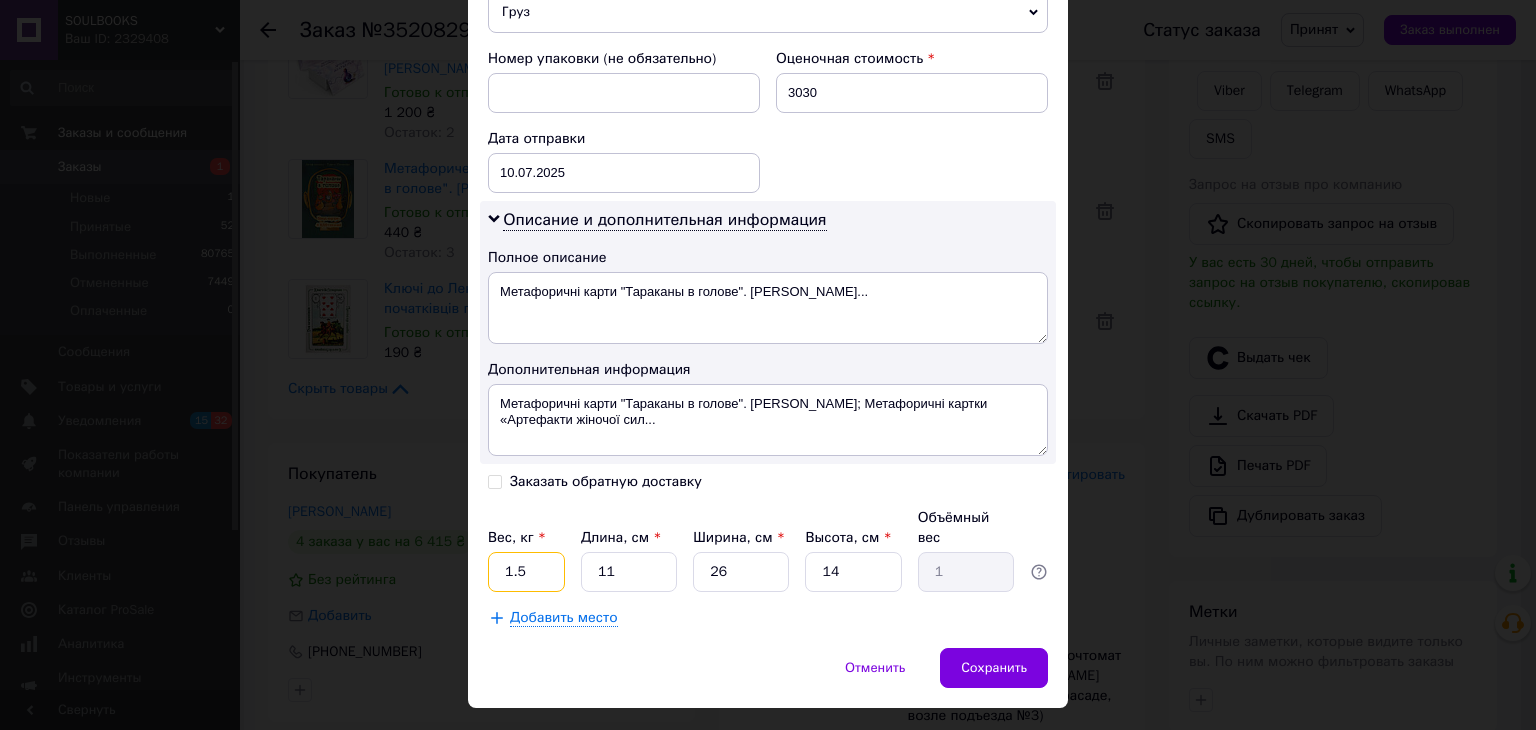 drag, startPoint x: 555, startPoint y: 517, endPoint x: 493, endPoint y: 525, distance: 62.514 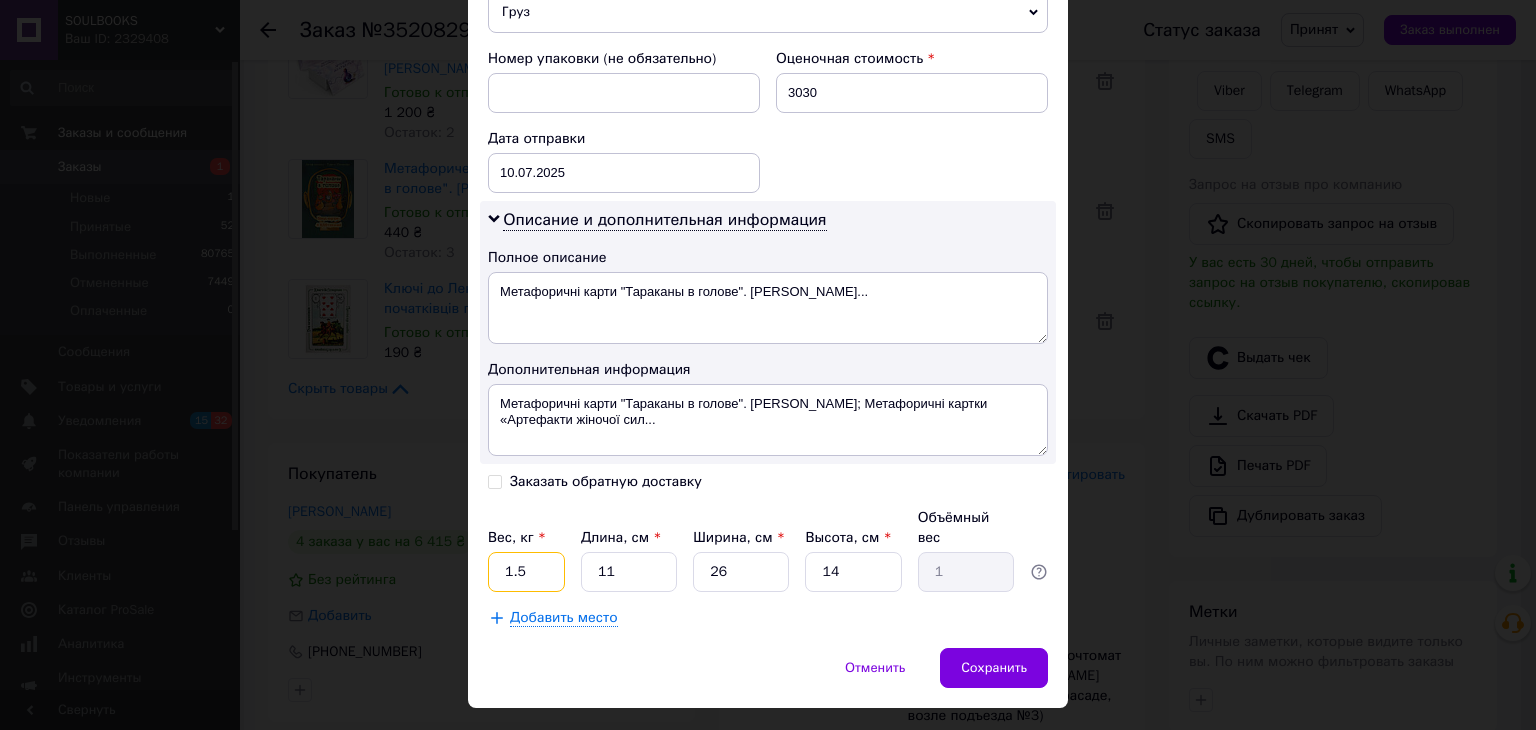 click on "1.5" at bounding box center (526, 572) 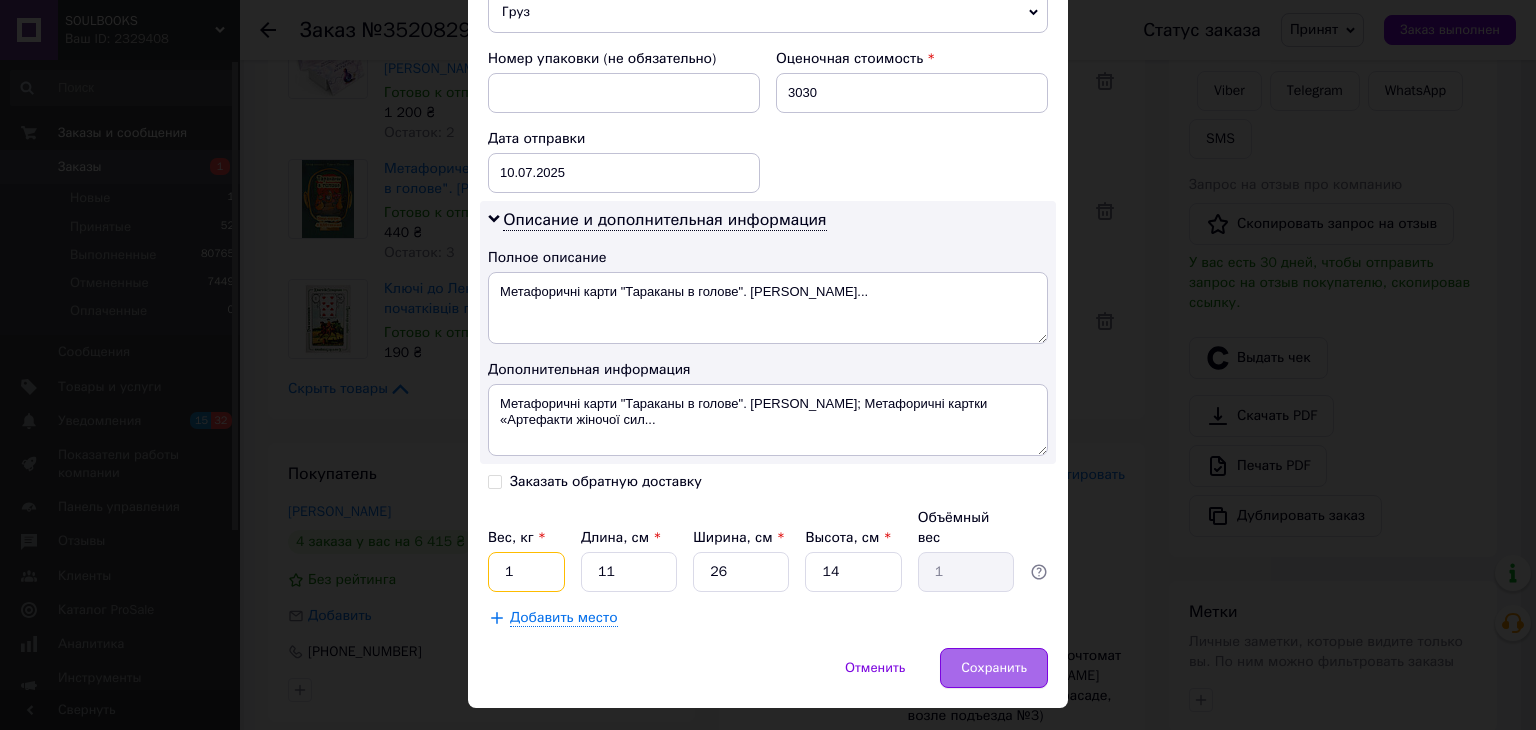 type on "1" 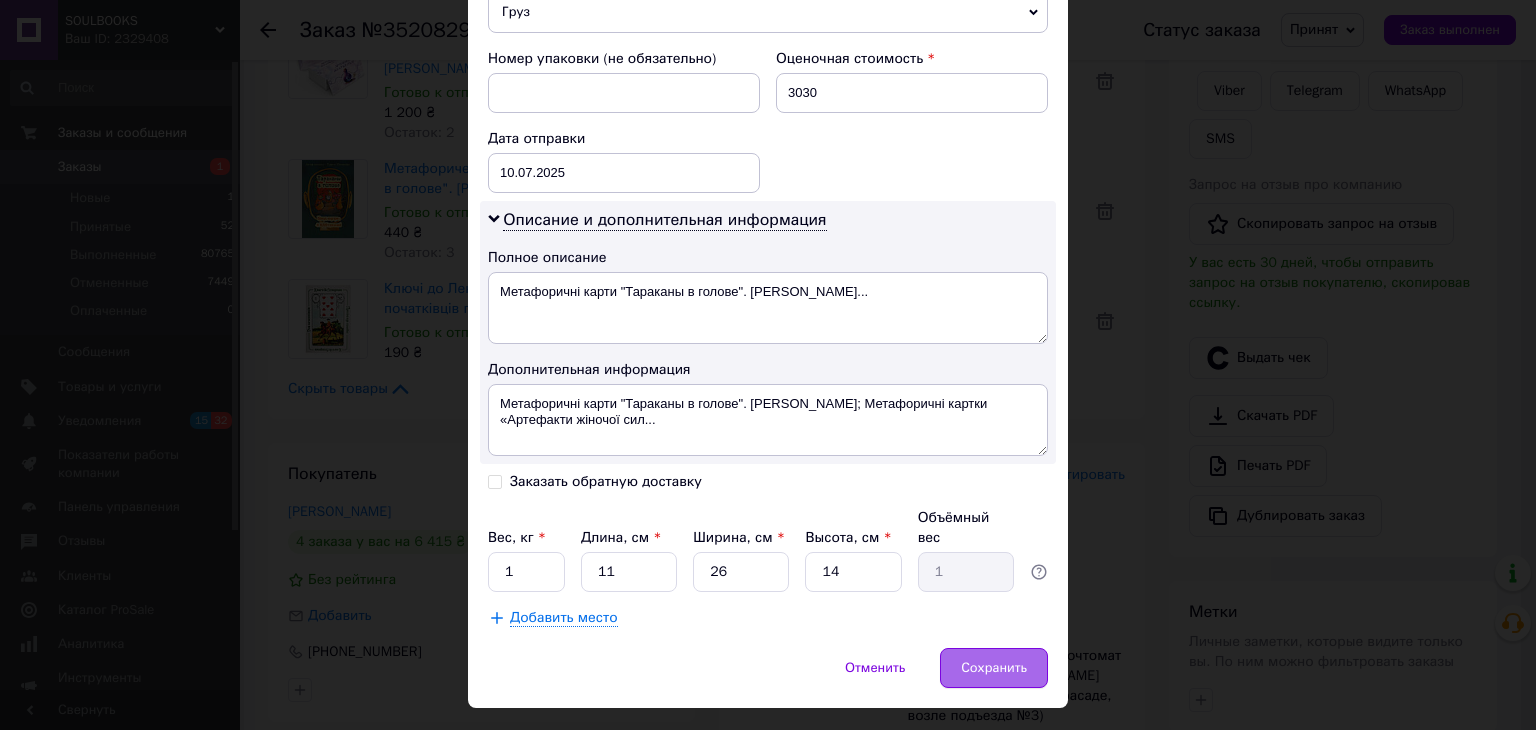 click on "Сохранить" at bounding box center [994, 668] 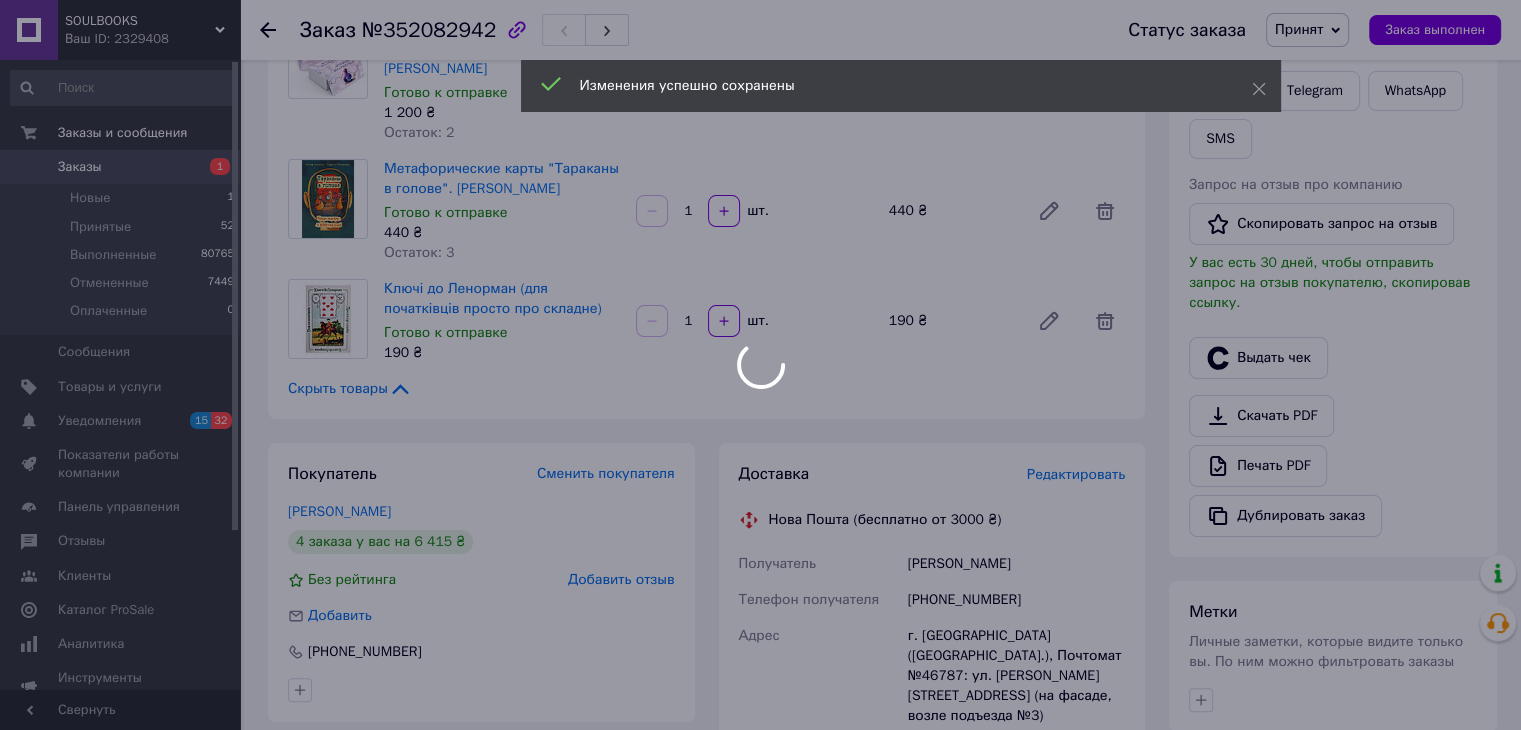 scroll, scrollTop: 512, scrollLeft: 0, axis: vertical 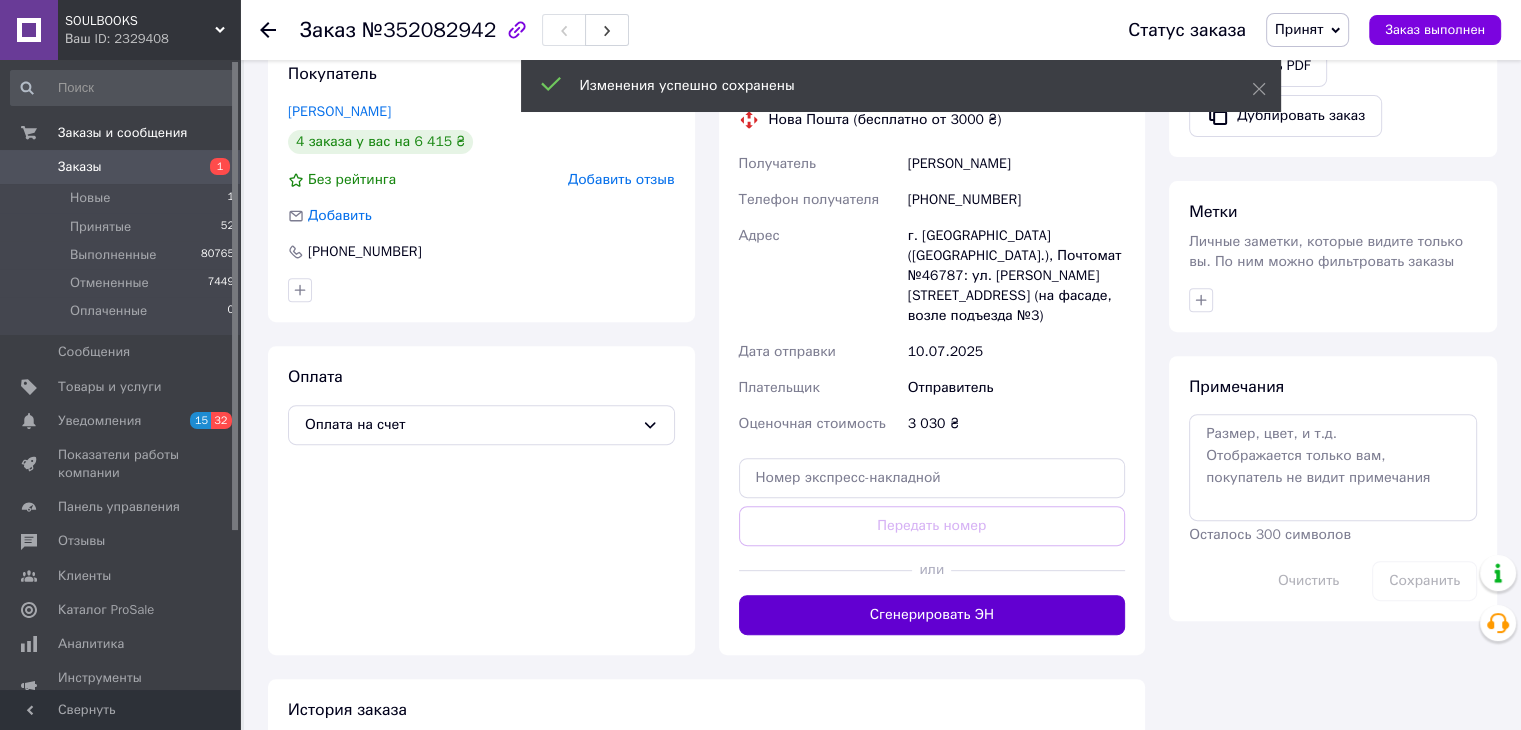 click on "Сгенерировать ЭН" at bounding box center [932, 615] 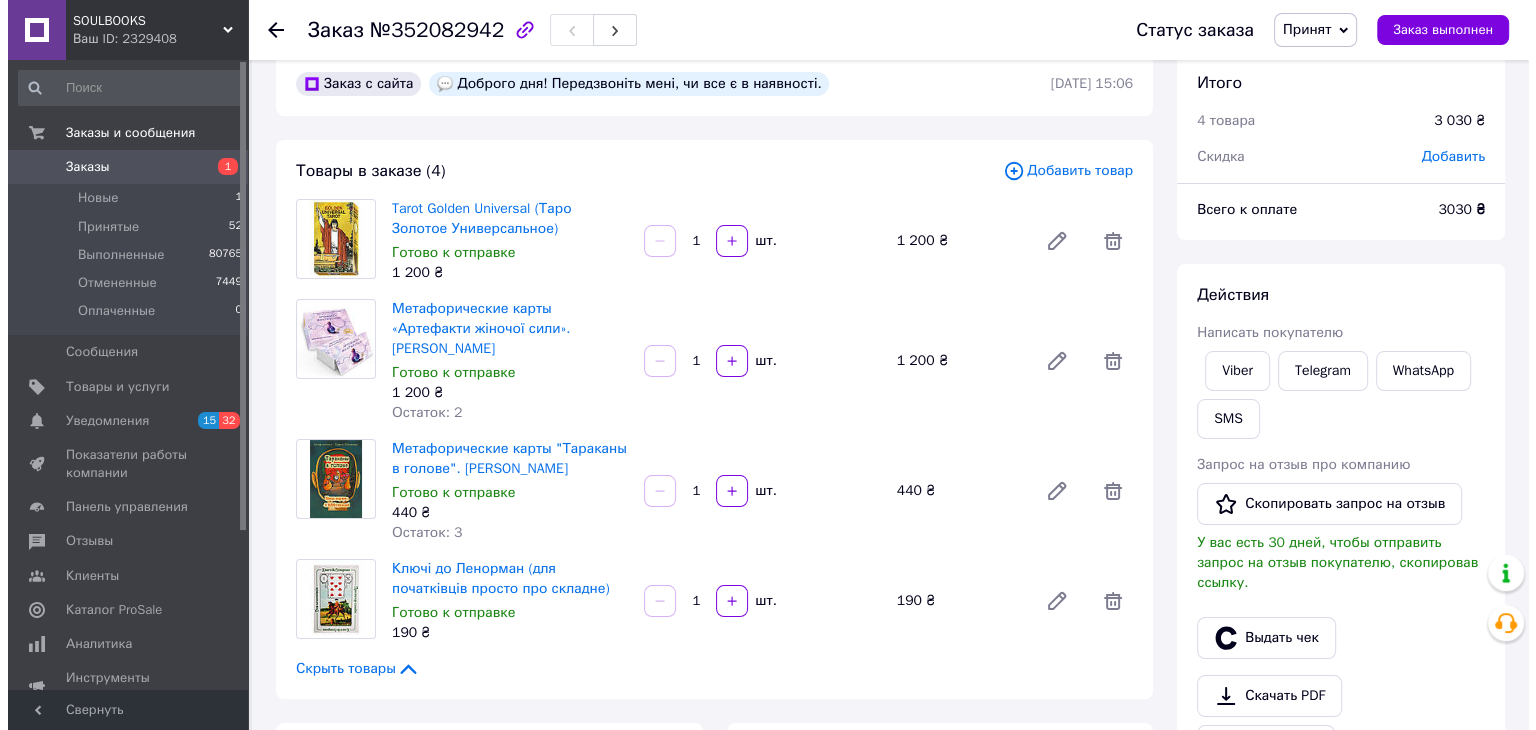 scroll, scrollTop: 12, scrollLeft: 0, axis: vertical 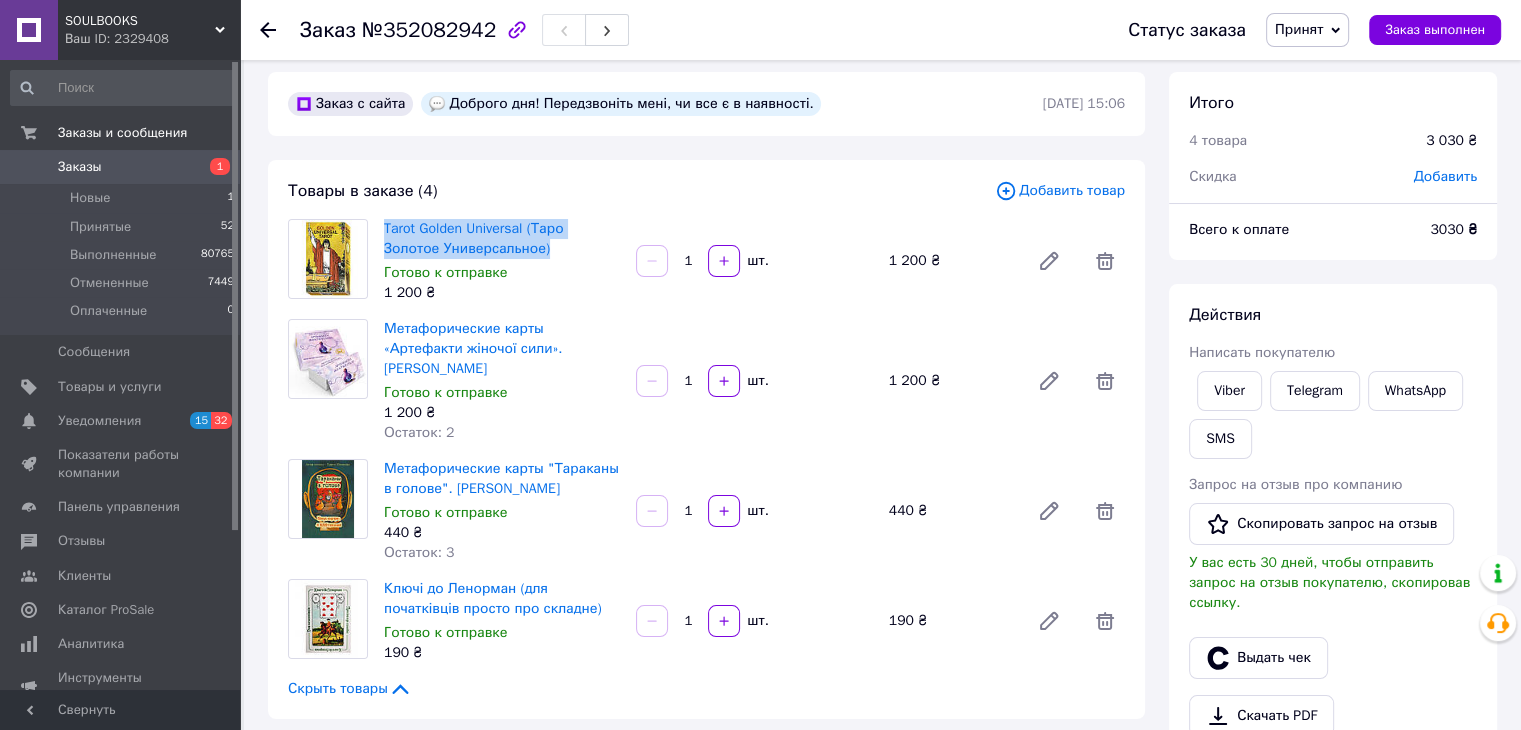 drag, startPoint x: 379, startPoint y: 225, endPoint x: 500, endPoint y: 245, distance: 122.641754 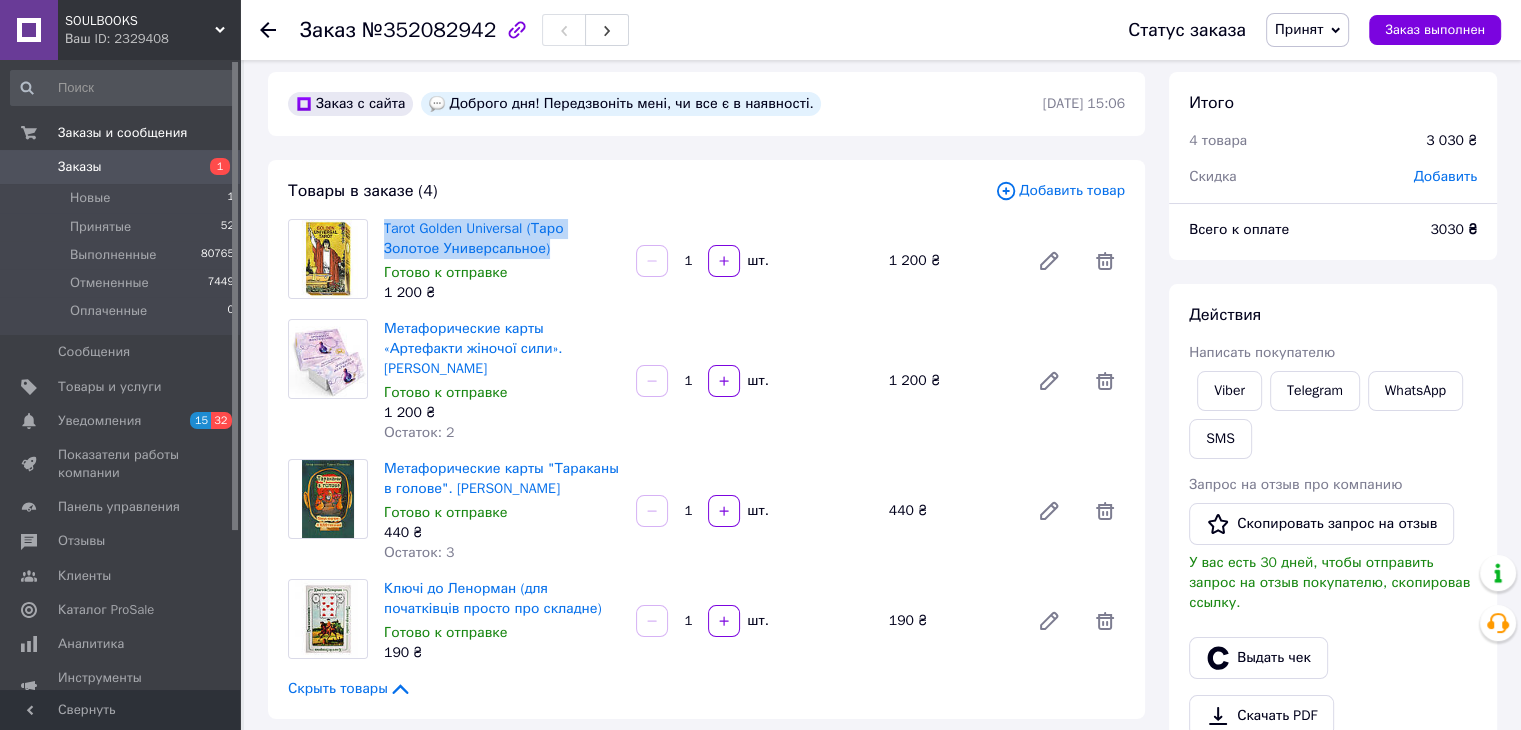 drag, startPoint x: 377, startPoint y: 326, endPoint x: 498, endPoint y: 367, distance: 127.75758 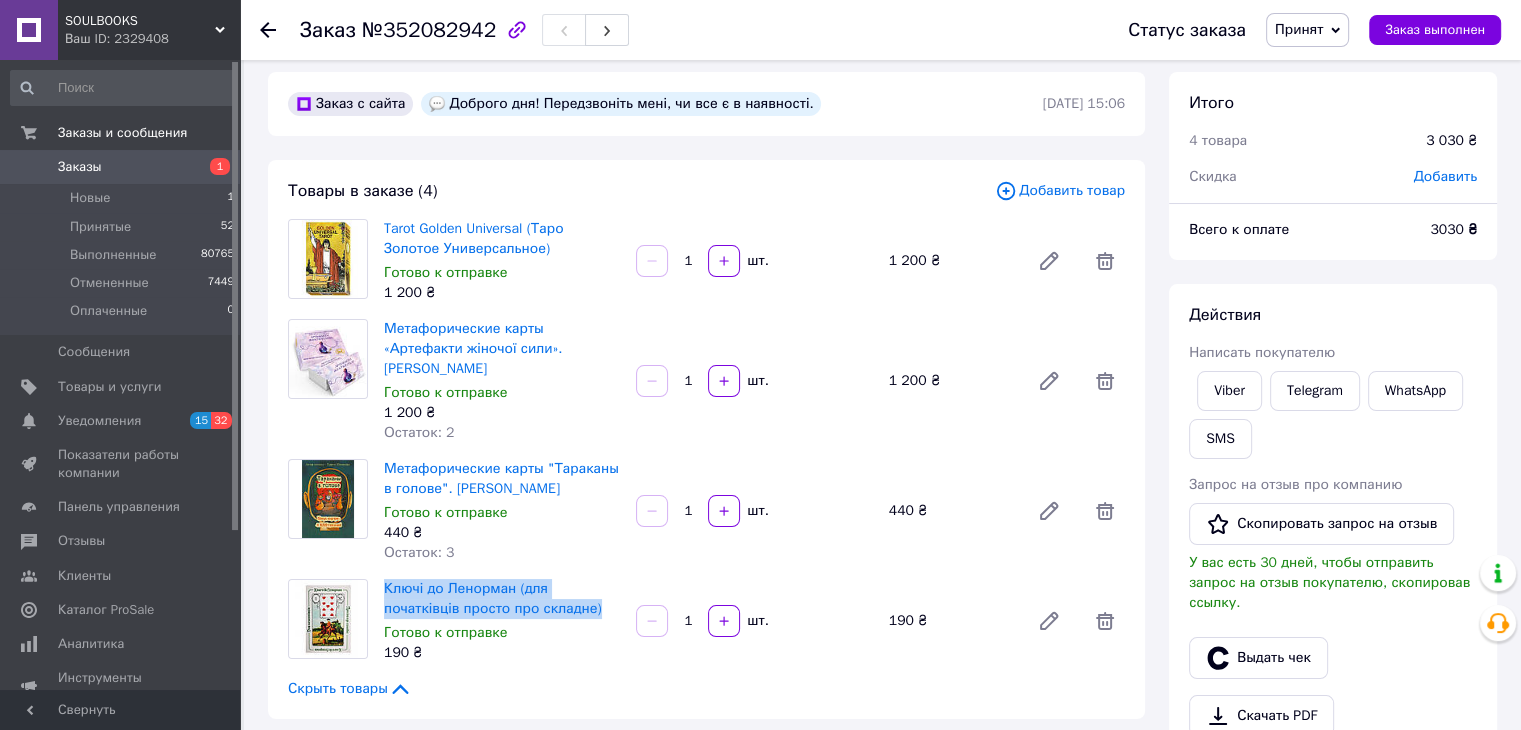 drag, startPoint x: 393, startPoint y: 593, endPoint x: 547, endPoint y: 609, distance: 154.82893 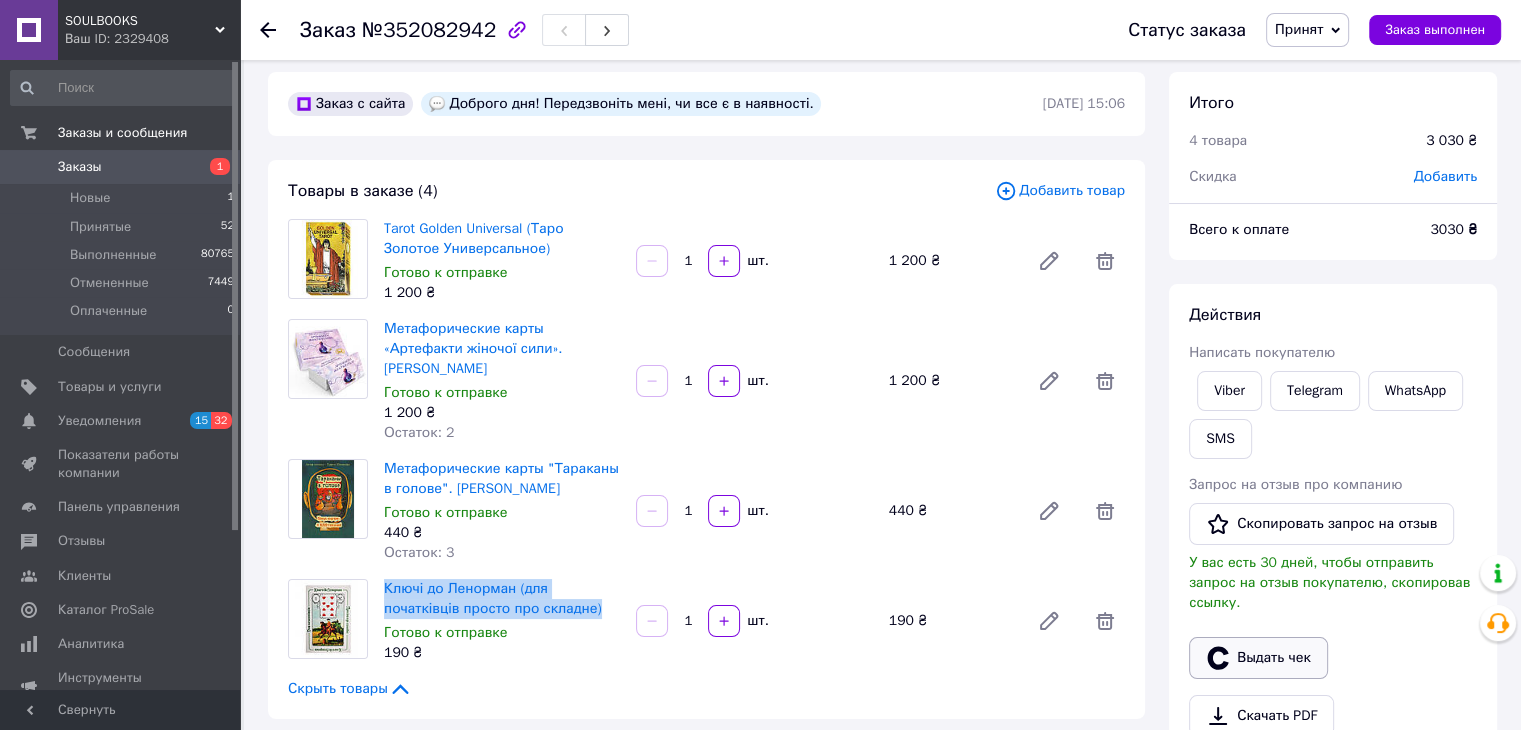 click on "Выдать чек" at bounding box center (1258, 658) 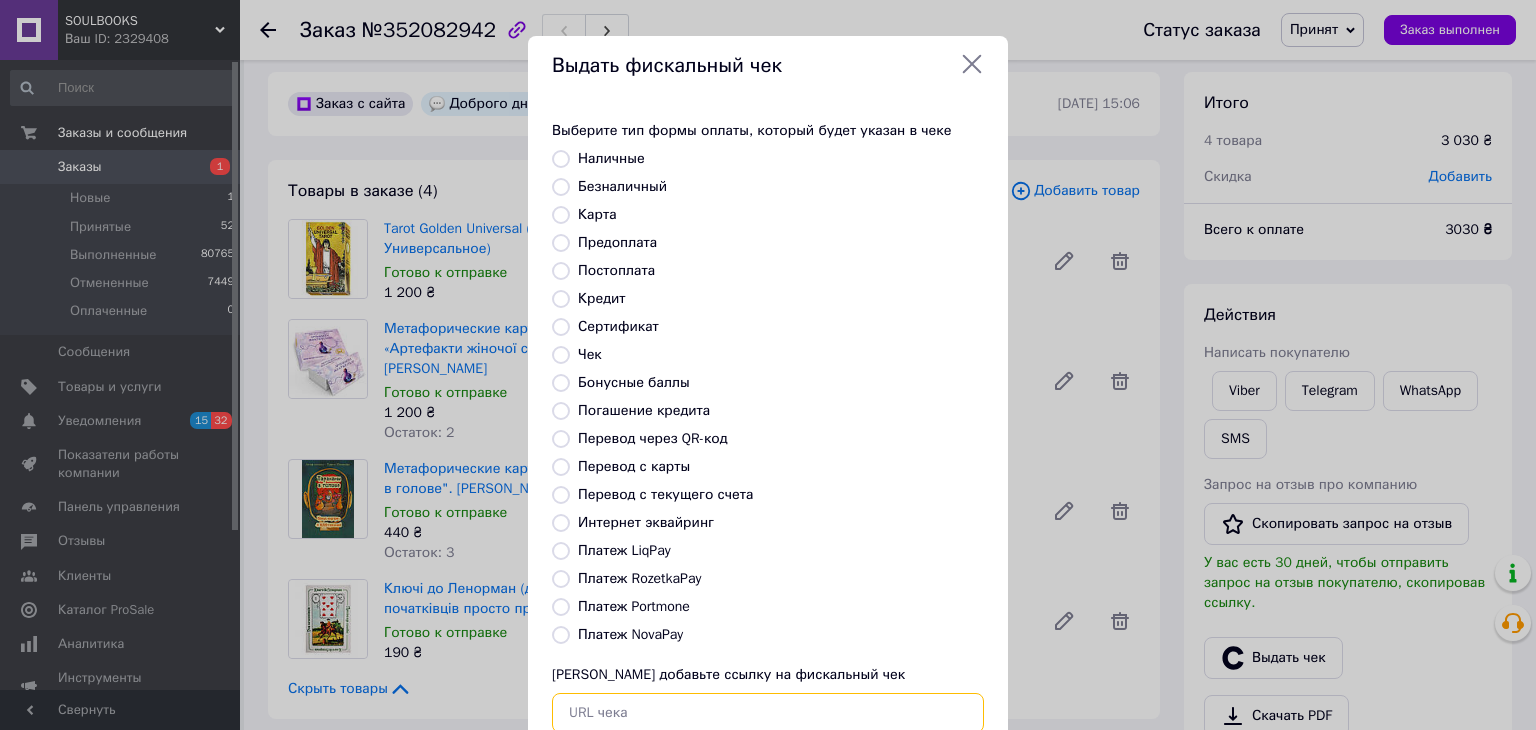 click at bounding box center (768, 713) 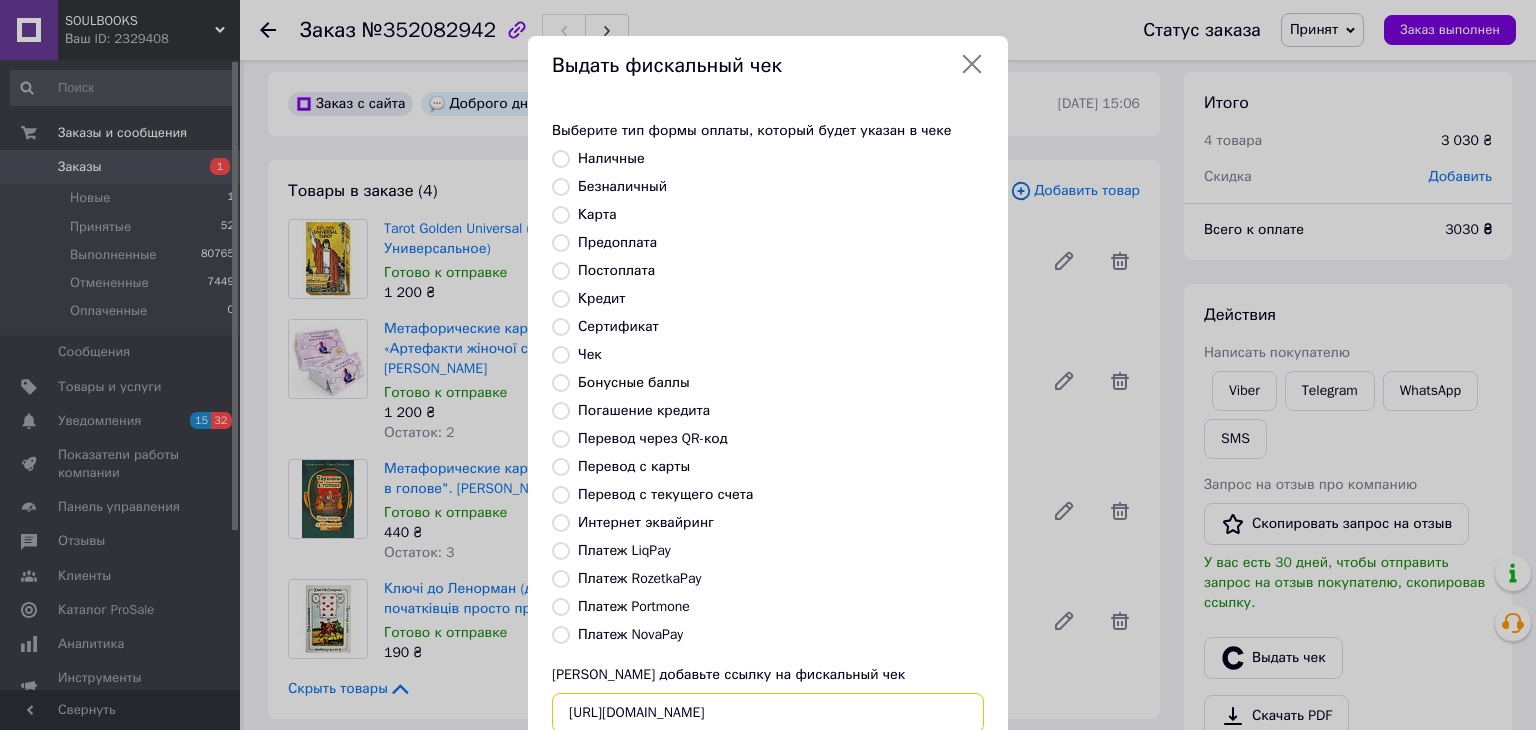 scroll, scrollTop: 0, scrollLeft: 28, axis: horizontal 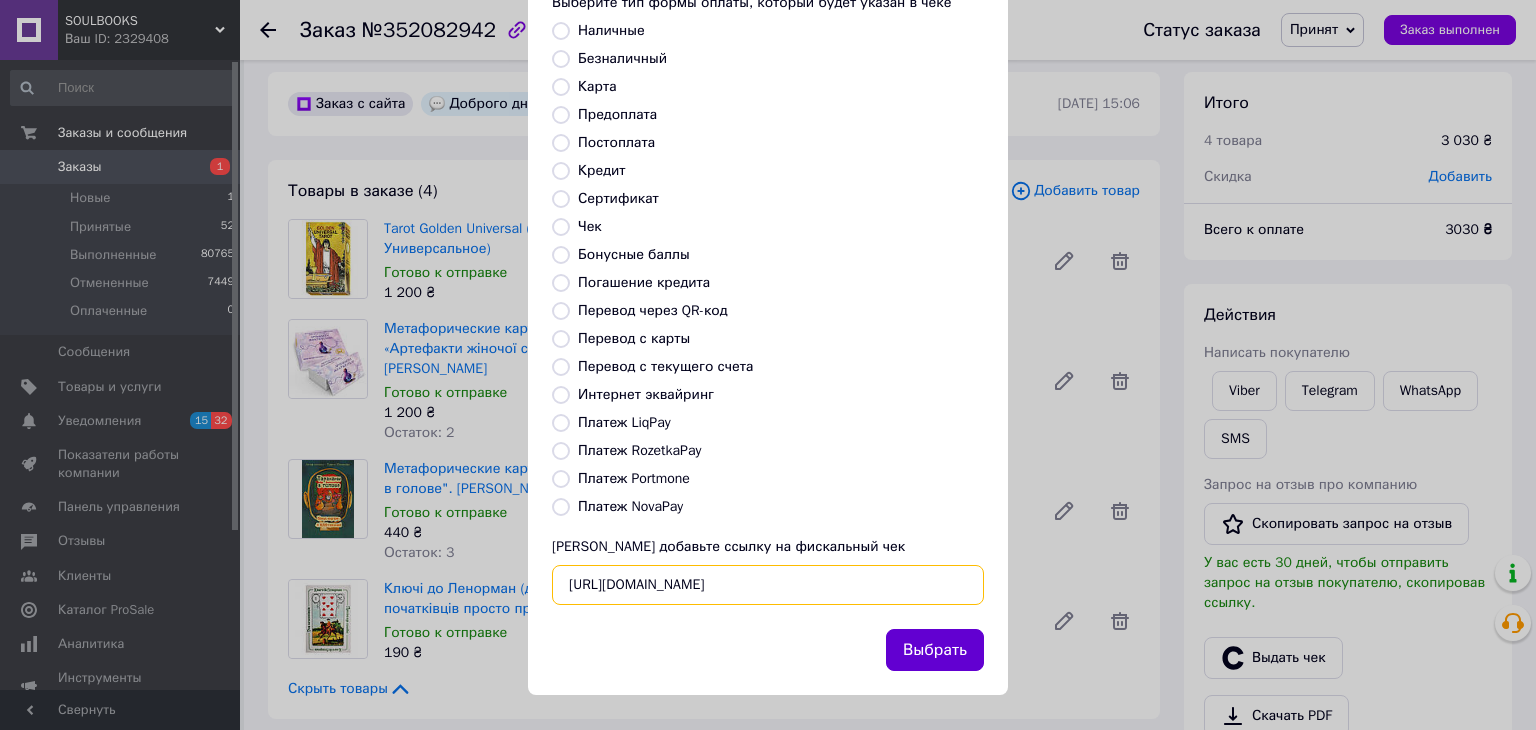 type on "[URL][DOMAIN_NAME]" 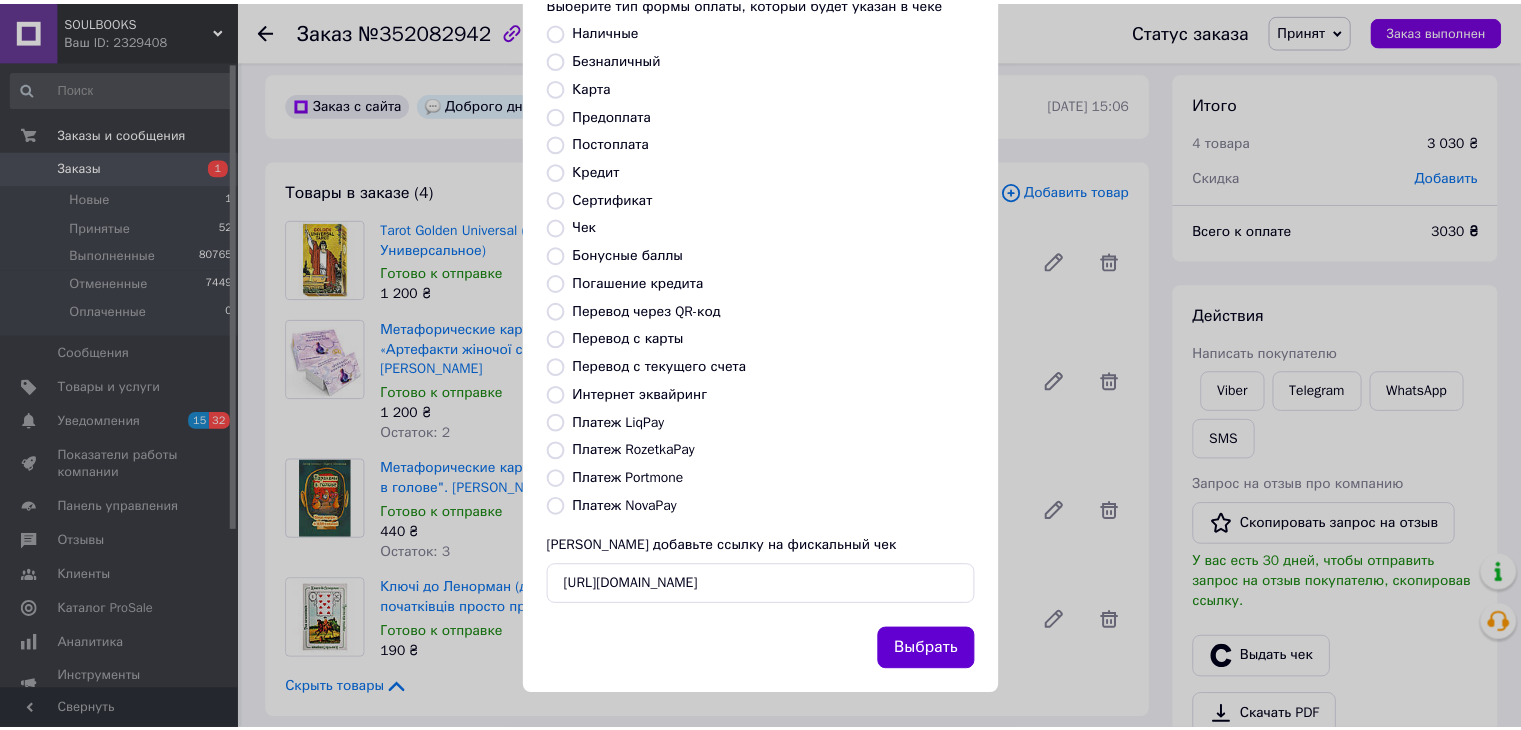 scroll, scrollTop: 0, scrollLeft: 0, axis: both 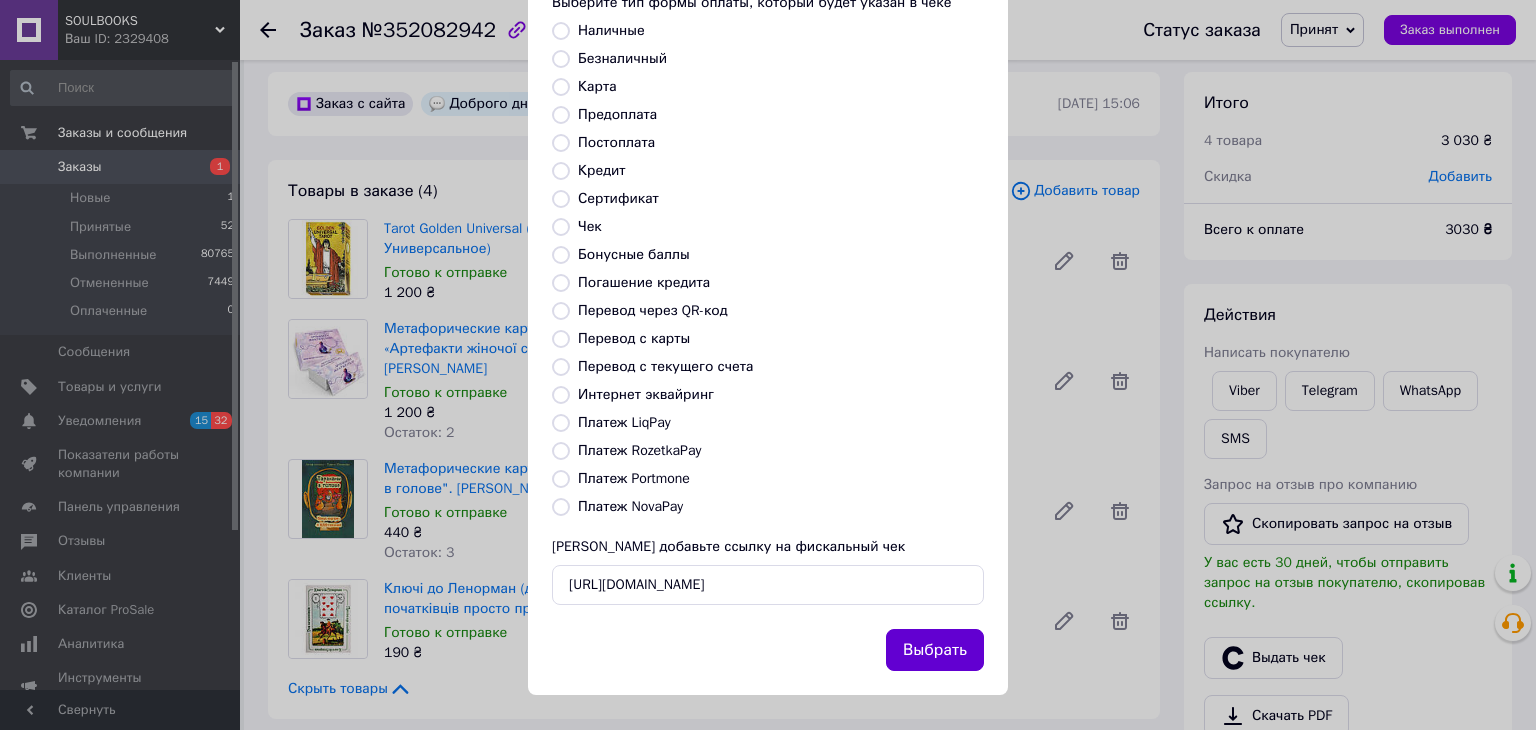 click on "Выбрать" at bounding box center [935, 650] 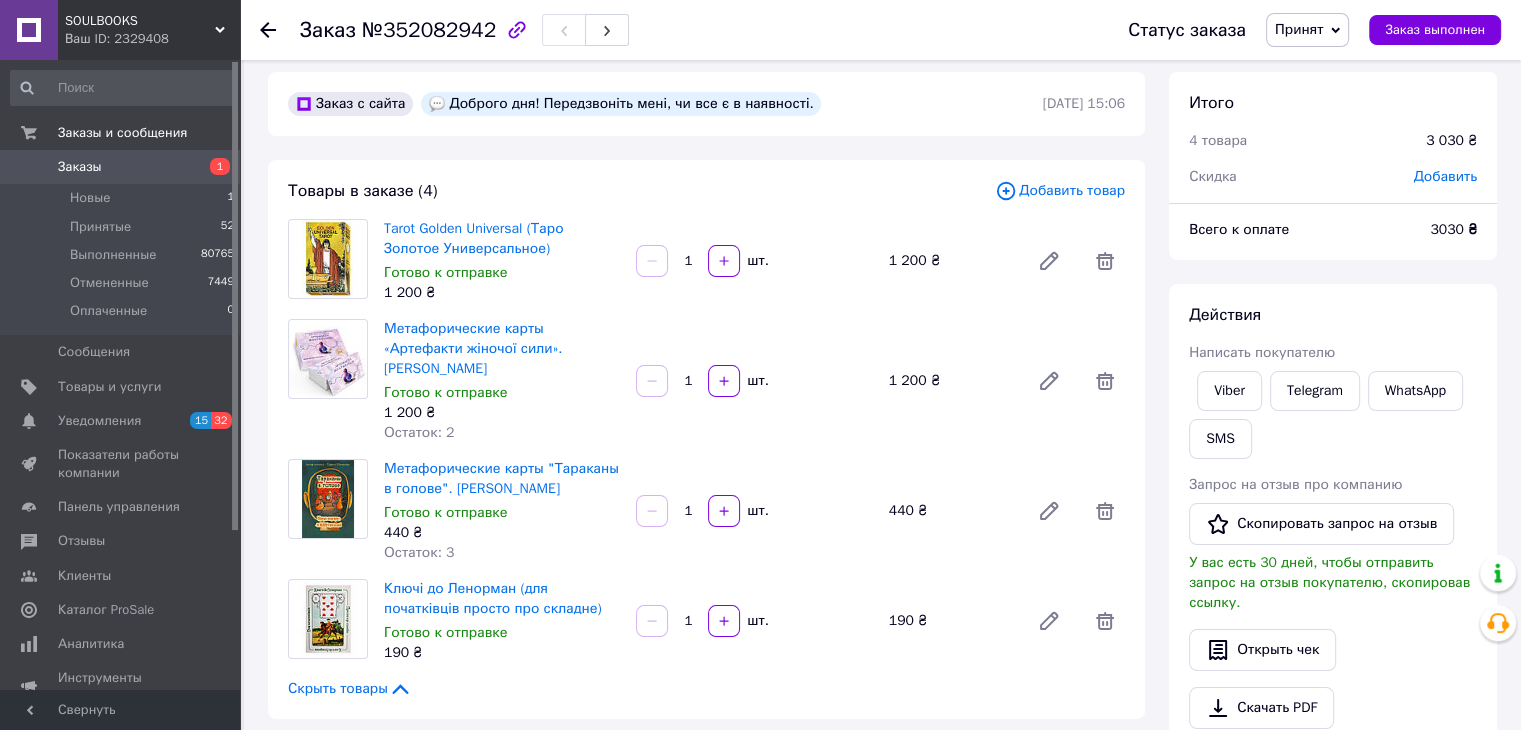 click on "Заказы" at bounding box center (80, 167) 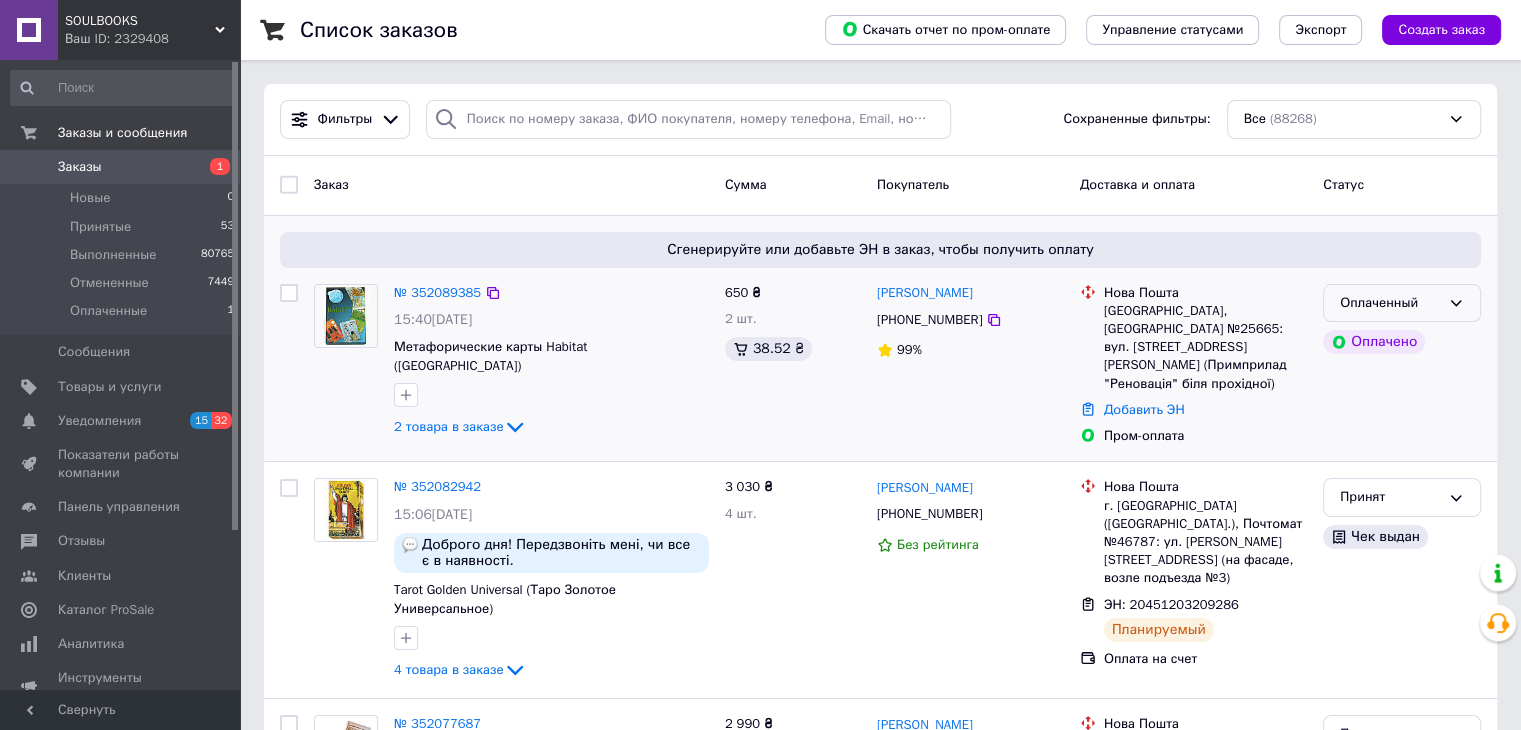 click on "Оплаченный" at bounding box center [1390, 303] 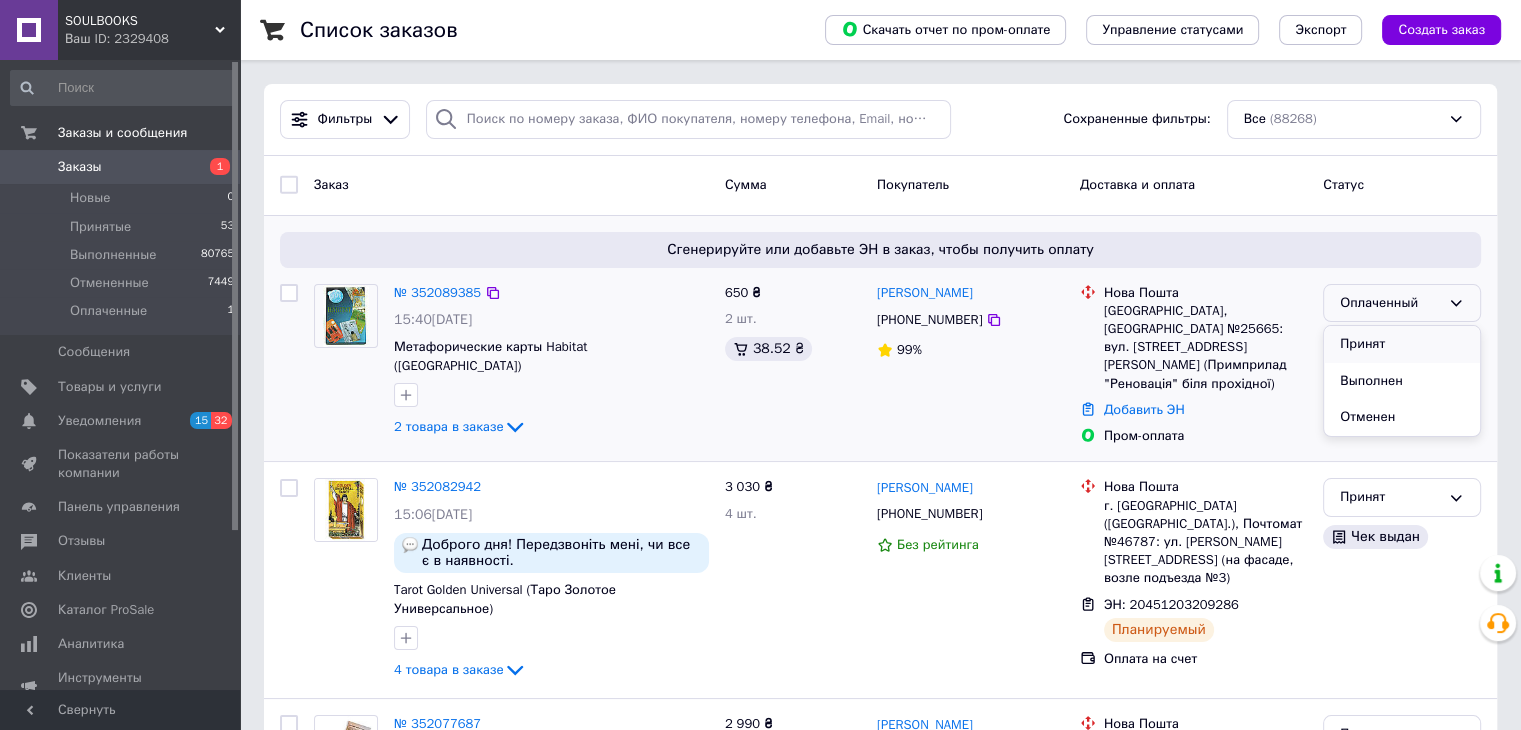 click on "Принят" at bounding box center [1402, 344] 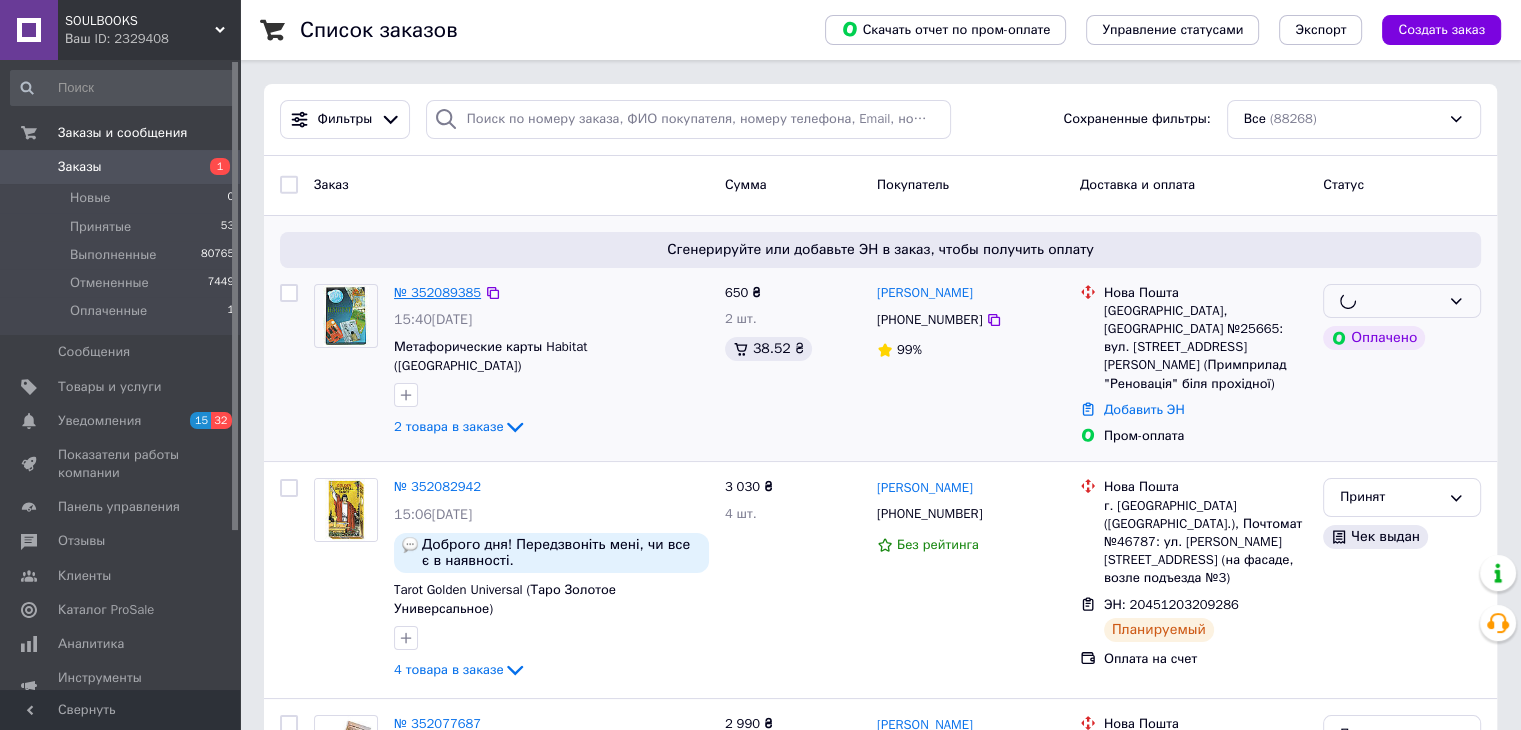 click on "№ 352089385" at bounding box center [437, 292] 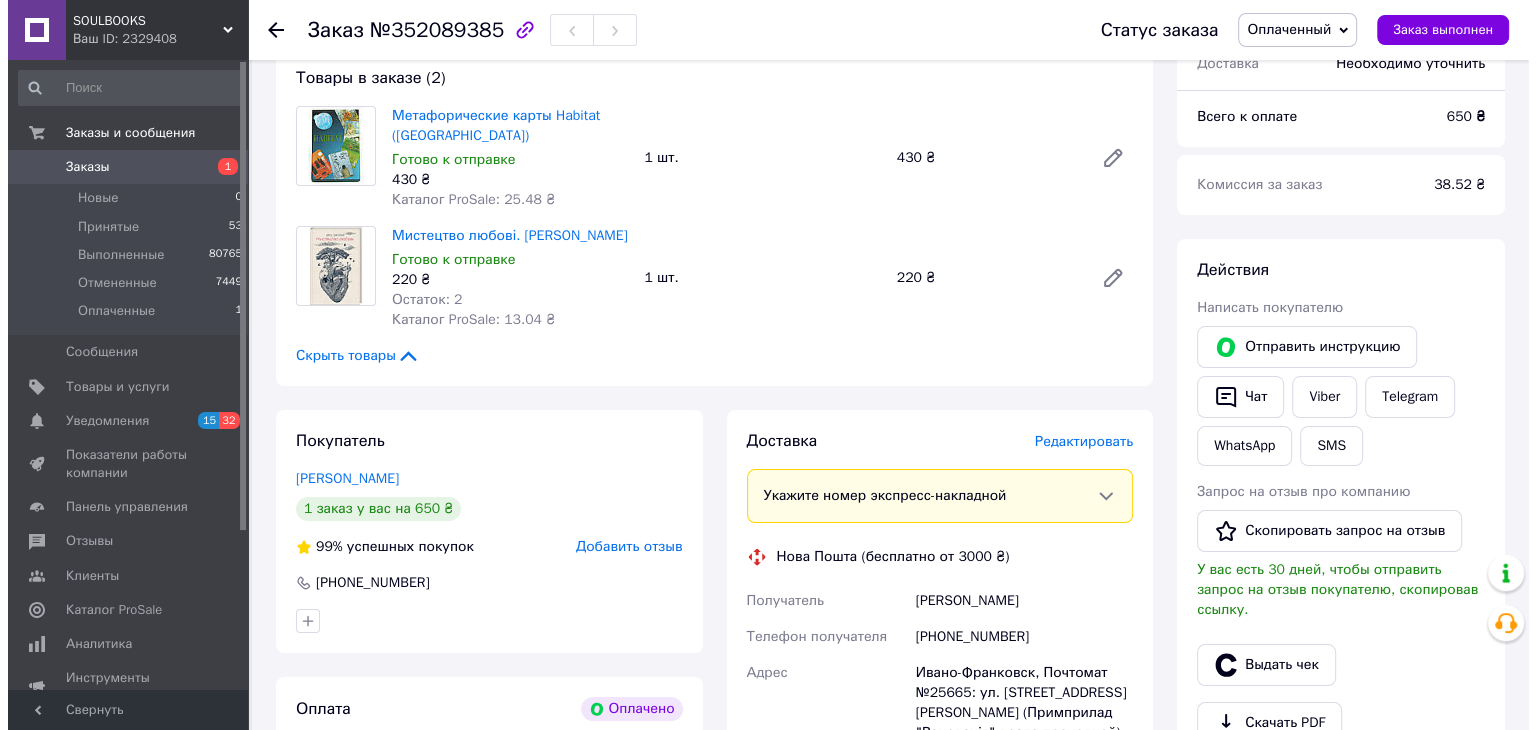 scroll, scrollTop: 200, scrollLeft: 0, axis: vertical 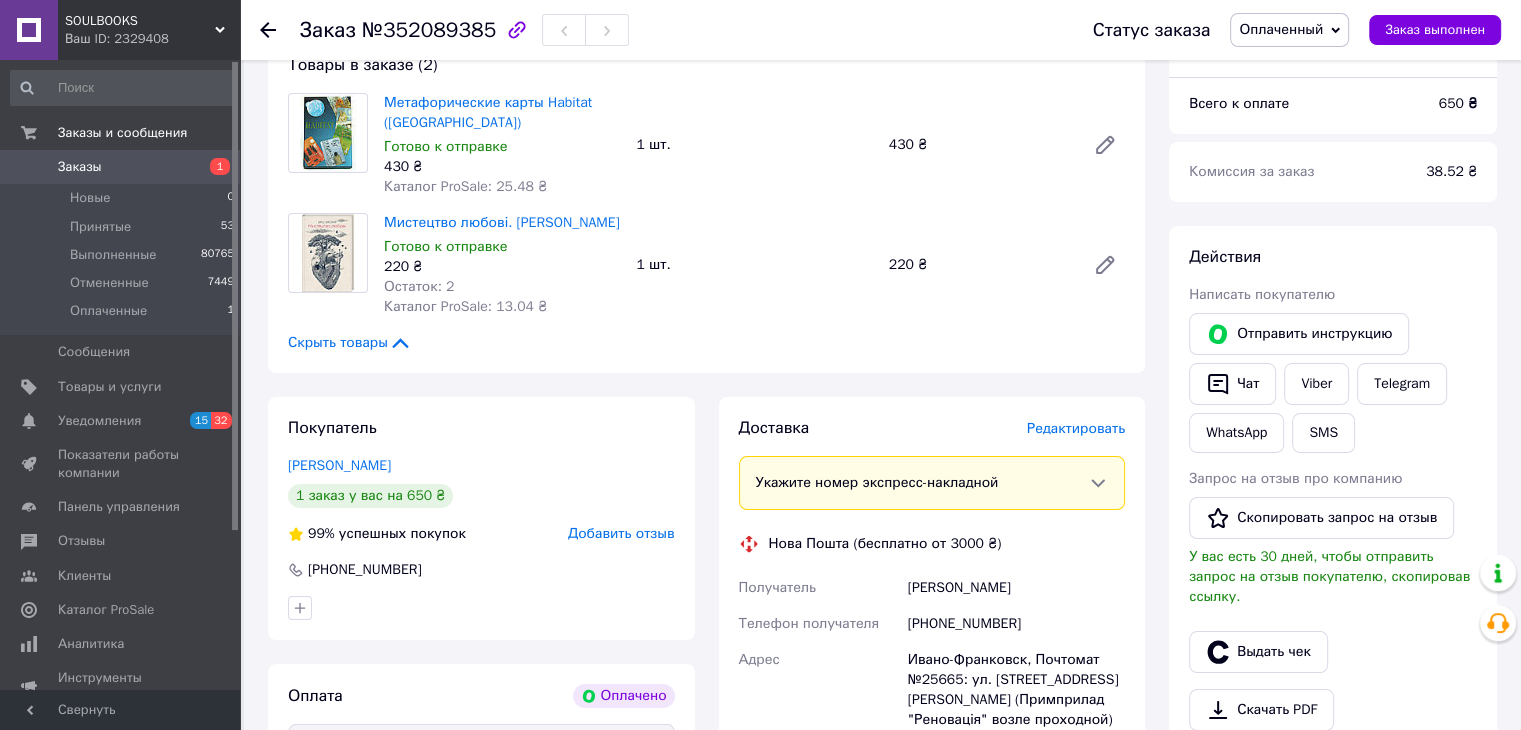 click on "Редактировать" at bounding box center (1076, 428) 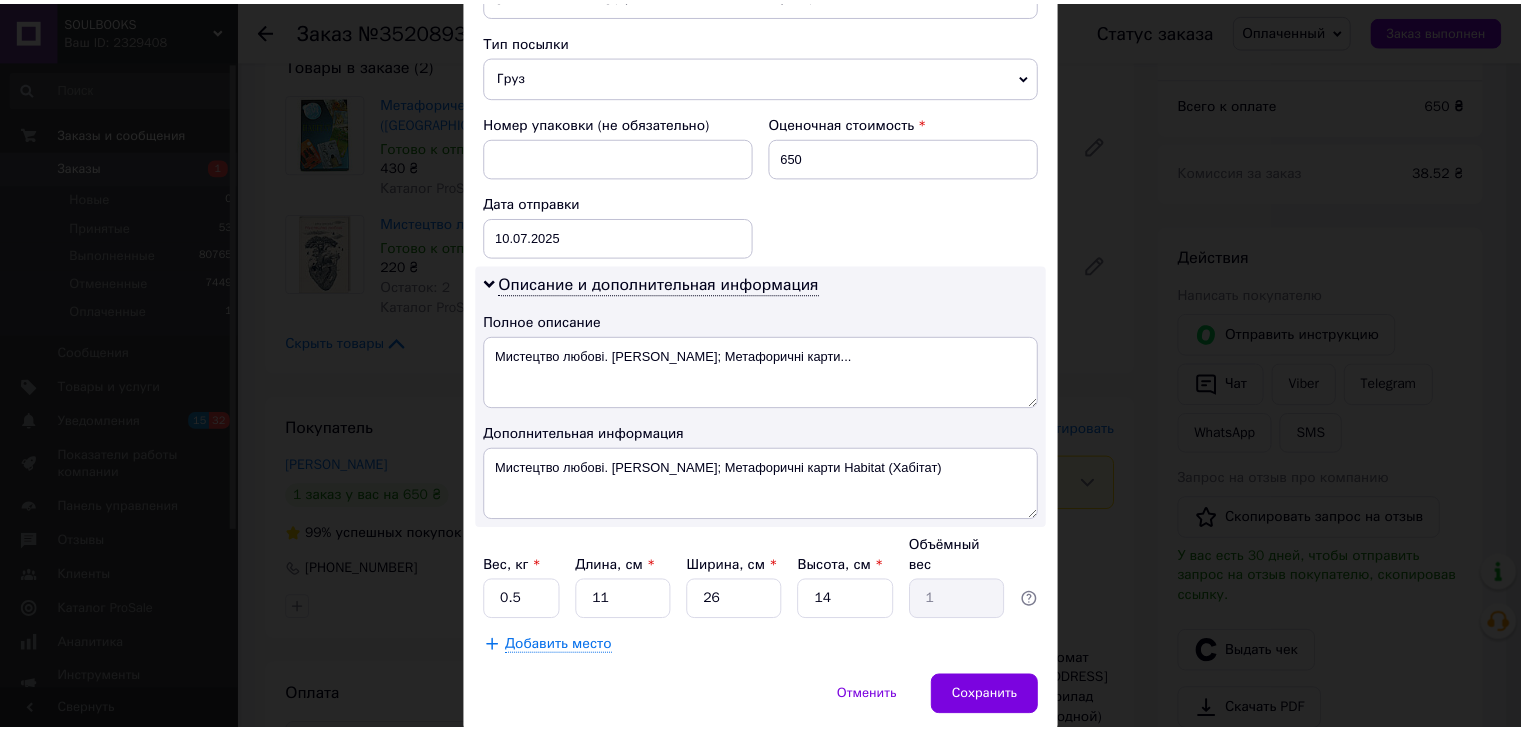 scroll, scrollTop: 858, scrollLeft: 0, axis: vertical 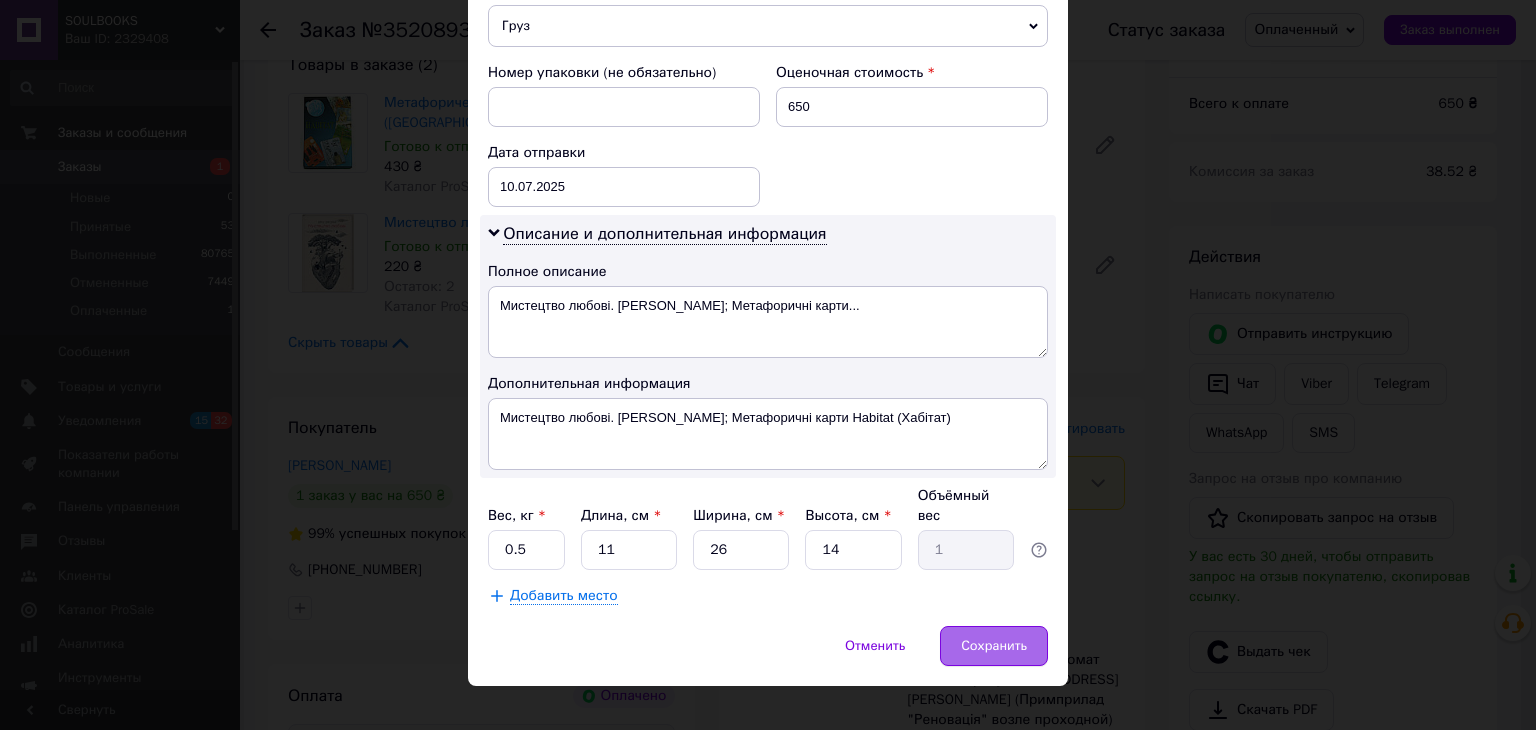 click on "Сохранить" at bounding box center [994, 646] 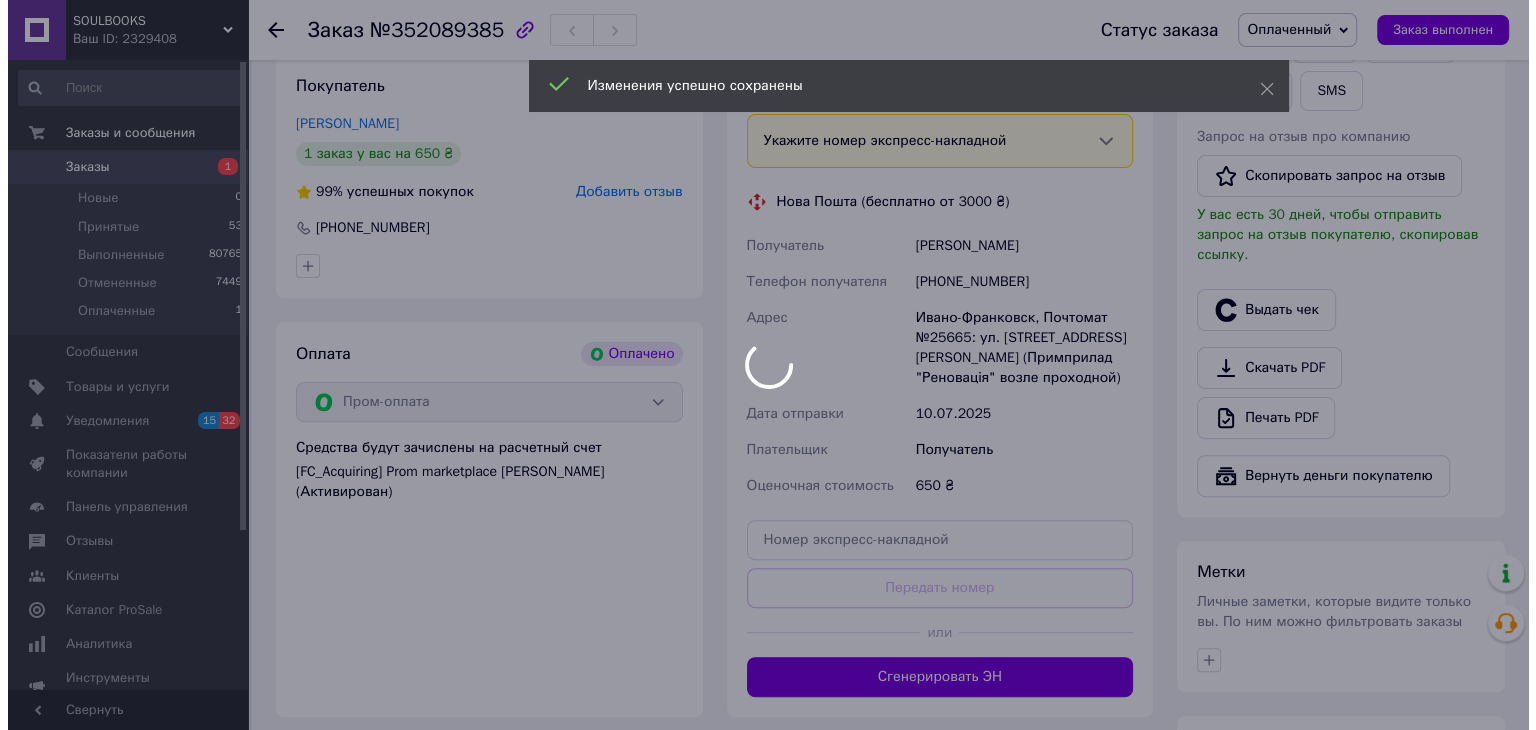 scroll, scrollTop: 700, scrollLeft: 0, axis: vertical 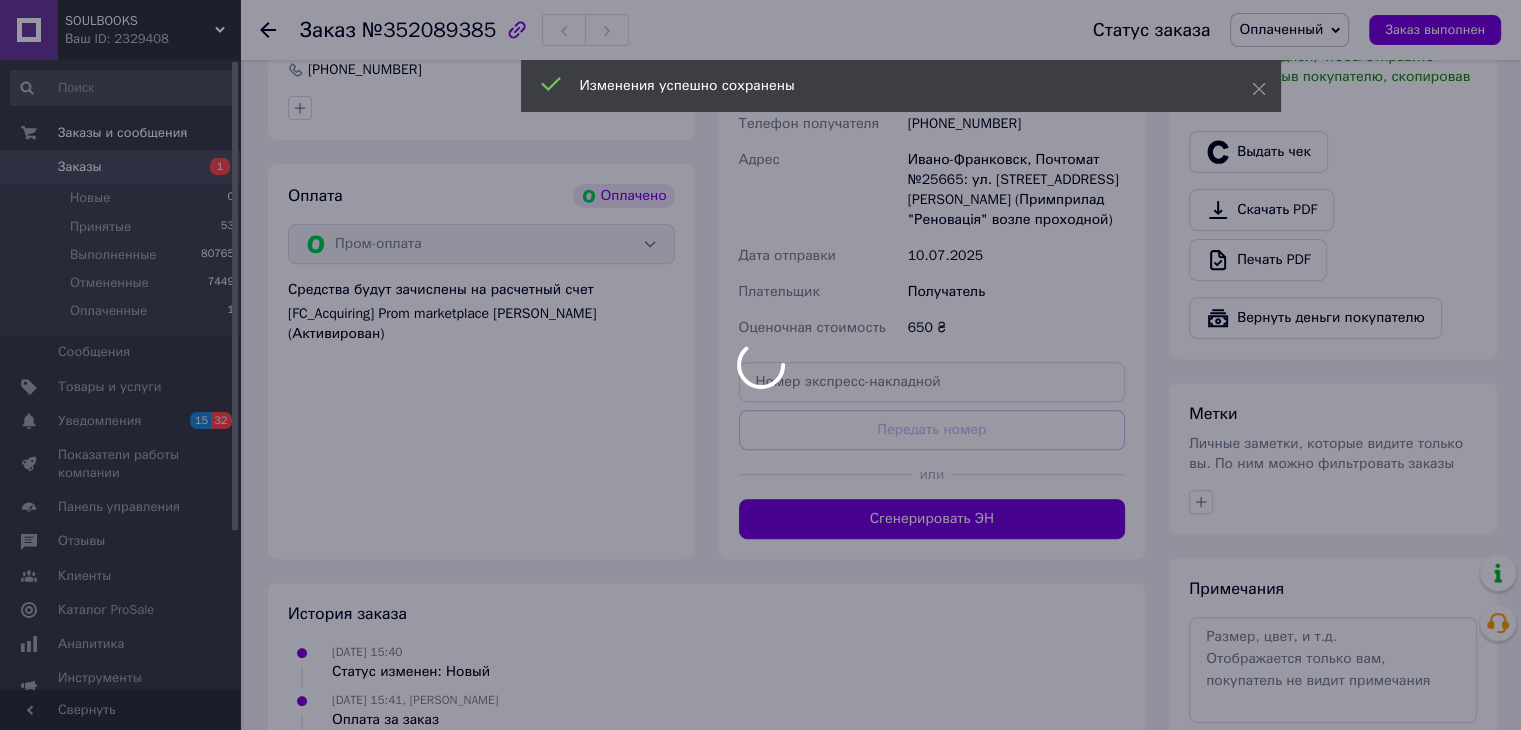 click at bounding box center (760, 365) 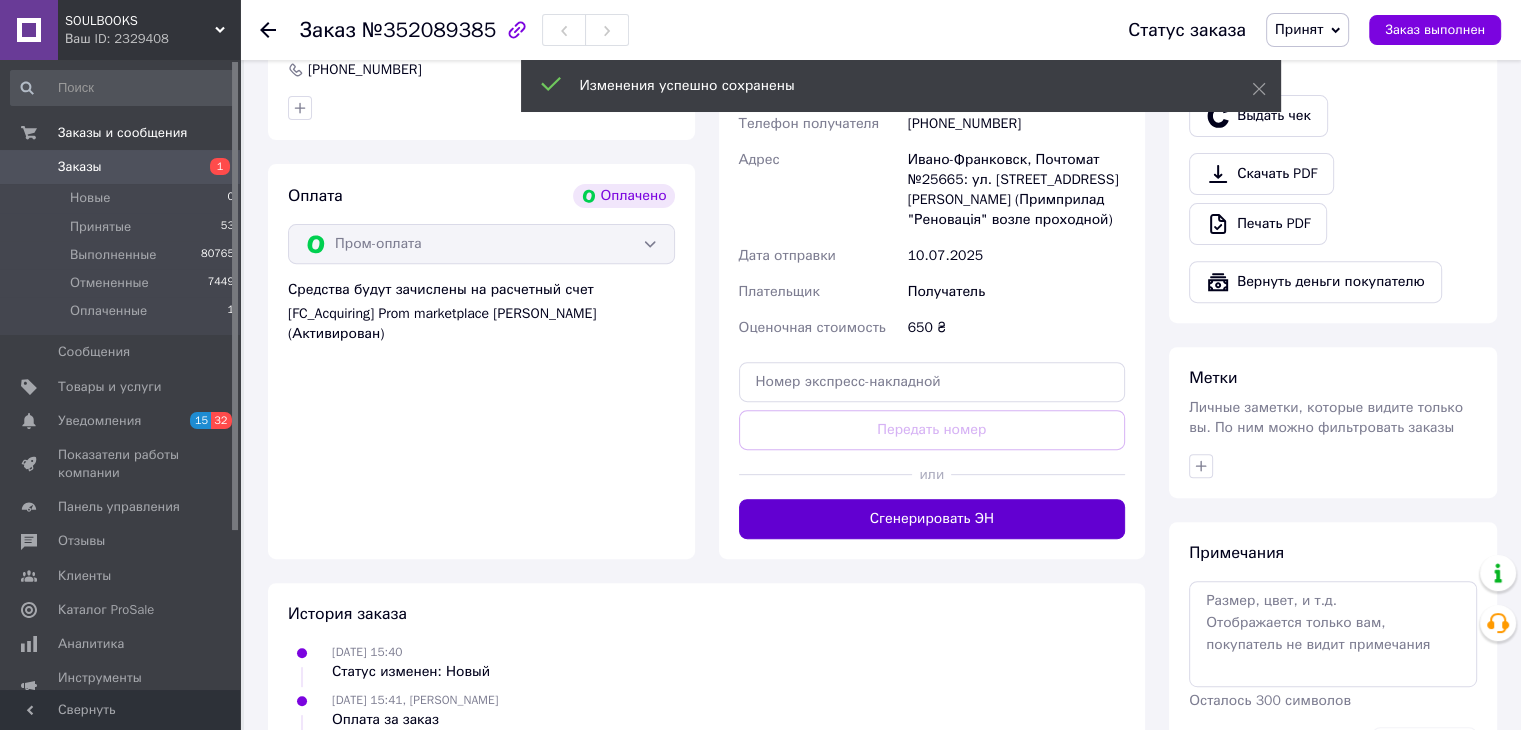 click on "Сгенерировать ЭН" at bounding box center (932, 519) 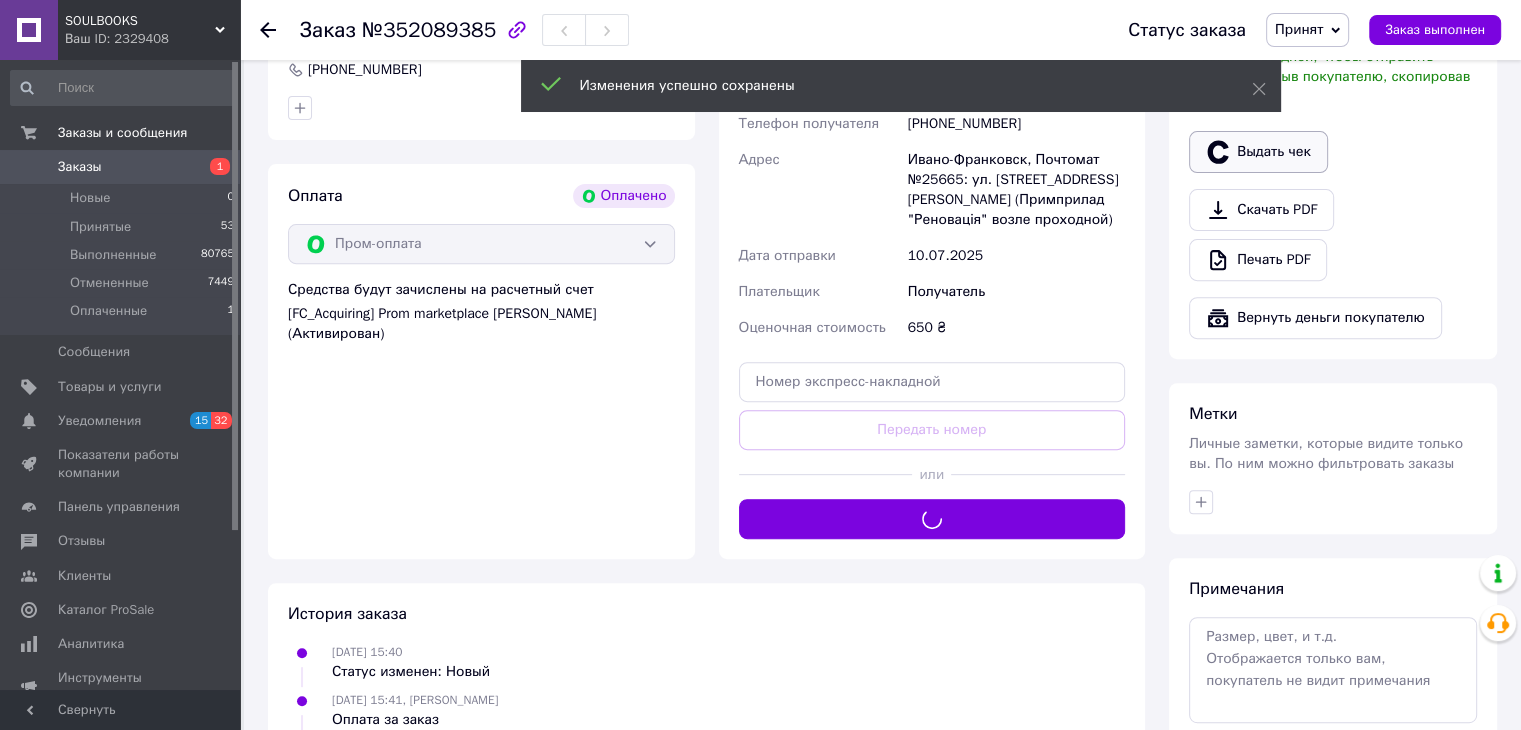 click on "Выдать чек" at bounding box center (1258, 152) 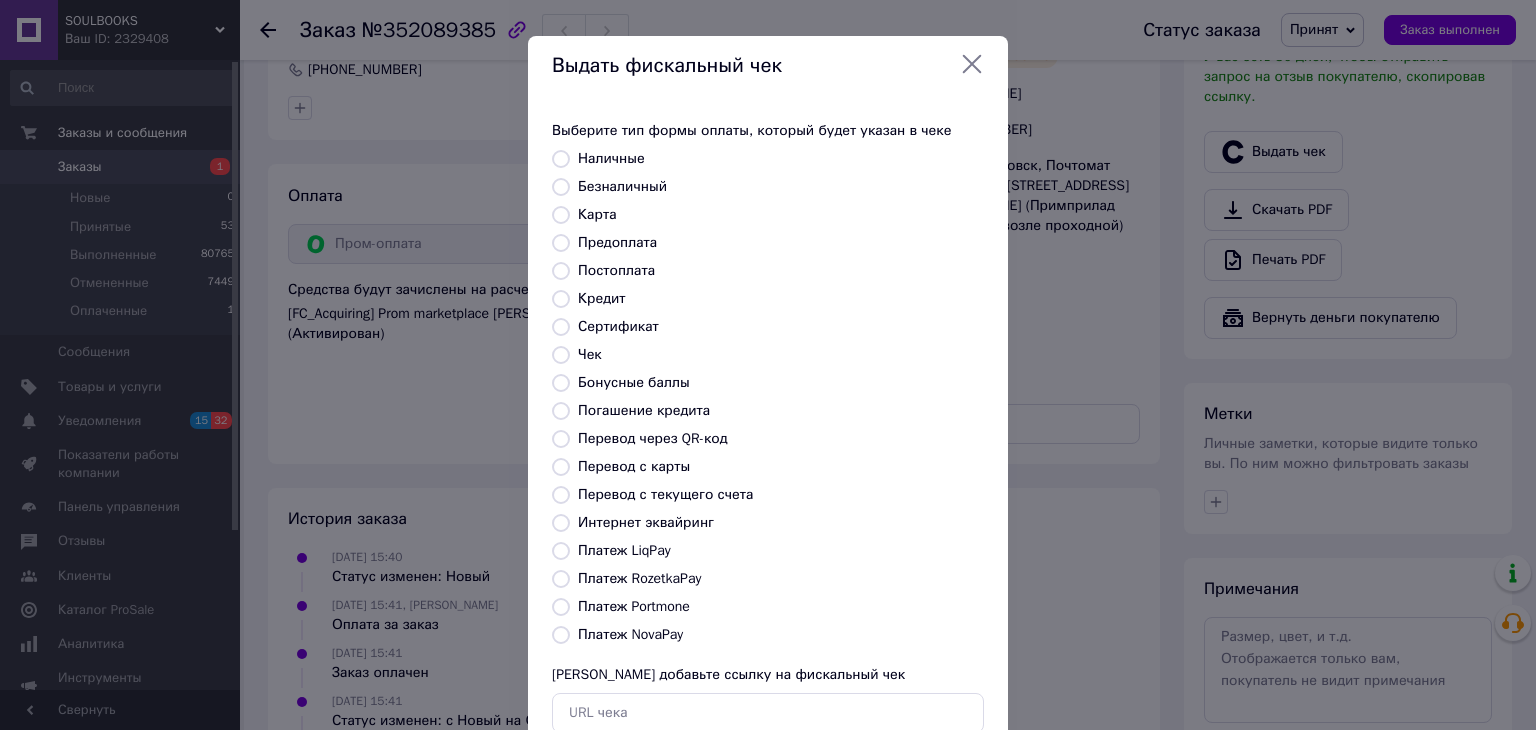 click on "Платеж RozetkaPay" at bounding box center [639, 578] 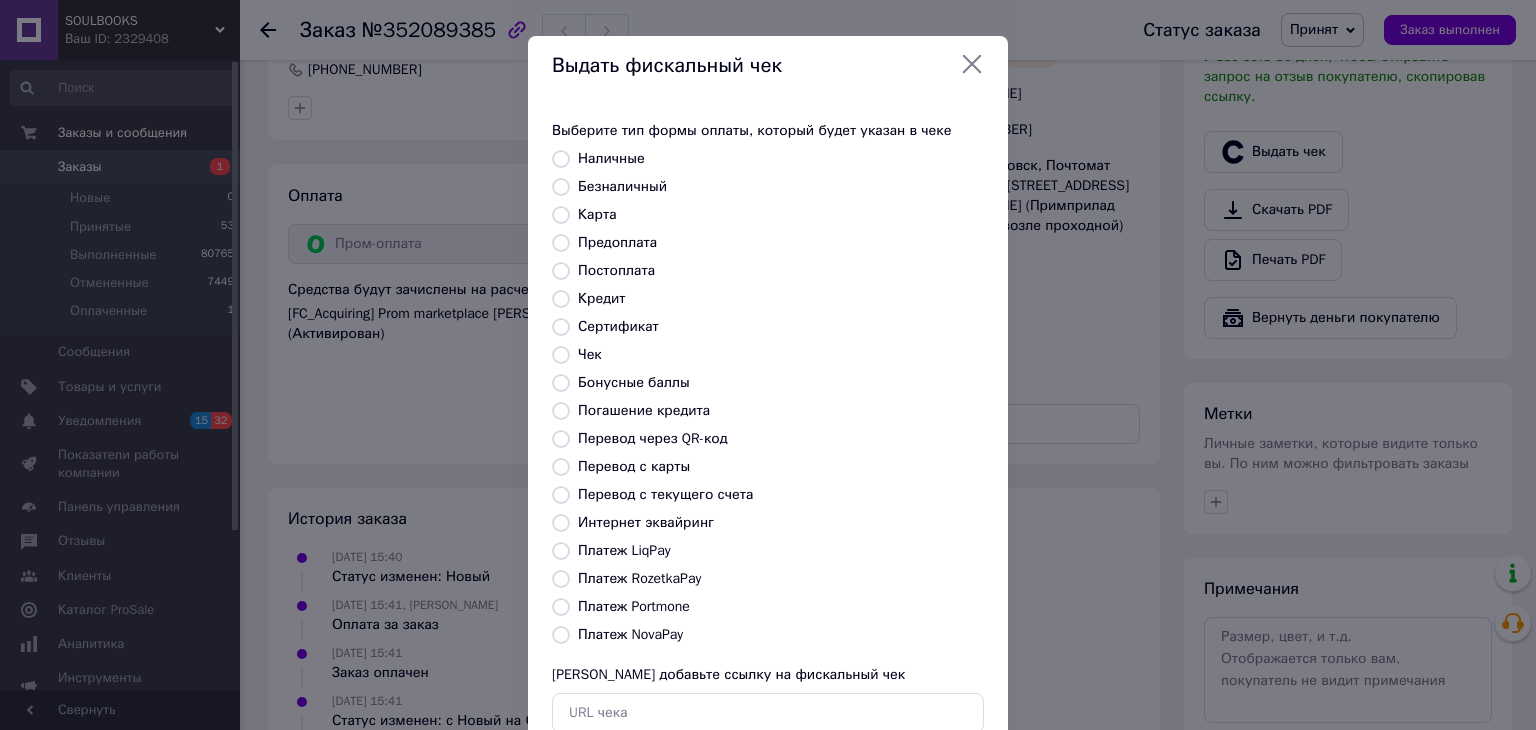 radio on "true" 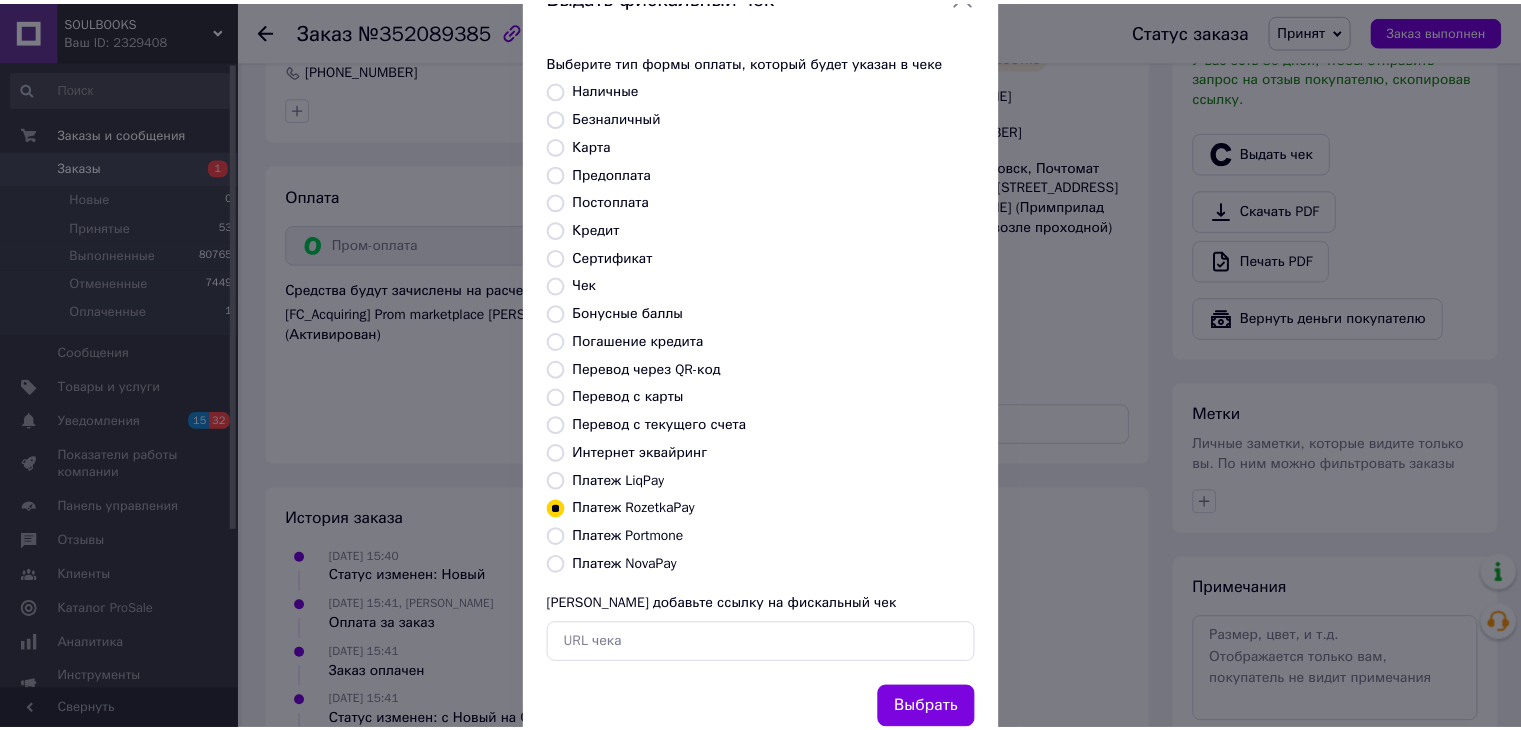 scroll, scrollTop: 128, scrollLeft: 0, axis: vertical 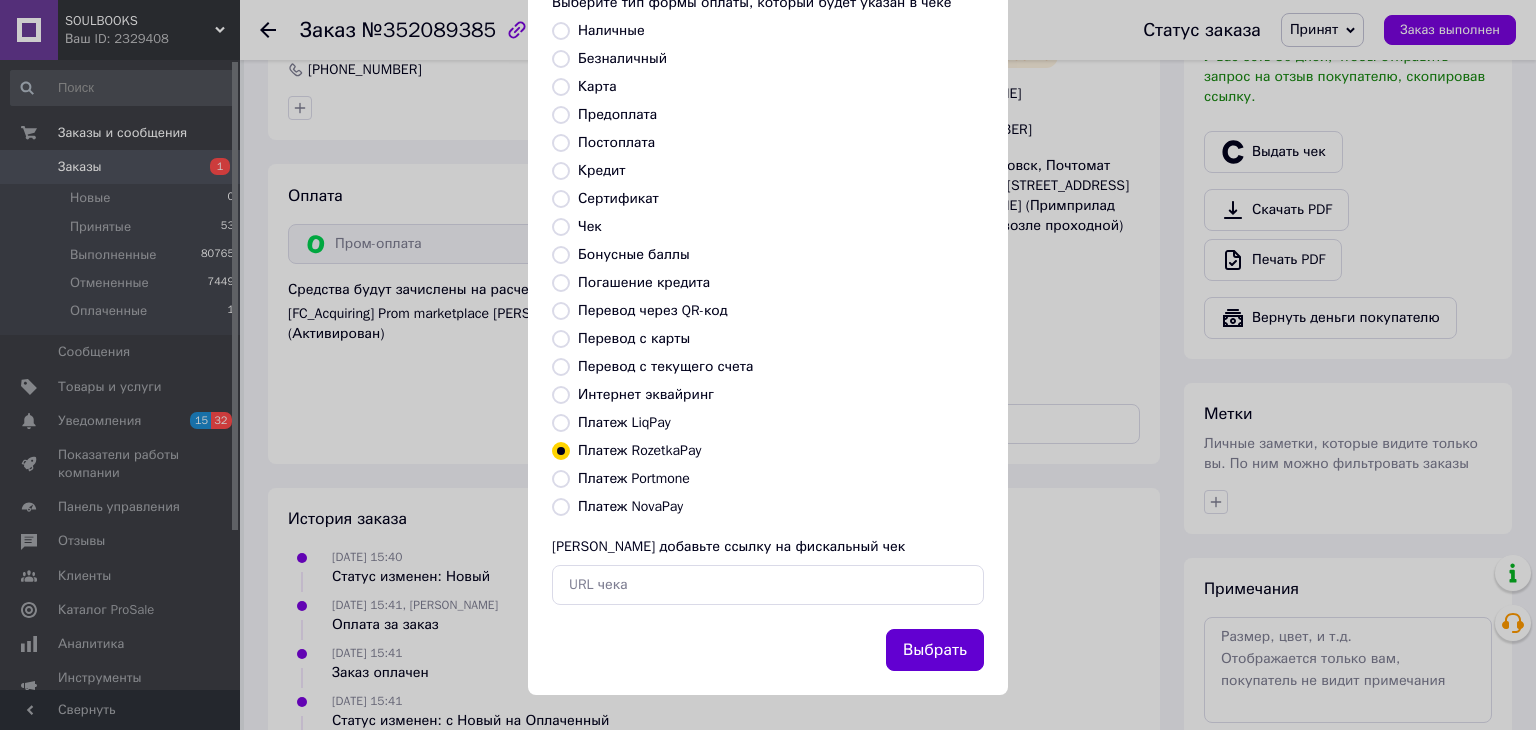 click on "Выбрать" at bounding box center [935, 650] 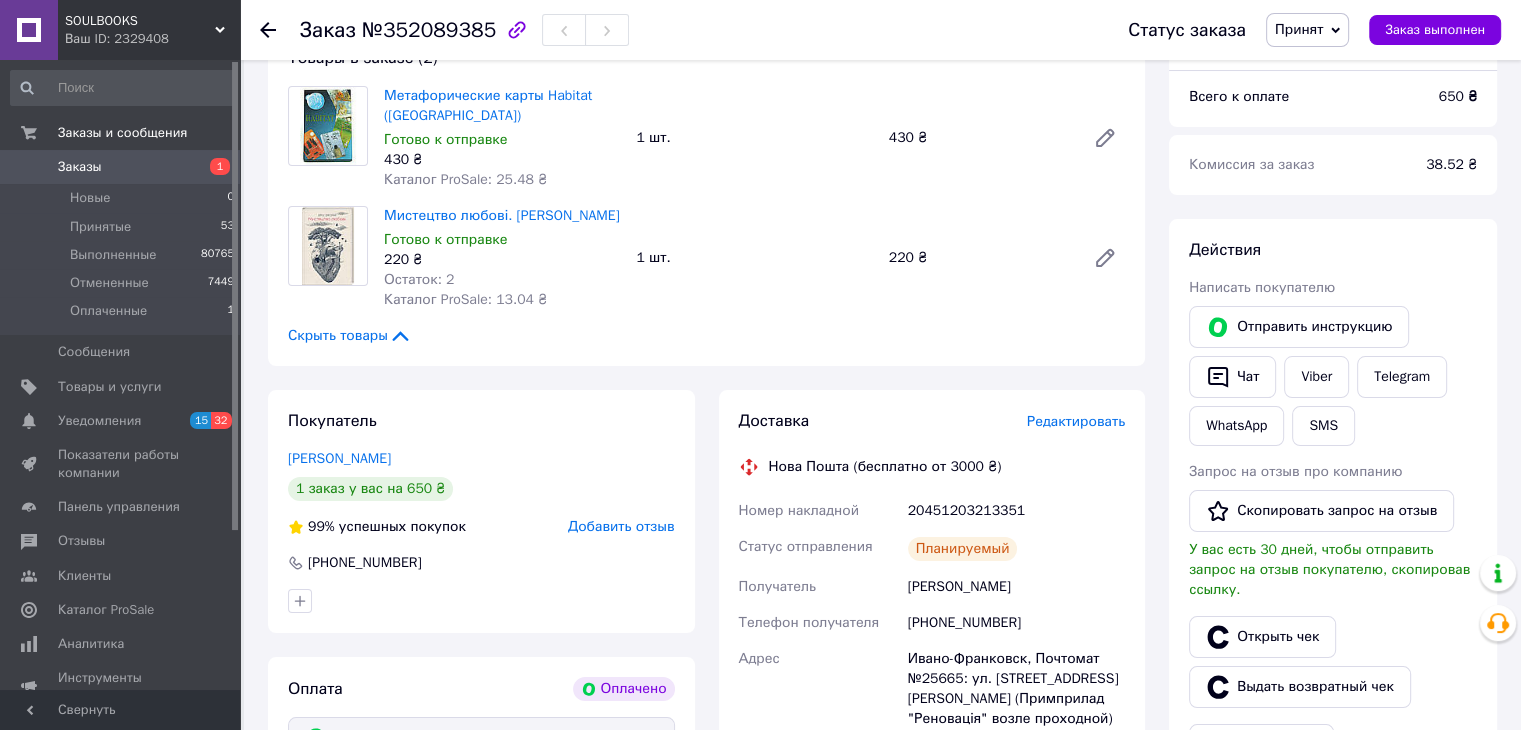 scroll, scrollTop: 100, scrollLeft: 0, axis: vertical 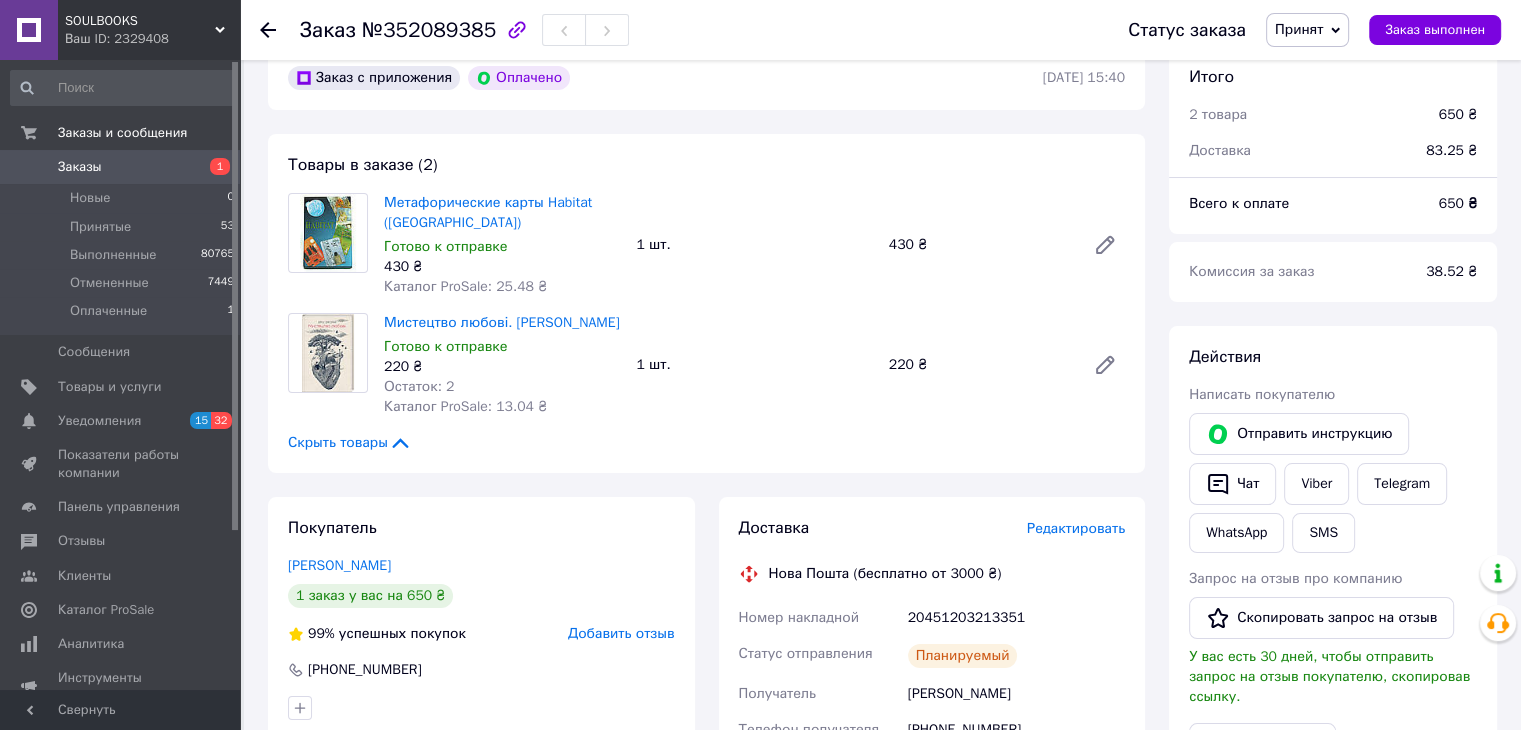 click on "Заказы" at bounding box center (80, 167) 